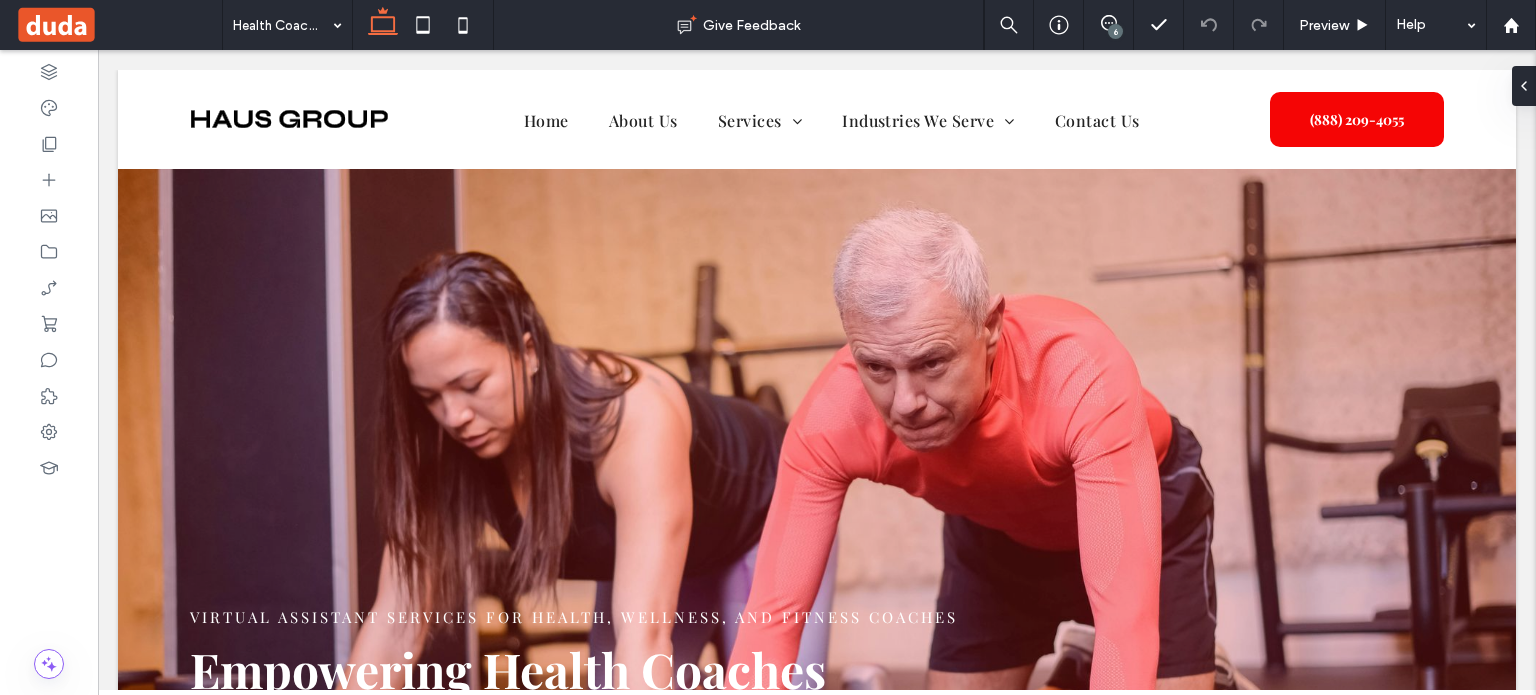 scroll, scrollTop: 0, scrollLeft: 0, axis: both 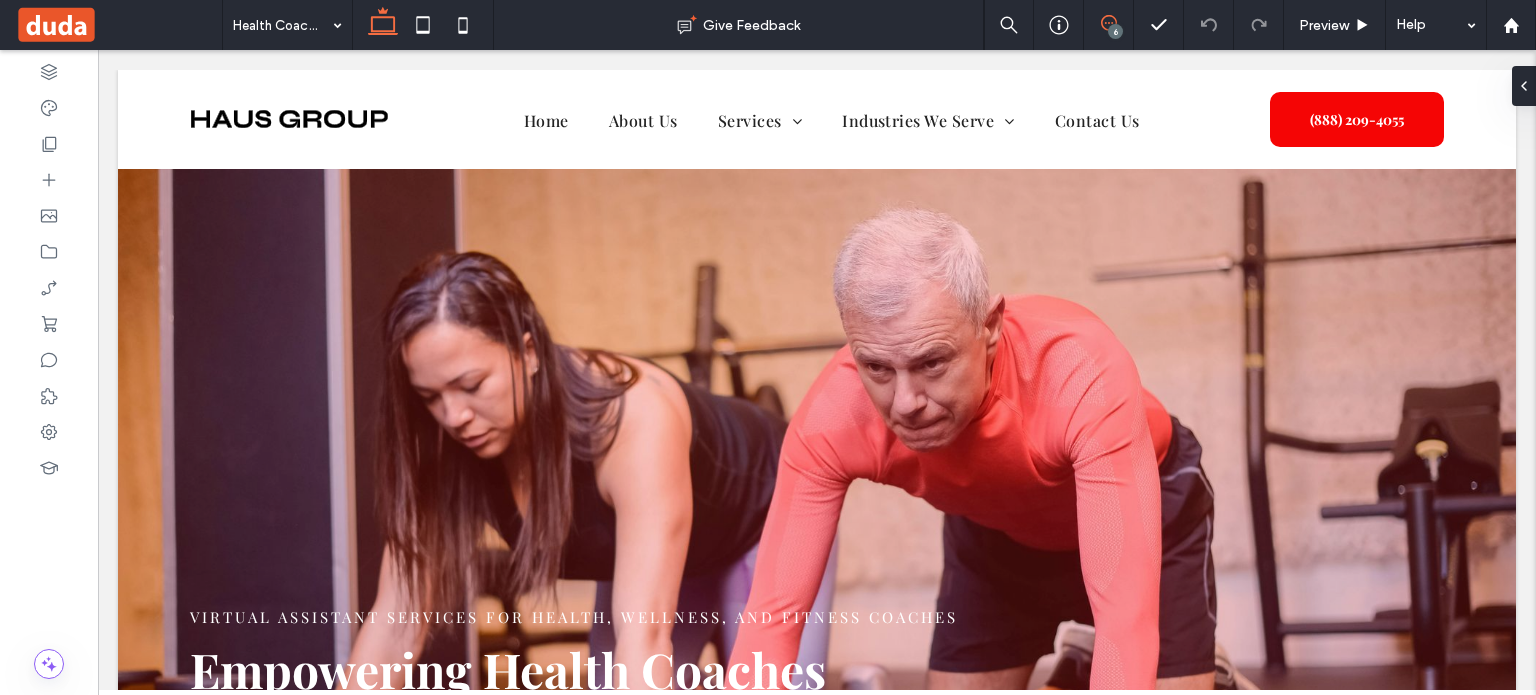 click 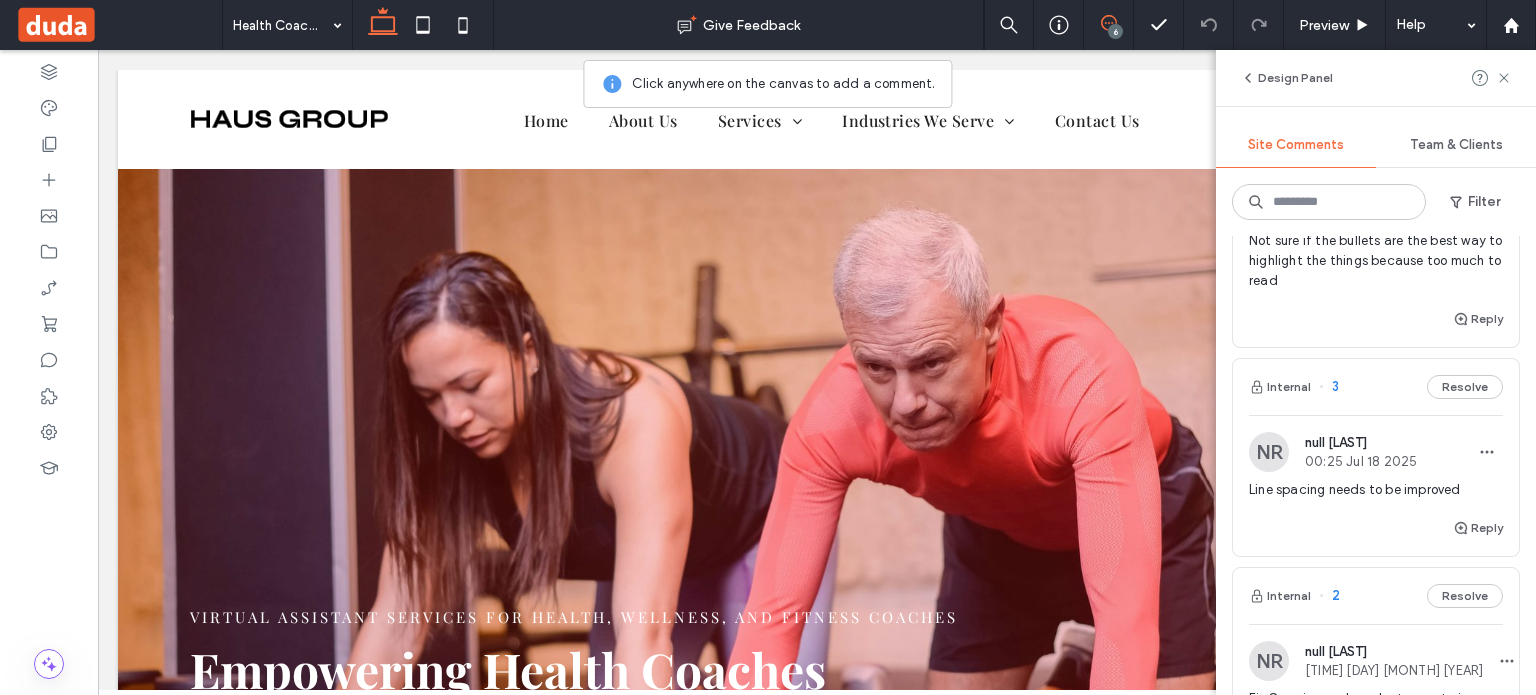 scroll, scrollTop: 900, scrollLeft: 0, axis: vertical 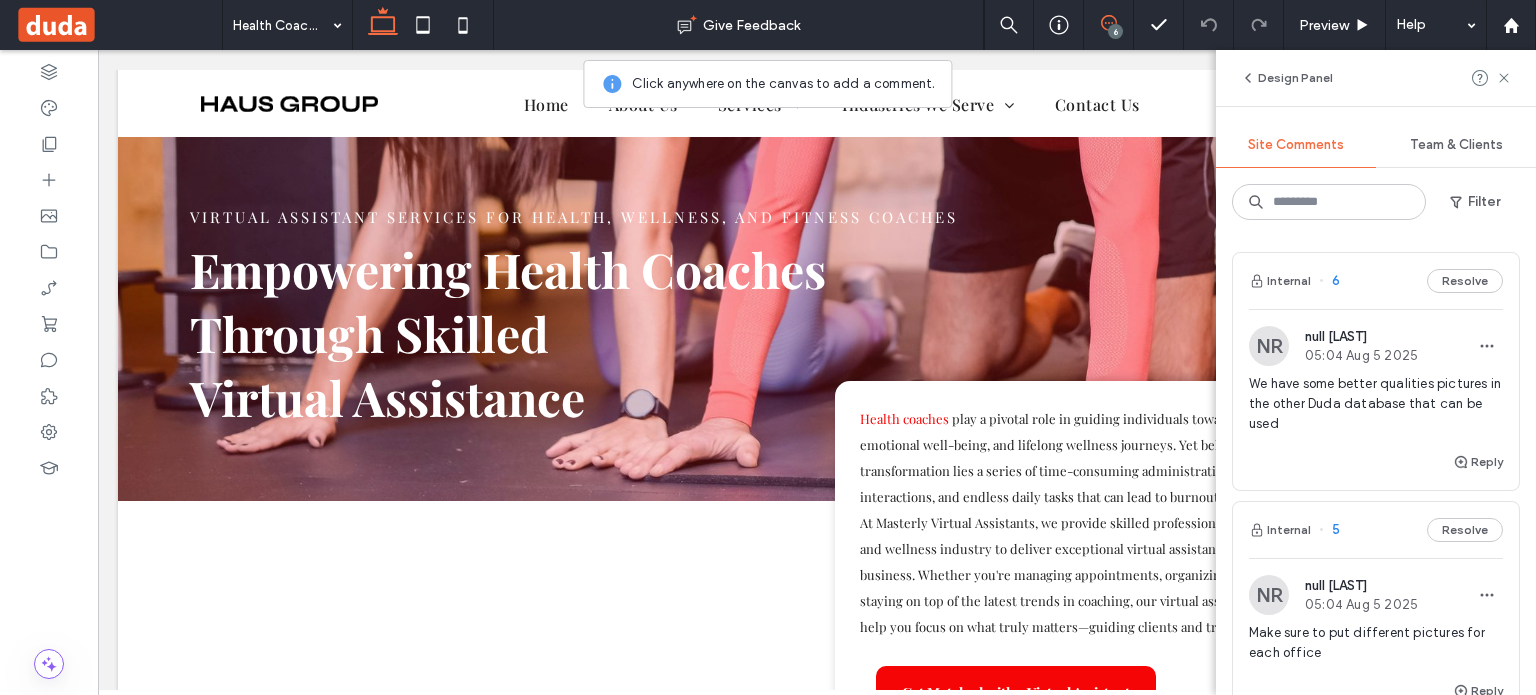 click on "Make sure to put different pictures for each office" at bounding box center [1376, 643] 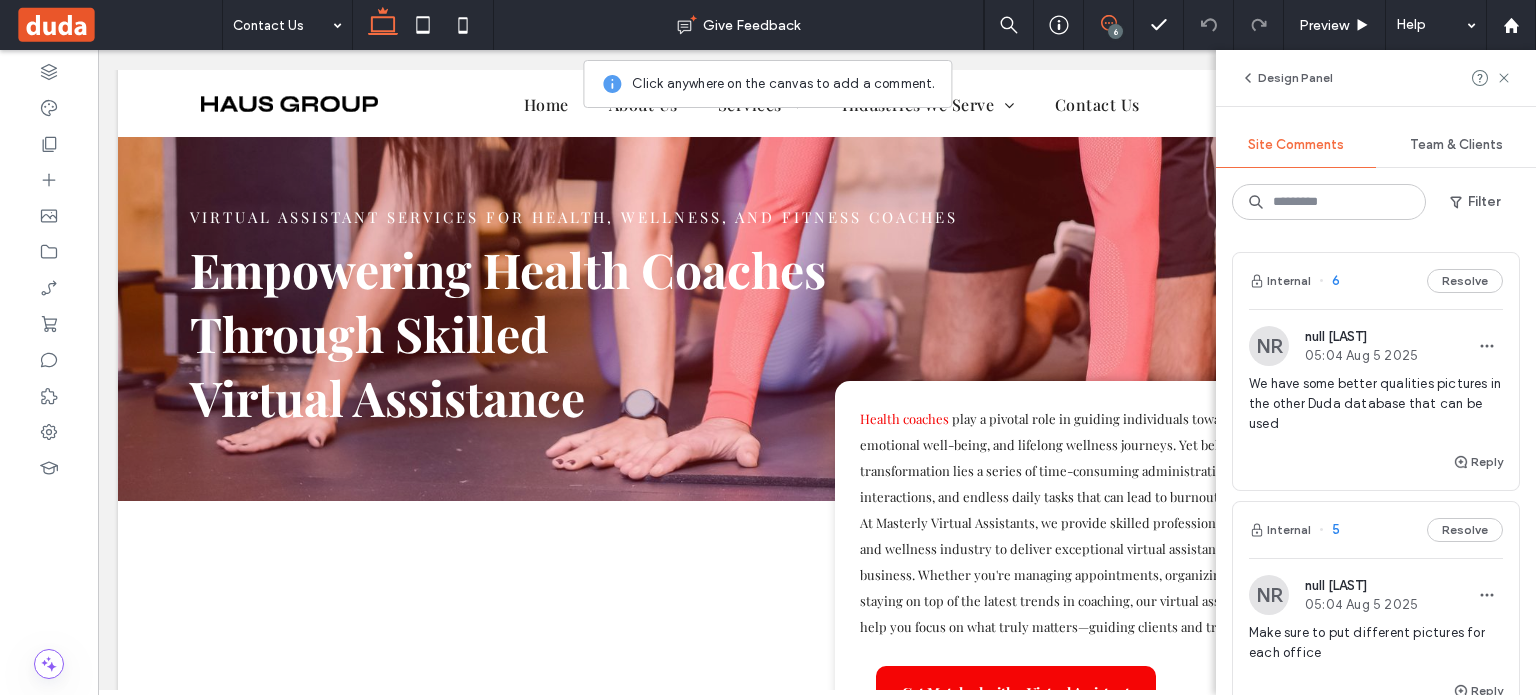 click at bounding box center (768, 347) 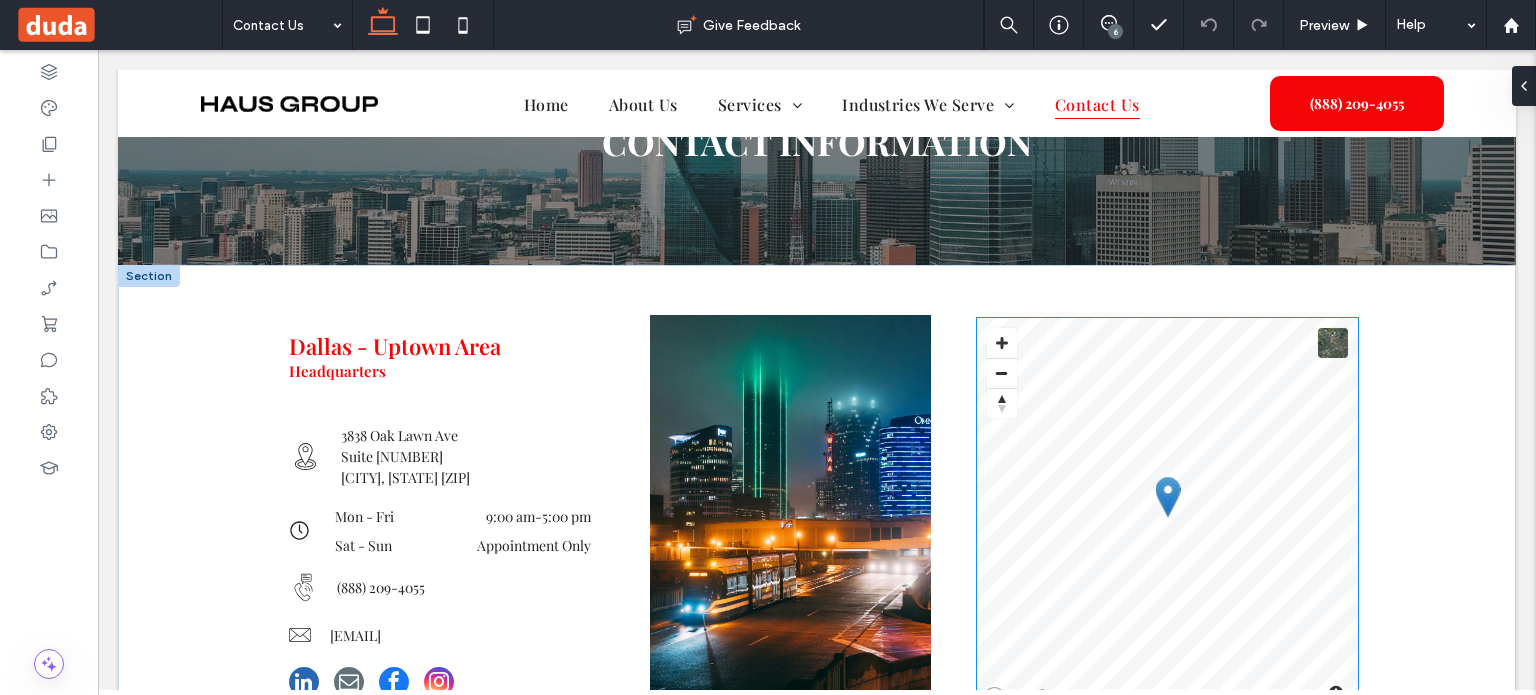 scroll, scrollTop: 0, scrollLeft: 0, axis: both 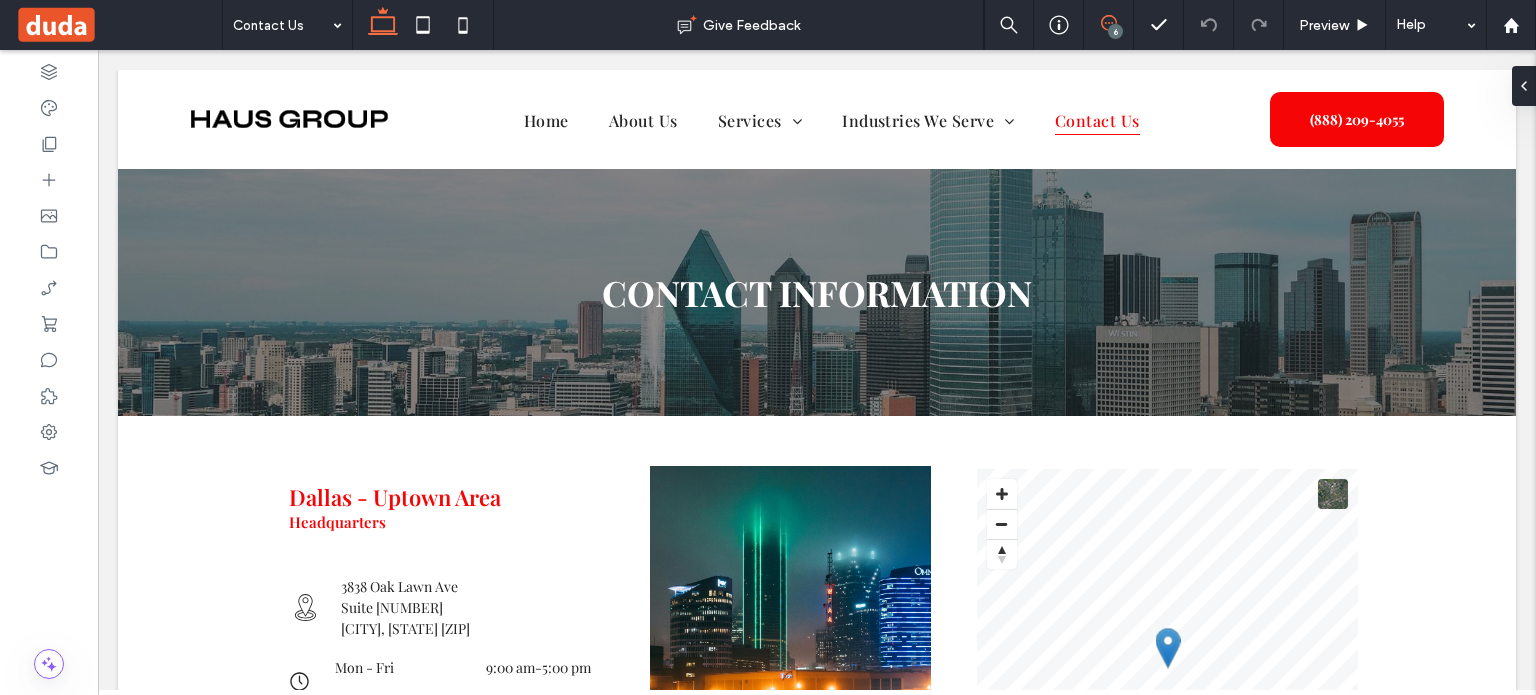 click 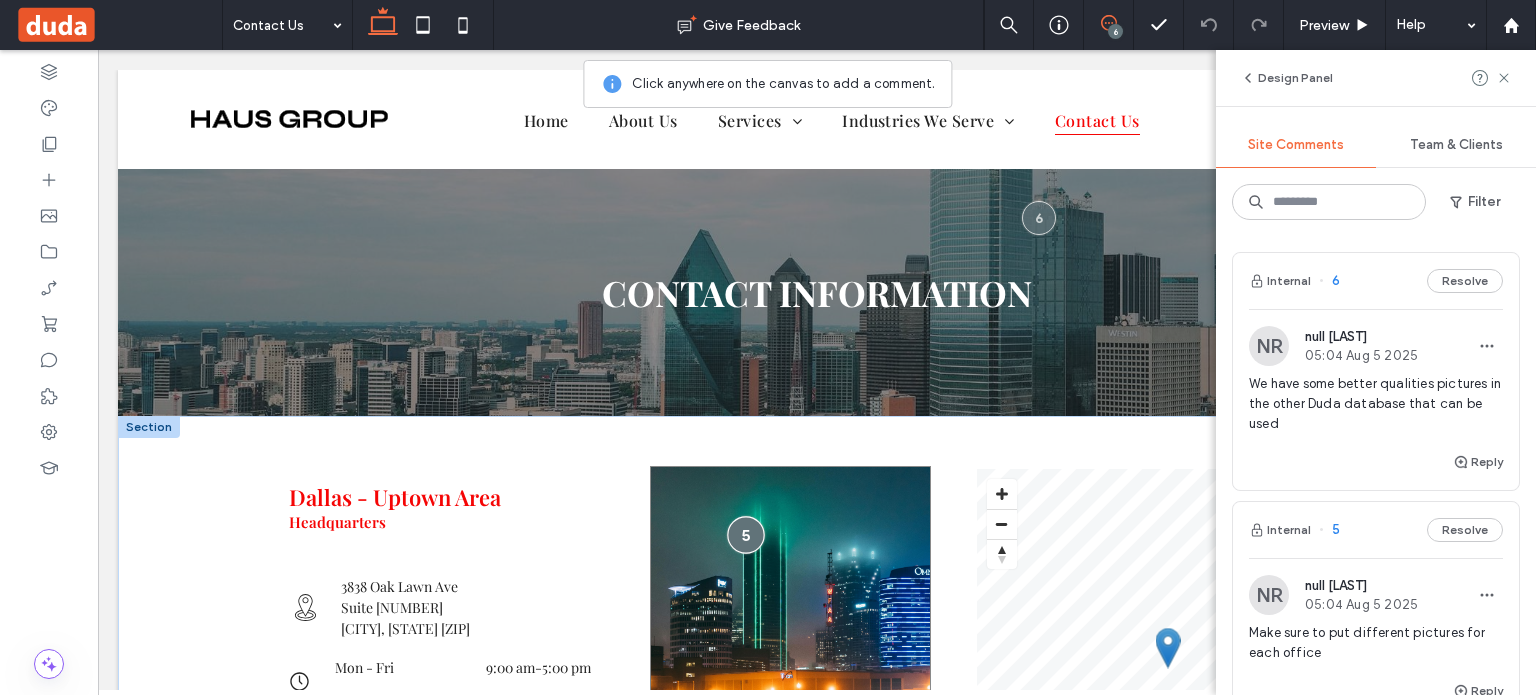 click at bounding box center (745, 534) 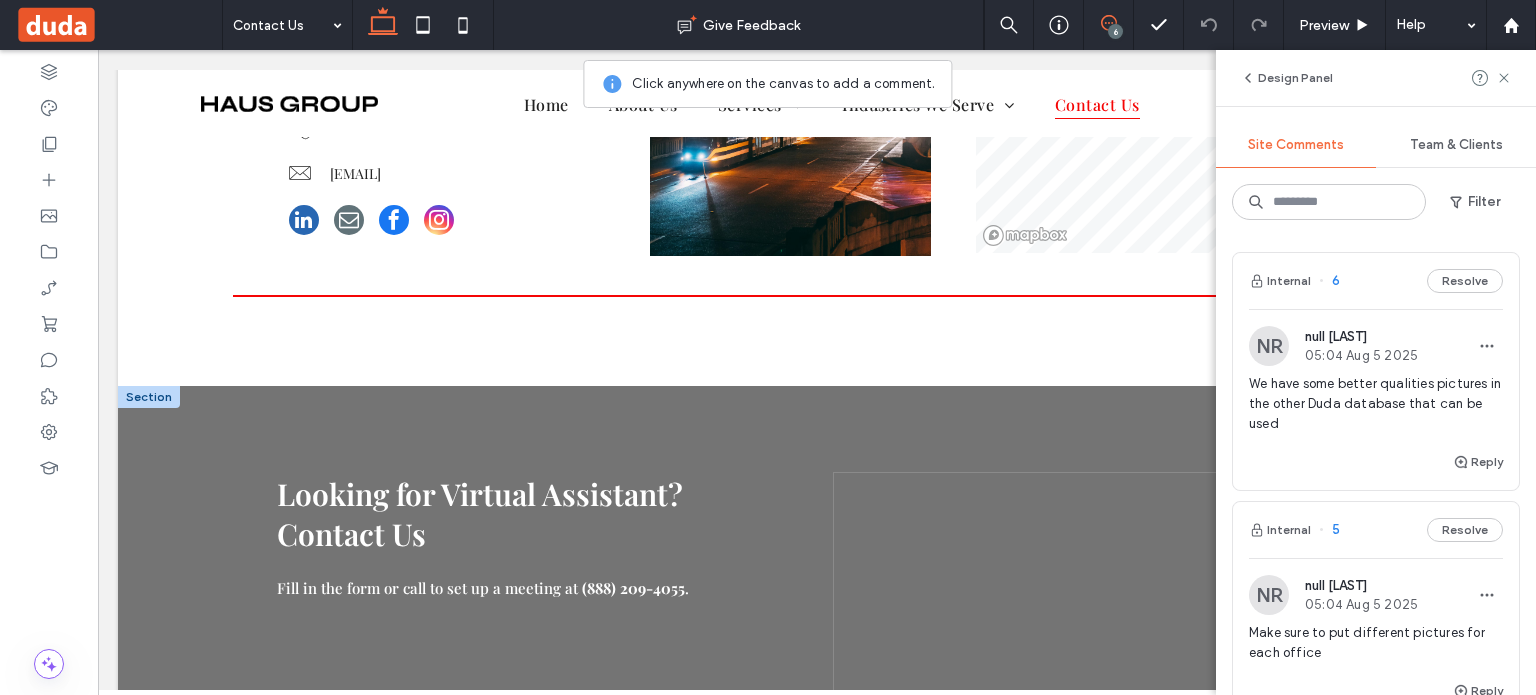 scroll, scrollTop: 1668, scrollLeft: 0, axis: vertical 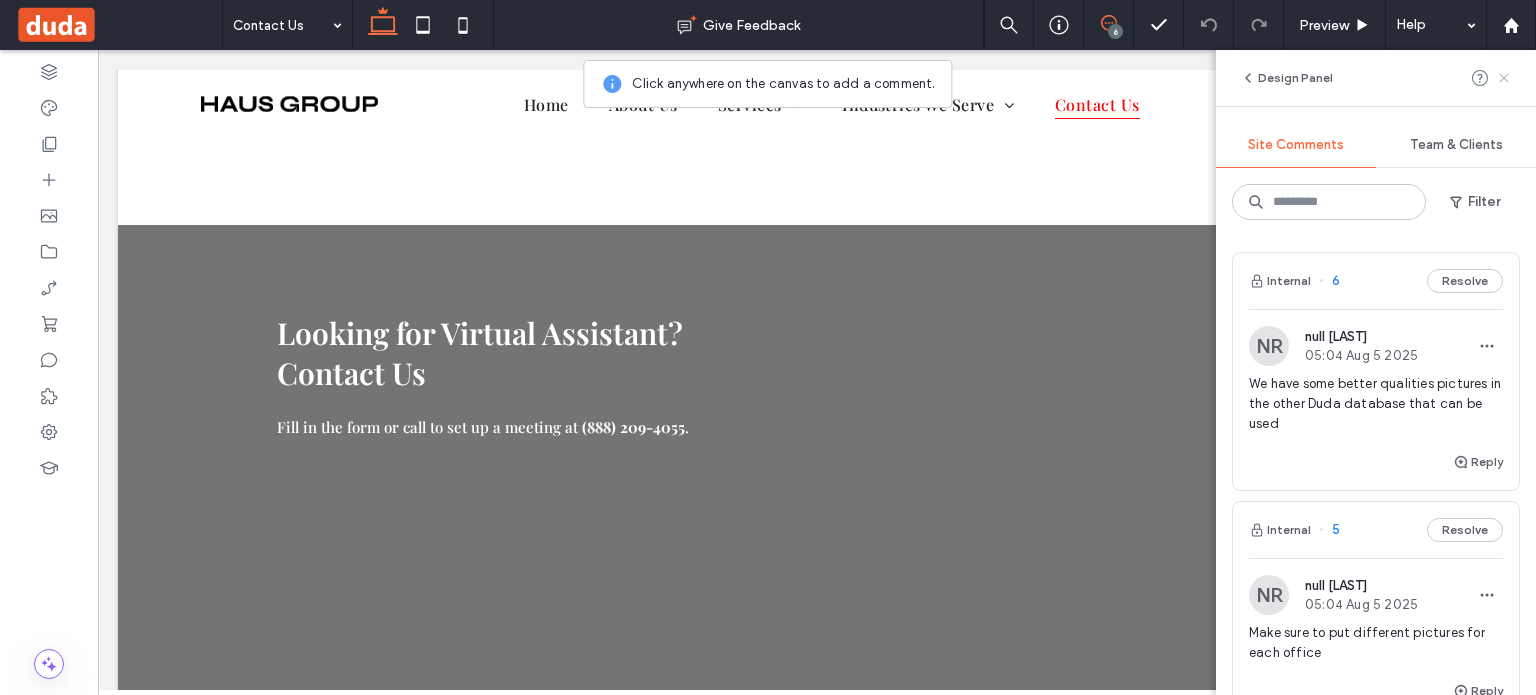 click 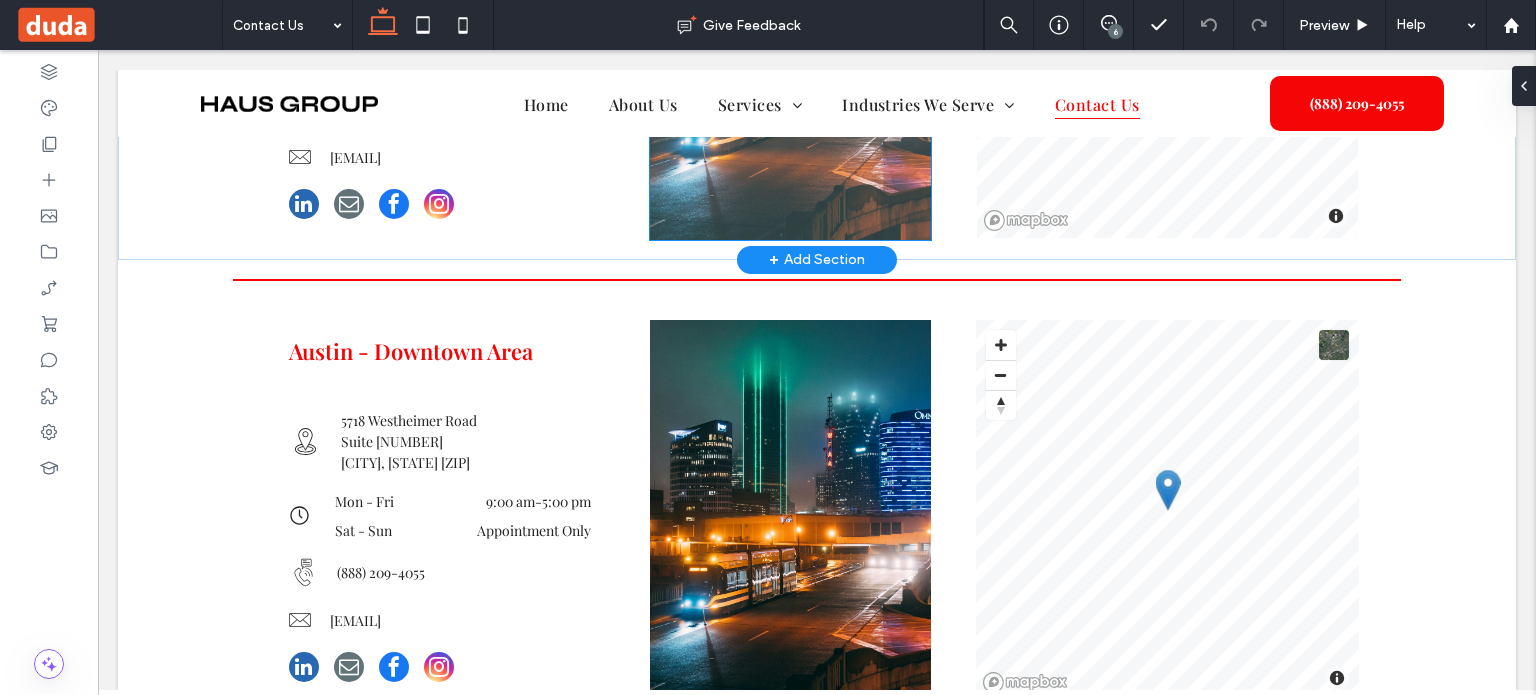 scroll, scrollTop: 1168, scrollLeft: 0, axis: vertical 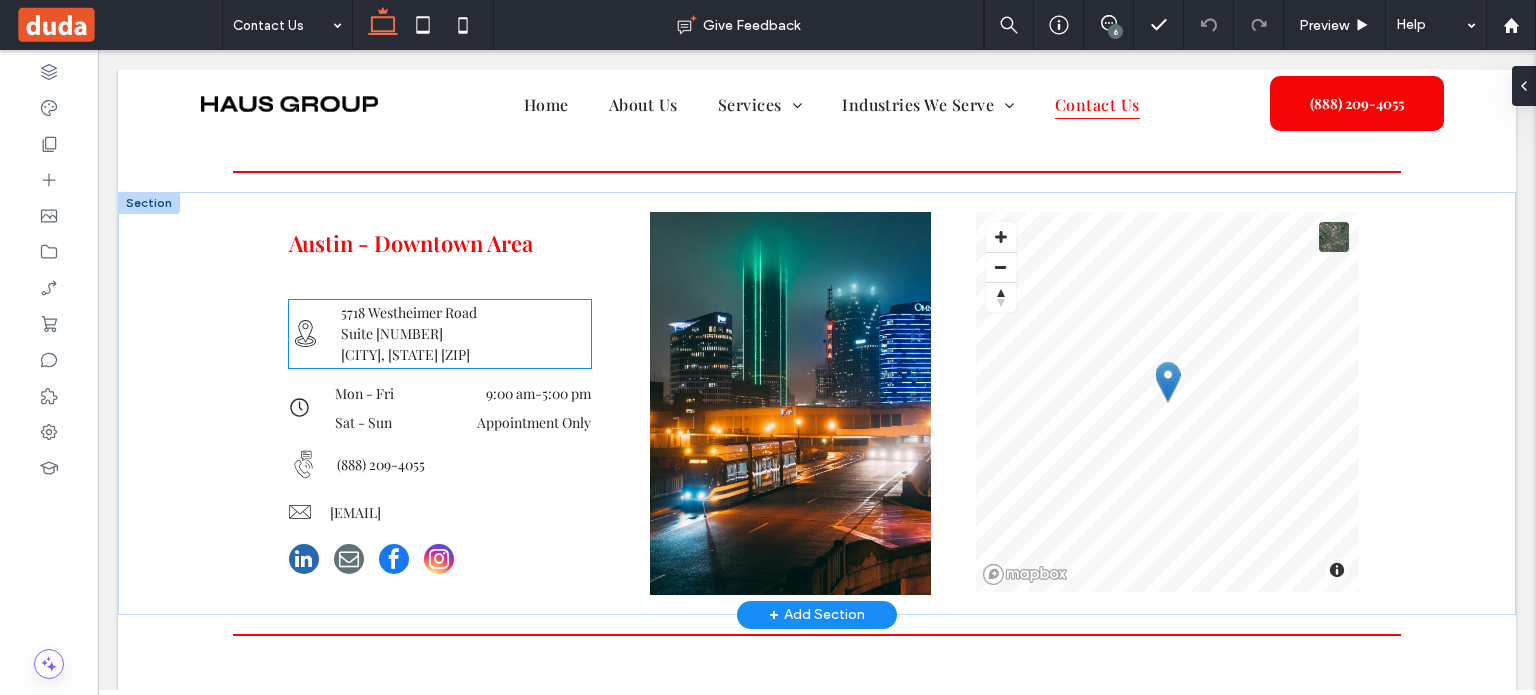 click on "Suite [SUITE_NUMBER]" at bounding box center [466, 333] 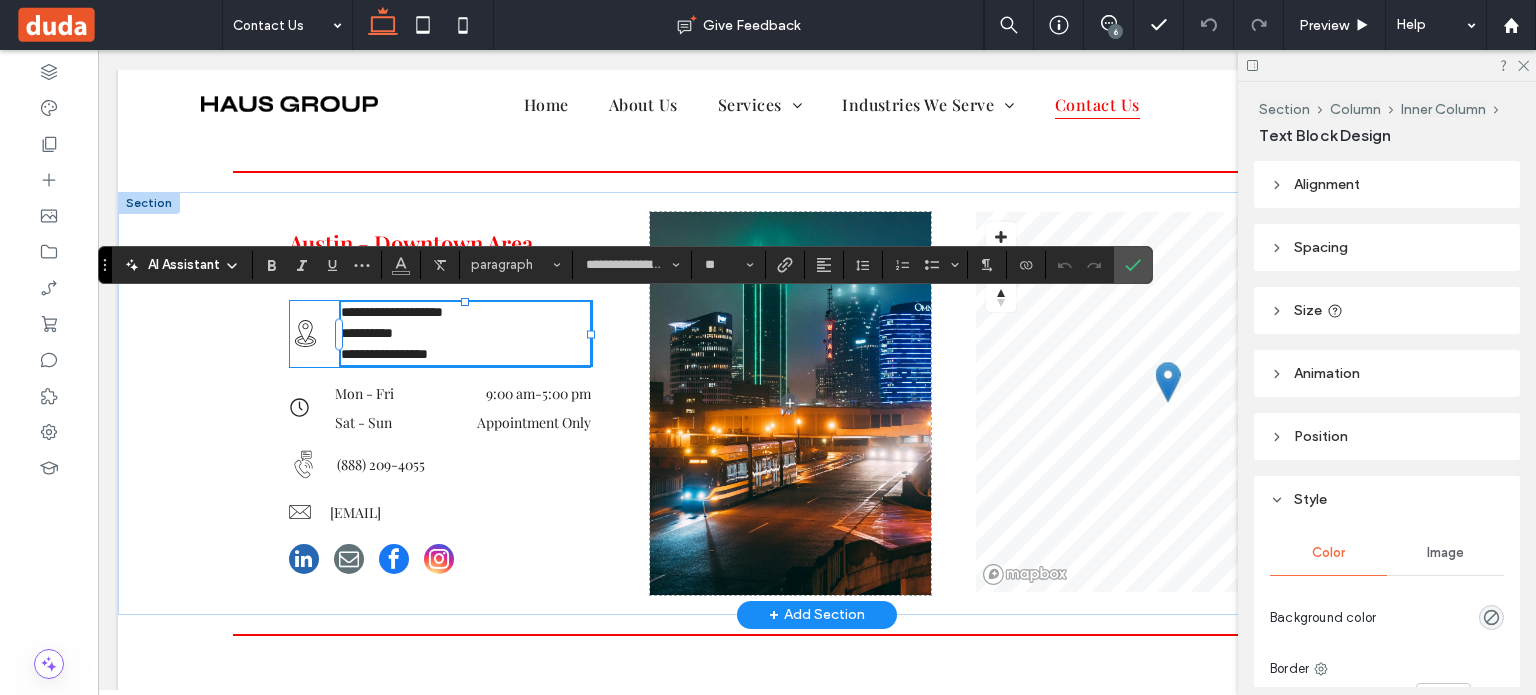 type on "**********" 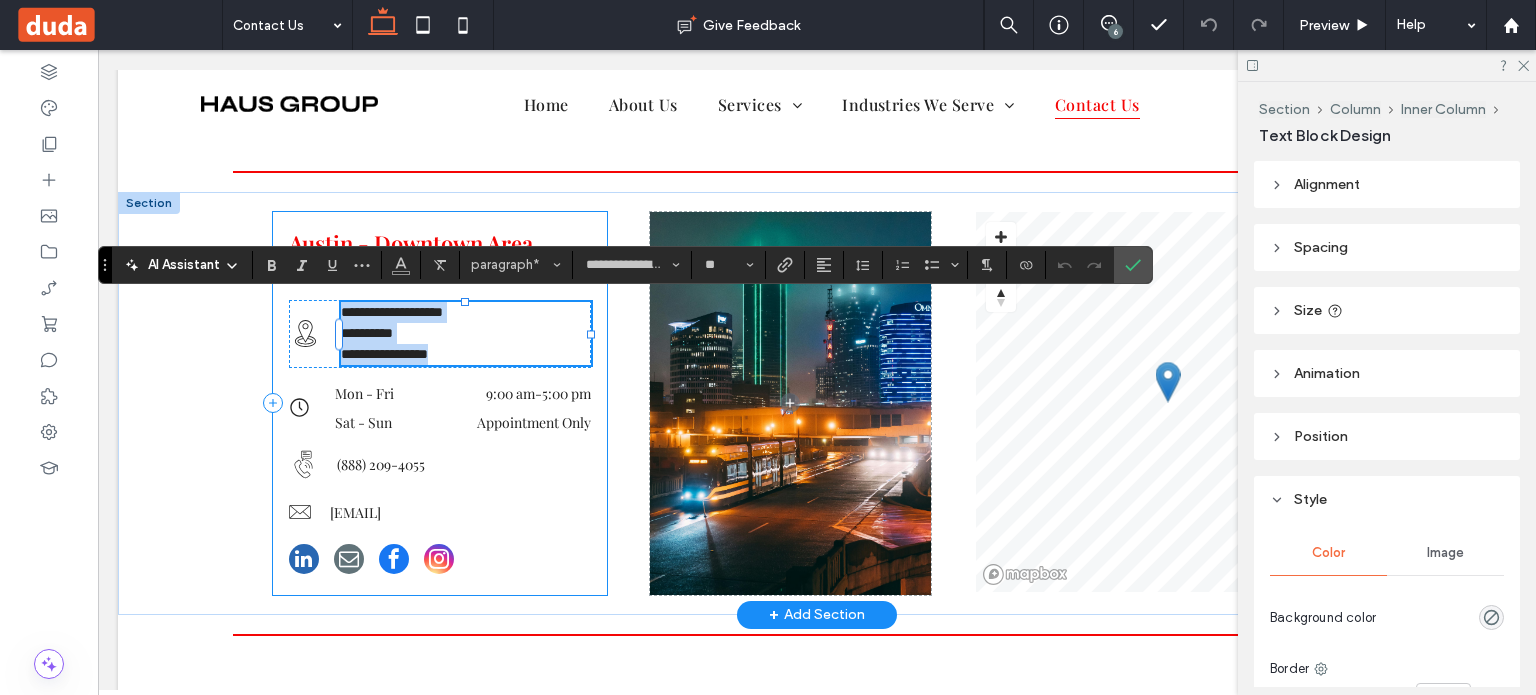 drag, startPoint x: 448, startPoint y: 350, endPoint x: 289, endPoint y: 283, distance: 172.53986 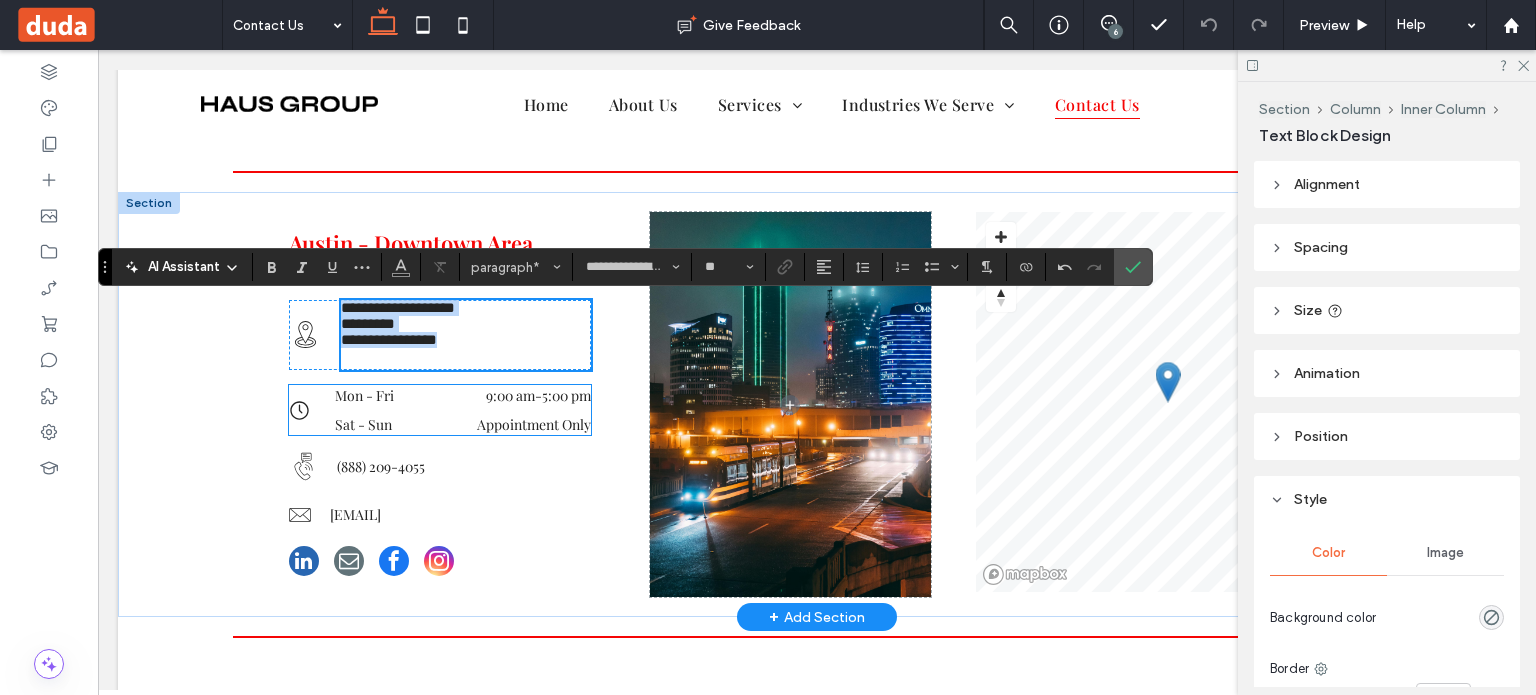 type on "**" 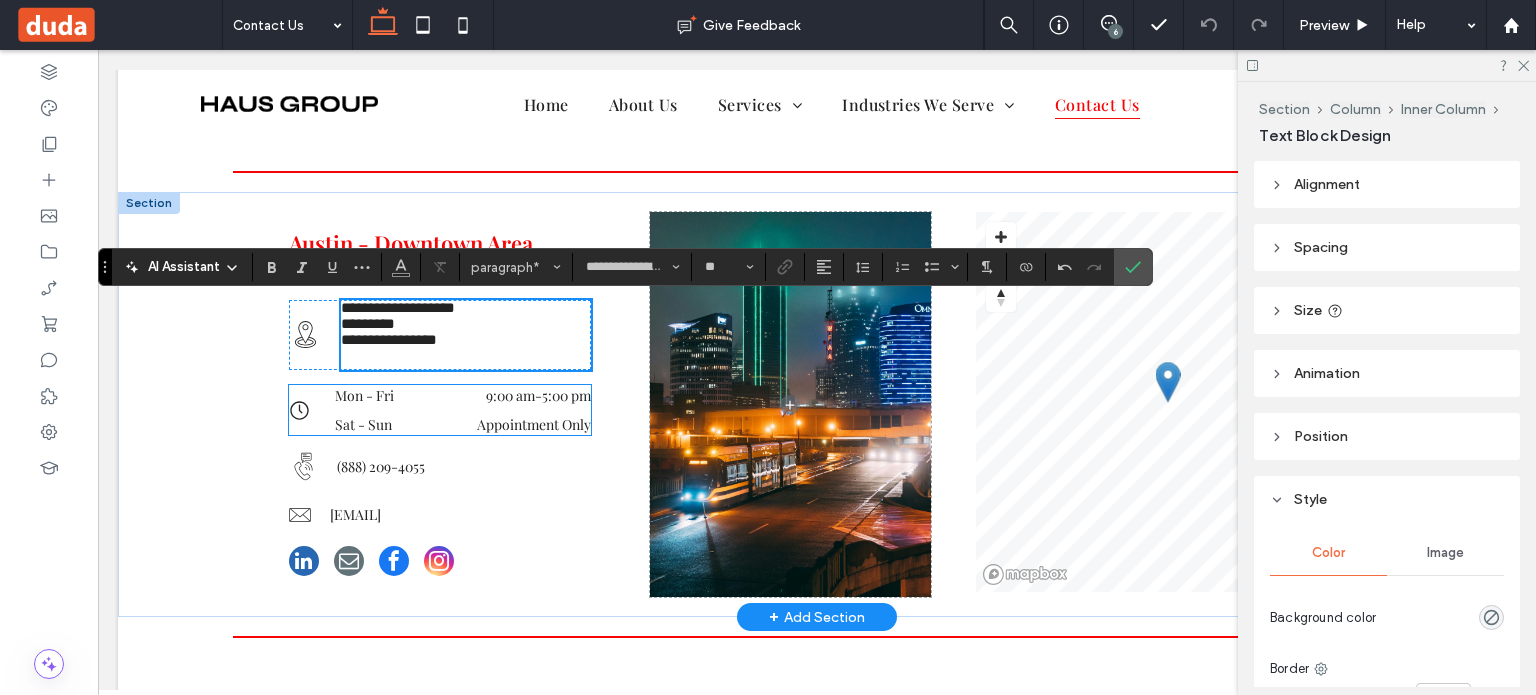 scroll, scrollTop: 1165, scrollLeft: 0, axis: vertical 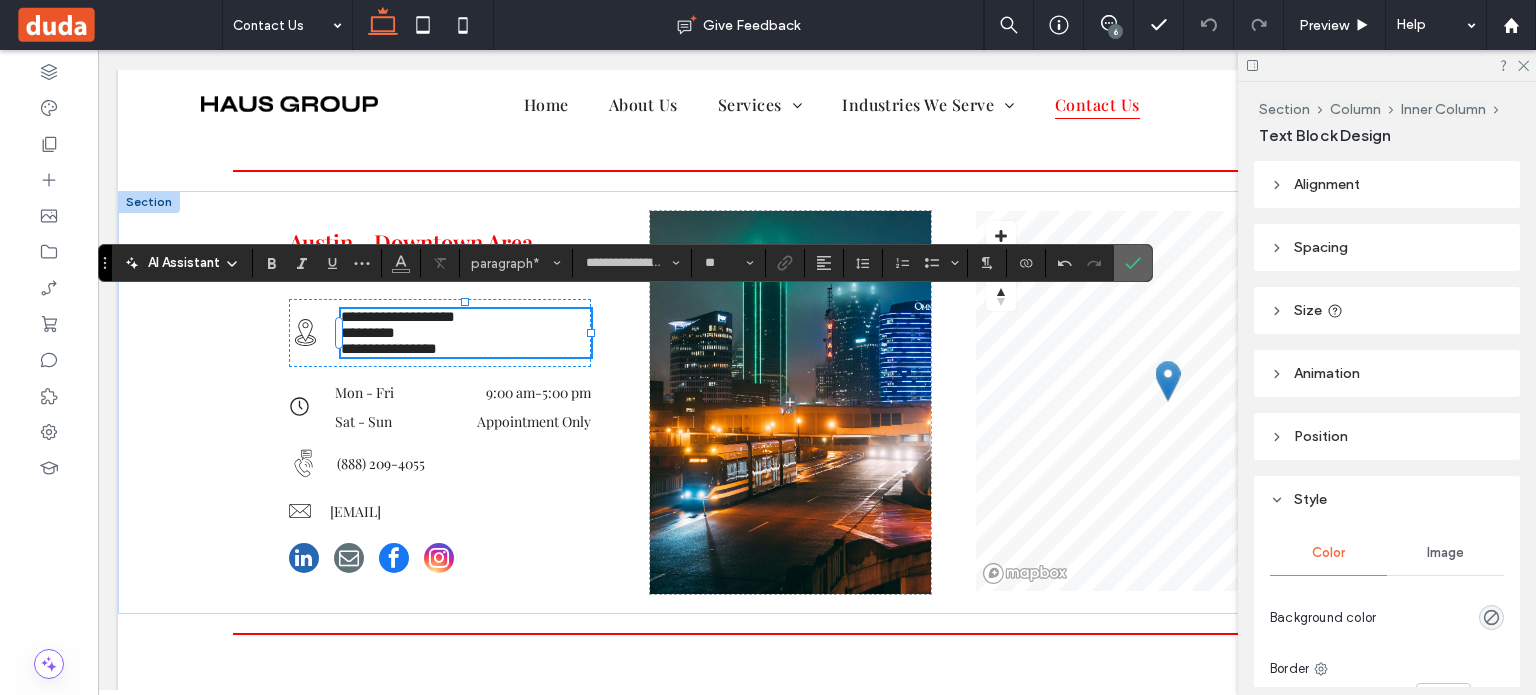 click 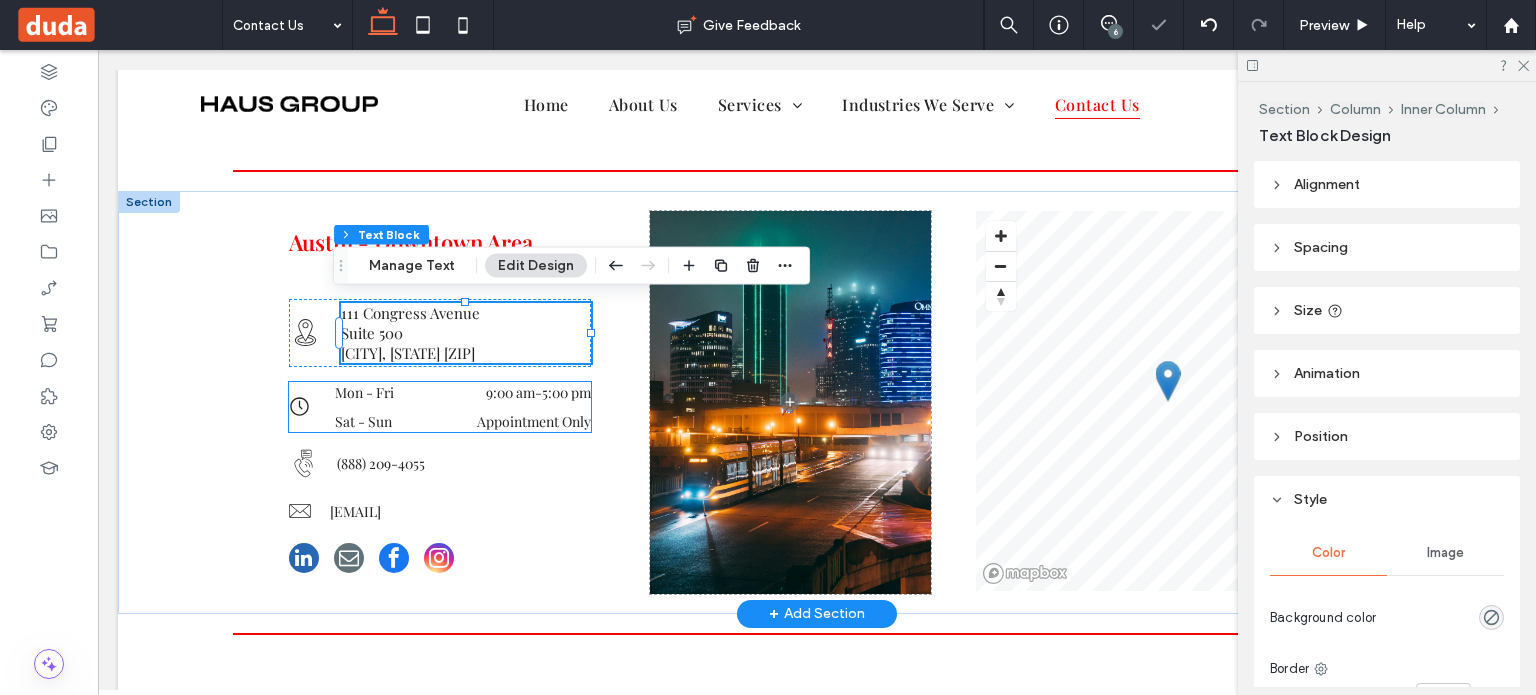 click on "Mon - Fri
9:00 am
-  5:00 pm" at bounding box center (463, 397) 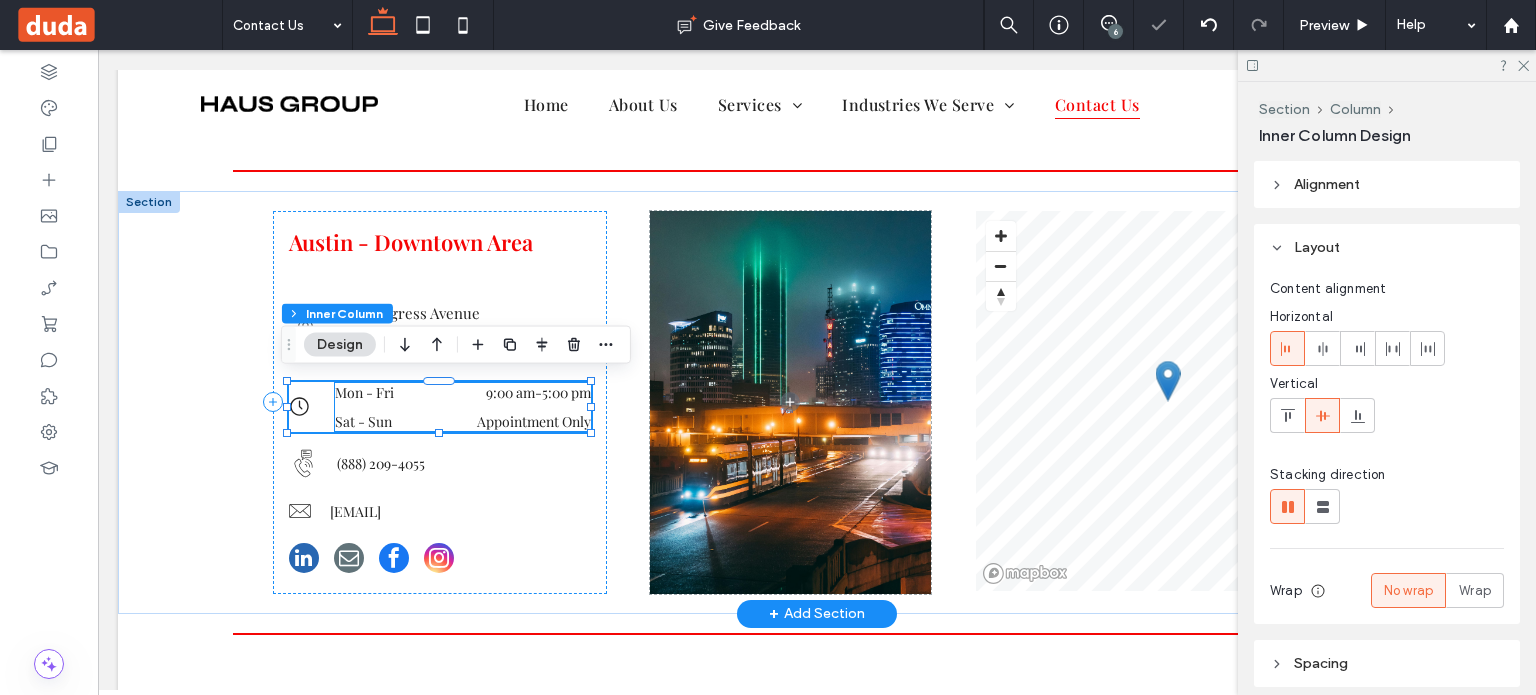 click on "Sat - Sun" at bounding box center (386, 421) 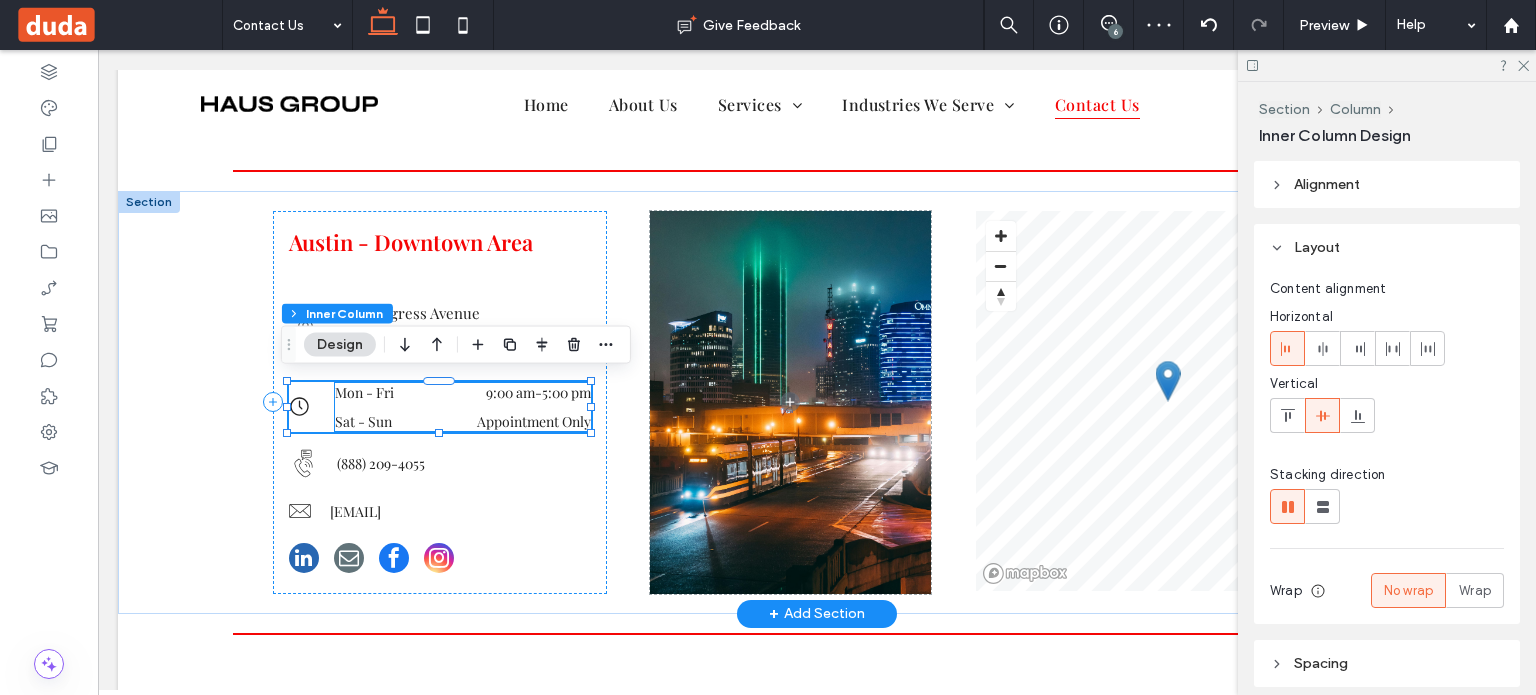 click on "Mon - Fri
9:00 am
-  5:00 pm
Sat - Sun
Appointment Only" at bounding box center [463, 407] 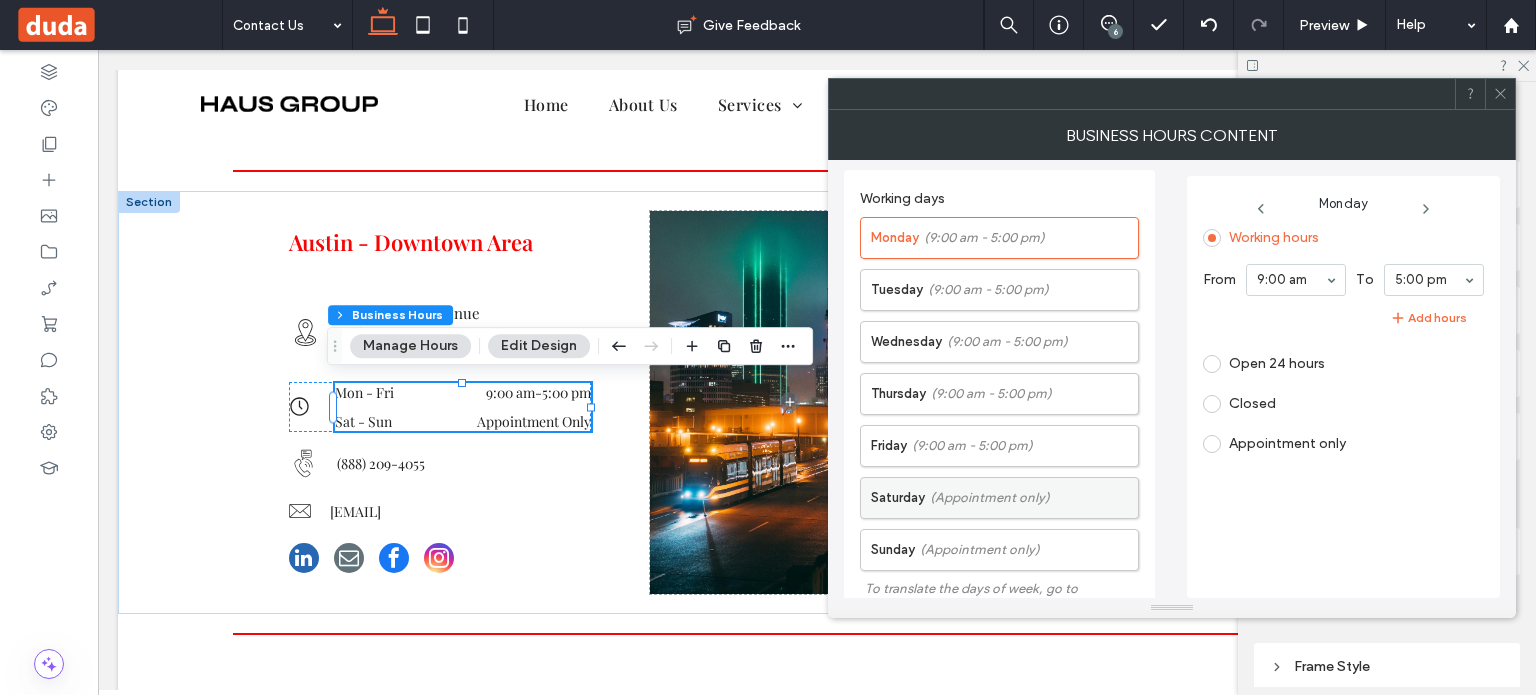 click on "Saturday (Appointment only)" at bounding box center (1004, 498) 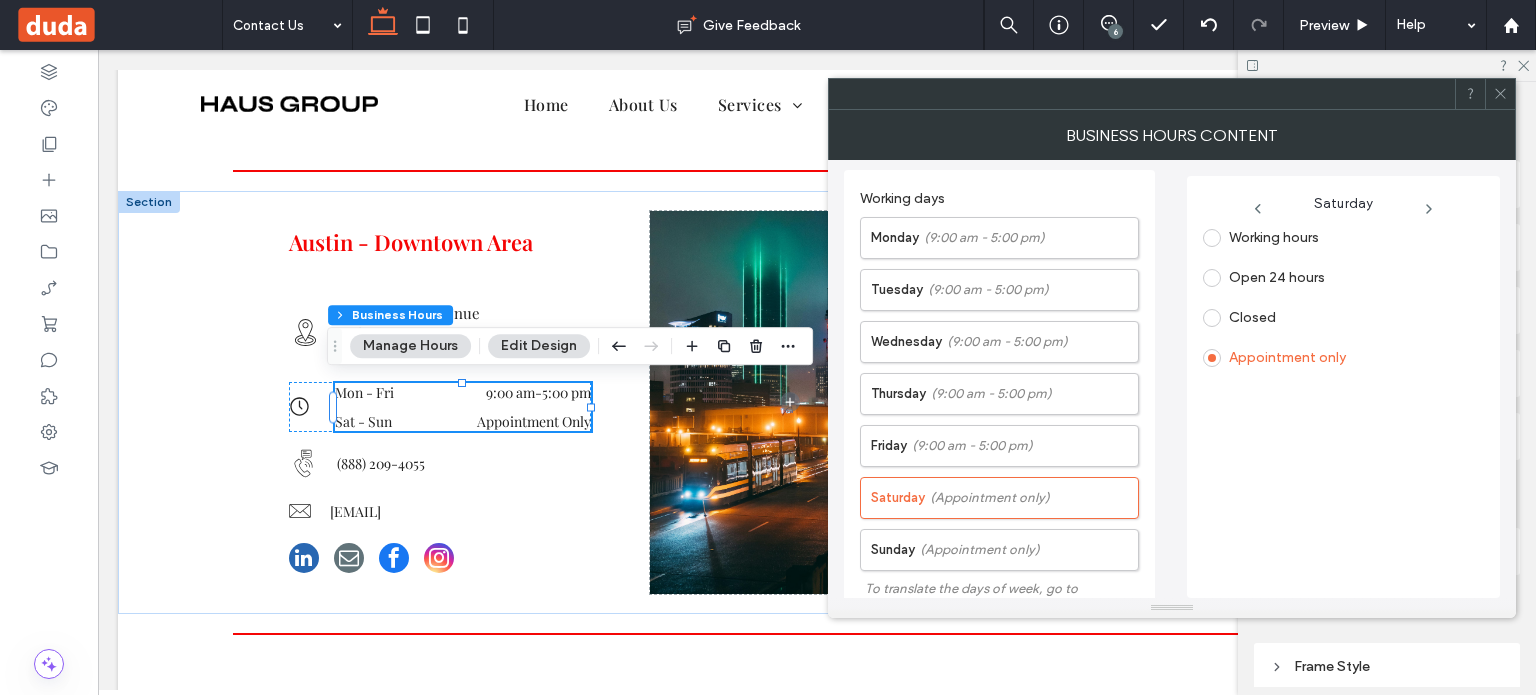 click at bounding box center (1212, 318) 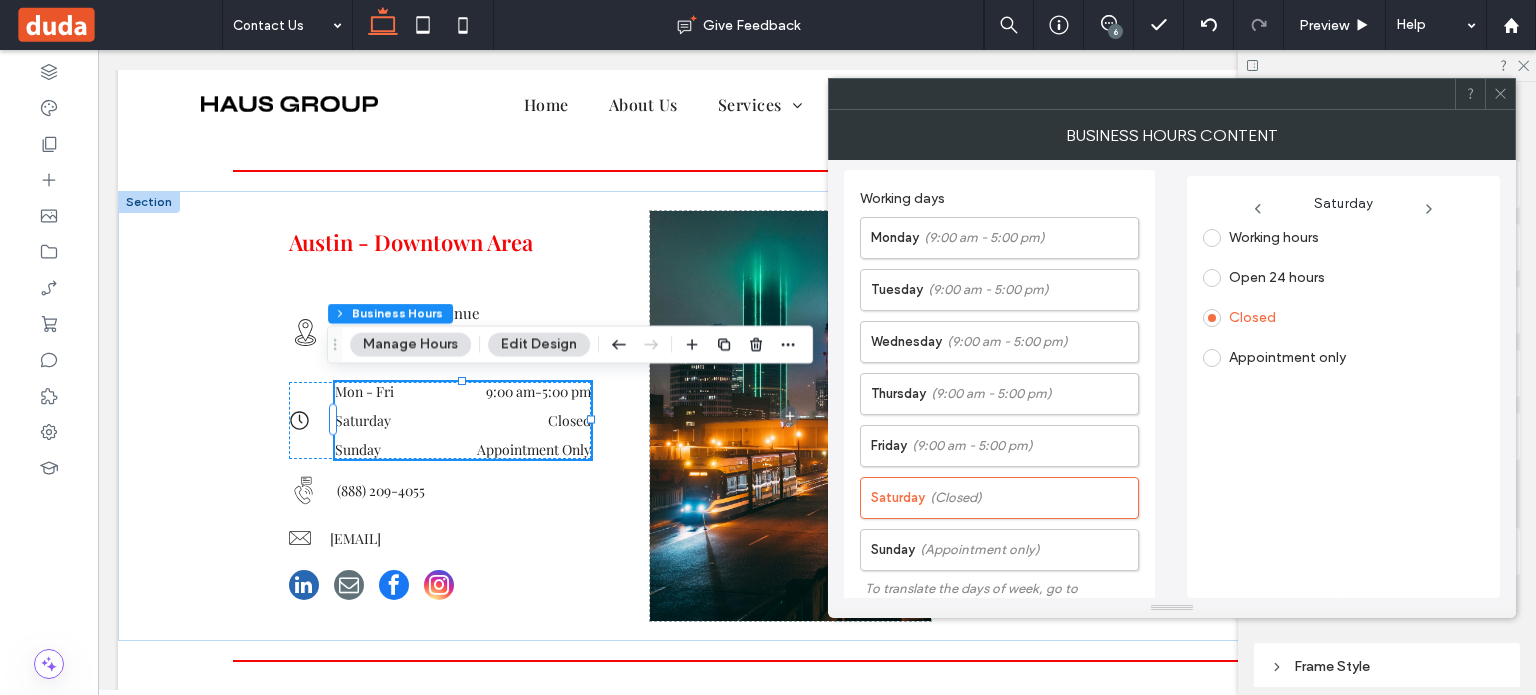 click on "Appointment only" at bounding box center [1287, 357] 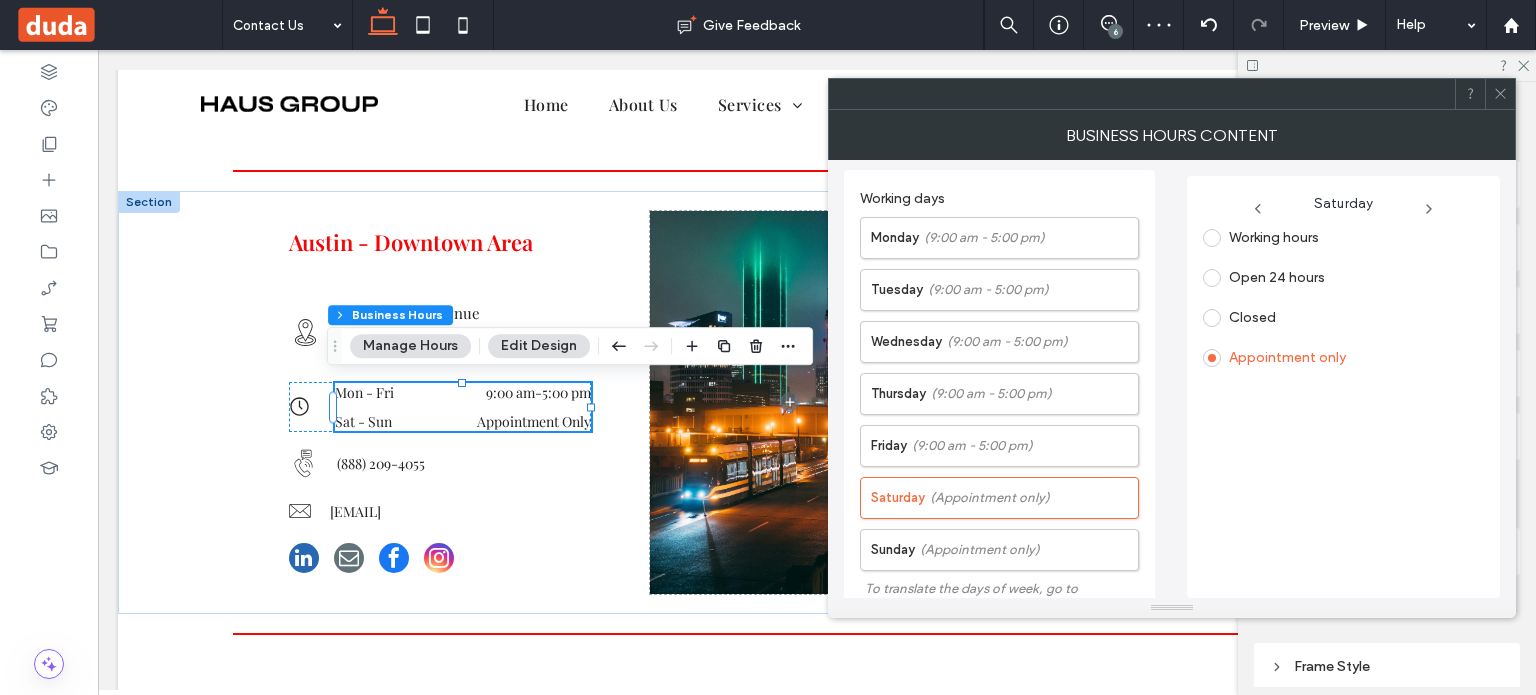 click 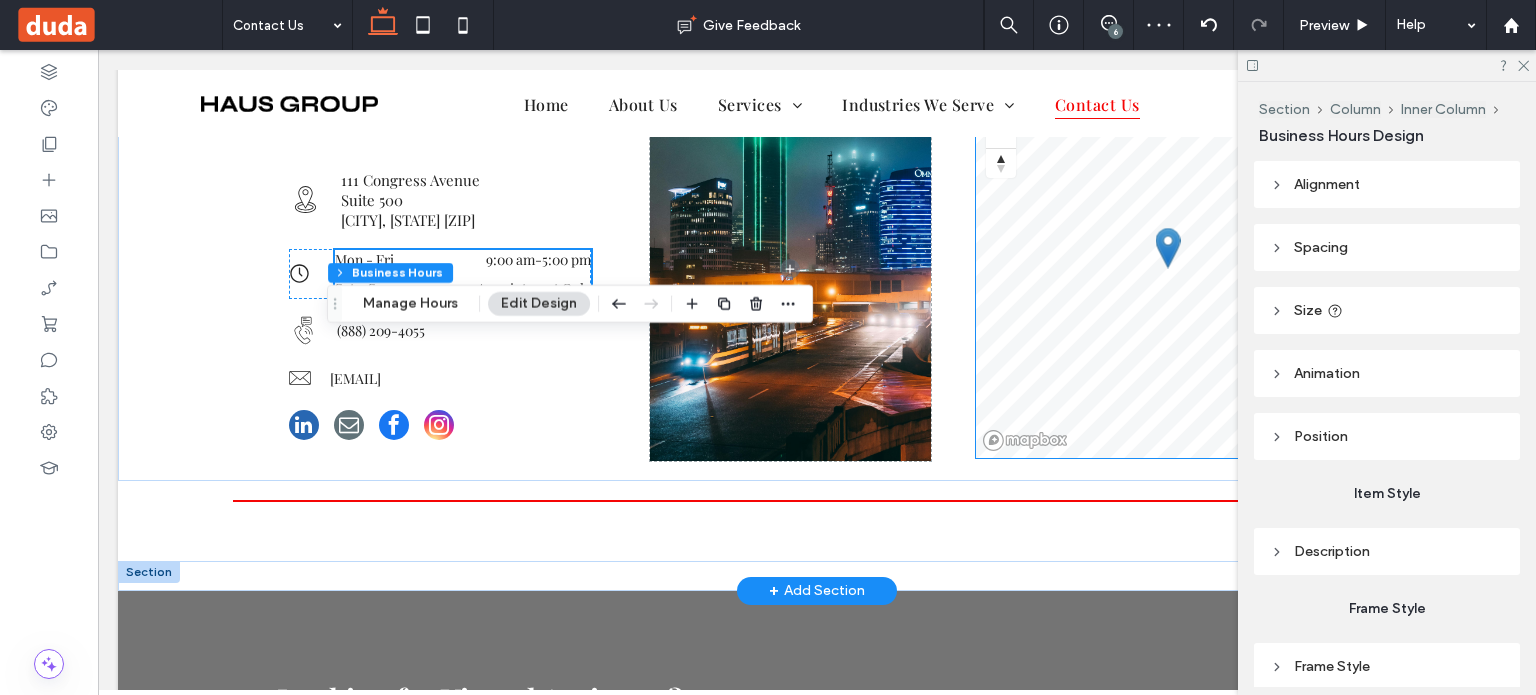 scroll, scrollTop: 1369, scrollLeft: 0, axis: vertical 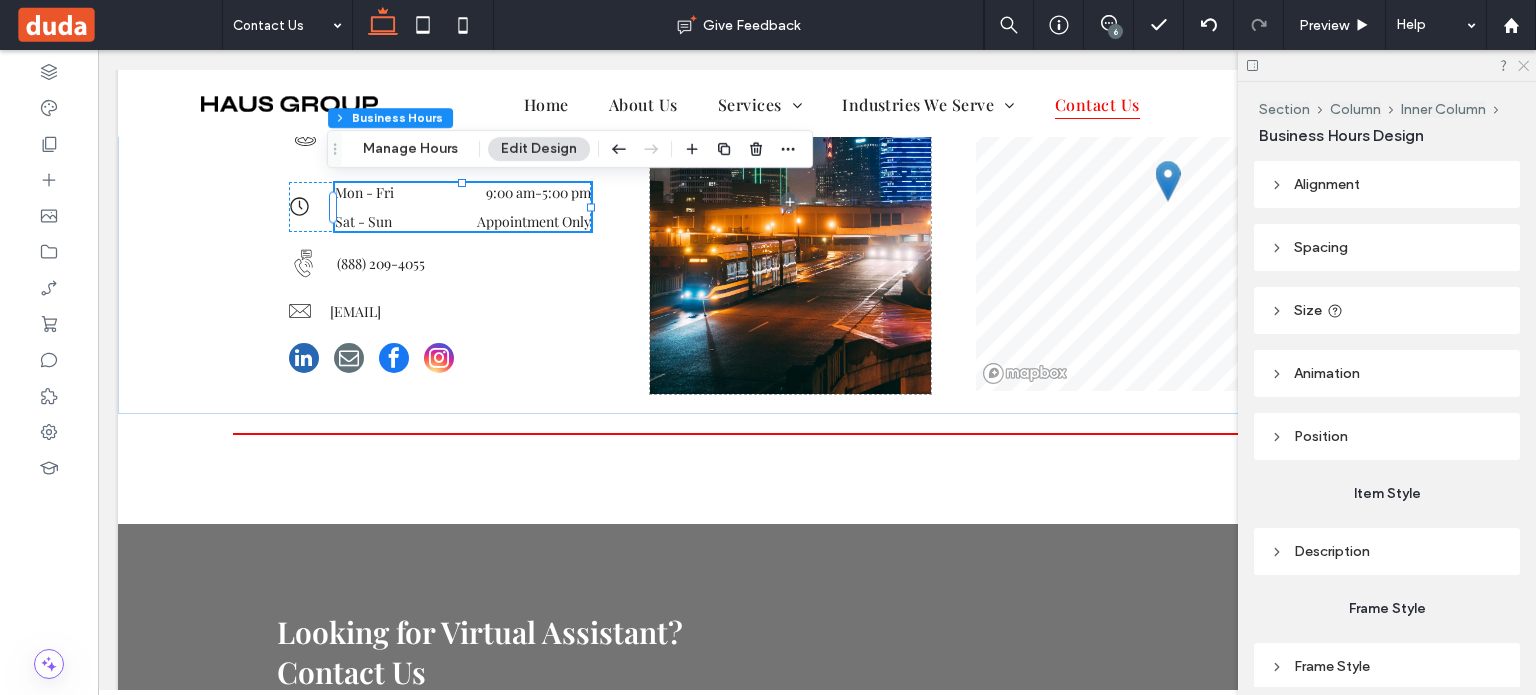click 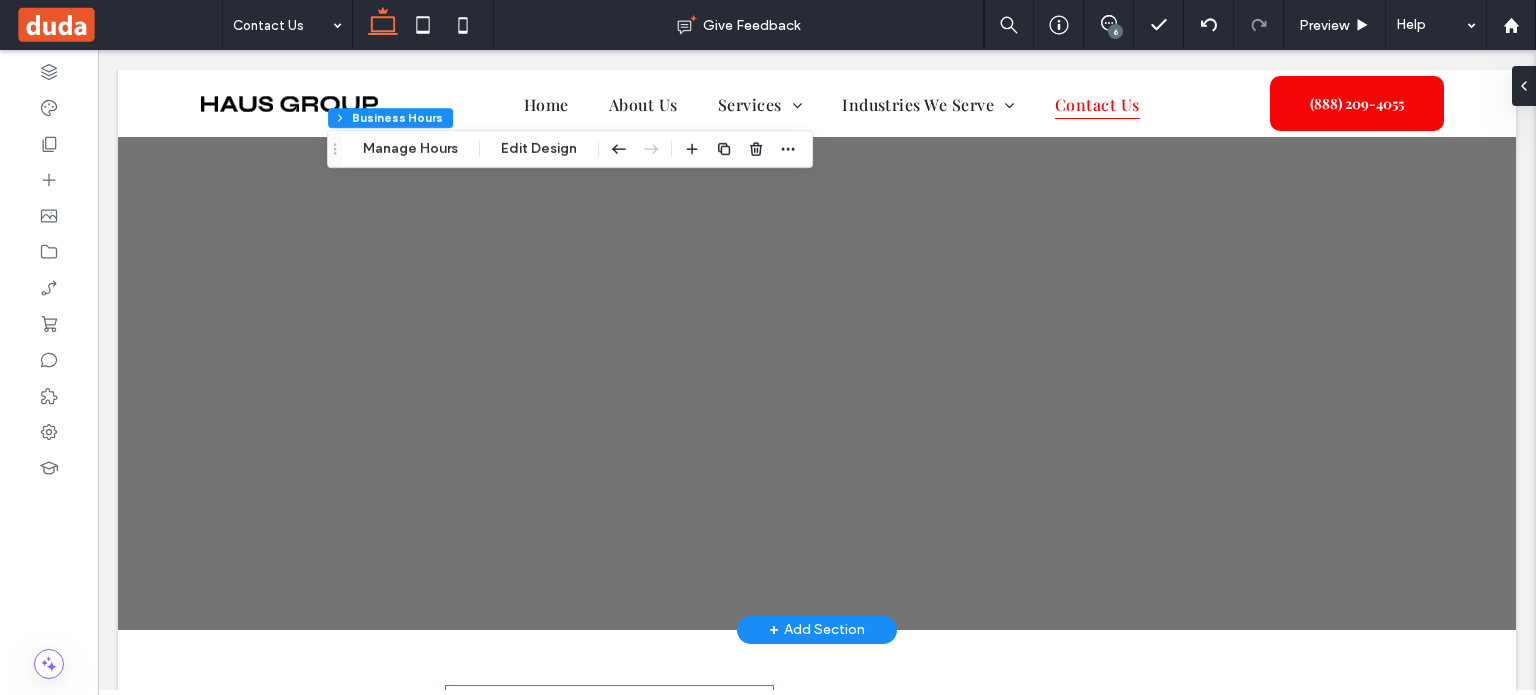 scroll, scrollTop: 2647, scrollLeft: 0, axis: vertical 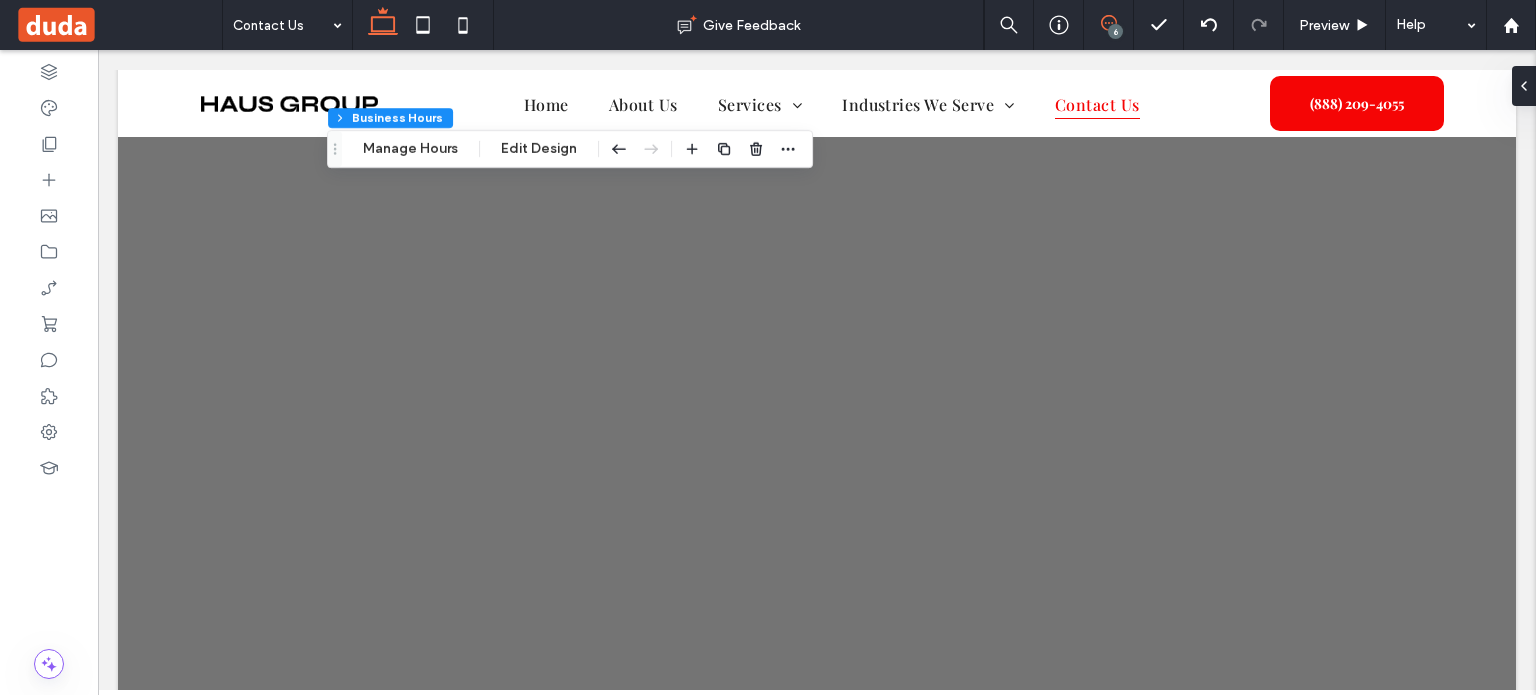 click at bounding box center (1108, 23) 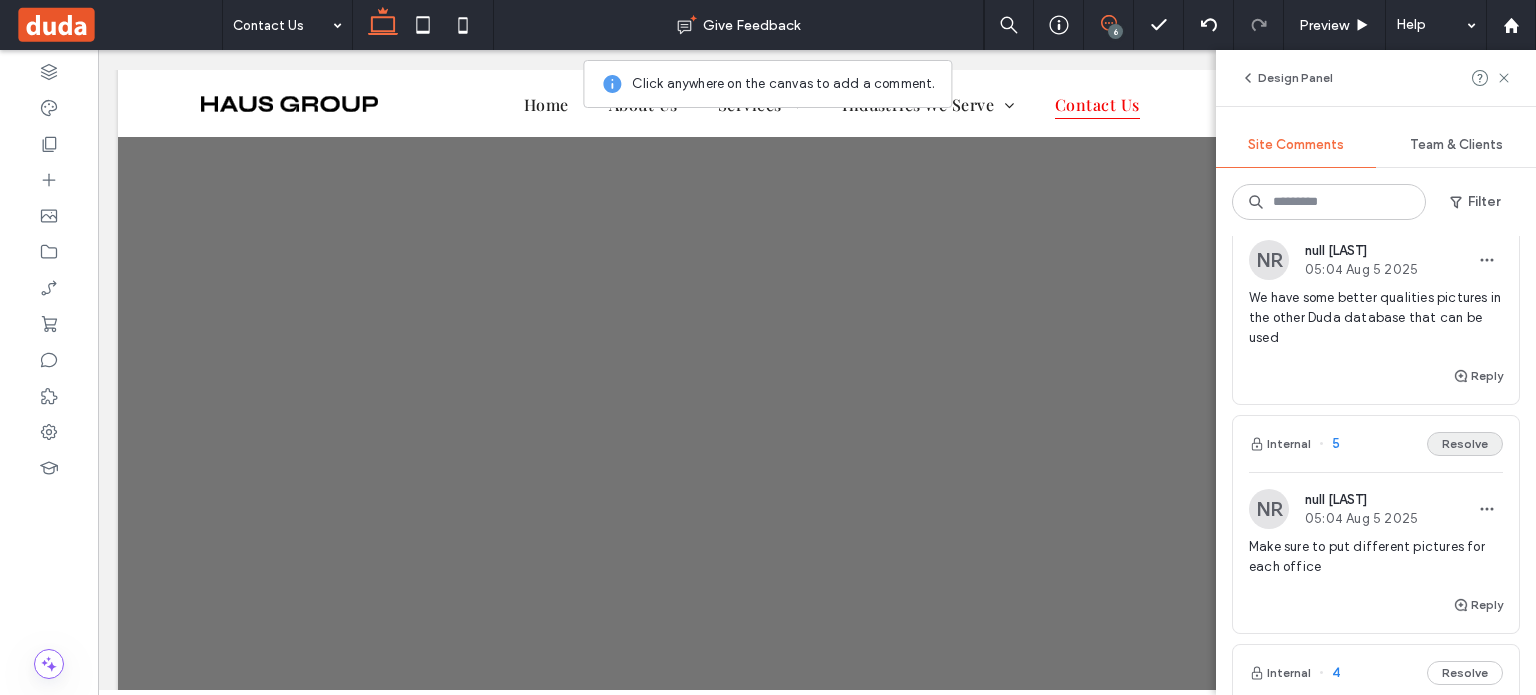 scroll, scrollTop: 0, scrollLeft: 0, axis: both 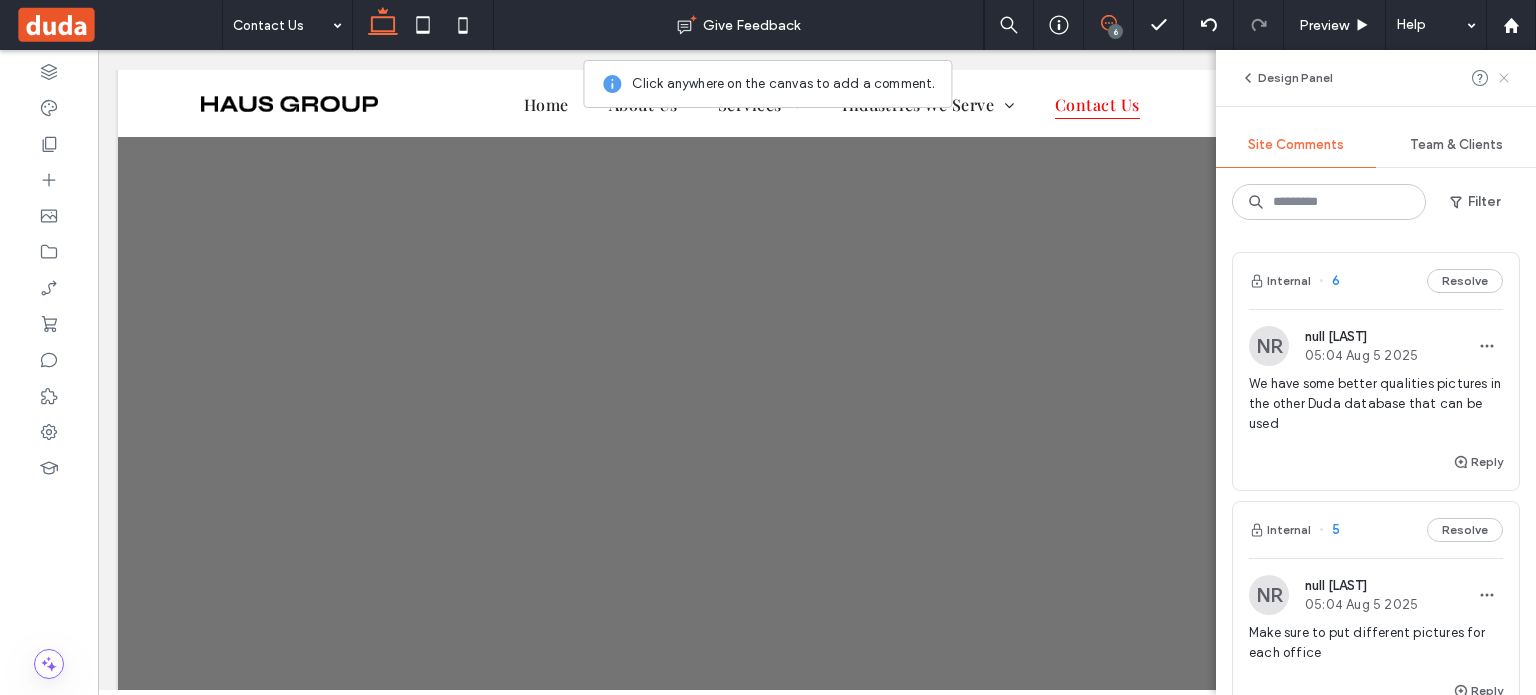 click 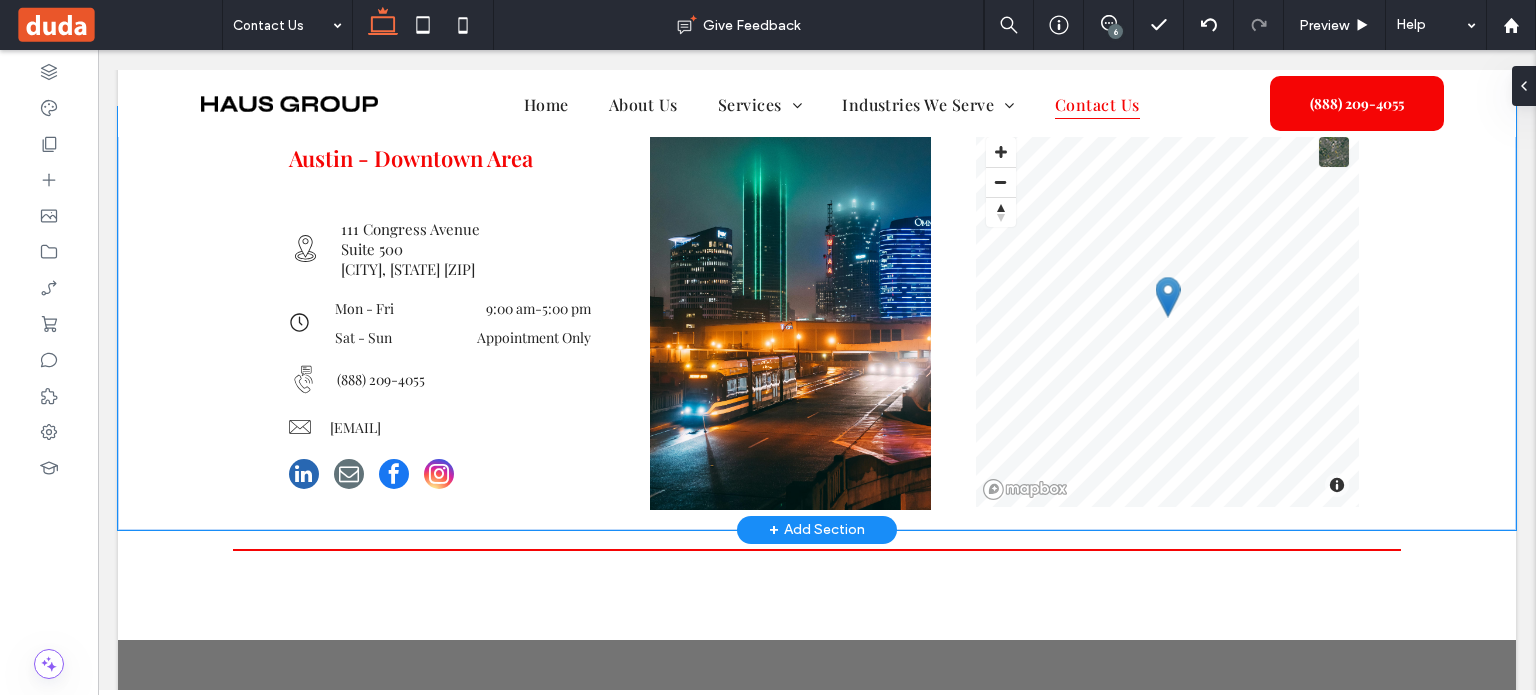 scroll, scrollTop: 1147, scrollLeft: 0, axis: vertical 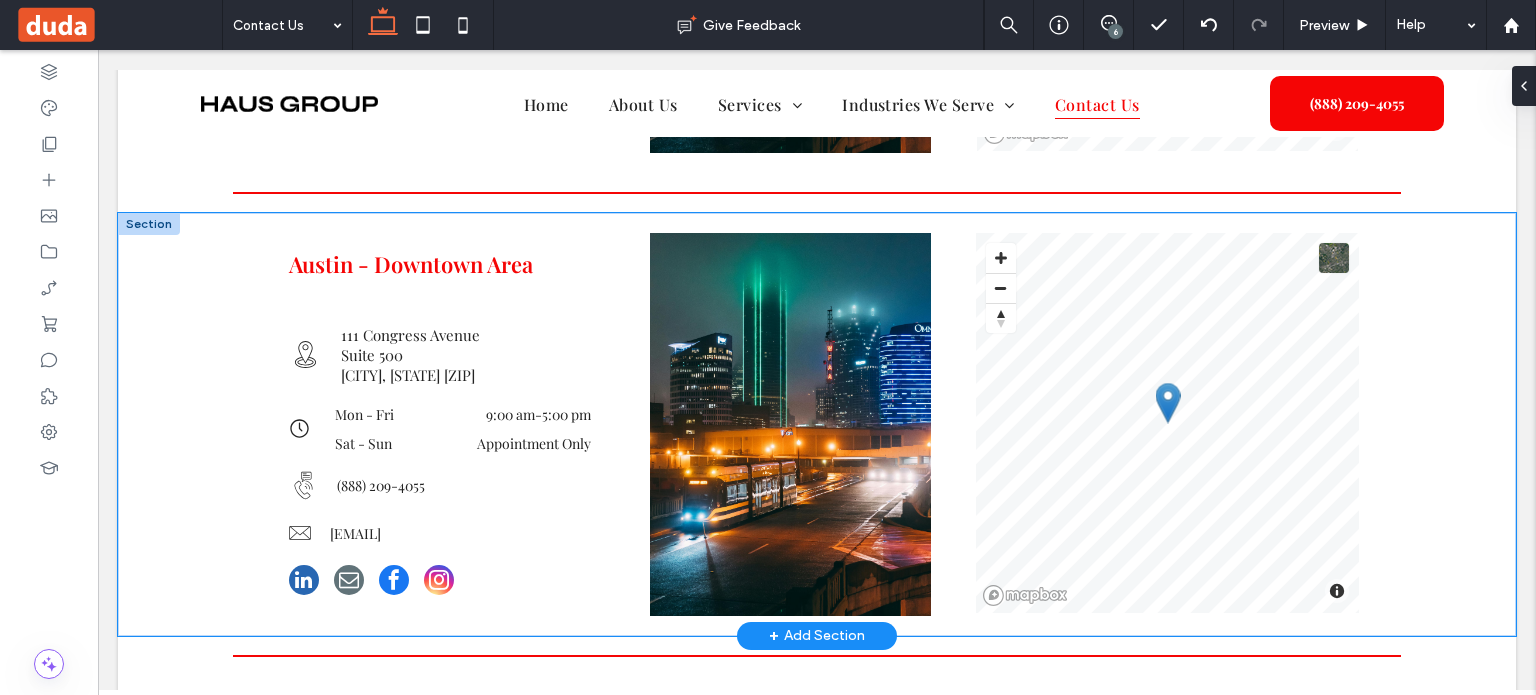 drag, startPoint x: 152, startPoint y: 351, endPoint x: 177, endPoint y: 322, distance: 38.28838 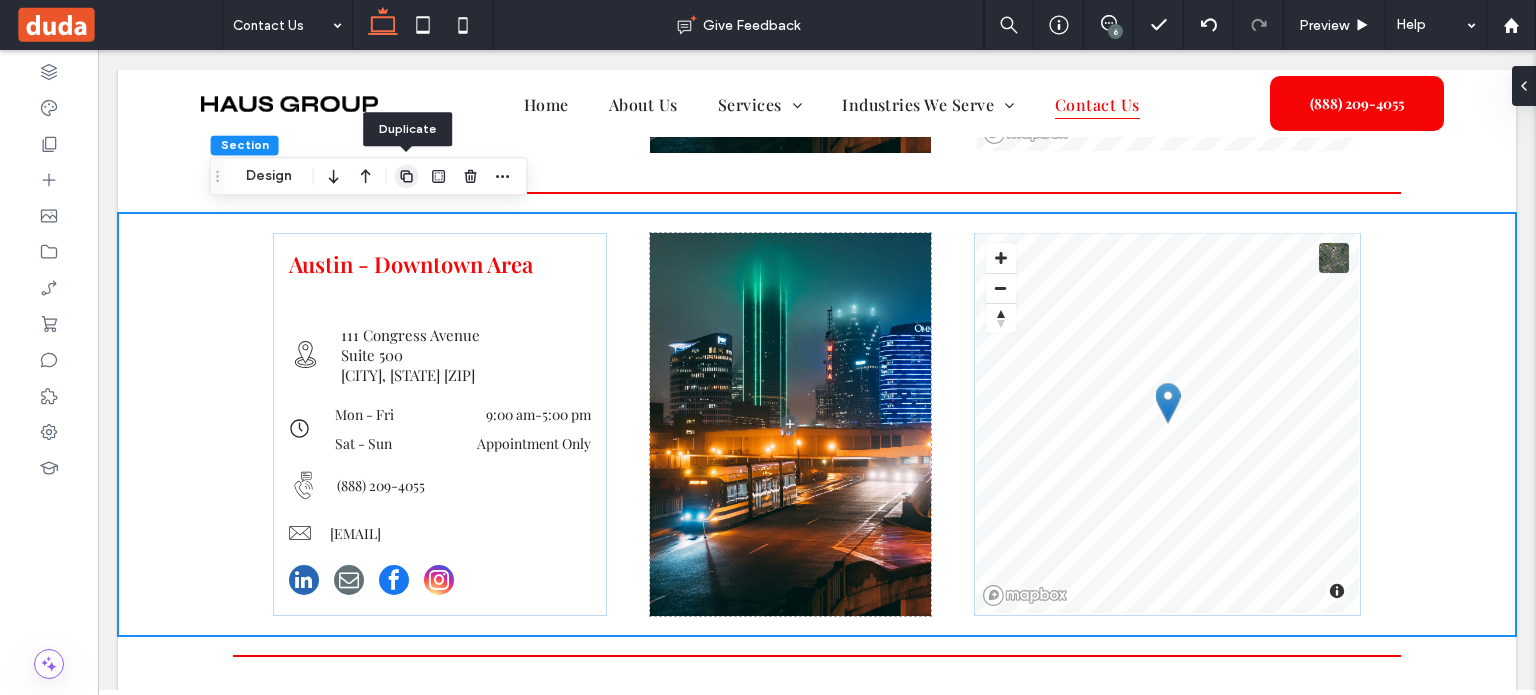 click 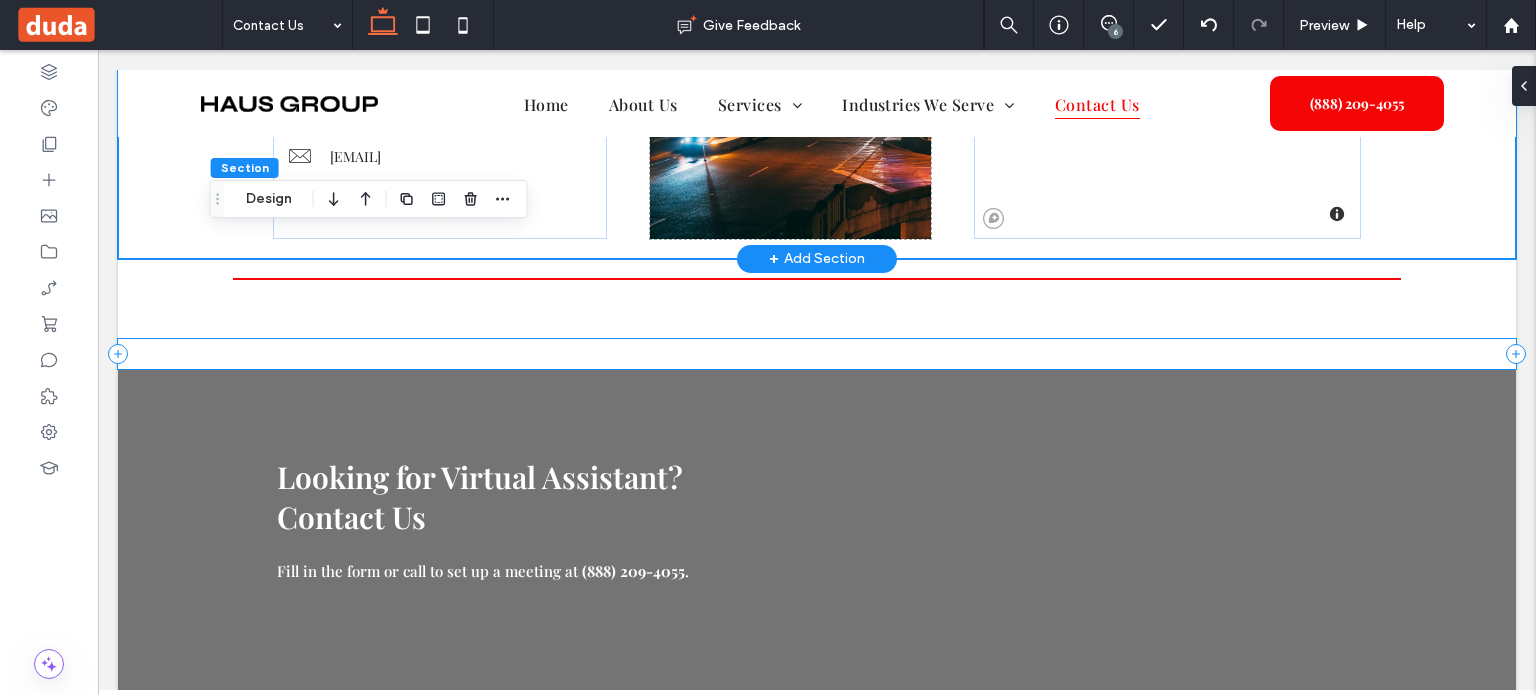 scroll, scrollTop: 1547, scrollLeft: 0, axis: vertical 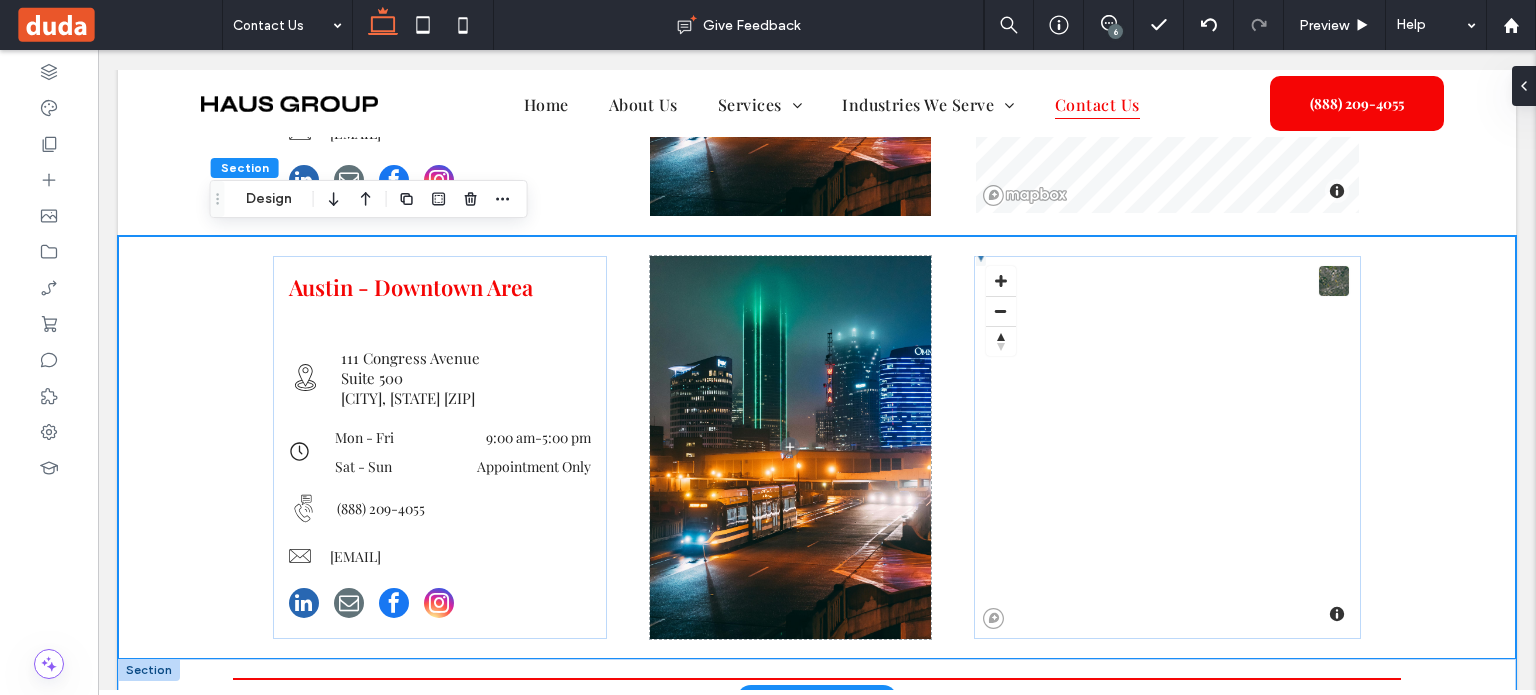 click at bounding box center [817, 679] 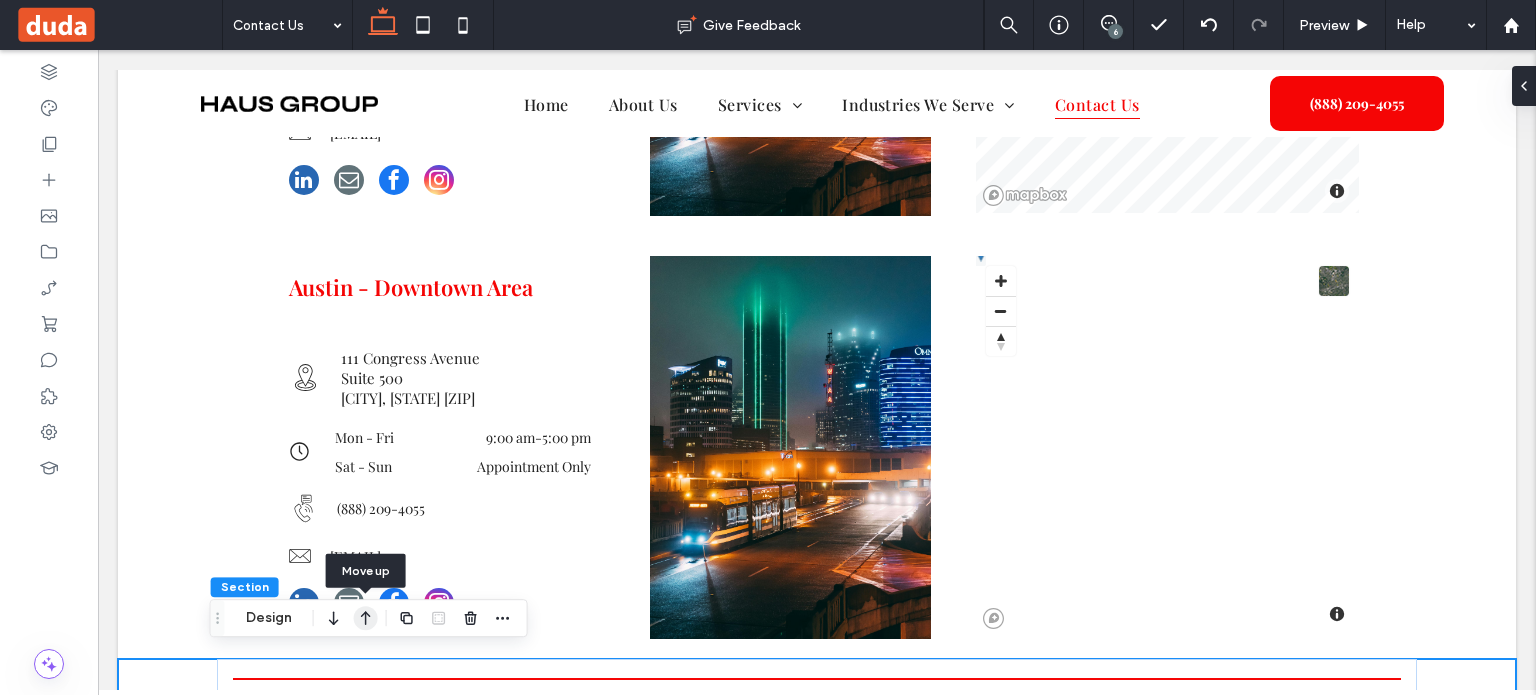 click 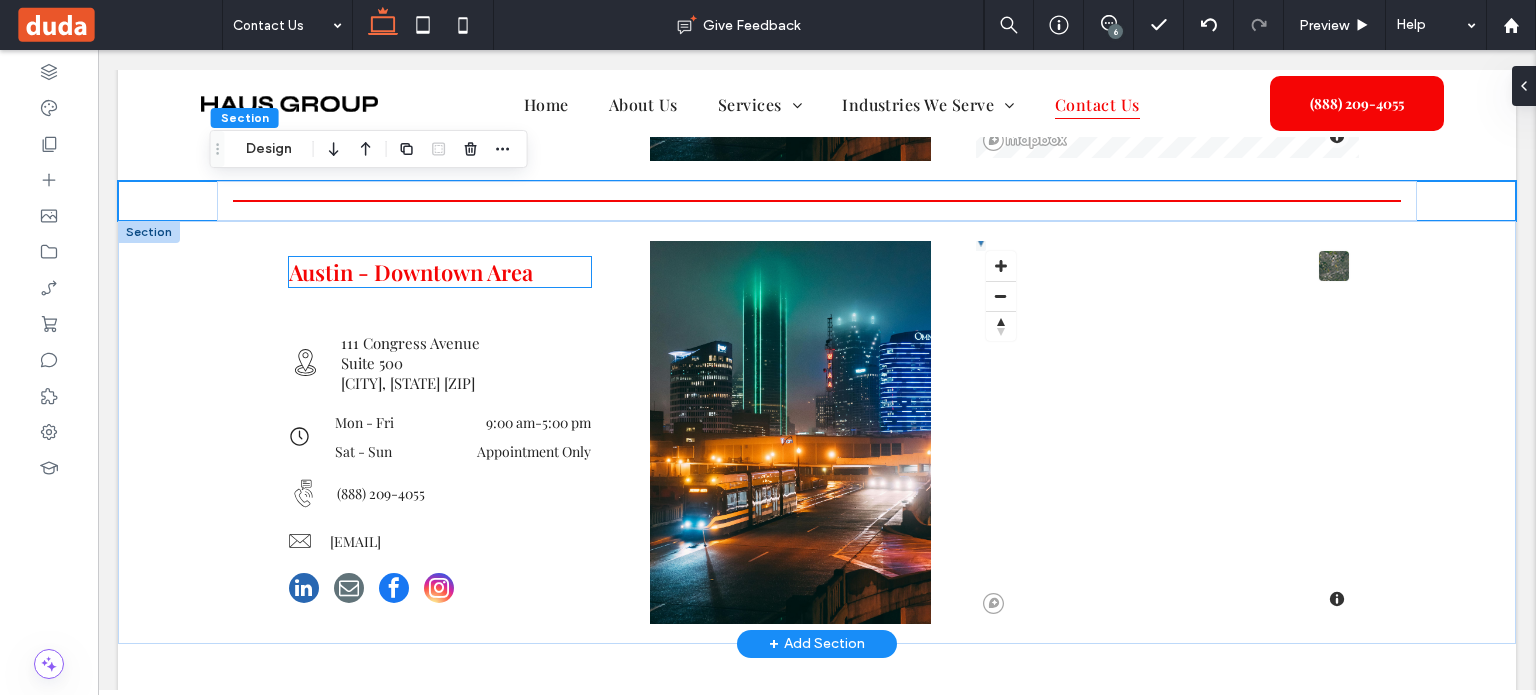 scroll, scrollTop: 1468, scrollLeft: 0, axis: vertical 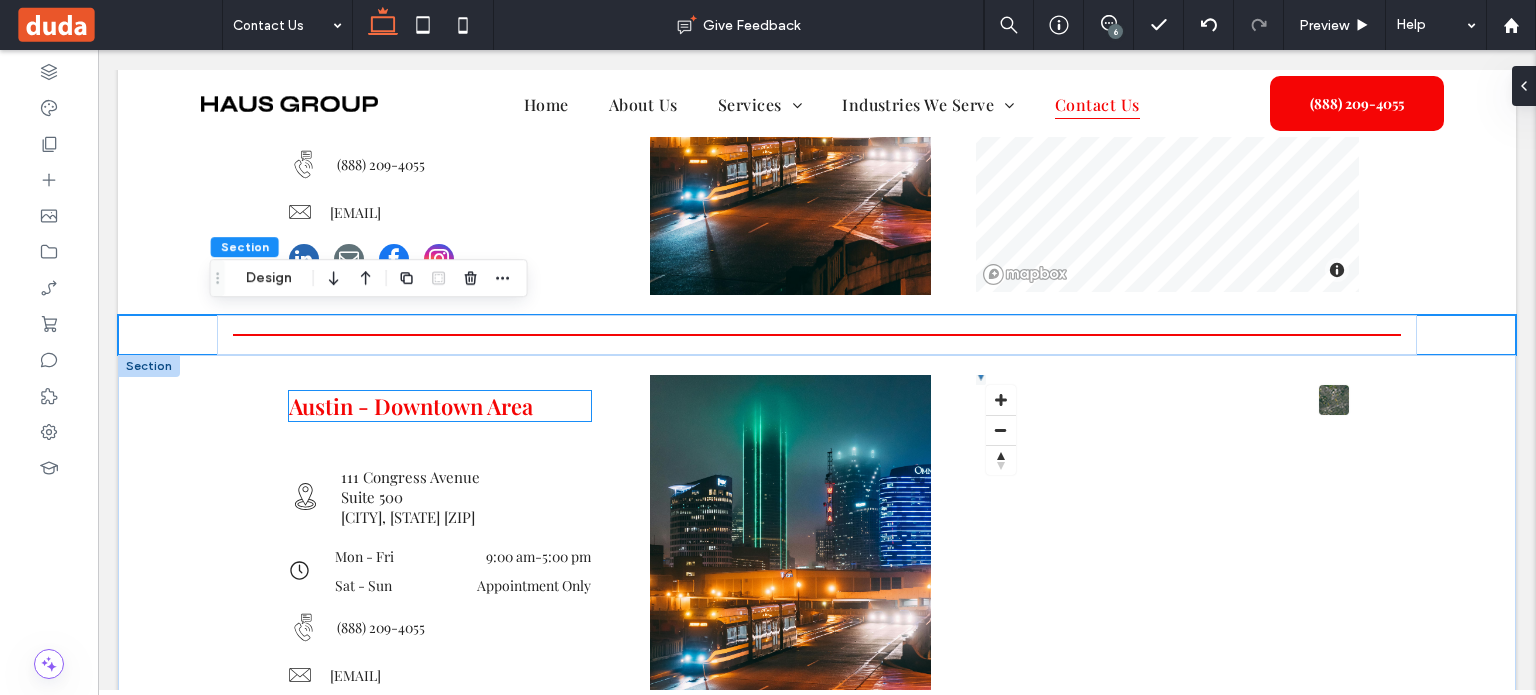 click on "Austin - Downtown Area" at bounding box center (411, 406) 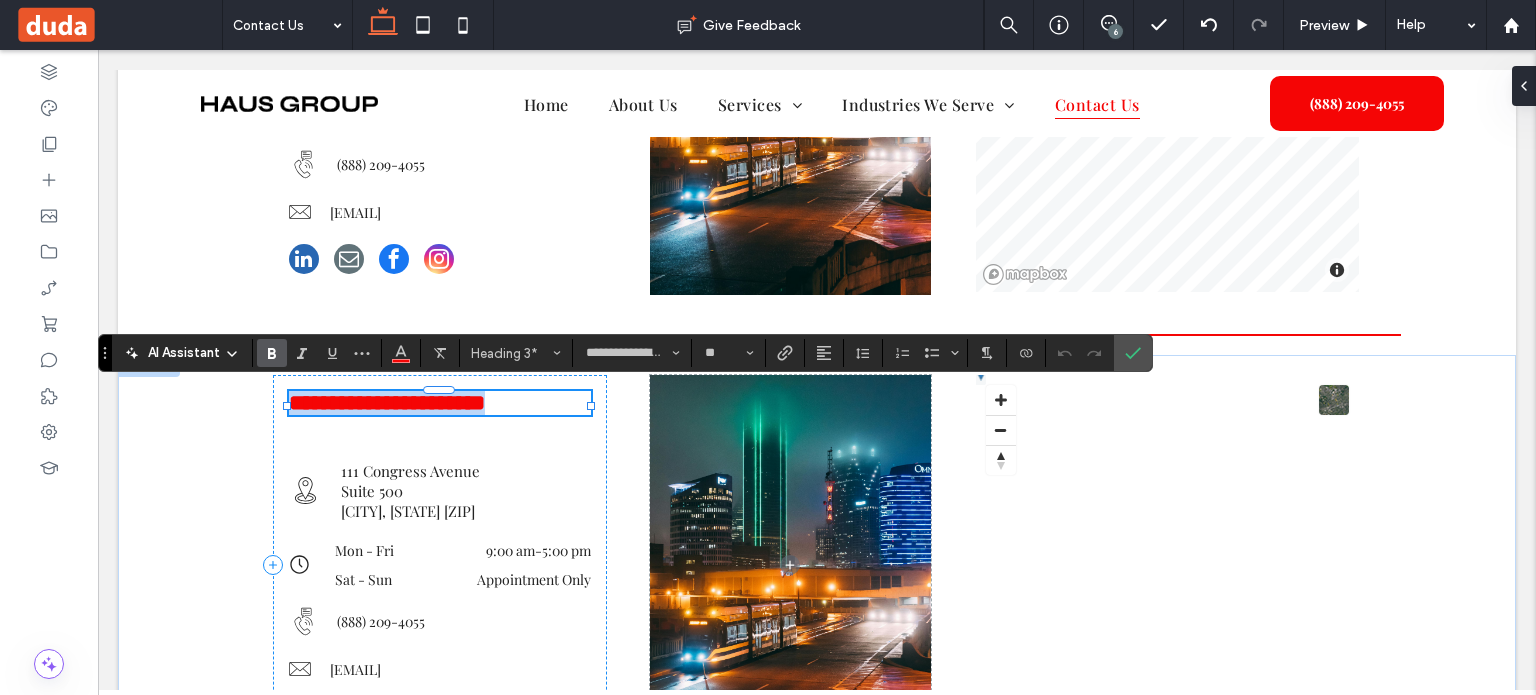 click on "**********" at bounding box center [440, 403] 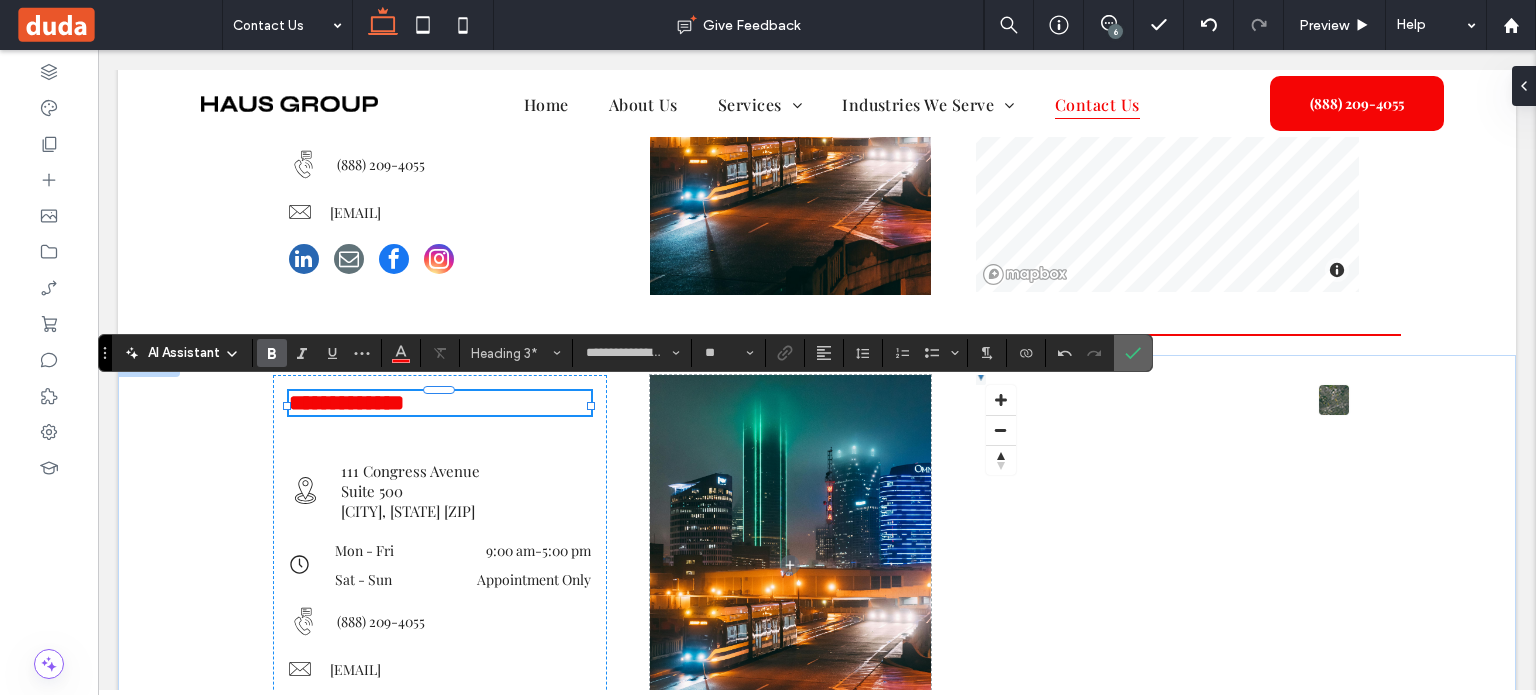 drag, startPoint x: 1134, startPoint y: 351, endPoint x: 1024, endPoint y: 321, distance: 114.01754 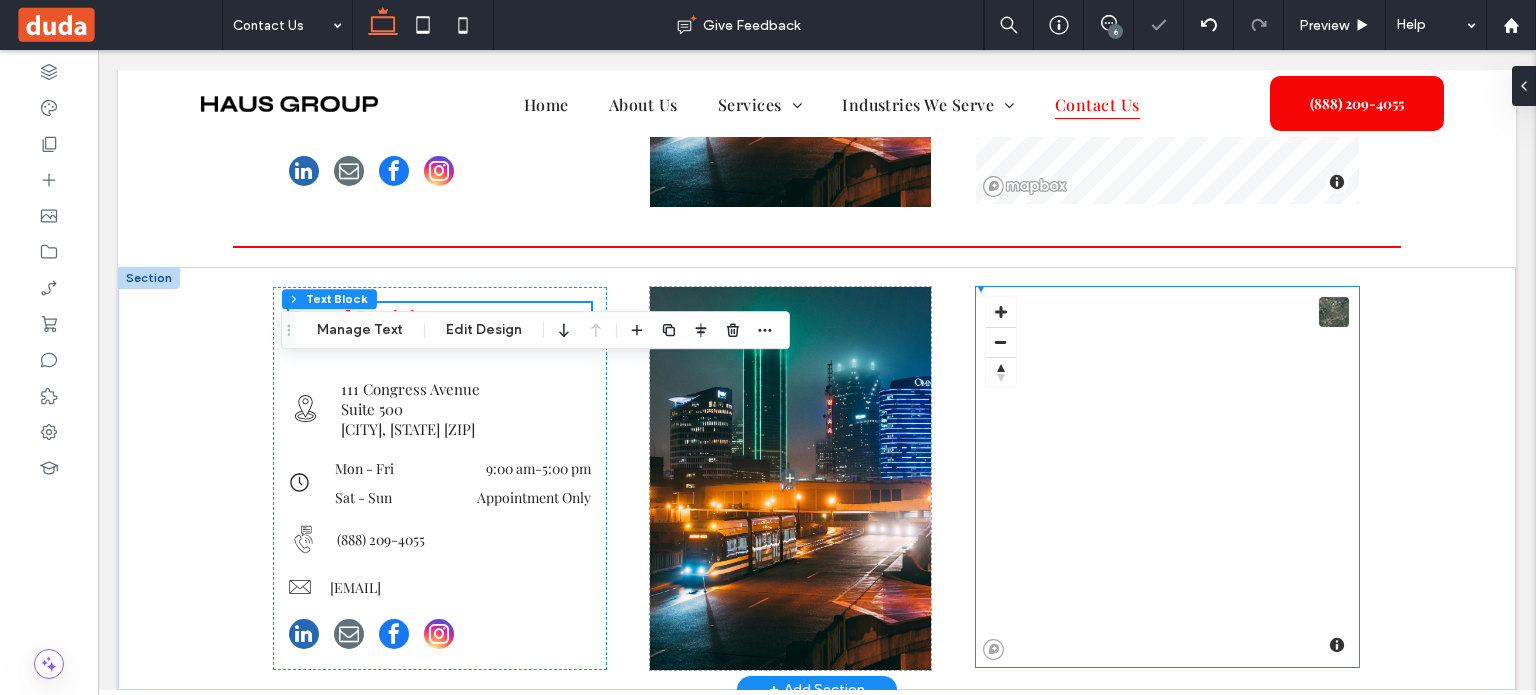 scroll, scrollTop: 1668, scrollLeft: 0, axis: vertical 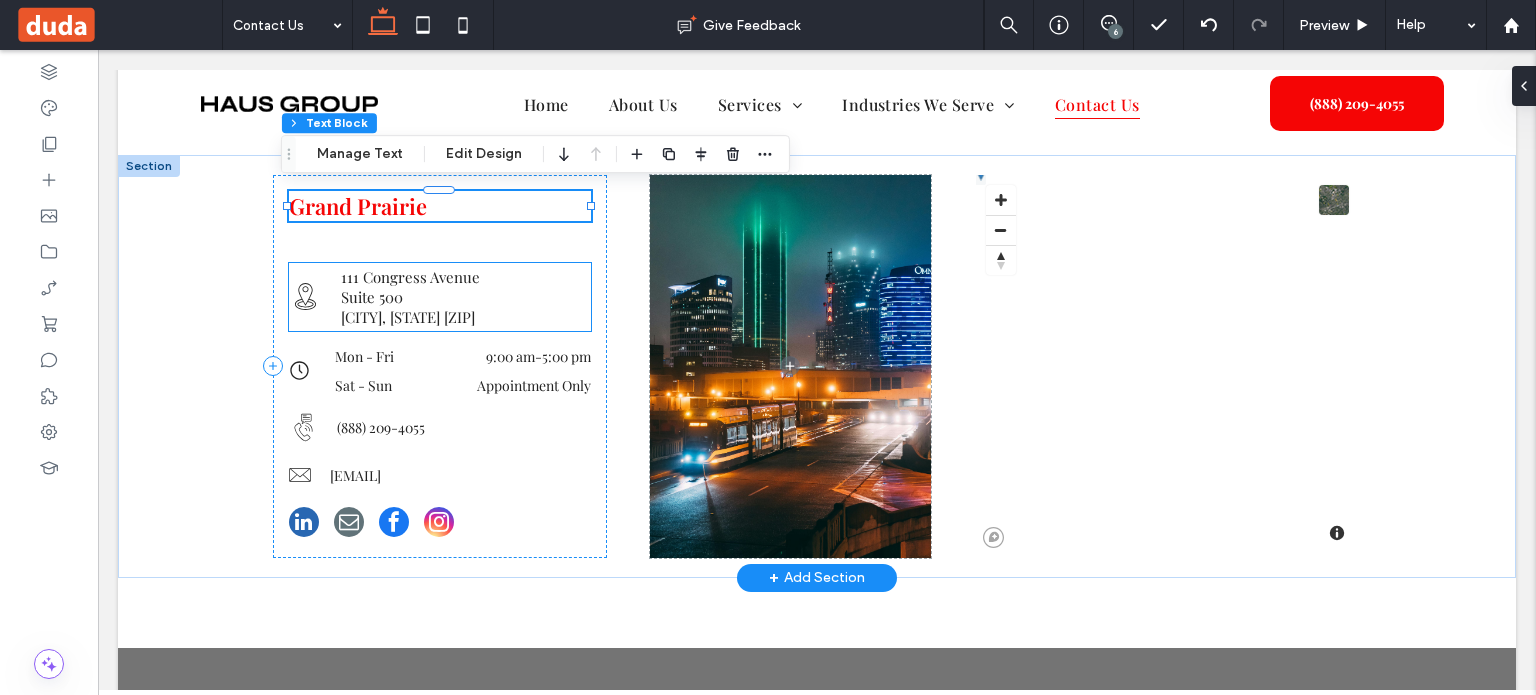 click on "111 Congress Avenue" at bounding box center [410, 277] 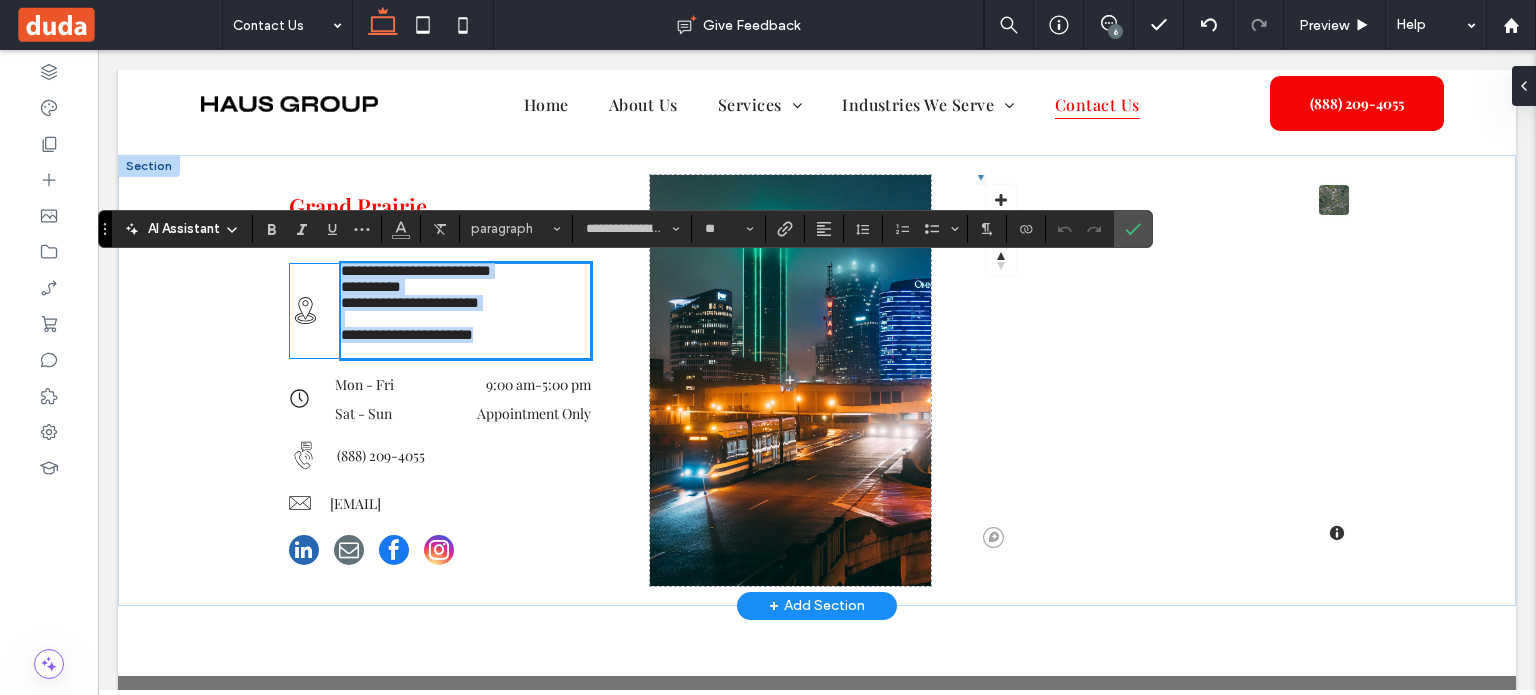 scroll, scrollTop: 0, scrollLeft: 0, axis: both 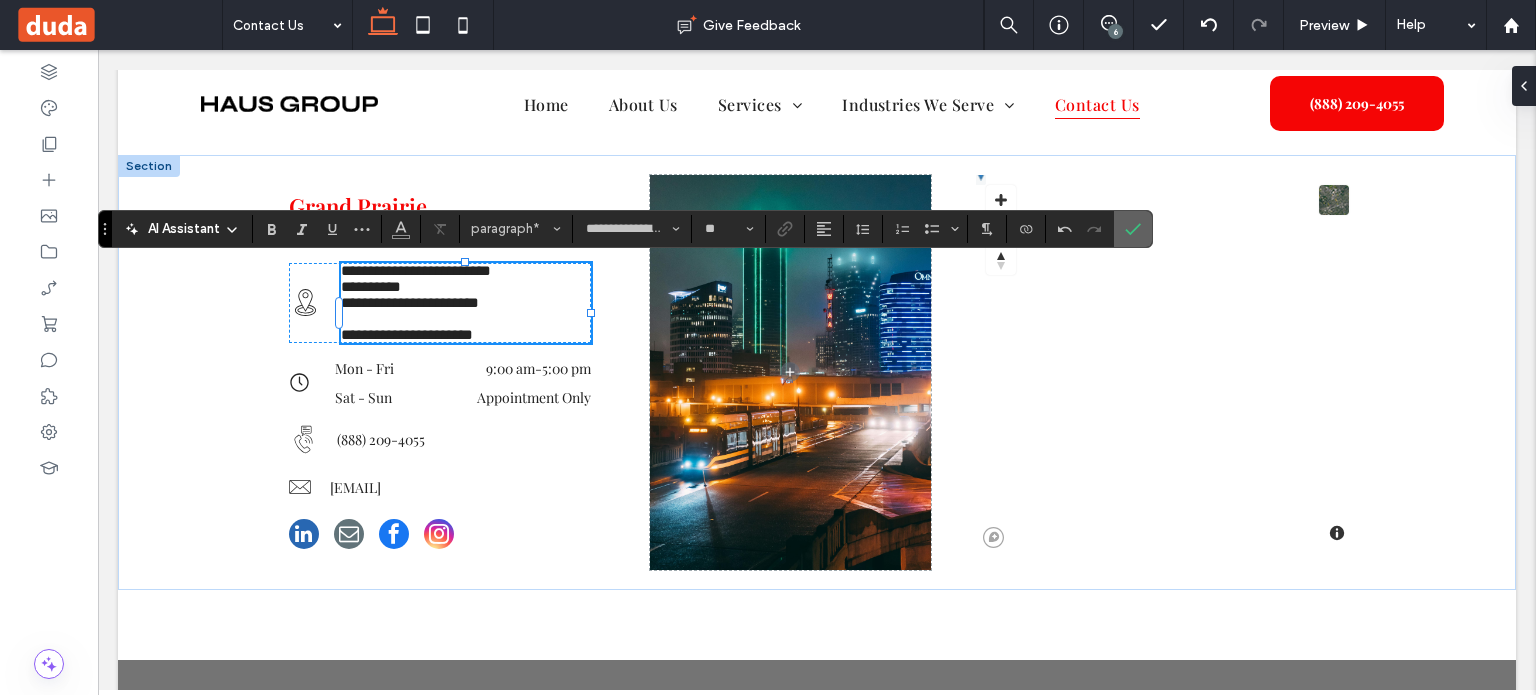click 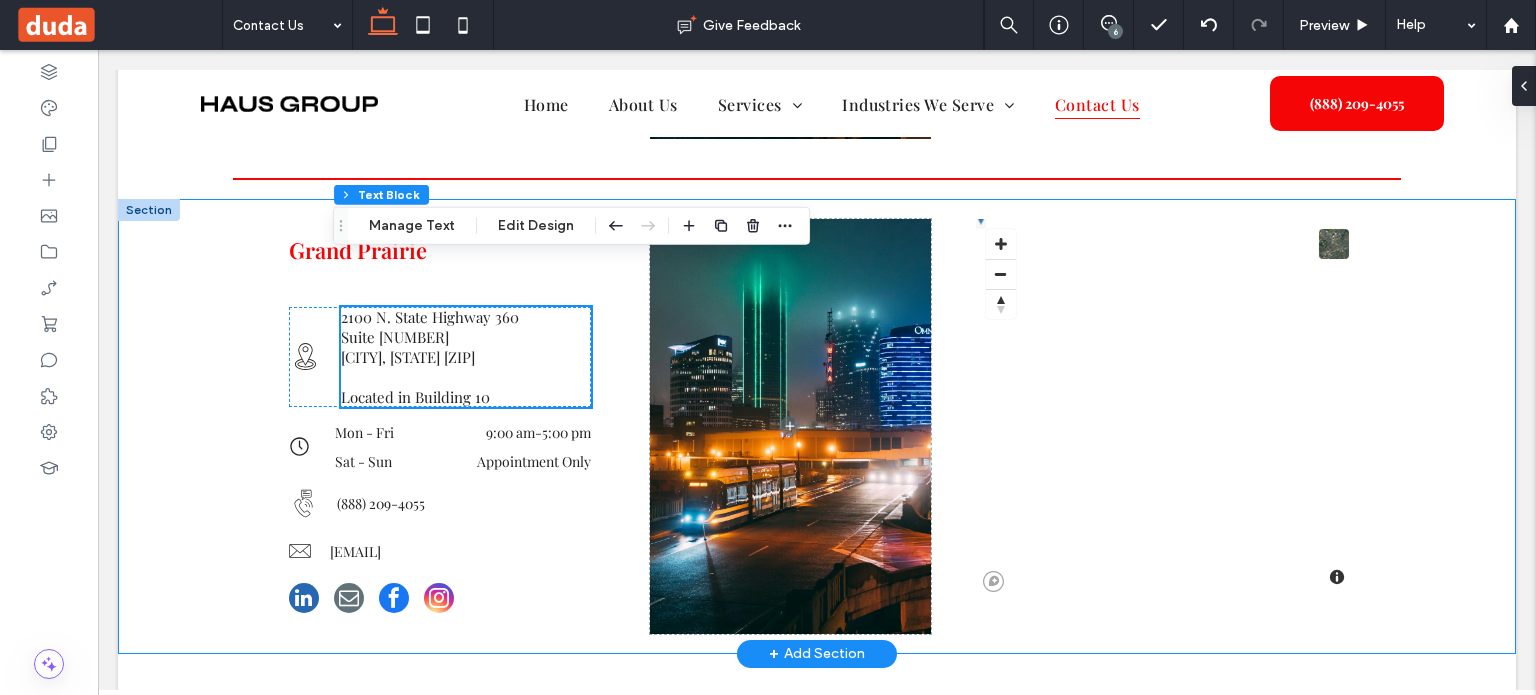 scroll, scrollTop: 1668, scrollLeft: 0, axis: vertical 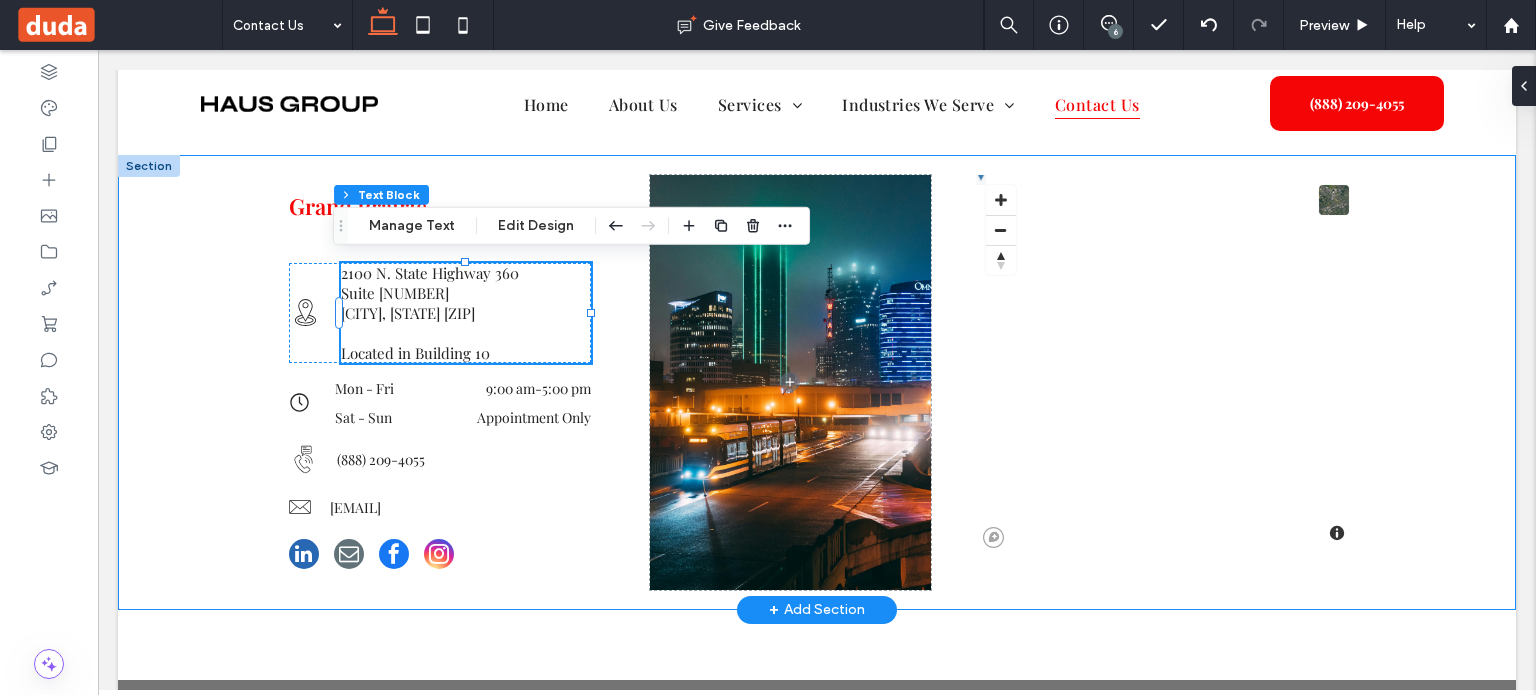 click on "Grand Prairie
A black and white envelope icon on a white background.
2100 N. State Highway 360 Suite 1000 Grand Prairie, TX 75050 Located in Building 10
A black and white outline of a map pin on a white background.
Mon - Fri
9:00 am
-  5:00 pm
Sat - Sun
Appointment Only
A black and white outline of a map pin on a white background.
(888) 209-4055
A phone with a speech bubble coming out of it.
info@masterlygroup.com
© Mapbox   © OpenStreetMap   Improve this map" at bounding box center (817, 382) 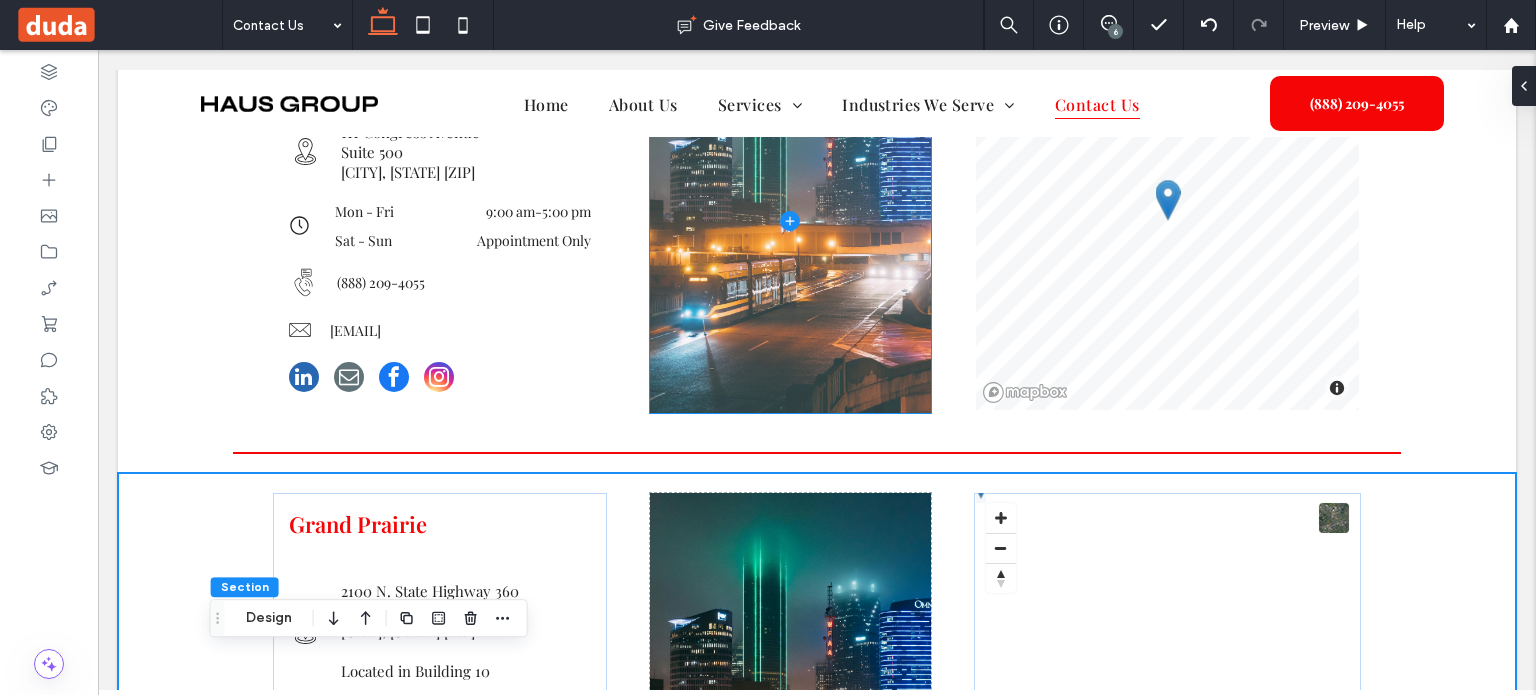 scroll, scrollTop: 1668, scrollLeft: 0, axis: vertical 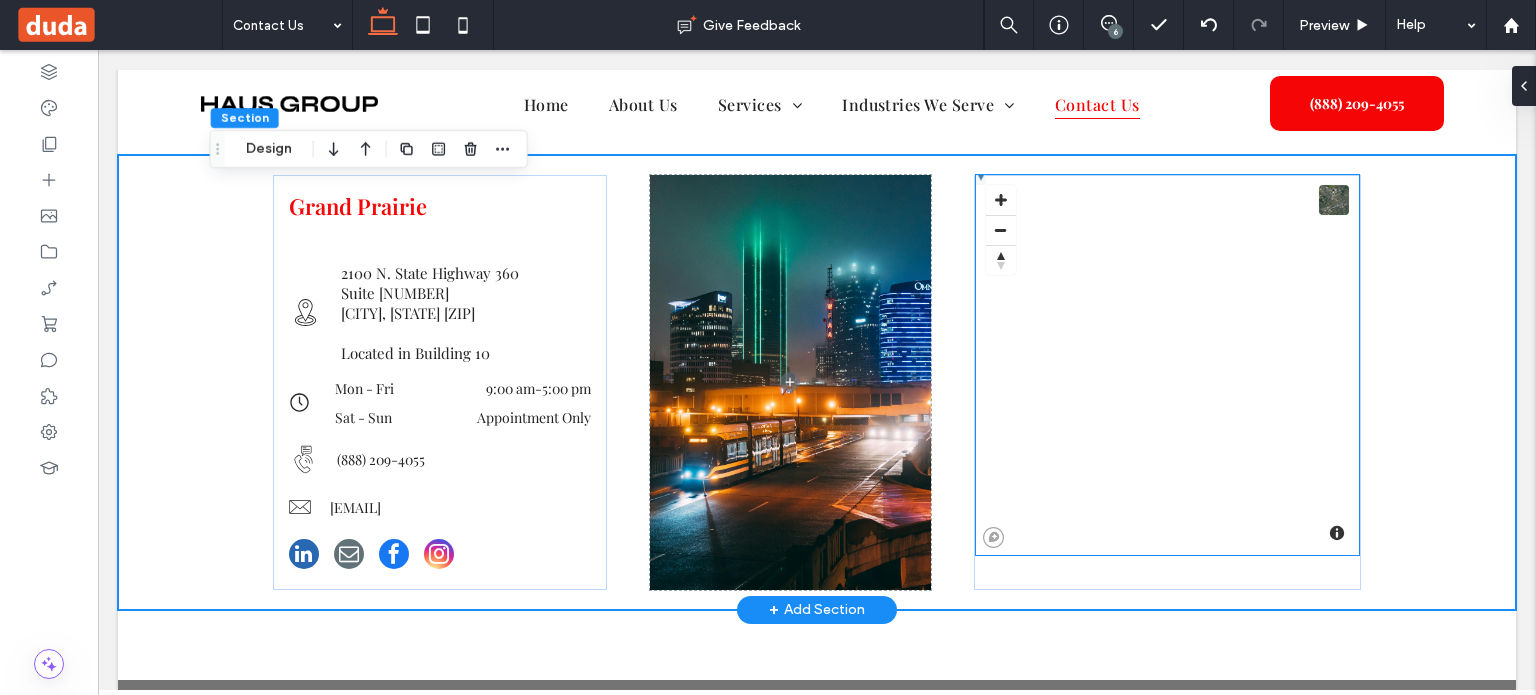 click on "© Mapbox   © OpenStreetMap   Improve this map" at bounding box center (1167, 365) 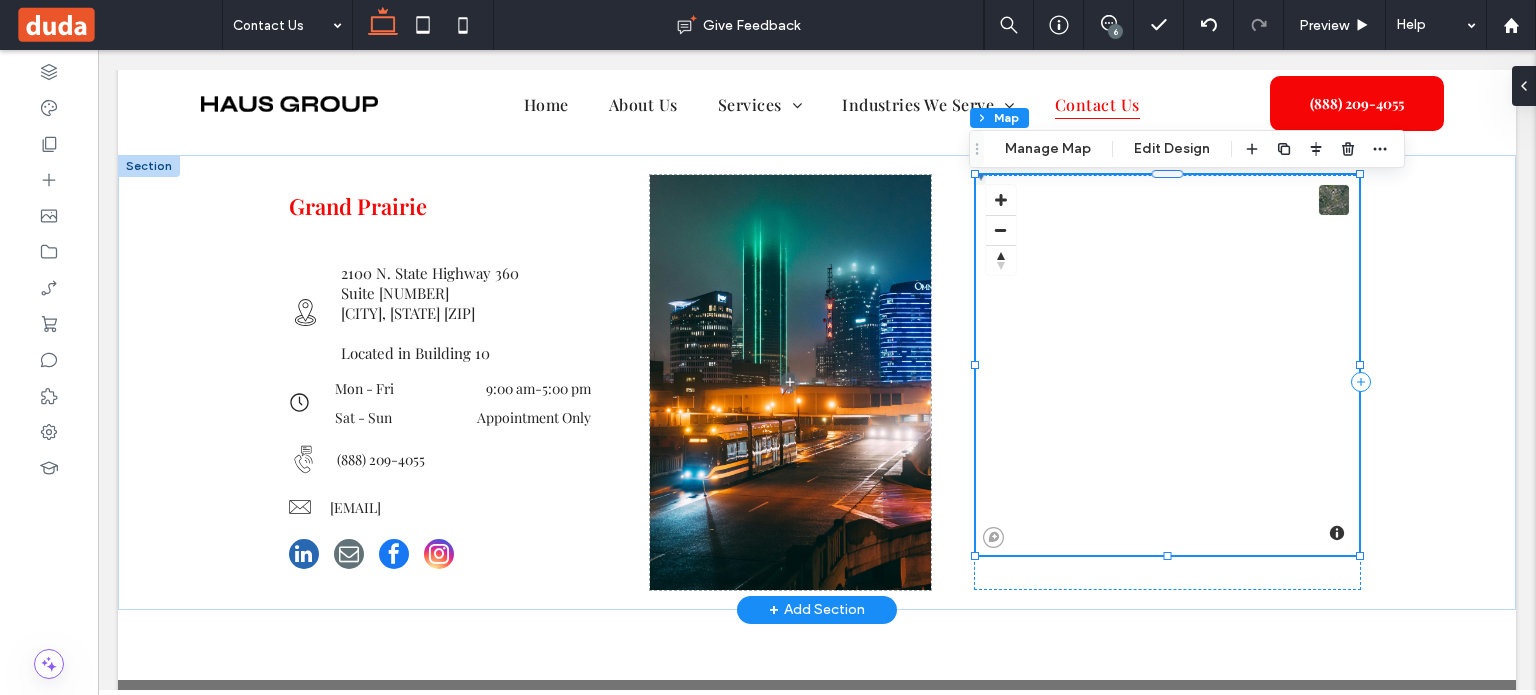 click on "© Mapbox   © OpenStreetMap   Improve this map" at bounding box center [1167, 365] 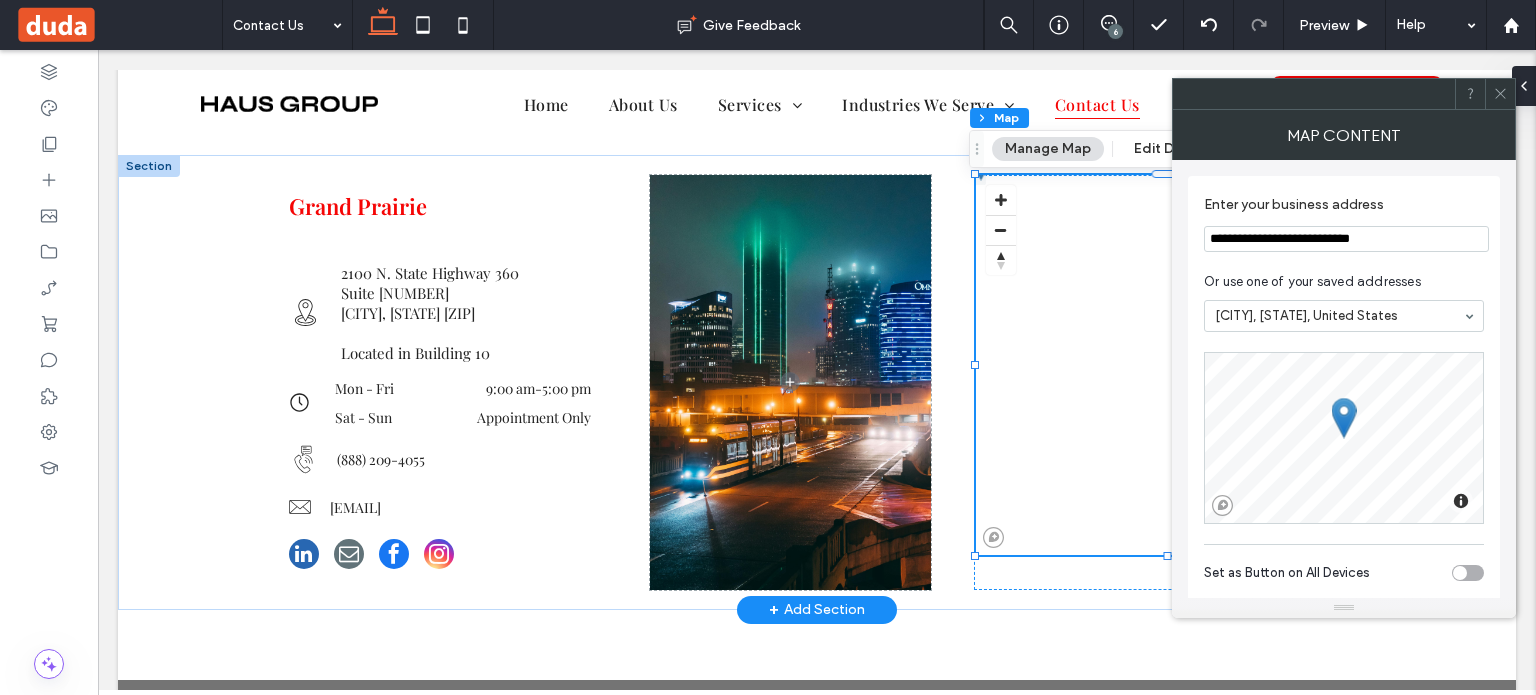 drag, startPoint x: 1531, startPoint y: 287, endPoint x: 1076, endPoint y: 236, distance: 457.84933 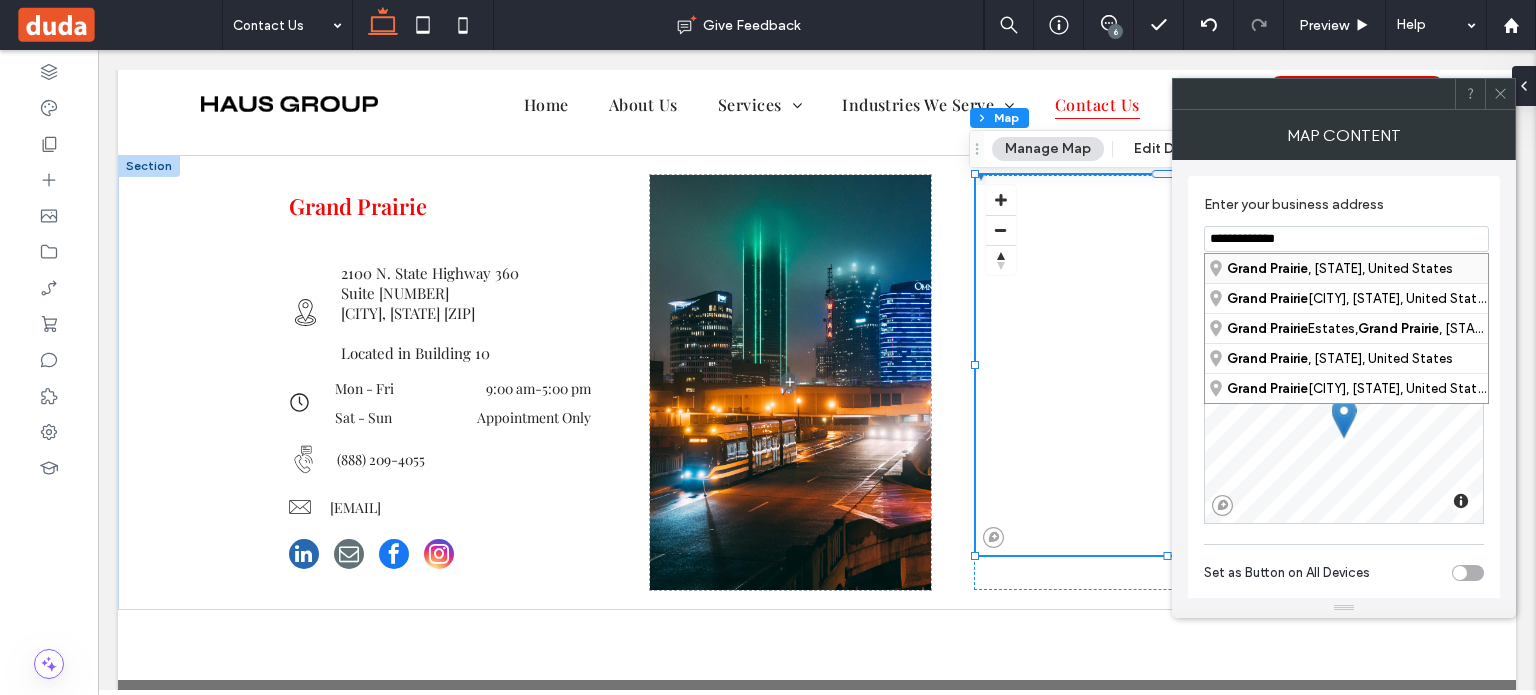 click on "Grand Prairie , Texas, United States" at bounding box center [1346, 268] 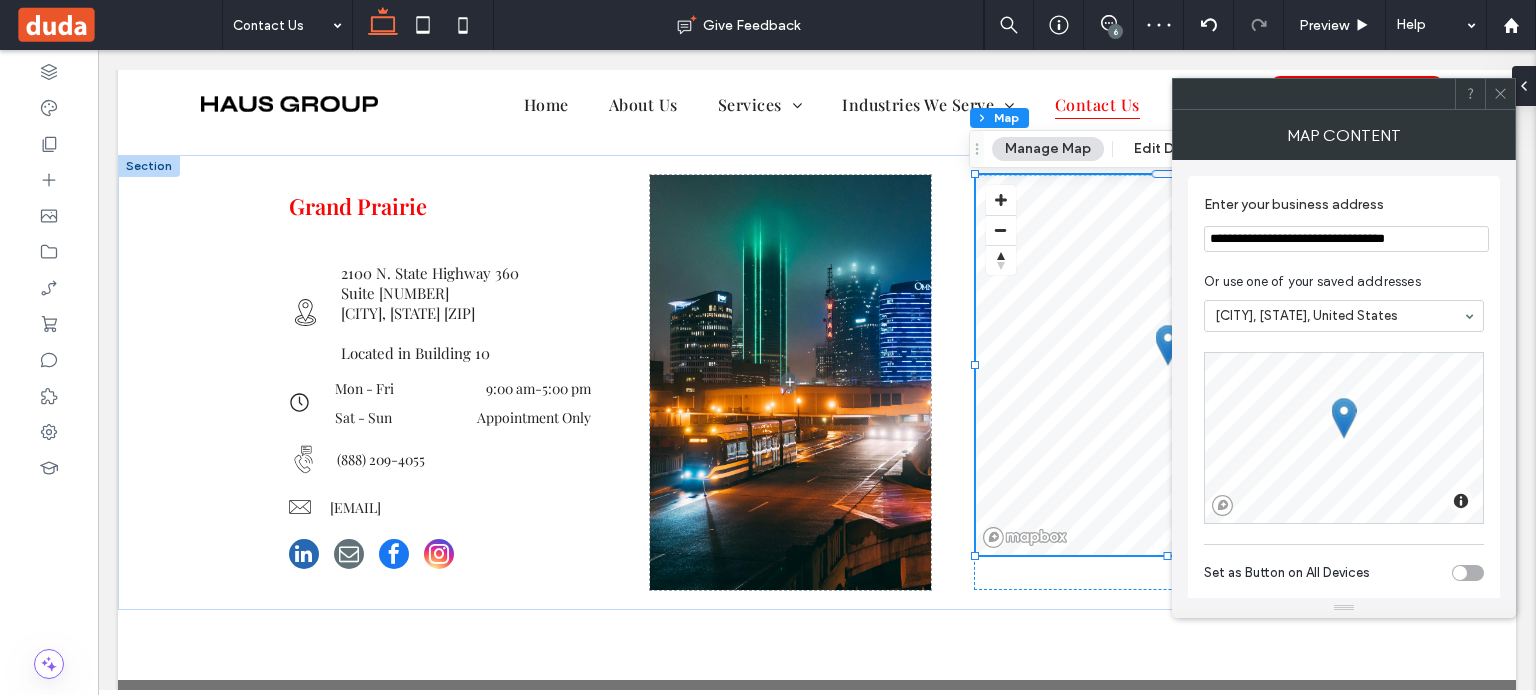 click 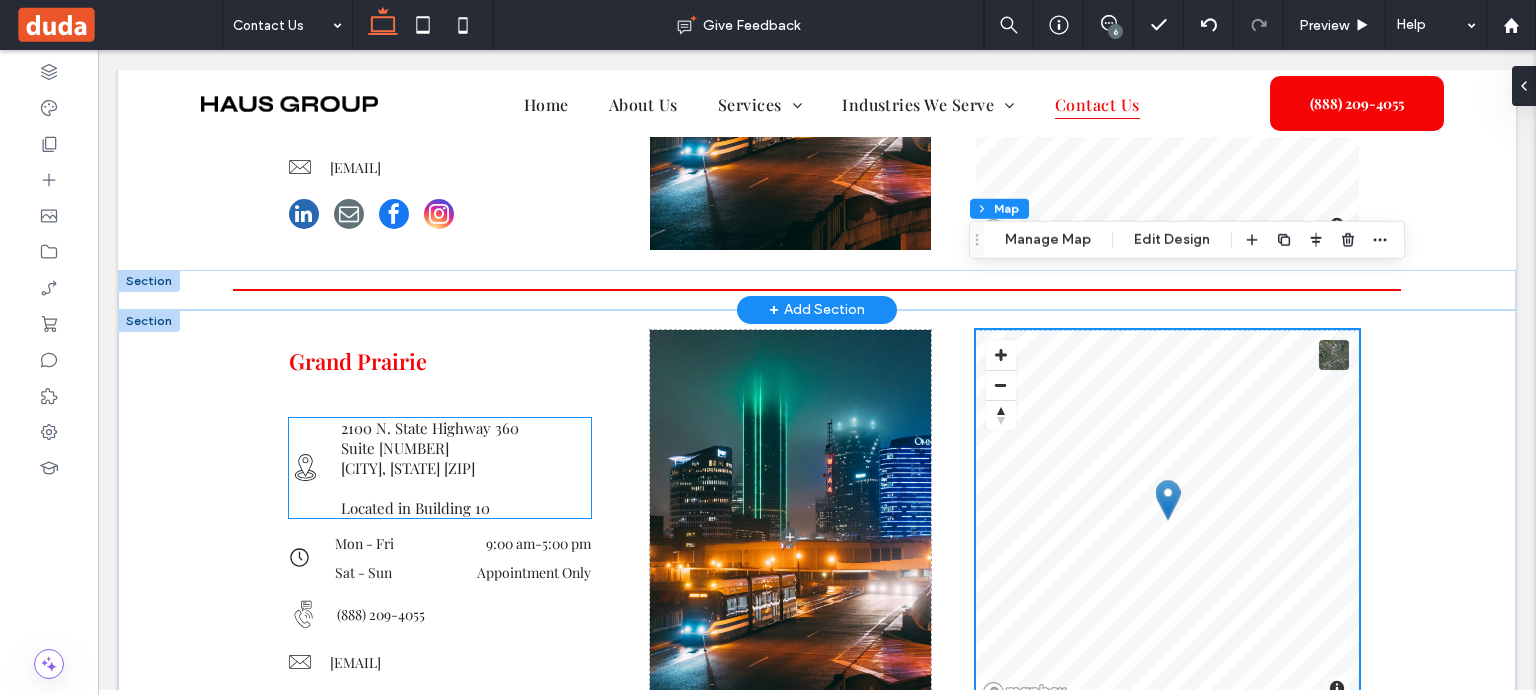 scroll, scrollTop: 1468, scrollLeft: 0, axis: vertical 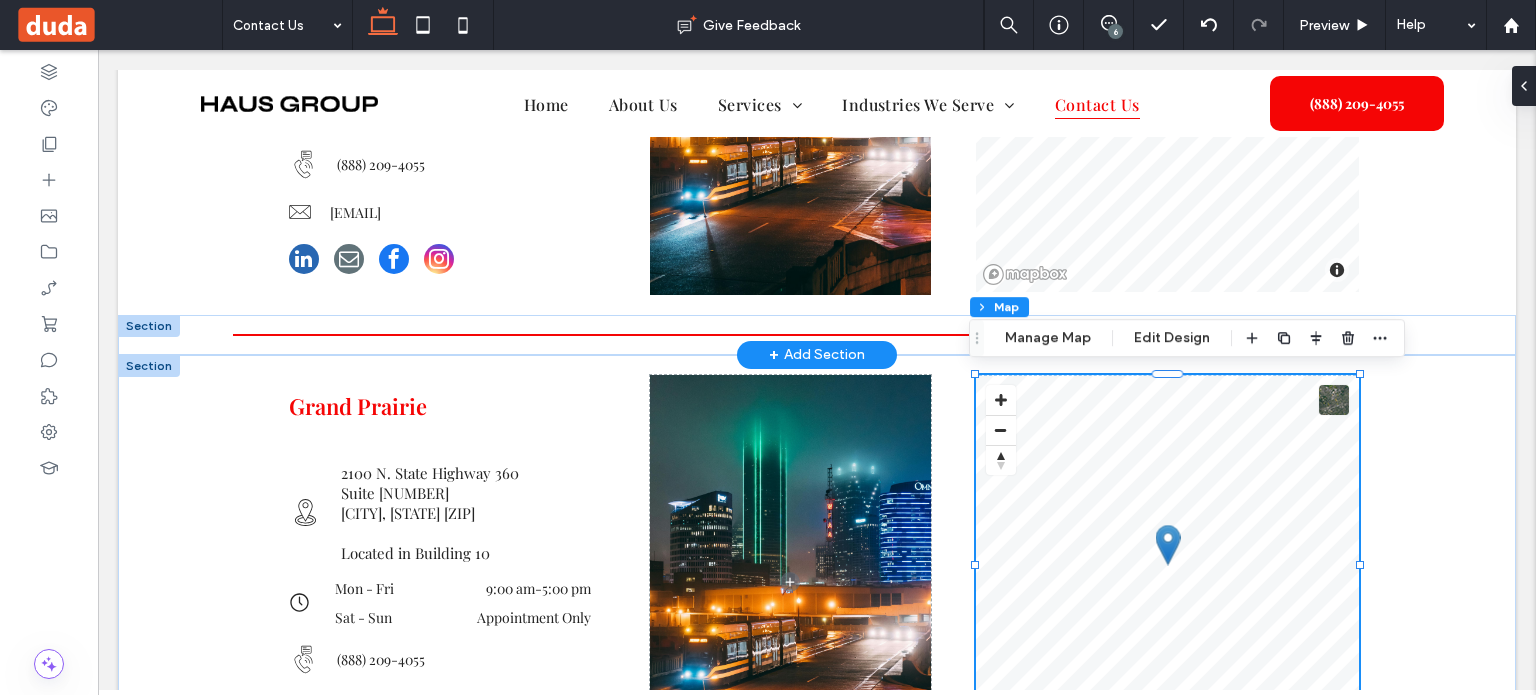 click at bounding box center (149, 326) 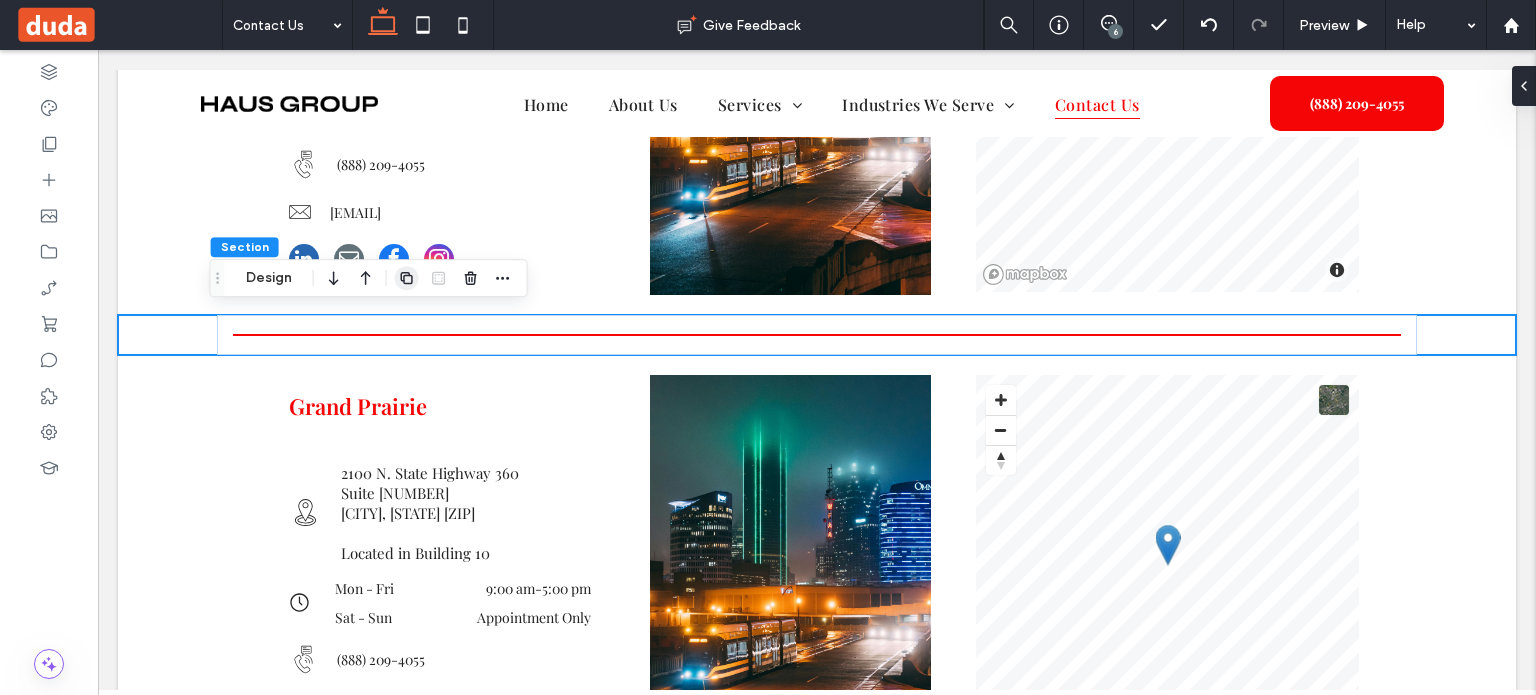 click 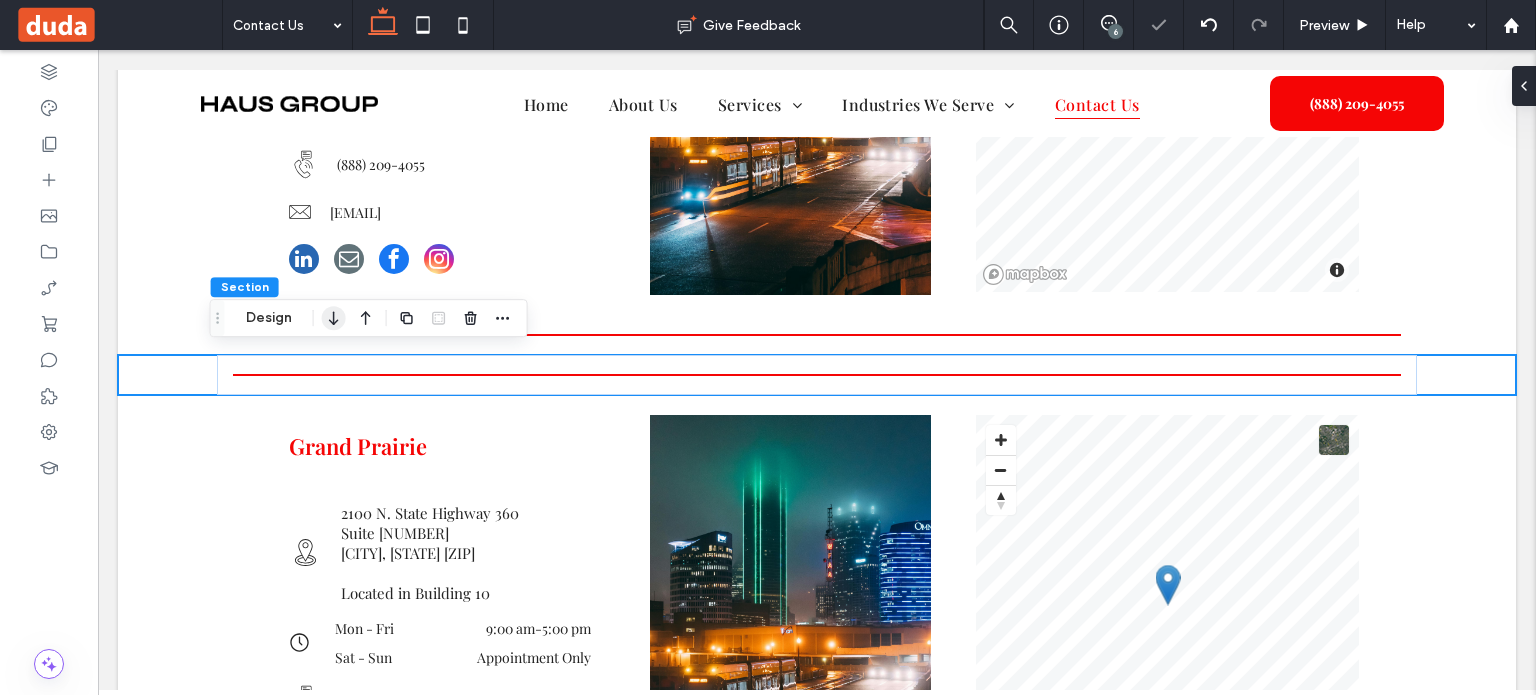click 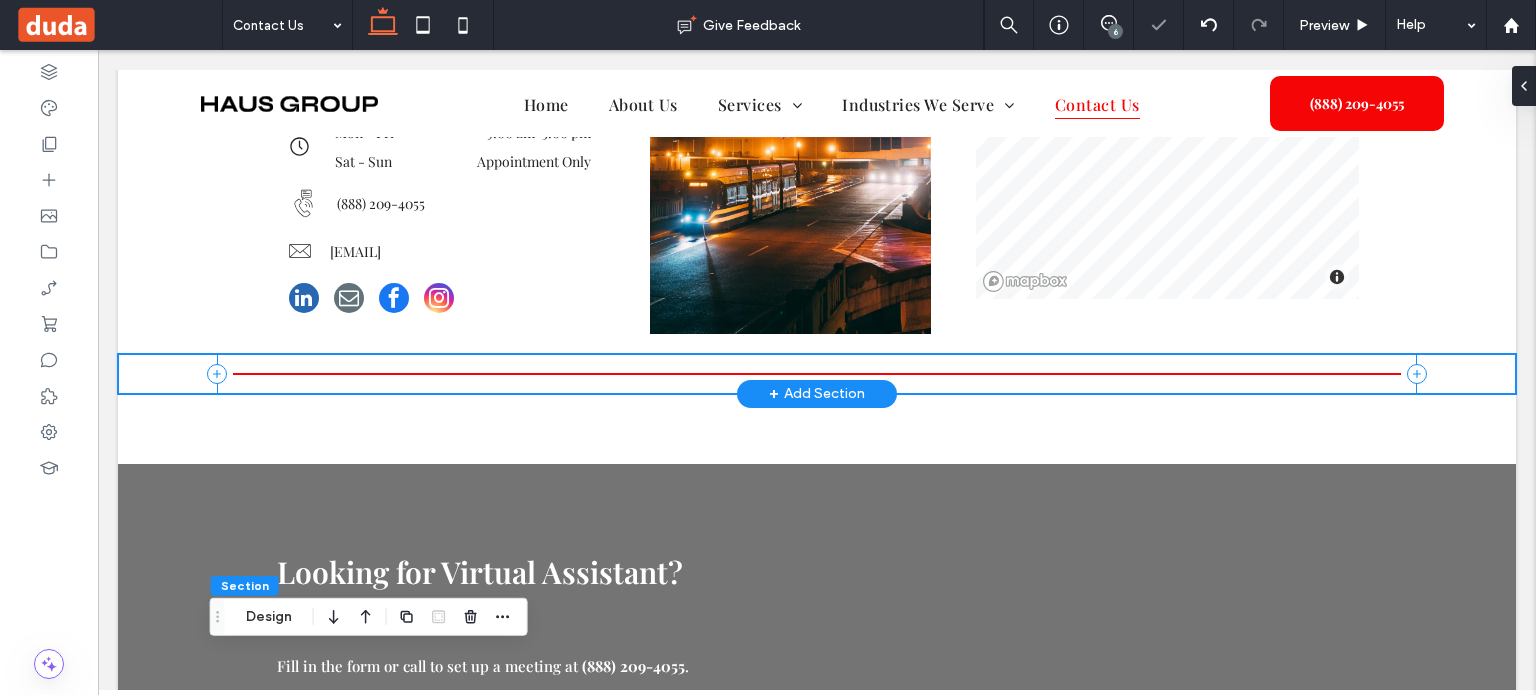 scroll, scrollTop: 1624, scrollLeft: 0, axis: vertical 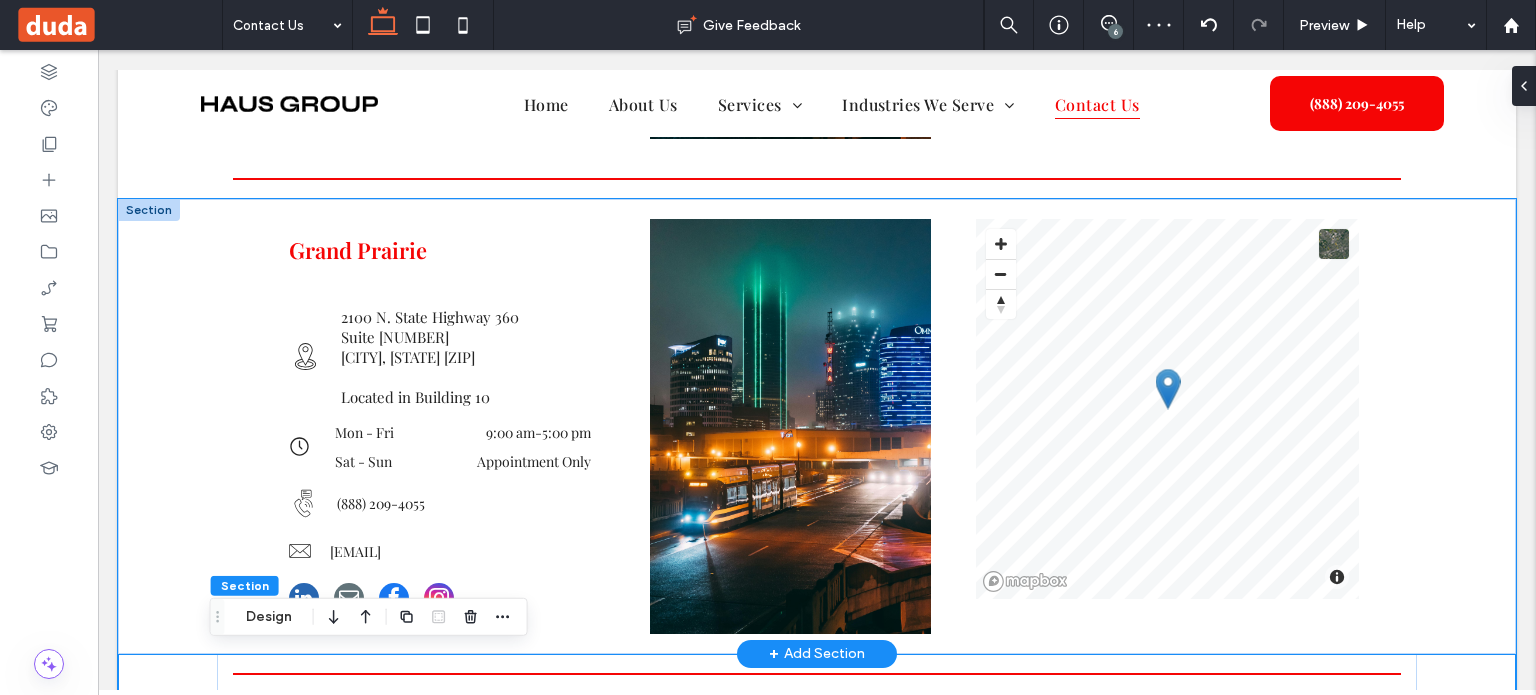 click on "Grand Prairie
A black and white envelope icon on a white background.
2100 N. State Highway 360 Suite 1000 Grand Prairie, TX 75050 Located in Building 10
A black and white outline of a map pin on a white background.
Mon - Fri
9:00 am
-  5:00 pm
Sat - Sun
Appointment Only
A black and white outline of a map pin on a white background.
(888) 209-4055
A phone with a speech bubble coming out of it.
info@masterlygroup.com
© Mapbox   © OpenStreetMap   Improve this map" at bounding box center (817, 426) 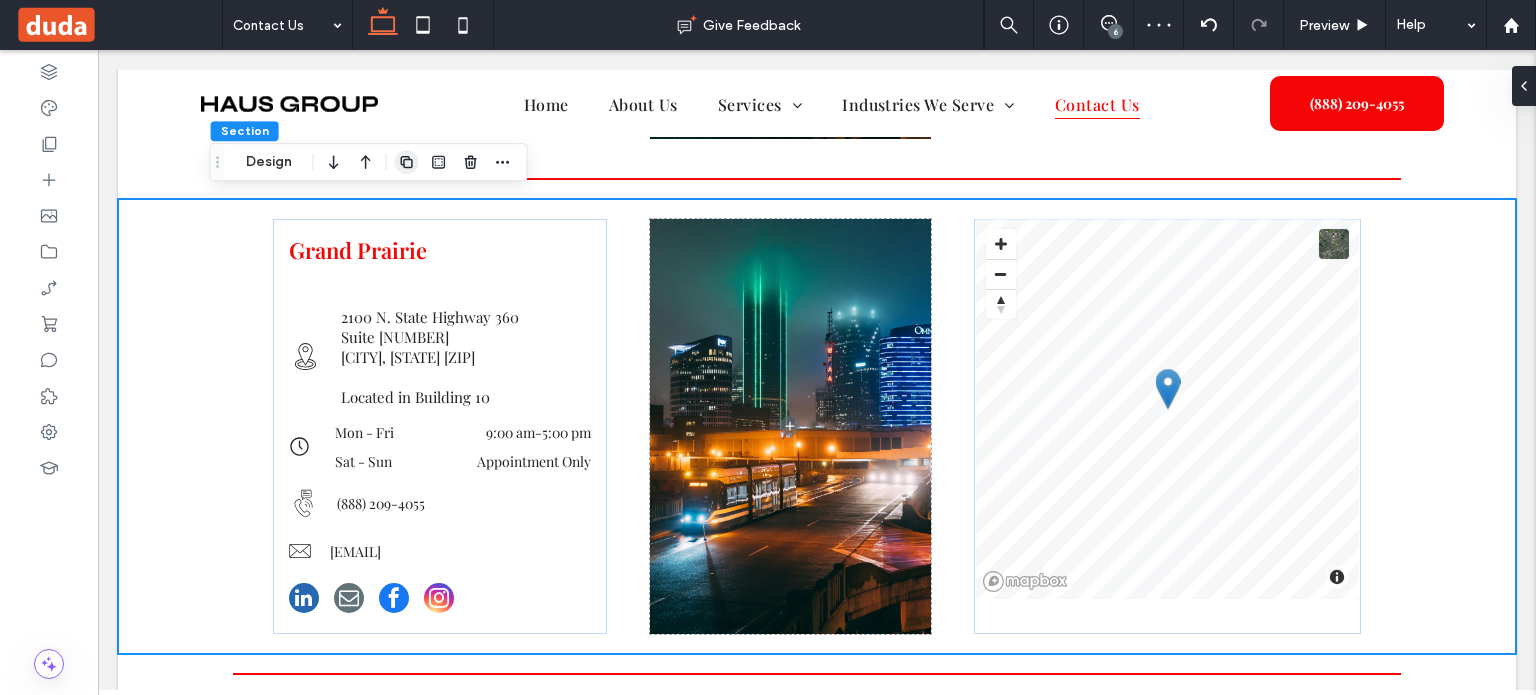 click 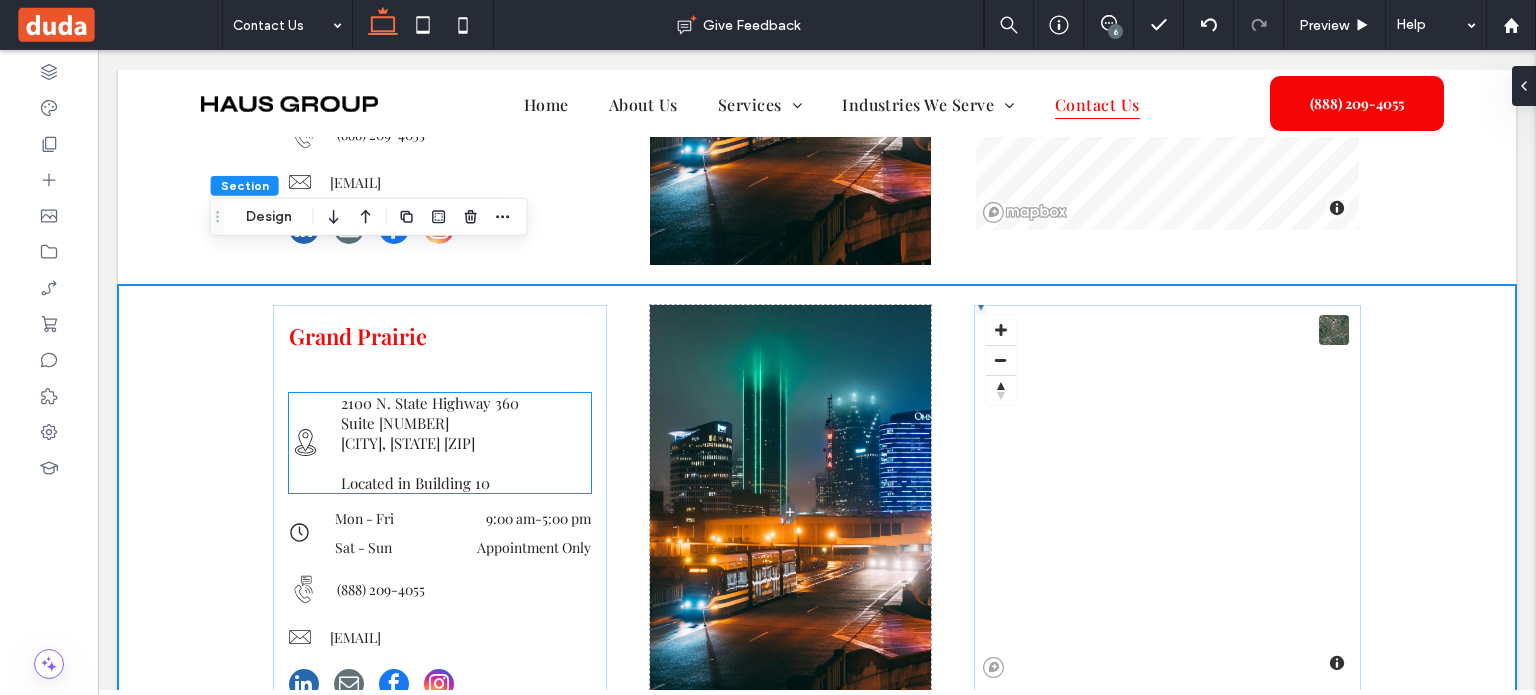 scroll, scrollTop: 2024, scrollLeft: 0, axis: vertical 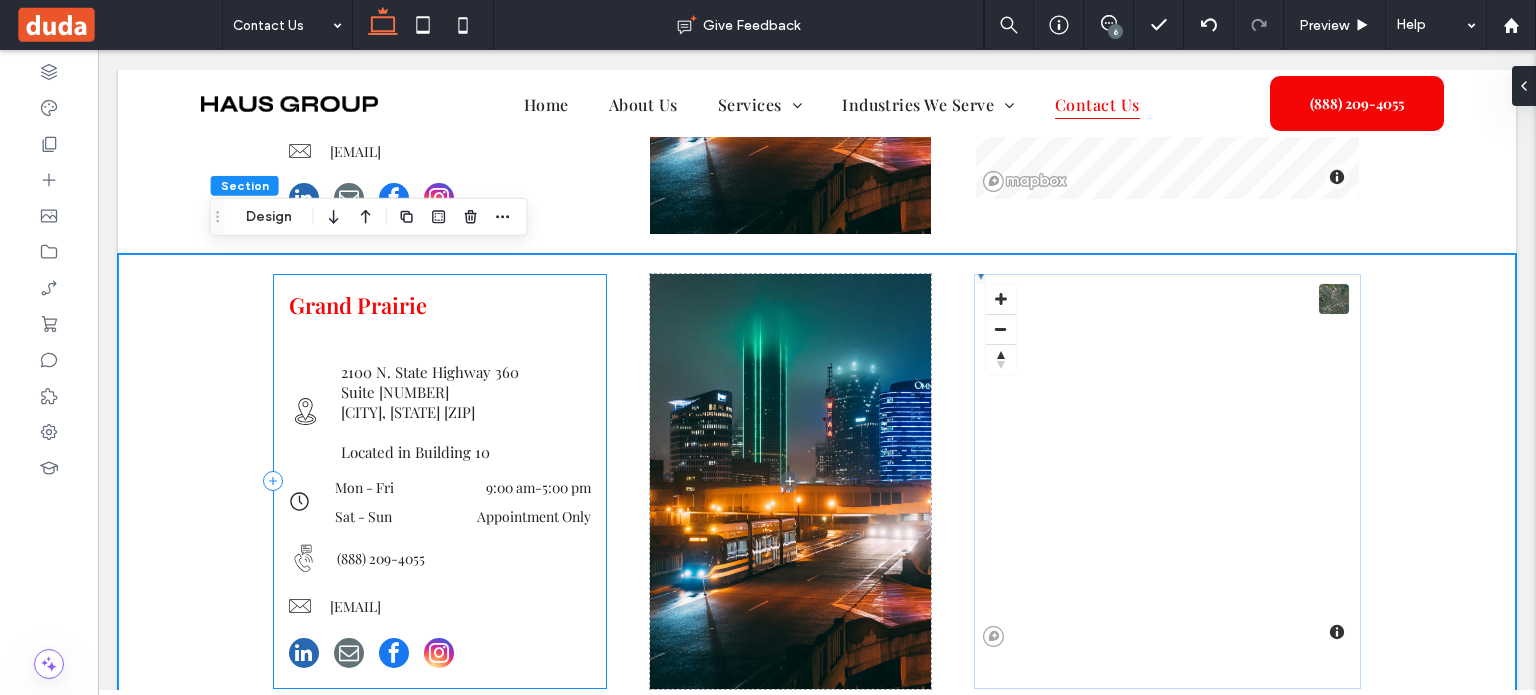 click 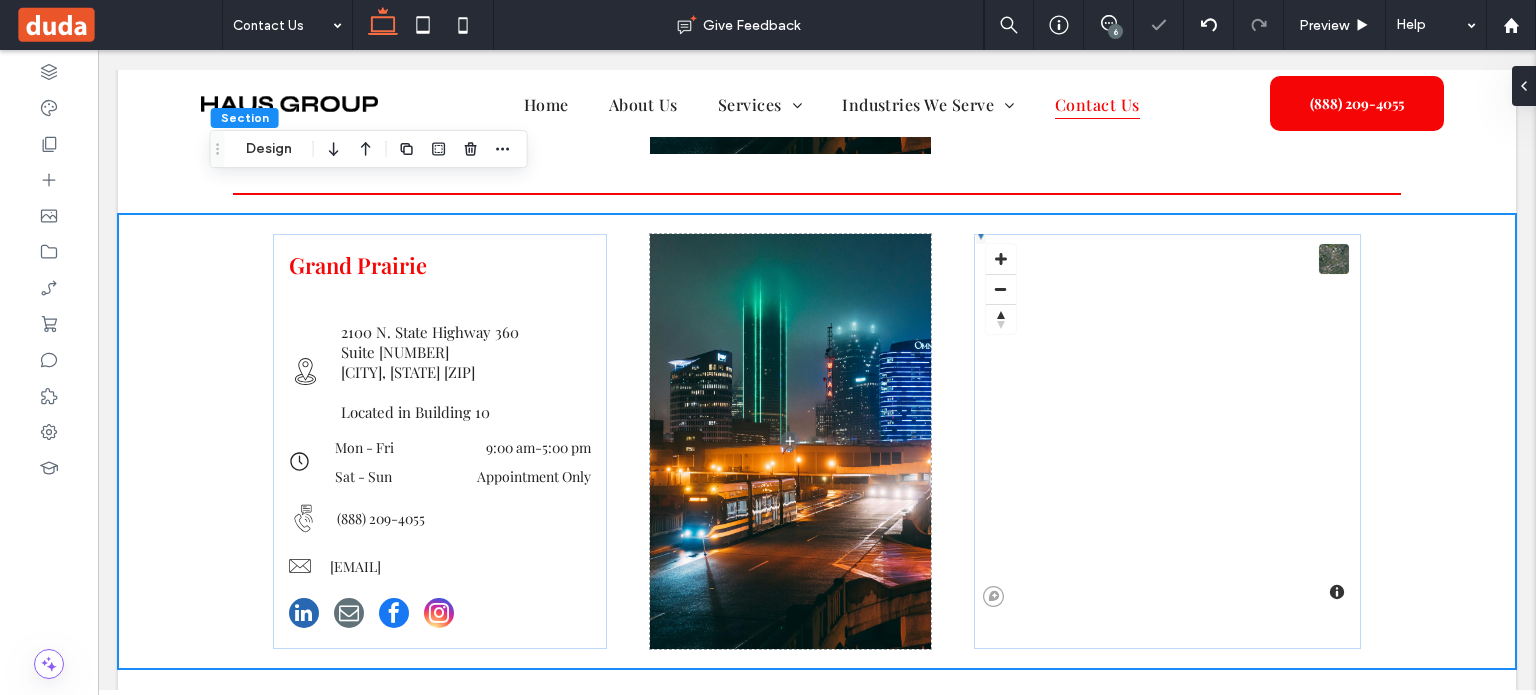 scroll, scrollTop: 2024, scrollLeft: 0, axis: vertical 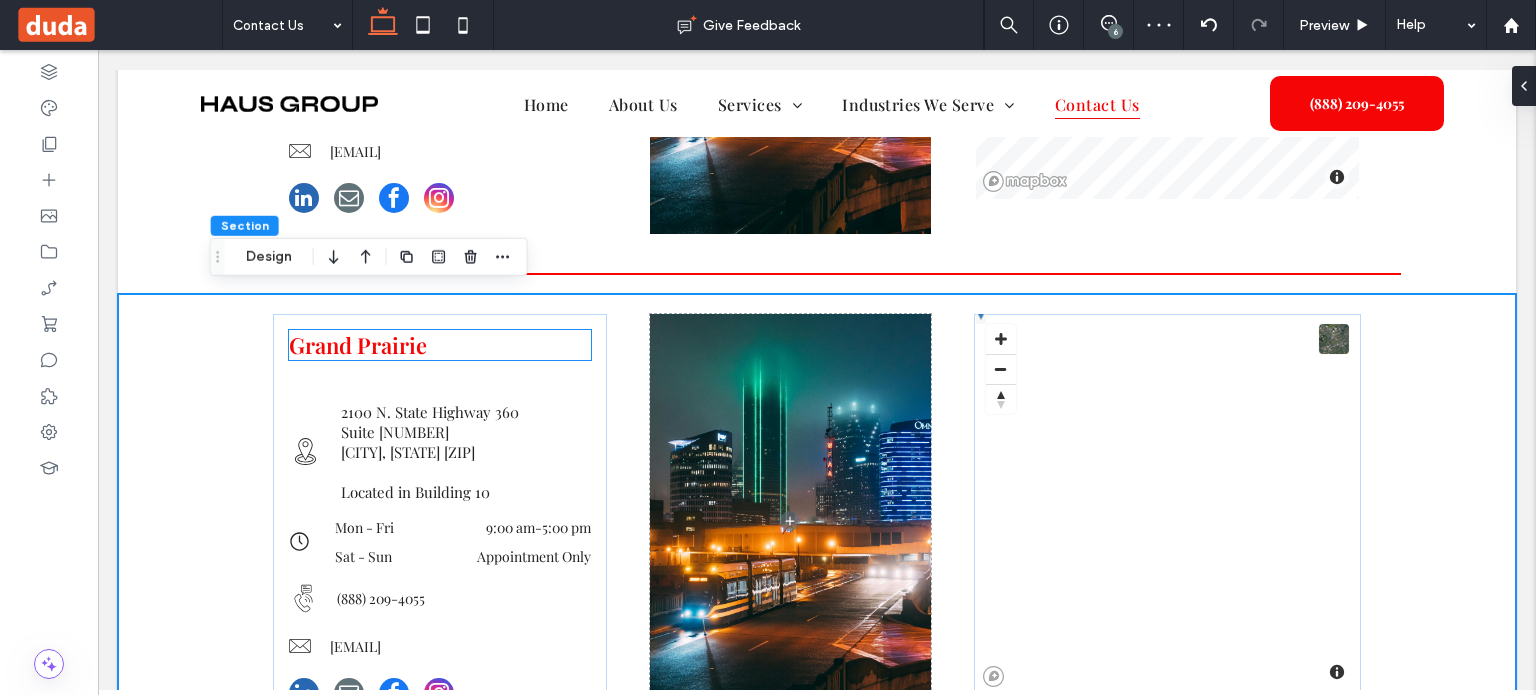 click on "Grand Prairie" at bounding box center (358, 345) 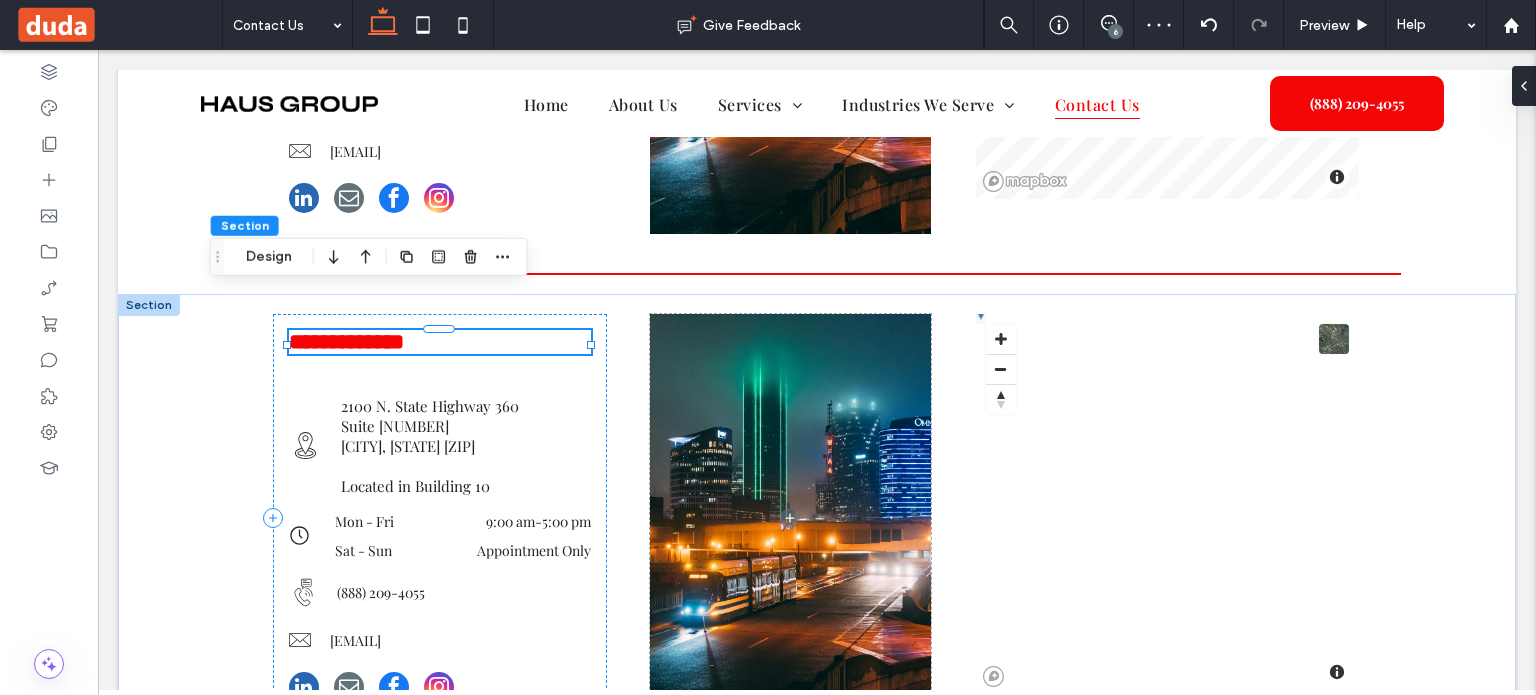 click on "**********" at bounding box center [440, 342] 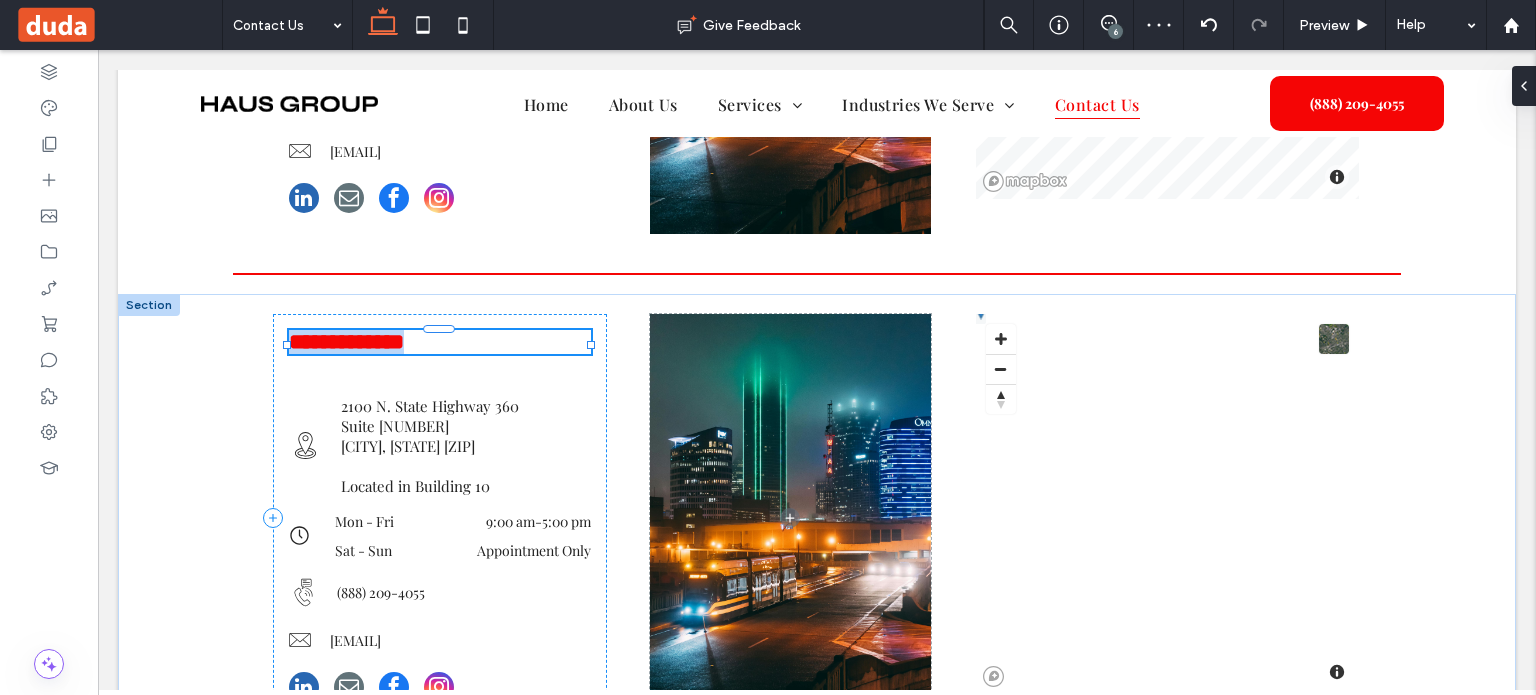 type on "**********" 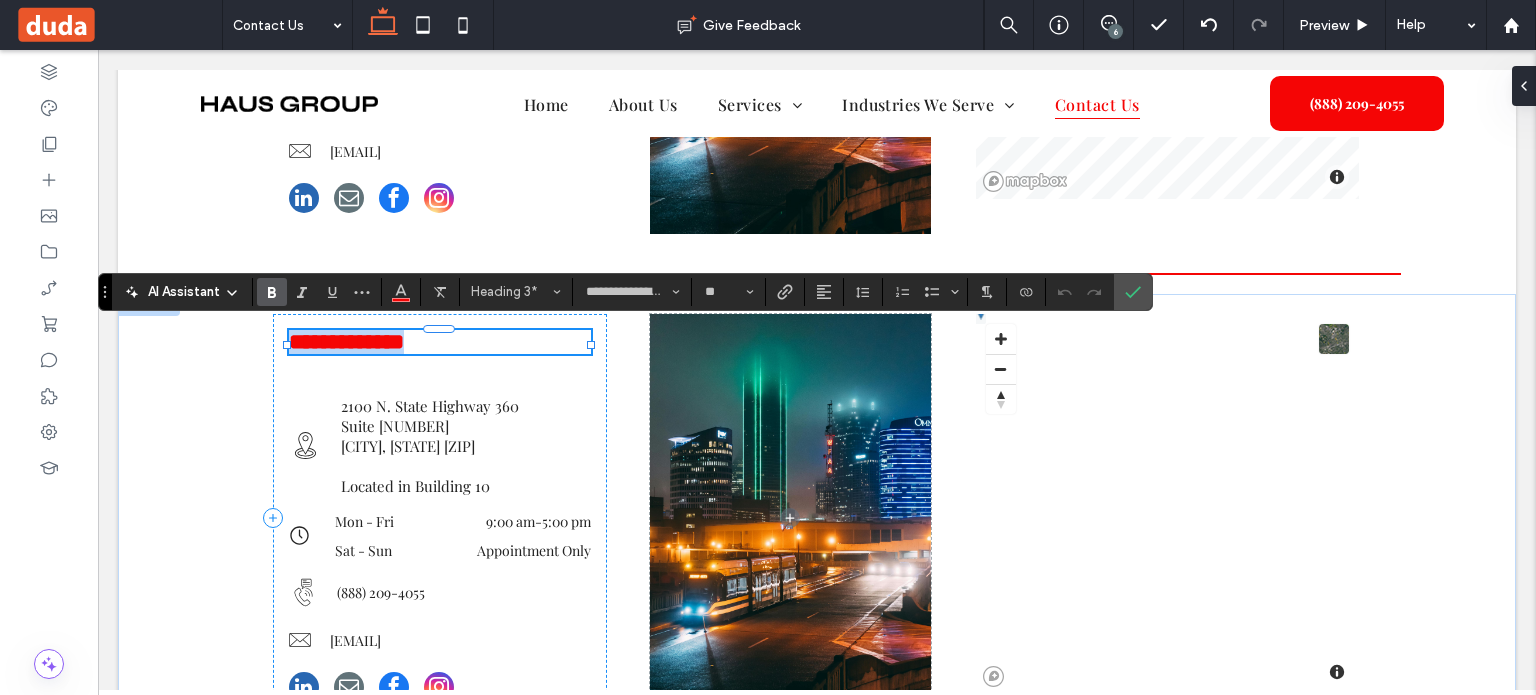 type 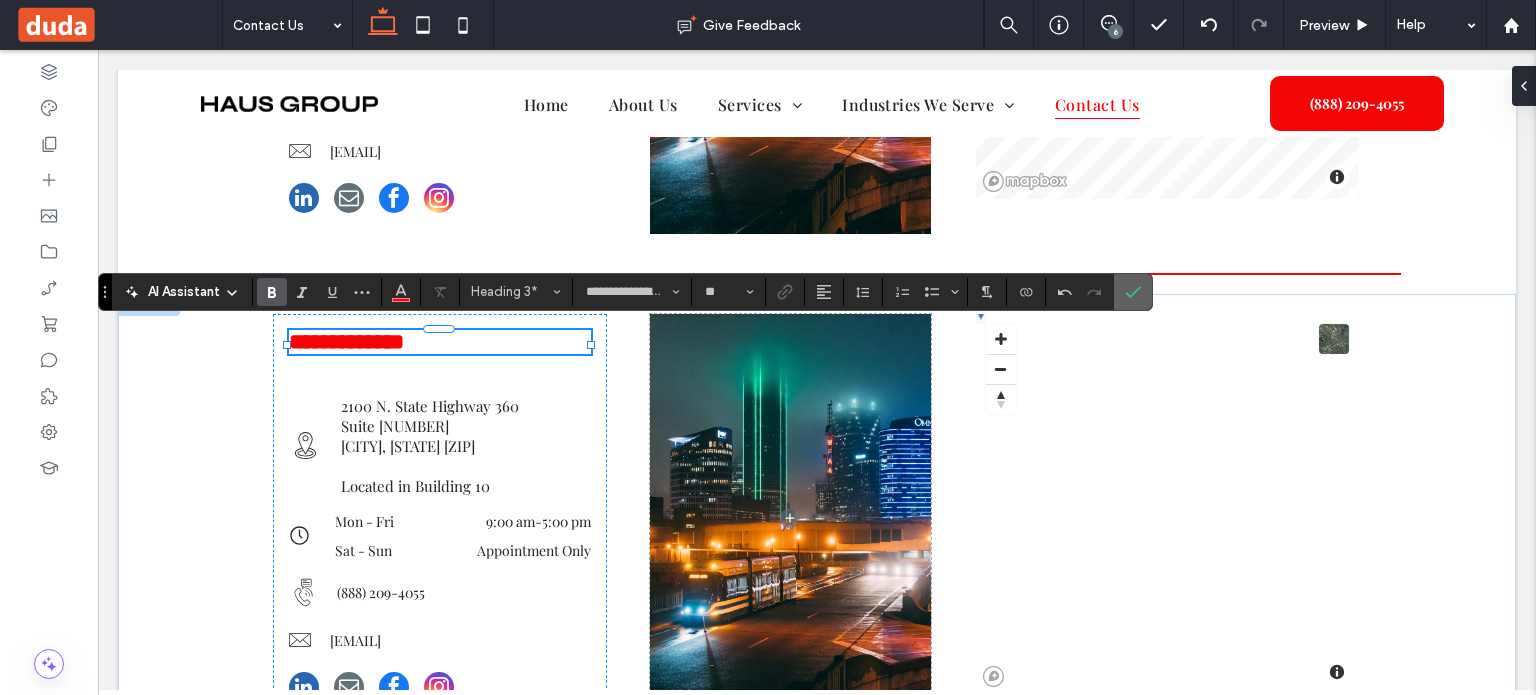 drag, startPoint x: 1122, startPoint y: 299, endPoint x: 1025, endPoint y: 249, distance: 109.128365 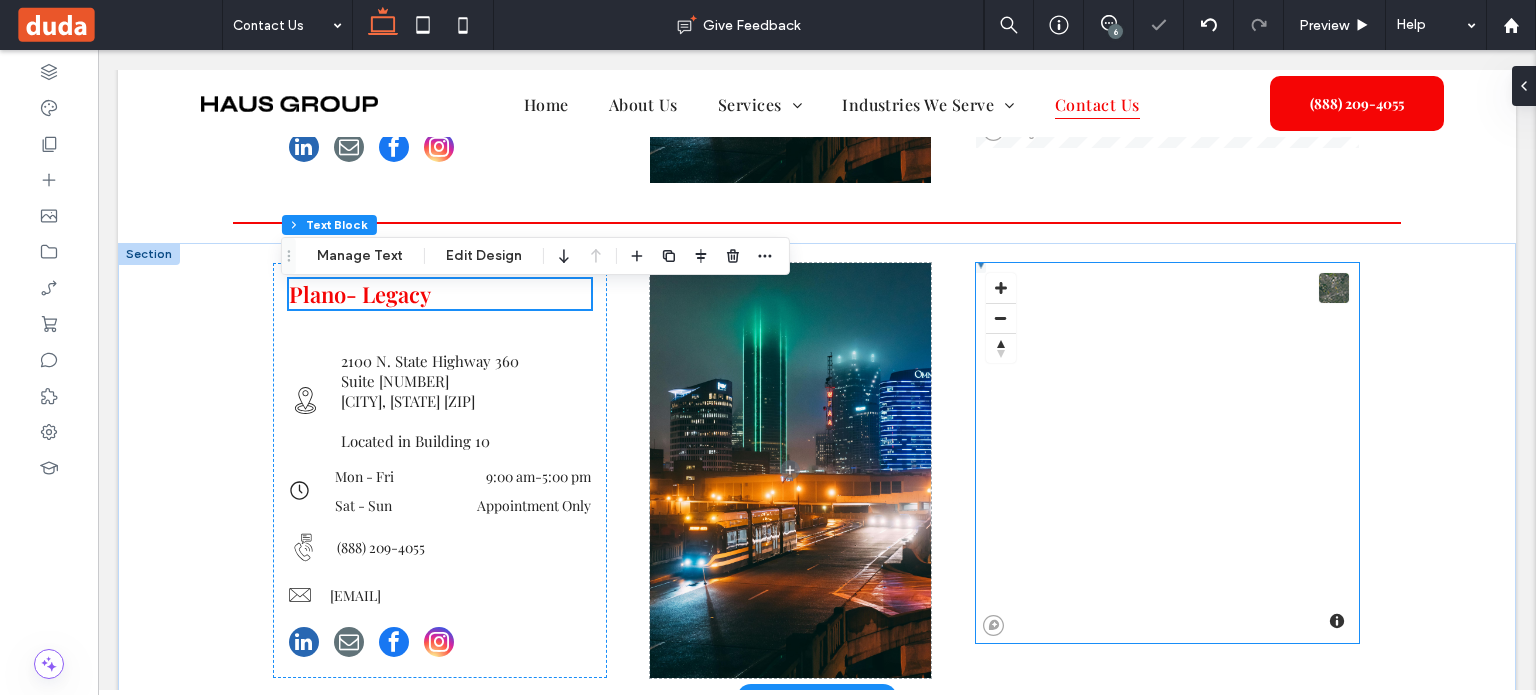 scroll, scrollTop: 2124, scrollLeft: 0, axis: vertical 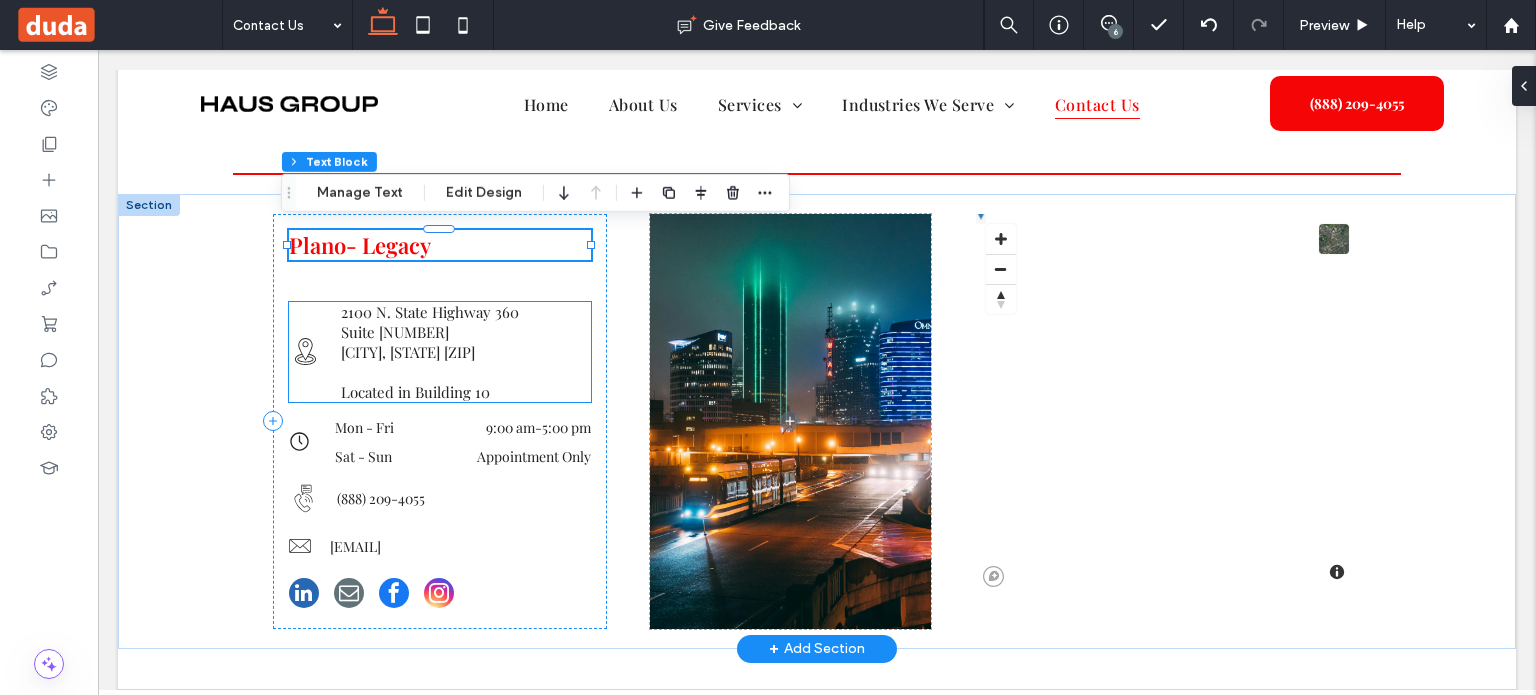 click on "Suite [SUITE_NUMBER]" at bounding box center [466, 332] 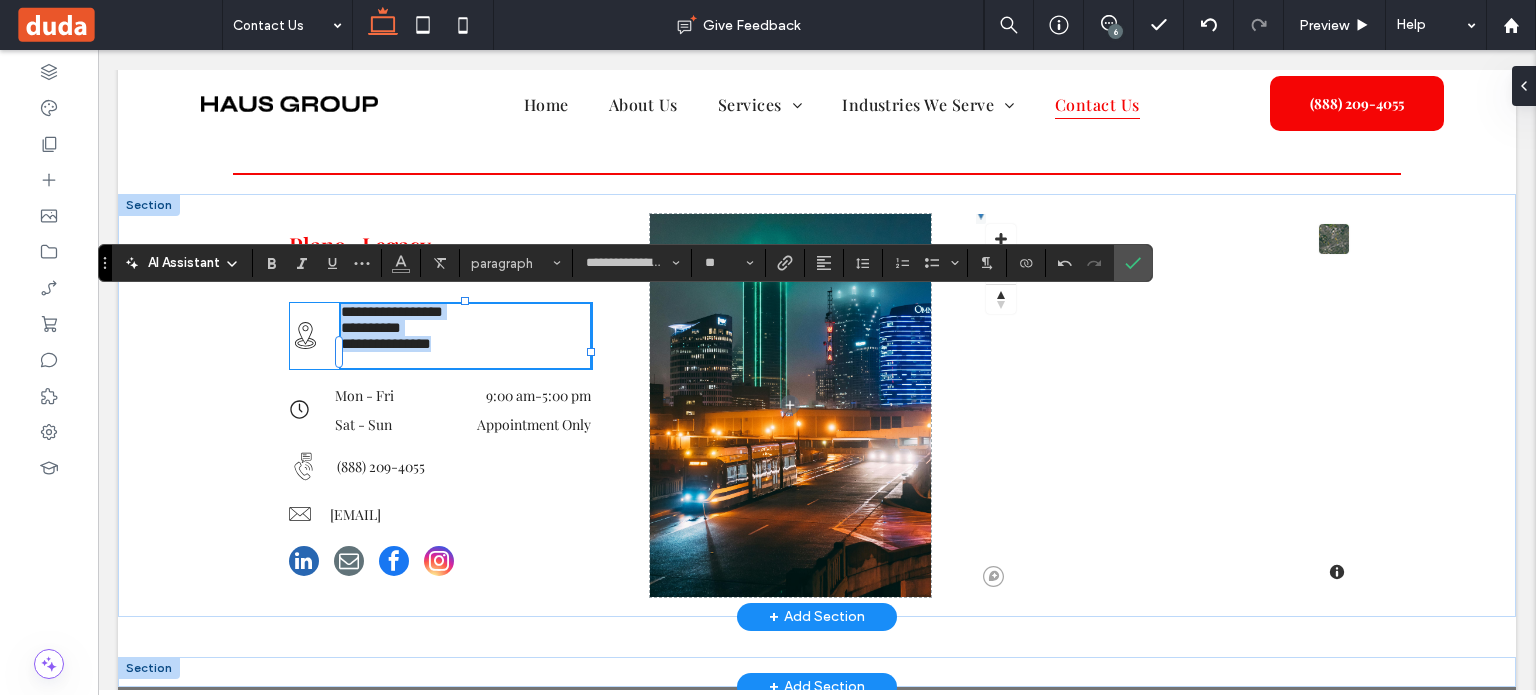 scroll, scrollTop: 0, scrollLeft: 0, axis: both 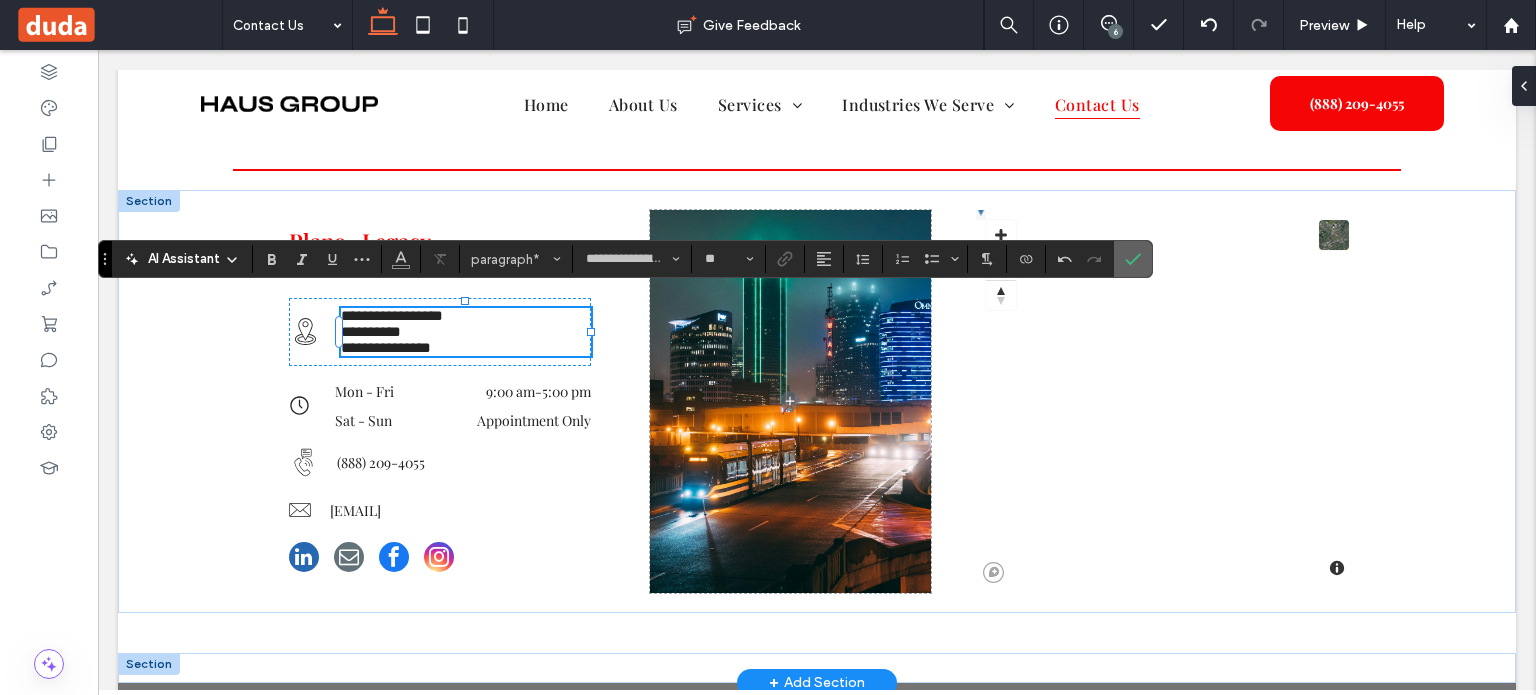 click at bounding box center (1133, 259) 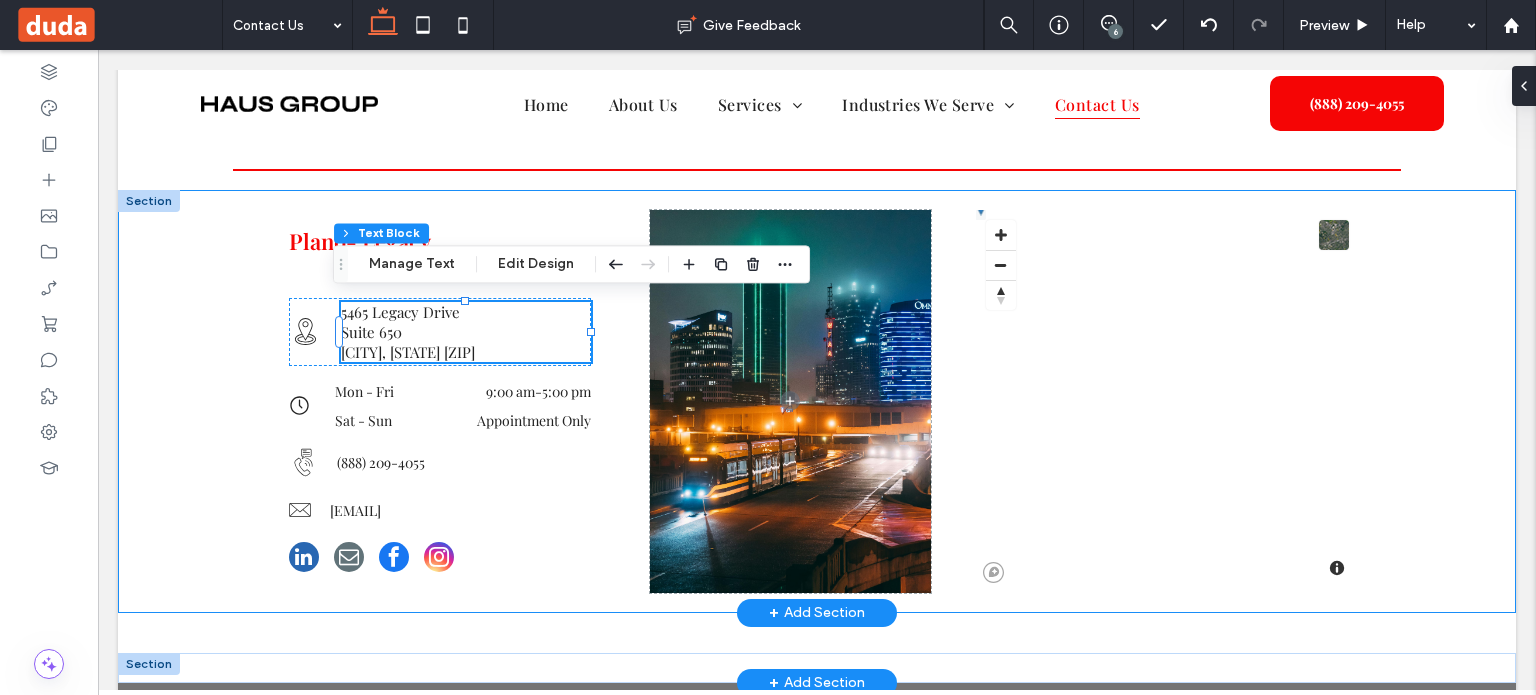click on "Plano- Legacy
A black and white envelope icon on a white background.
5465 Legacy Drive Suite 650  Plano, TX 75024
A black and white outline of a map pin on a white background.
Mon - Fri
9:00 am
-  5:00 pm
Sat - Sun
Appointment Only
A black and white outline of a map pin on a white background.
(888) 209-4055
A phone with a speech bubble coming out of it.
info@masterlygroup.com
© Mapbox   © OpenStreetMap   Improve this map" at bounding box center (817, 401) 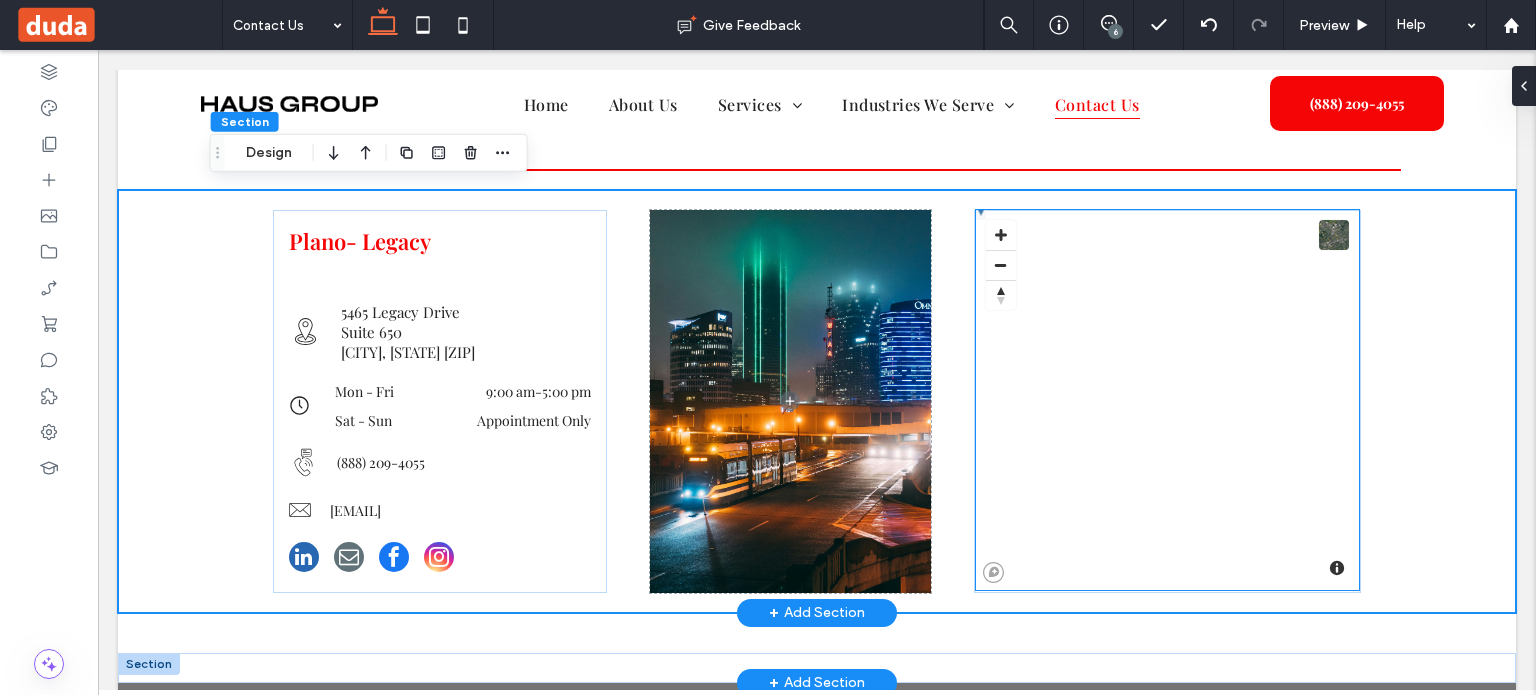 click on "© Mapbox   © OpenStreetMap   Improve this map" at bounding box center [1167, 400] 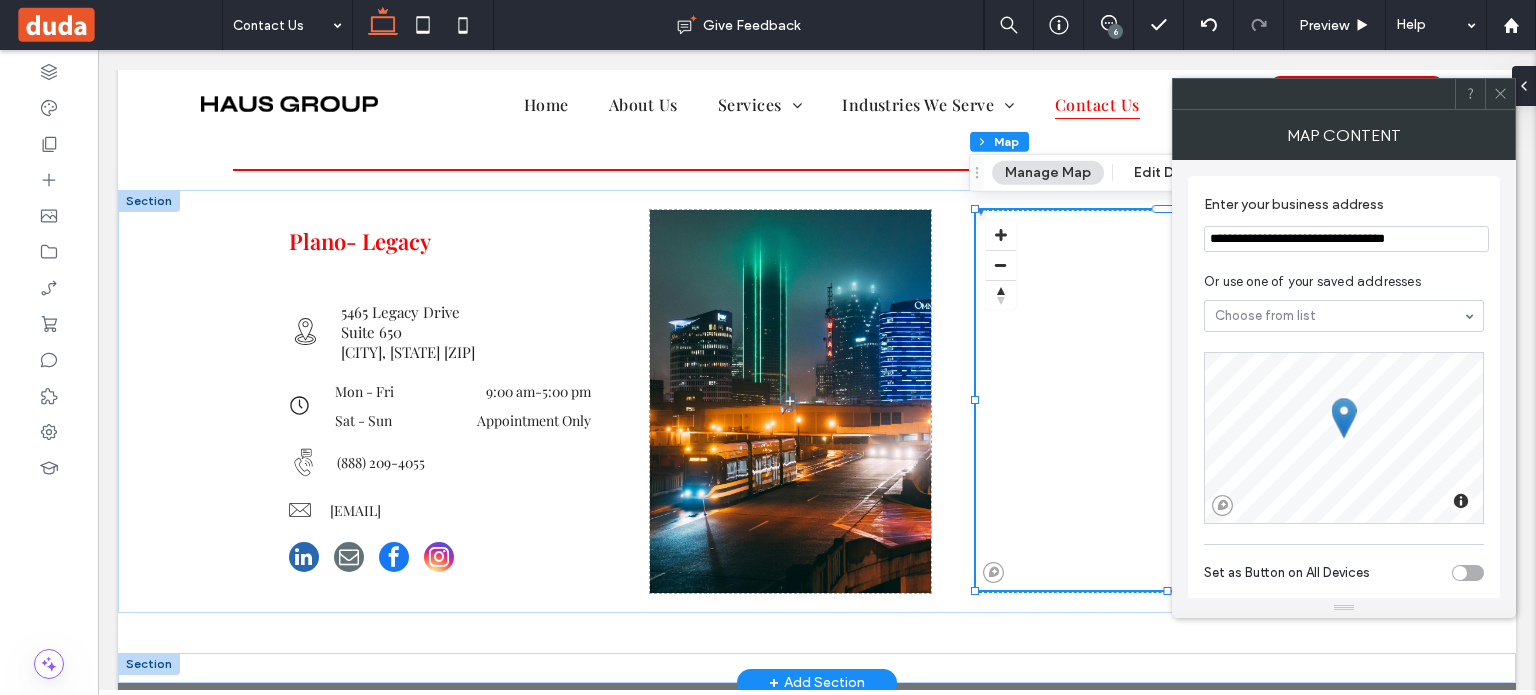 drag, startPoint x: 1330, startPoint y: 243, endPoint x: 1364, endPoint y: 243, distance: 34 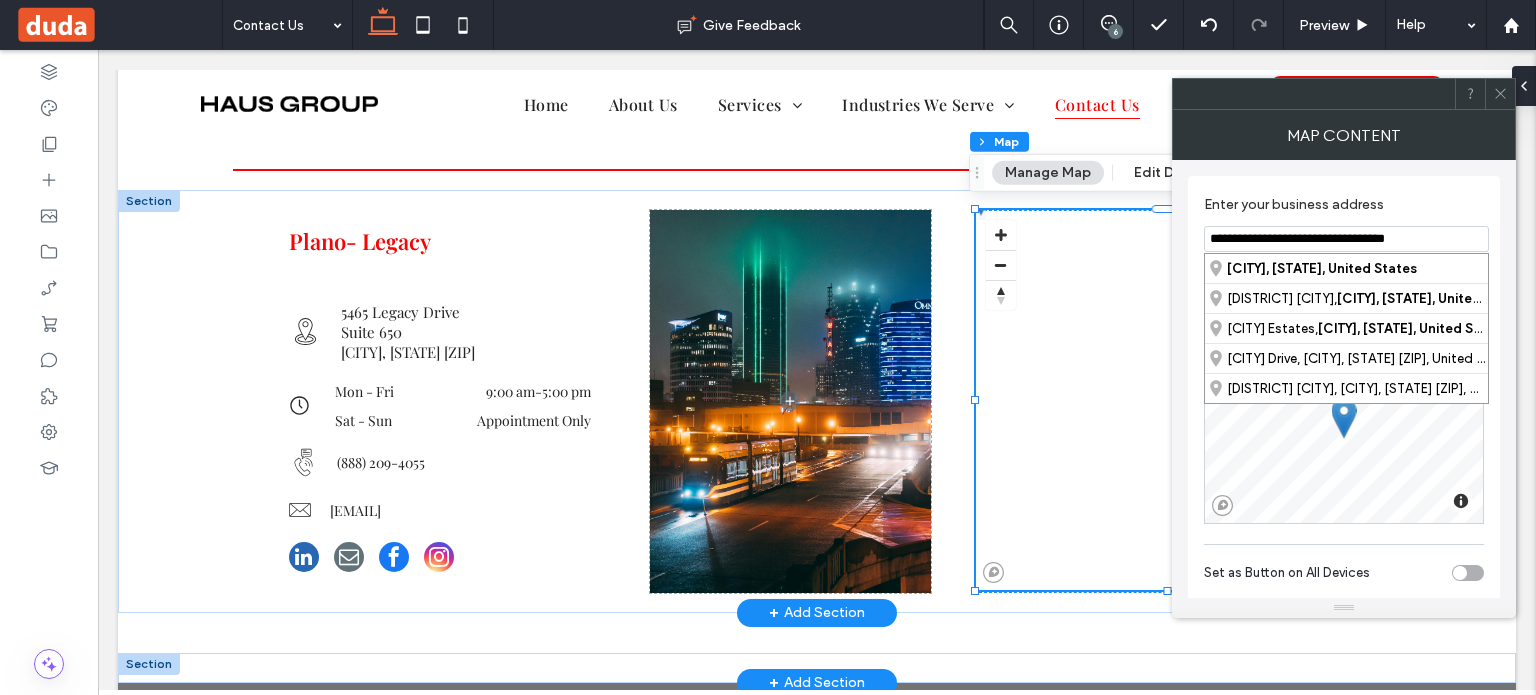 drag, startPoint x: 1532, startPoint y: 288, endPoint x: 882, endPoint y: 291, distance: 650.0069 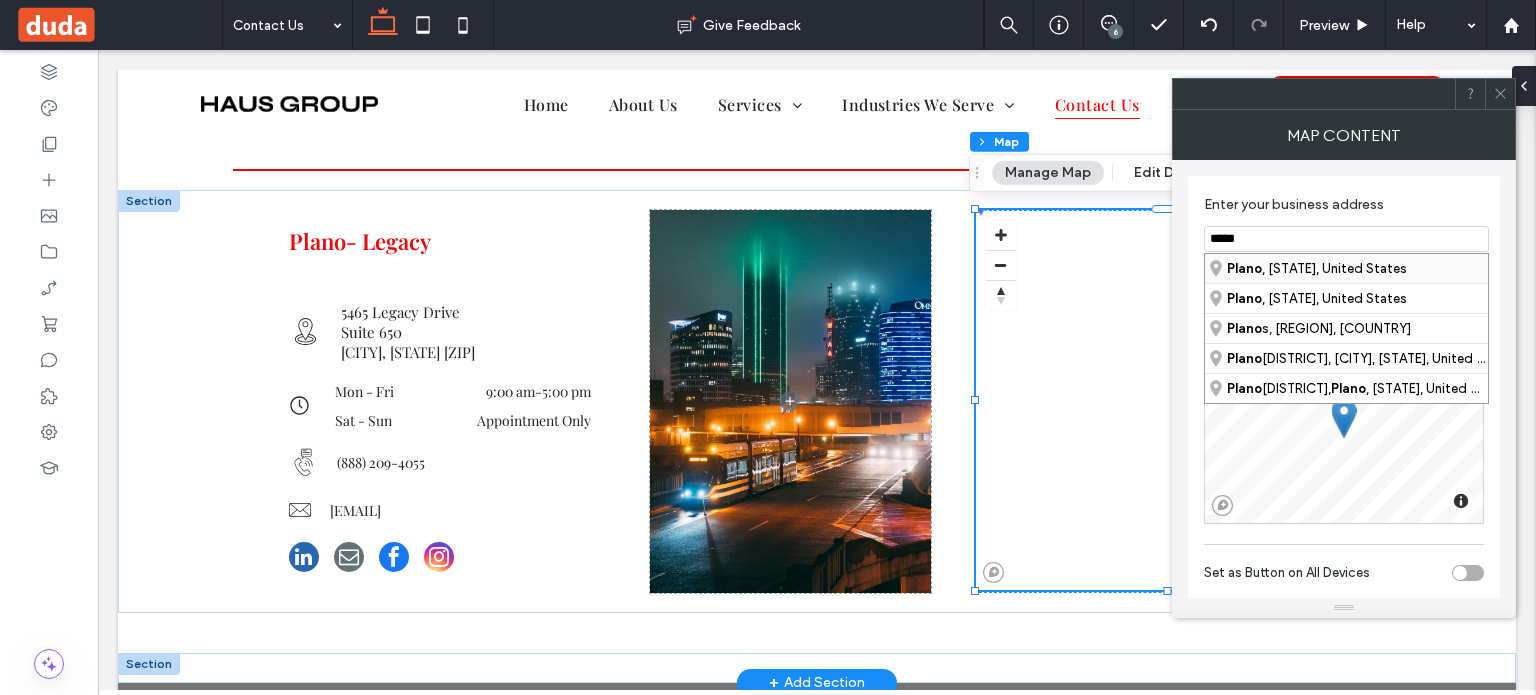 click on "Plano , Texas, United States" at bounding box center (1346, 268) 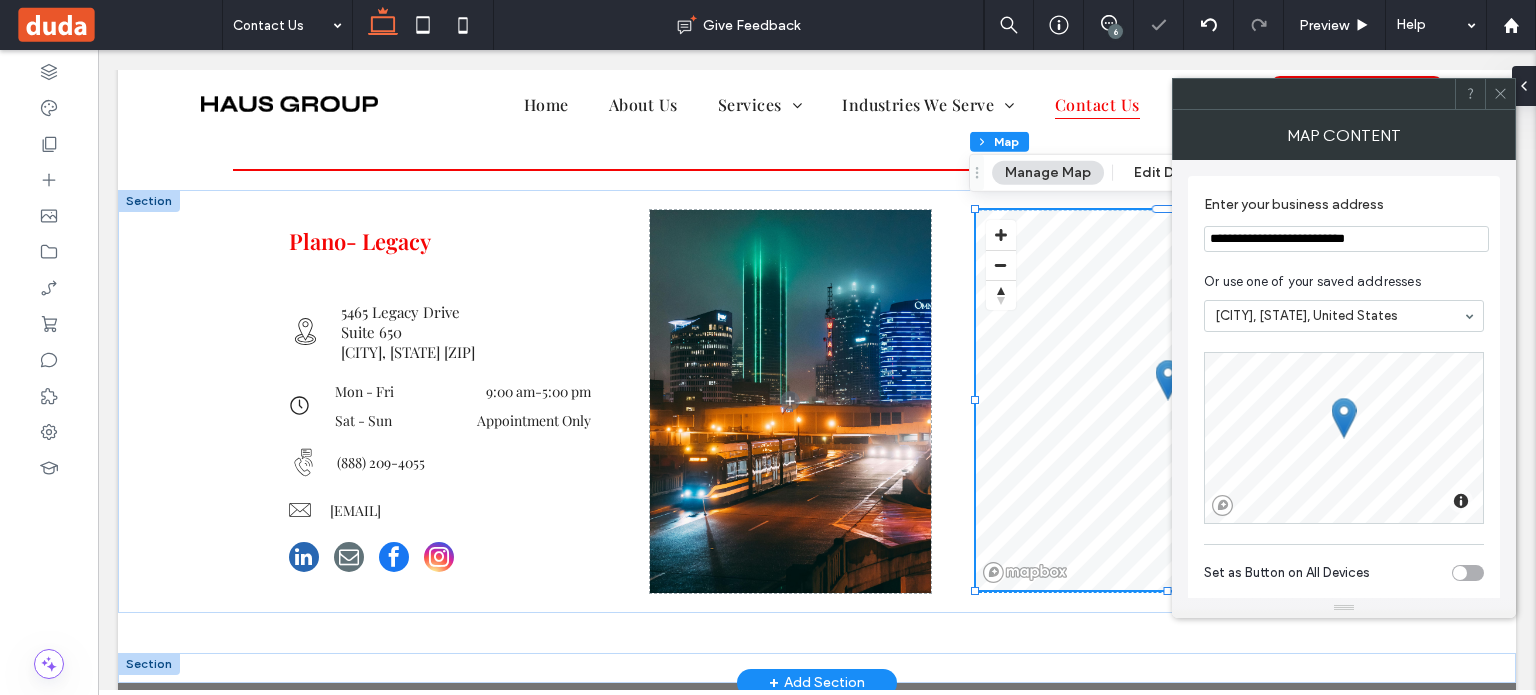 click 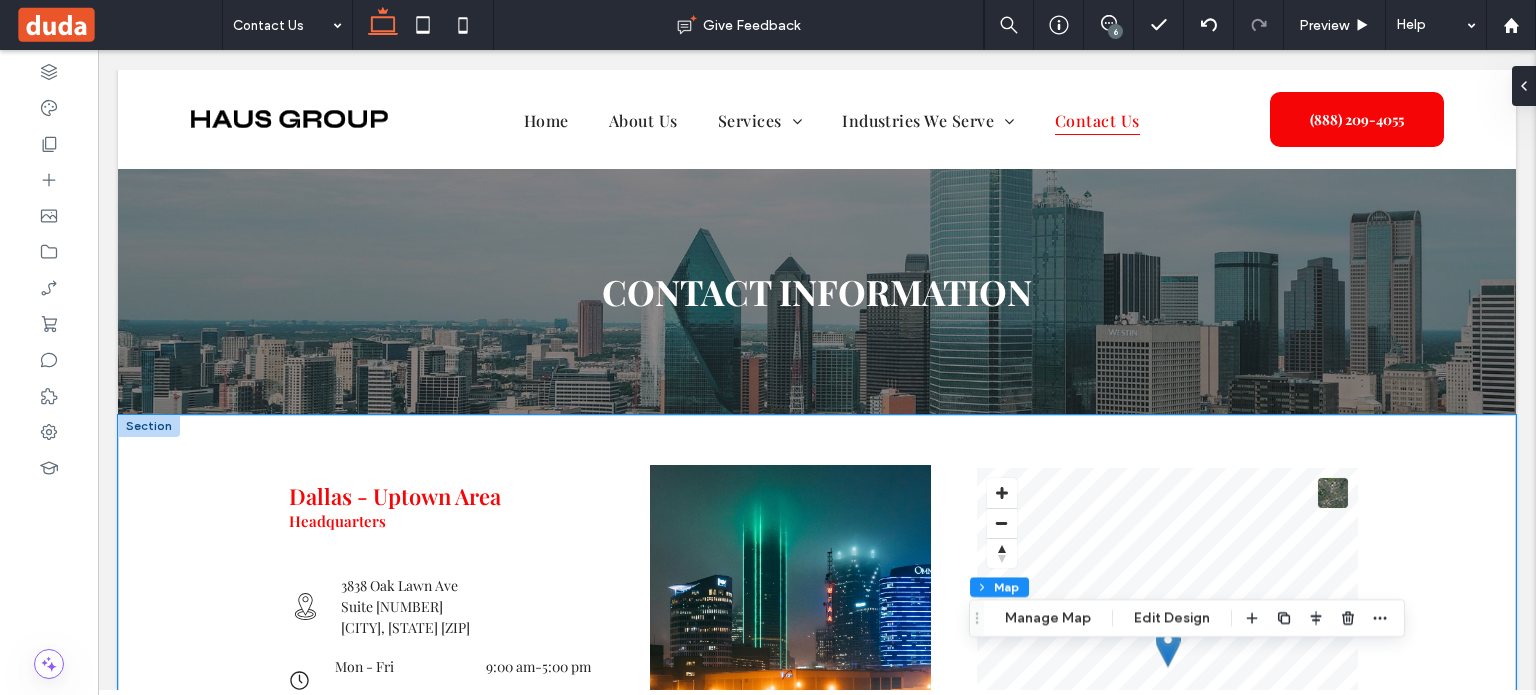 scroll, scrollTop: 0, scrollLeft: 0, axis: both 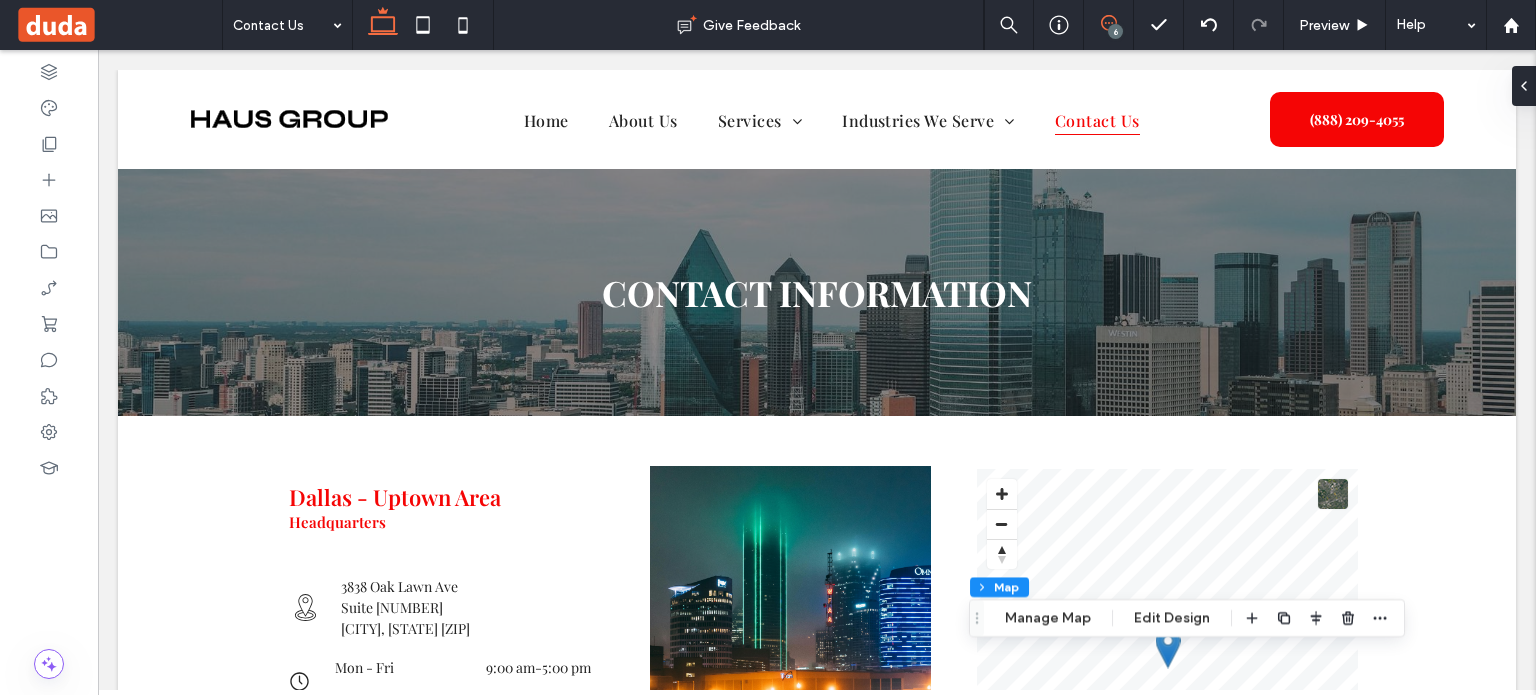 click at bounding box center [1108, 23] 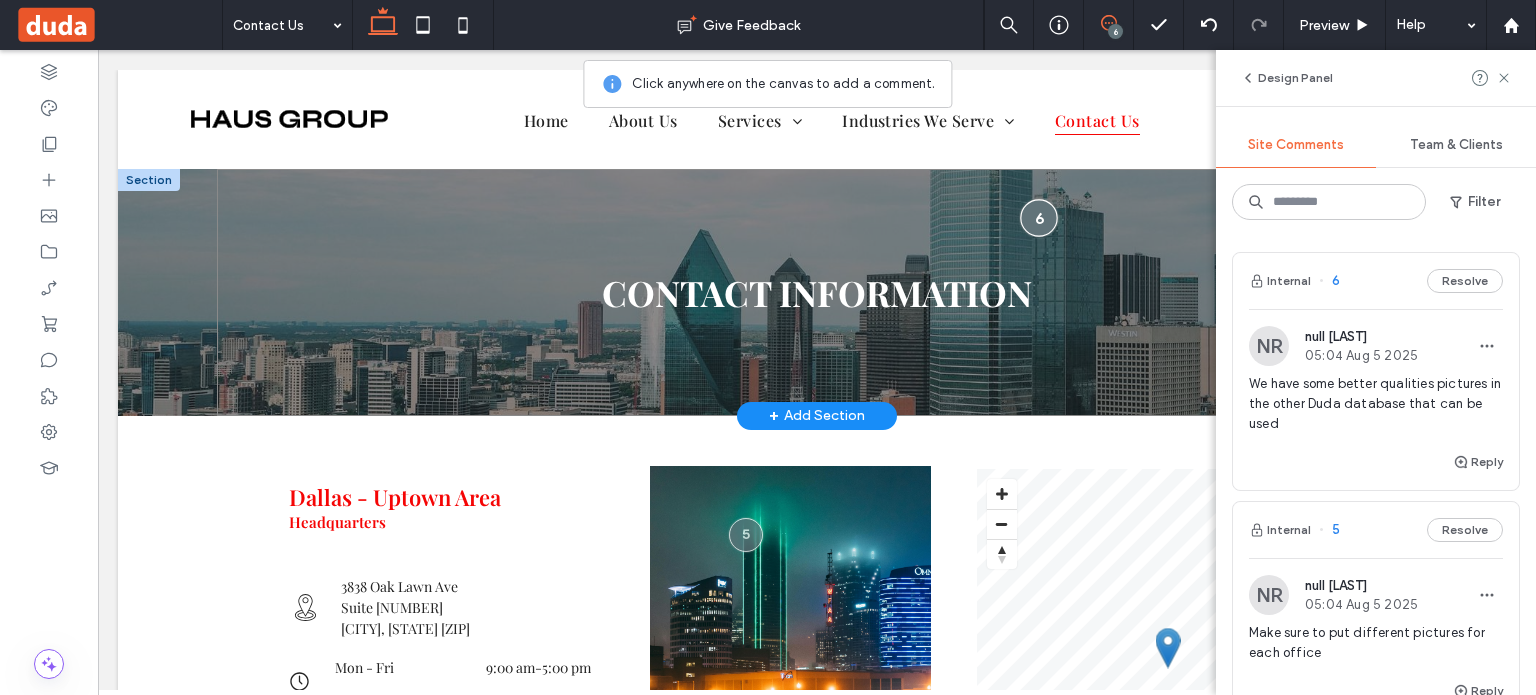 click at bounding box center (1038, 218) 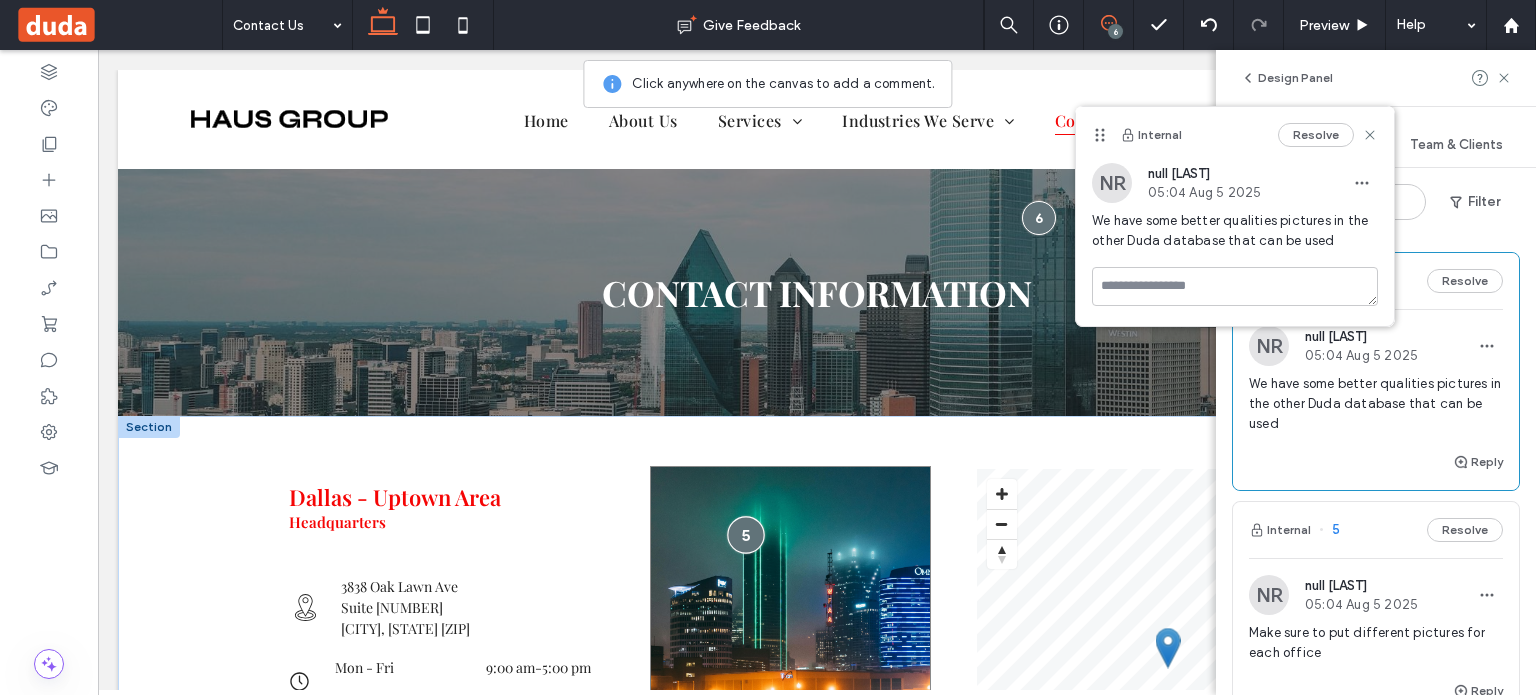 click at bounding box center (745, 534) 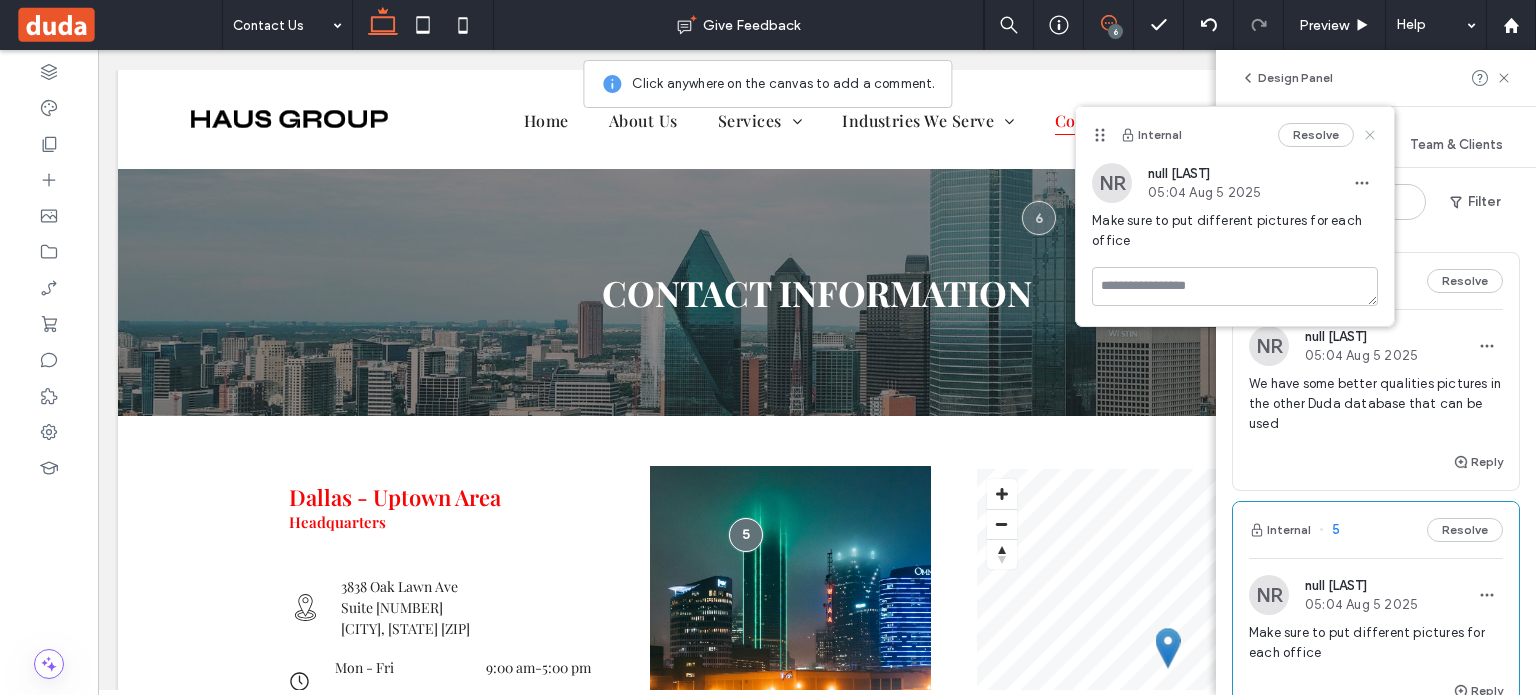 click 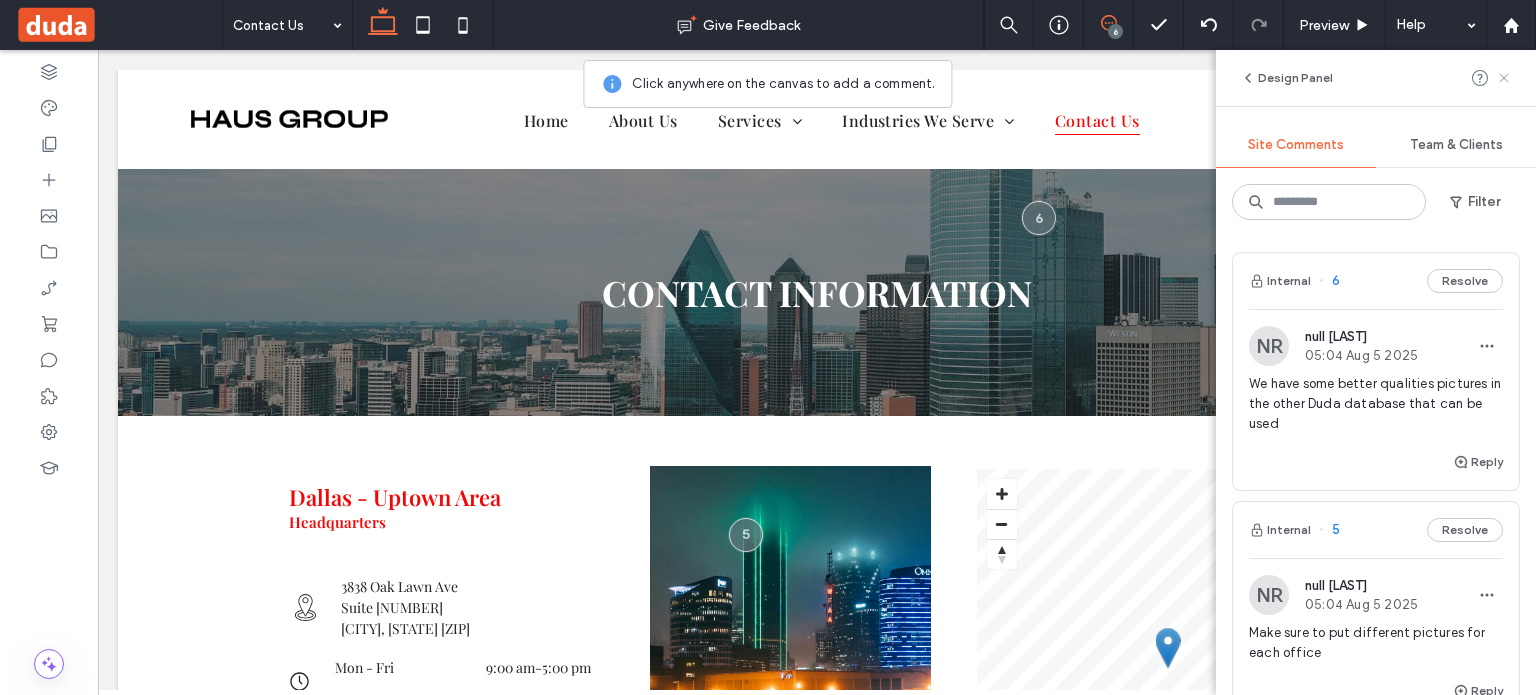 click 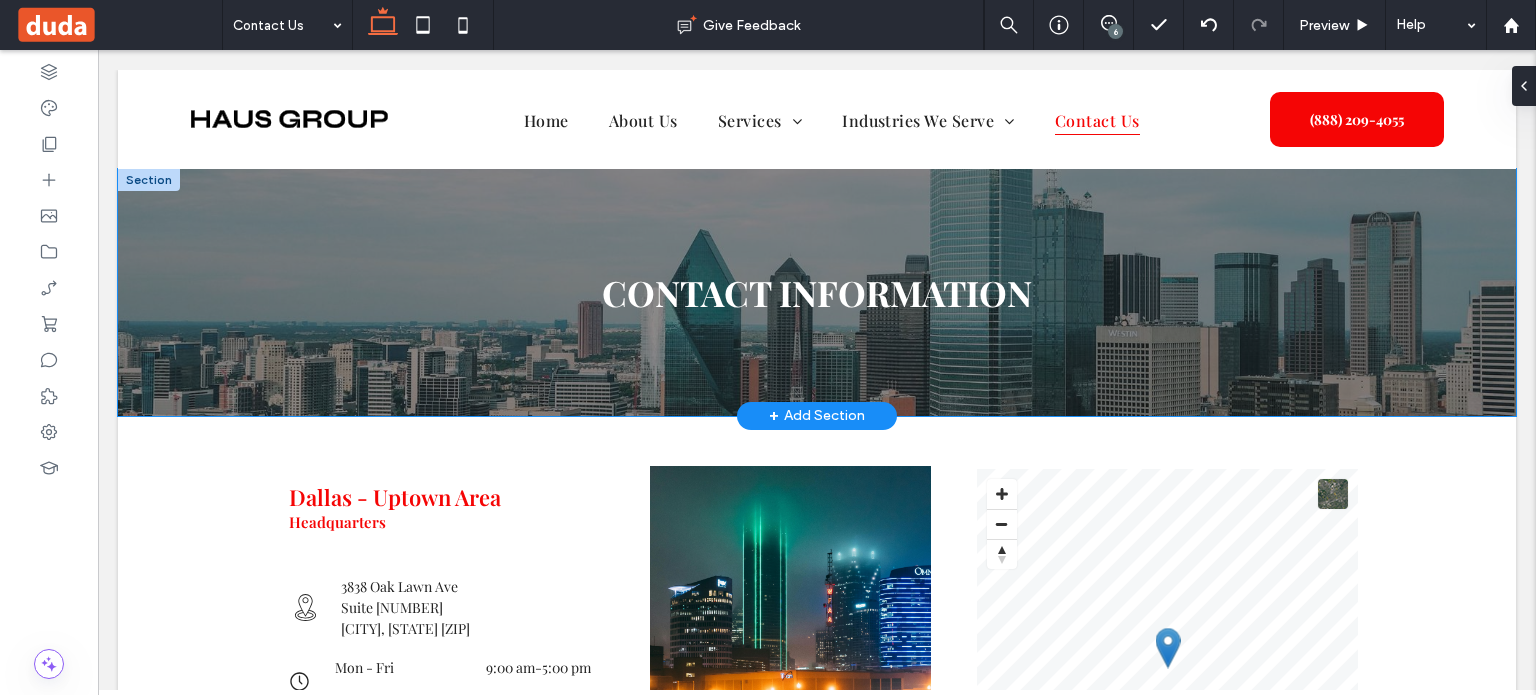 click on "CONTACT INFORMATION" at bounding box center [817, 292] 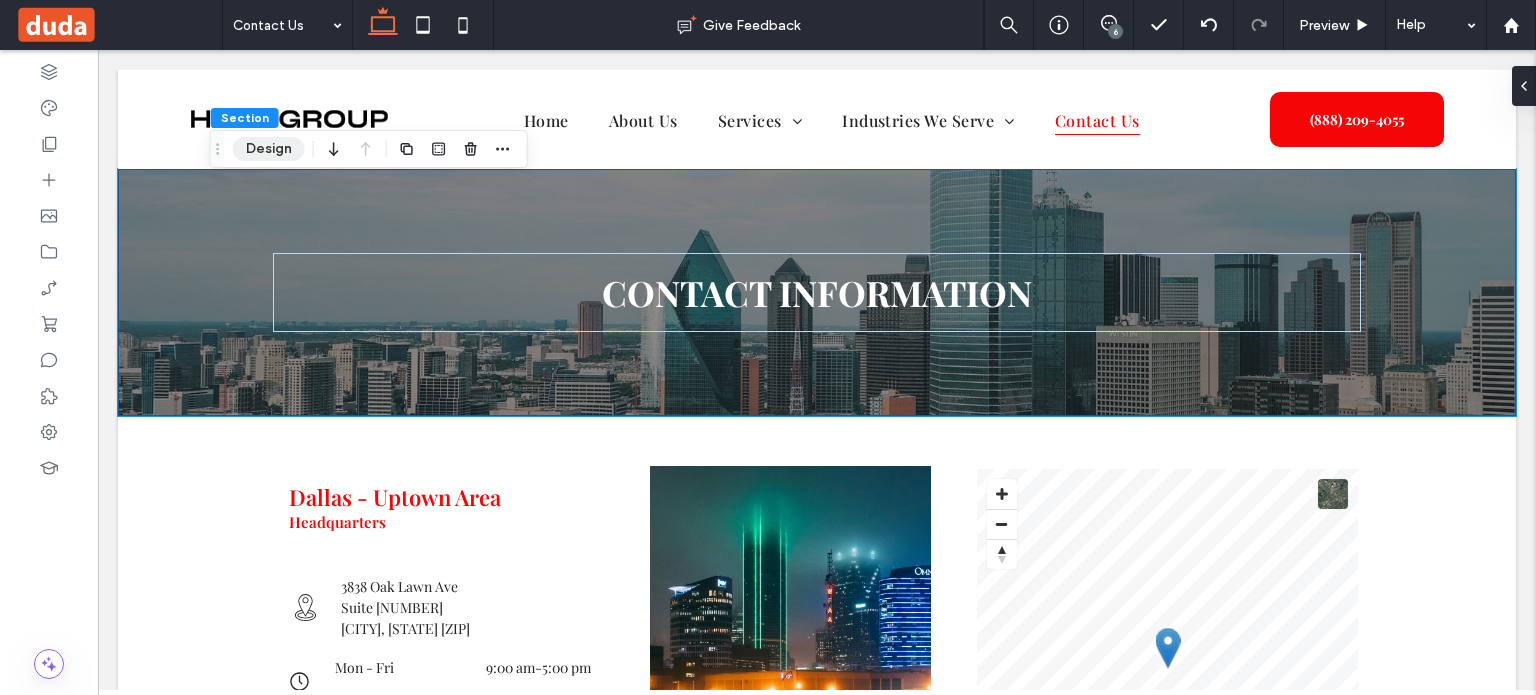 click on "Design" at bounding box center (269, 149) 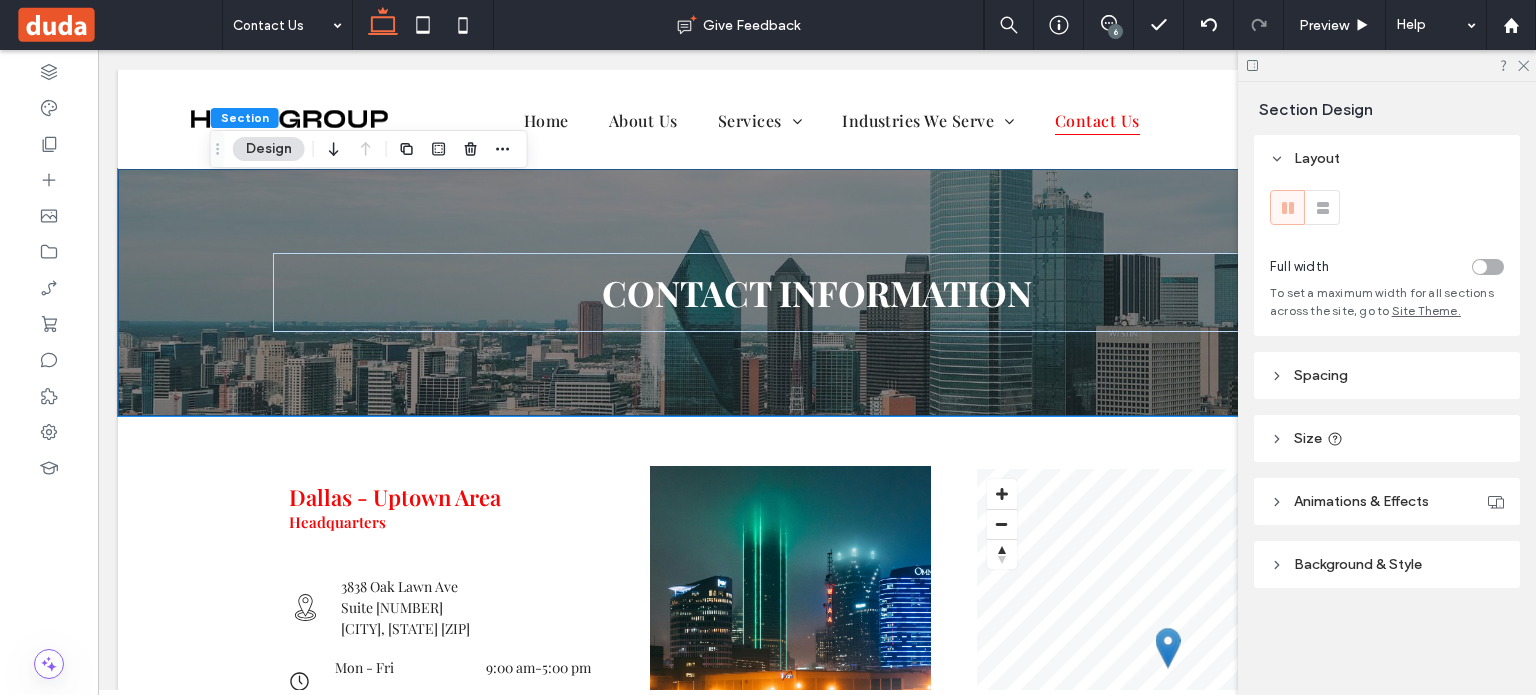 click 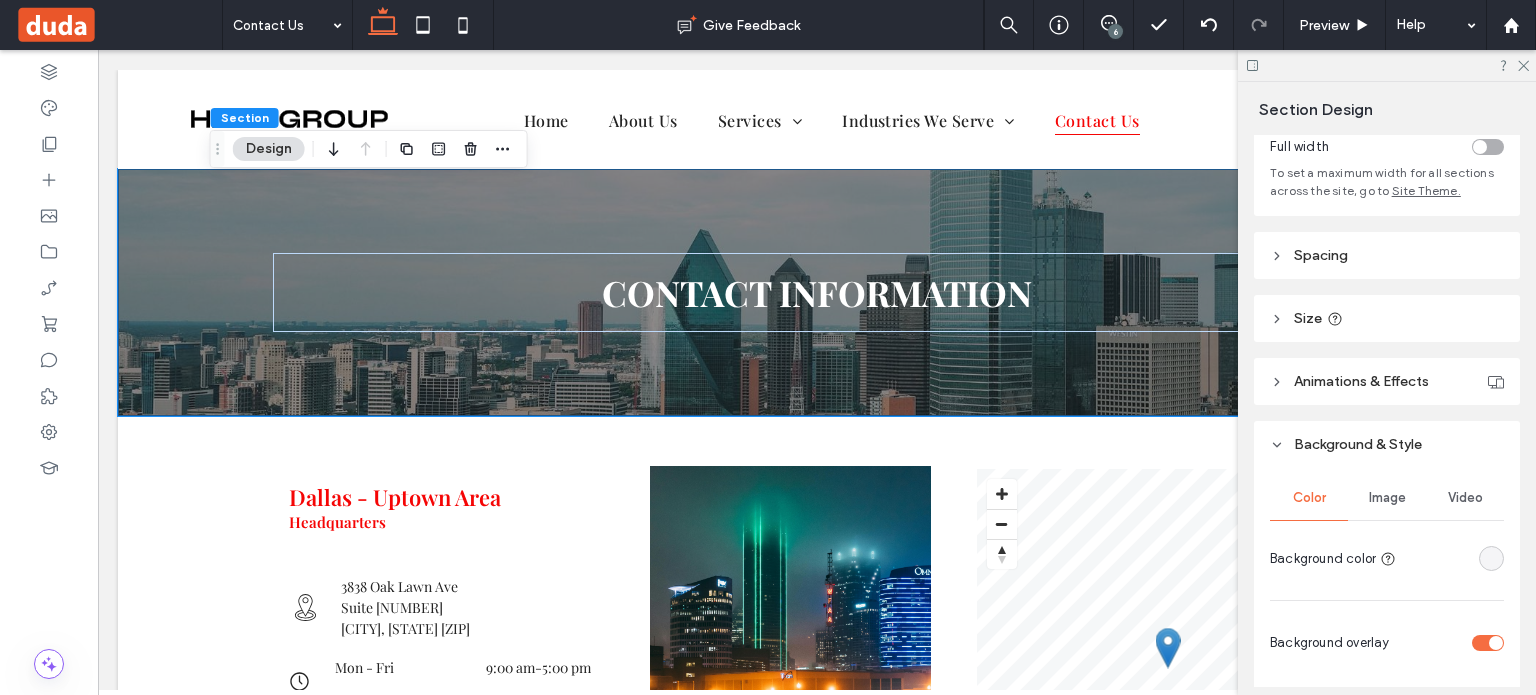 scroll, scrollTop: 200, scrollLeft: 0, axis: vertical 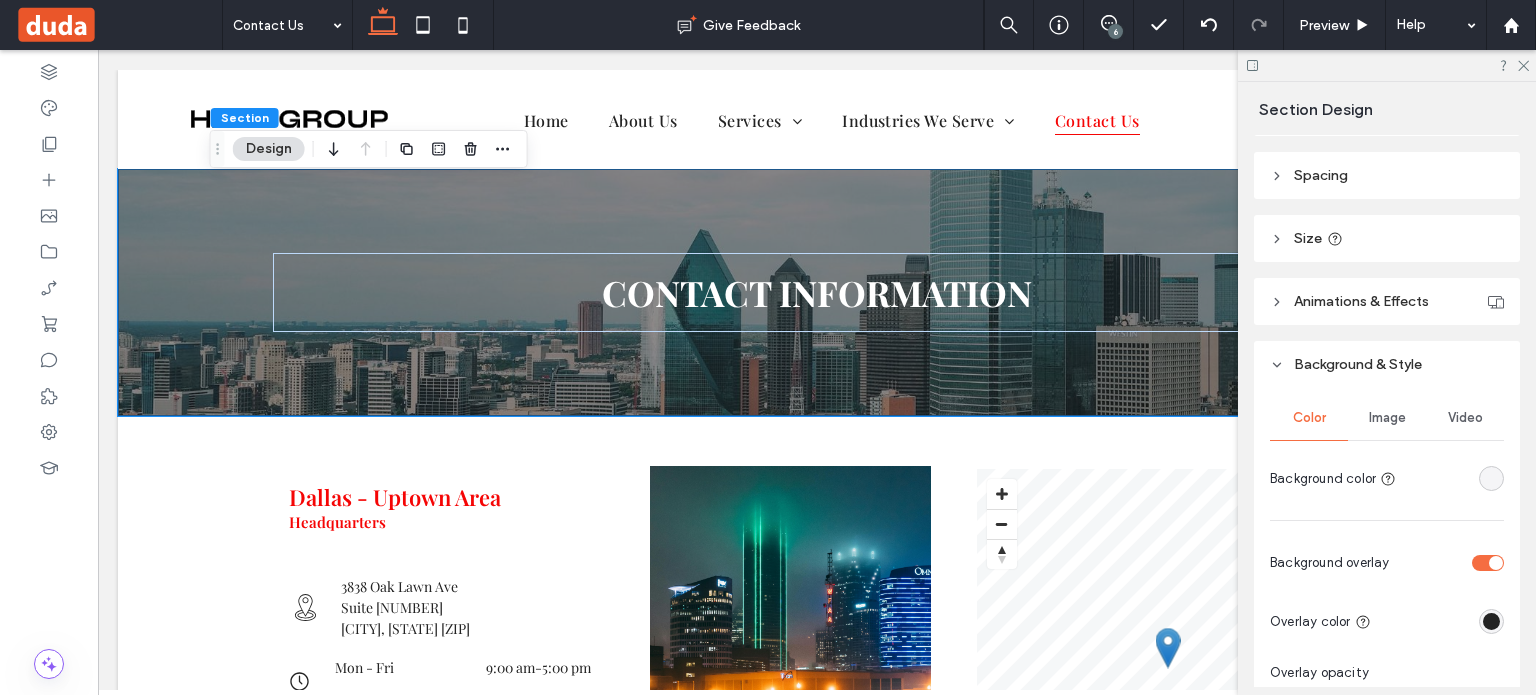 click on "Image" at bounding box center [1387, 418] 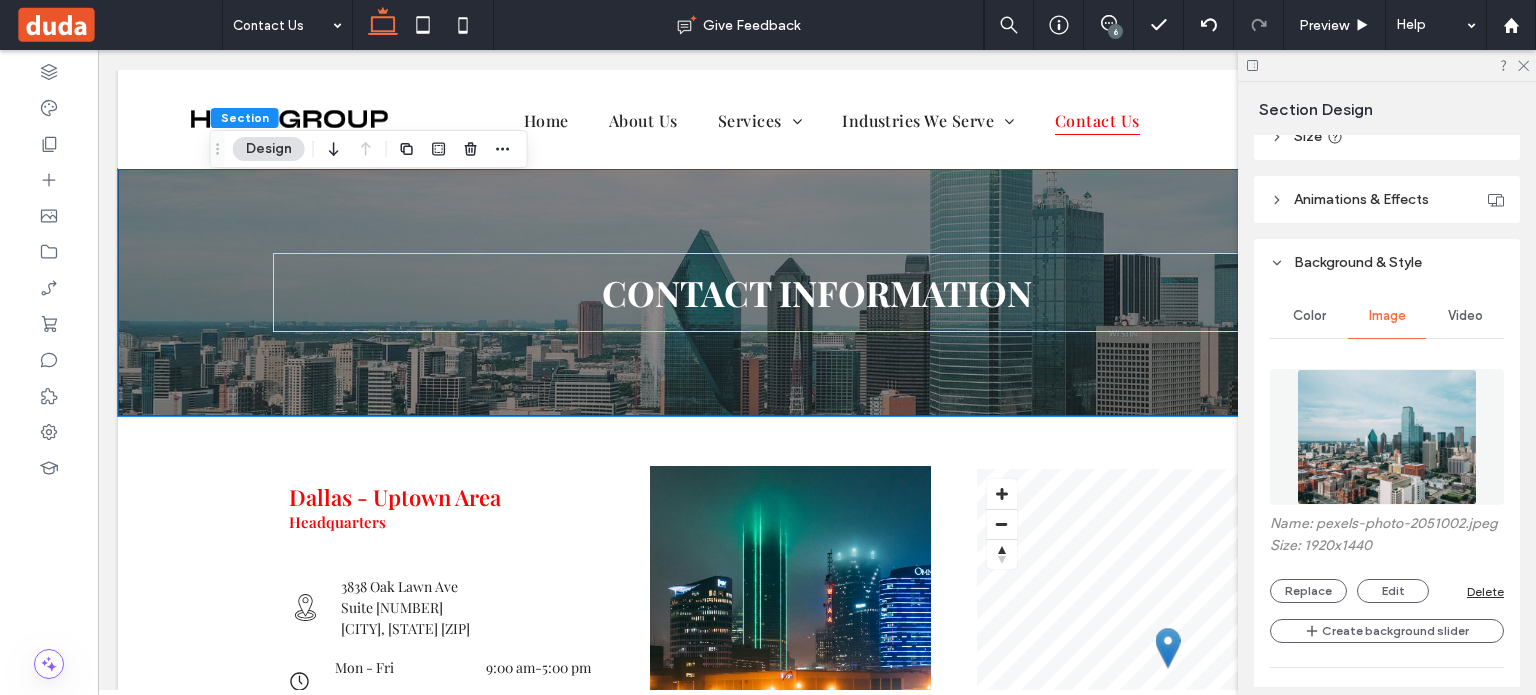 scroll, scrollTop: 400, scrollLeft: 0, axis: vertical 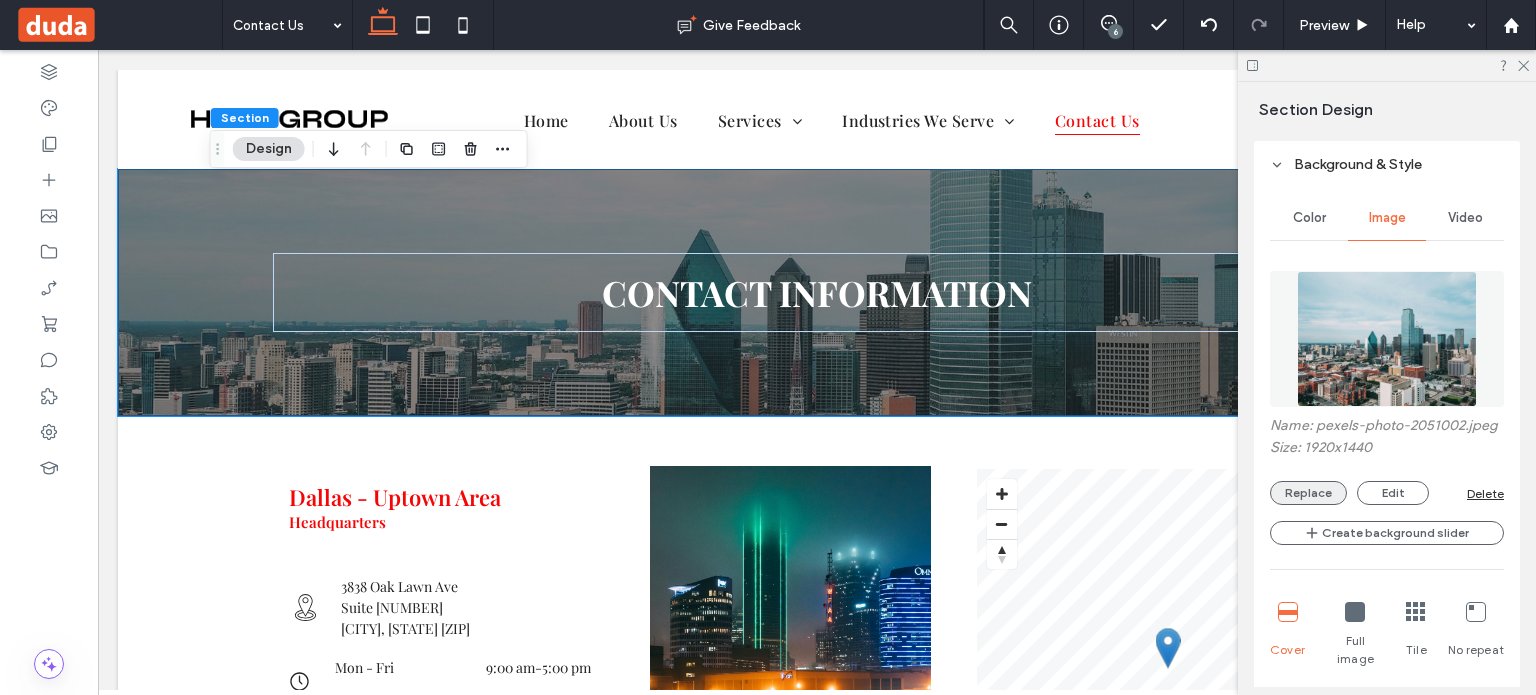click on "Replace" at bounding box center (1308, 493) 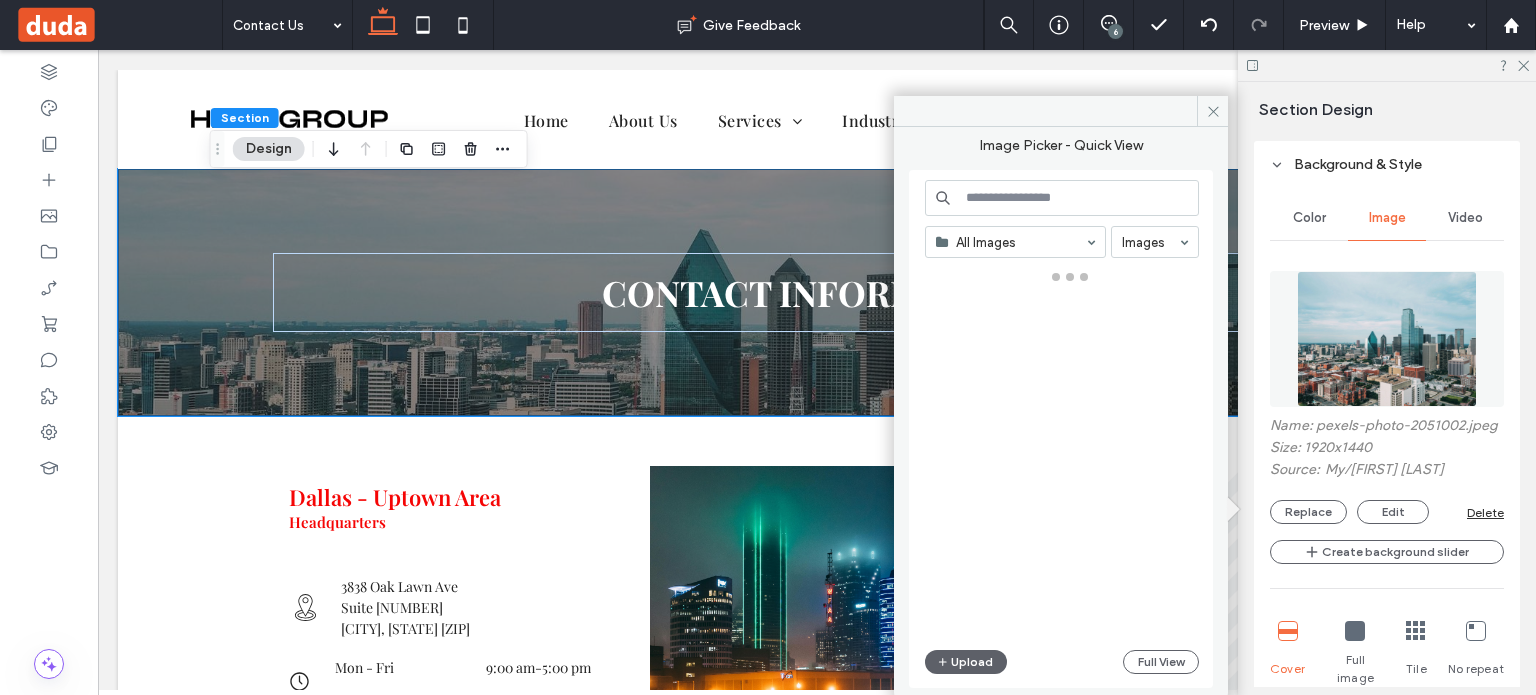 click at bounding box center [1062, 198] 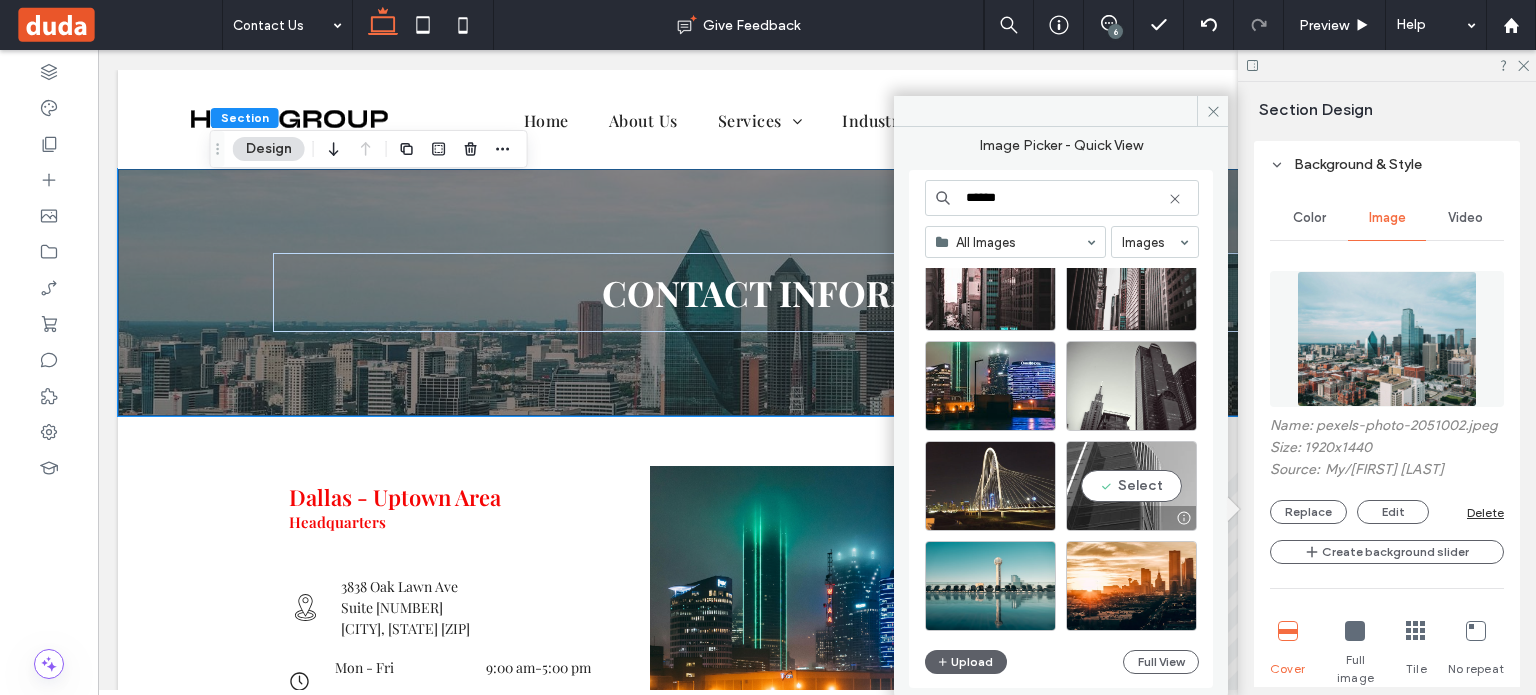 scroll, scrollTop: 0, scrollLeft: 0, axis: both 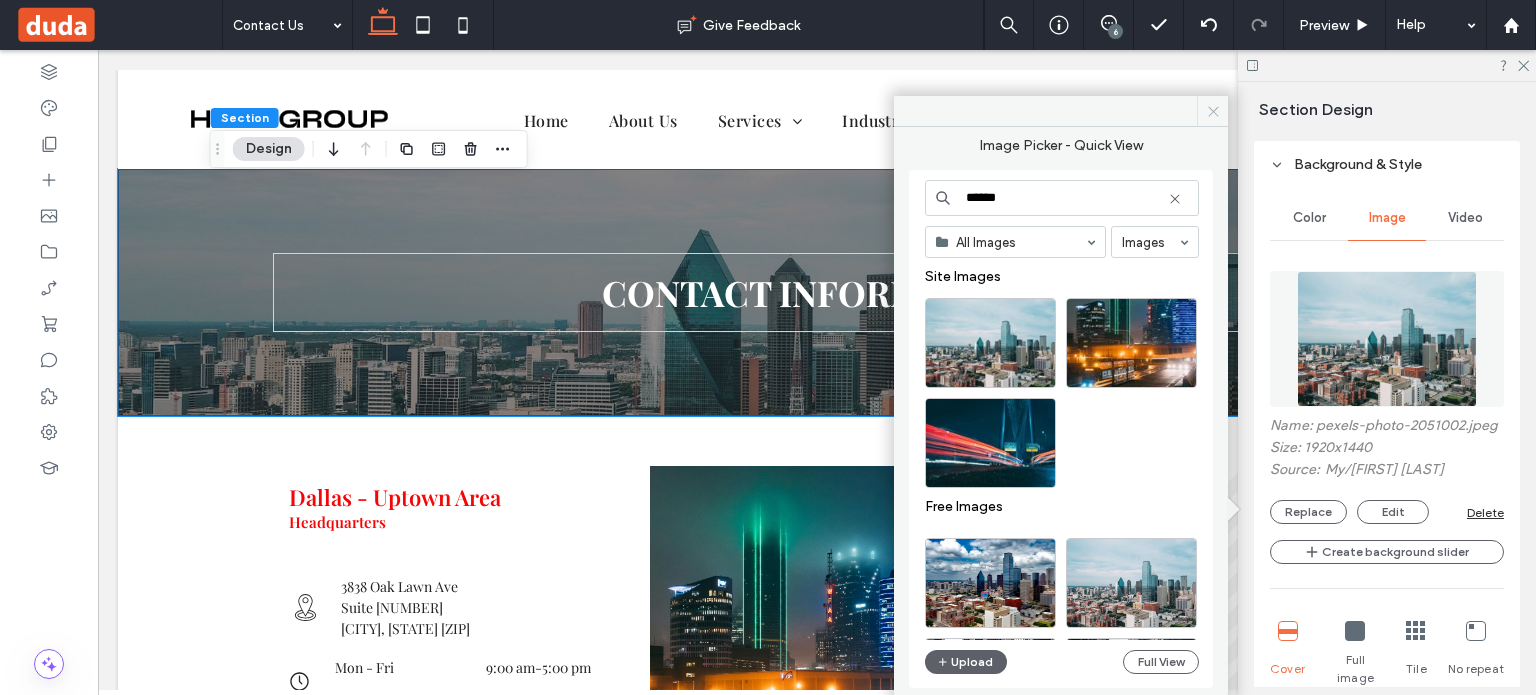 type on "******" 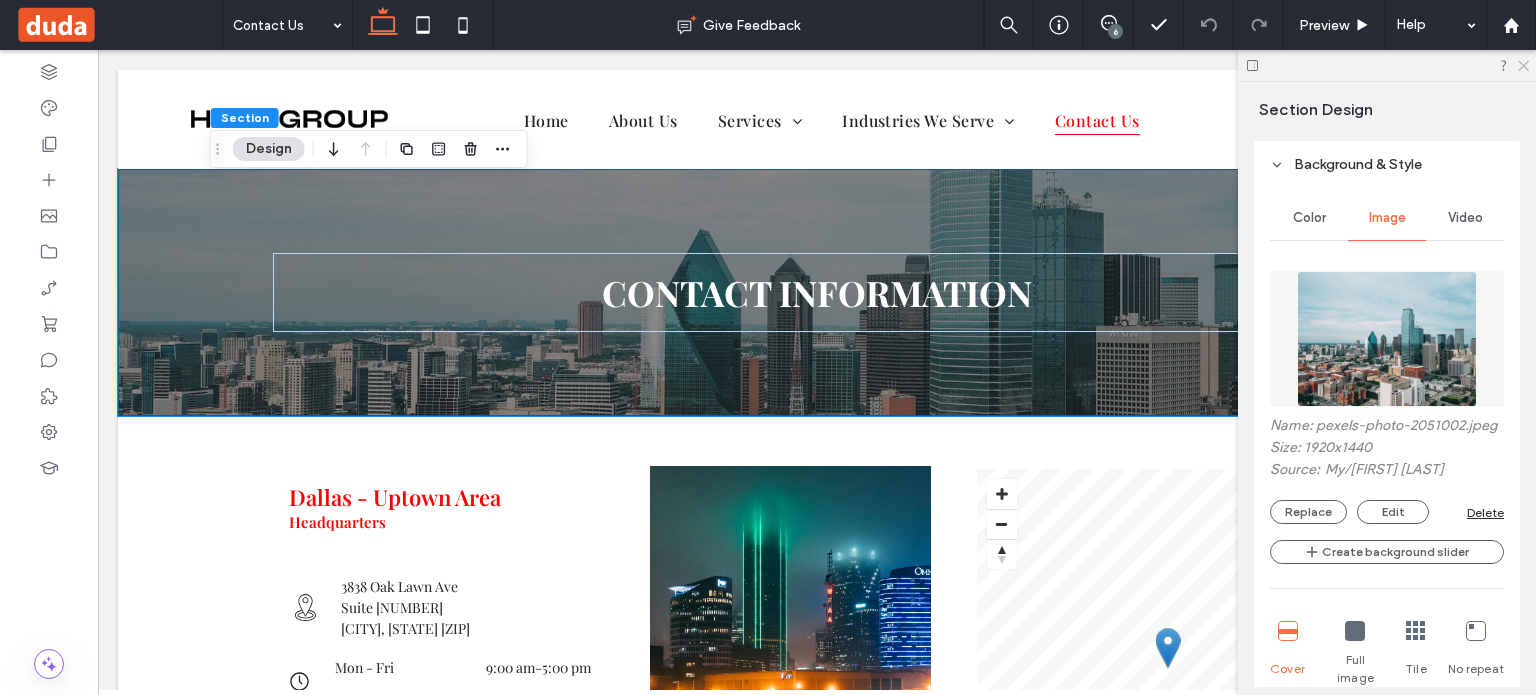 click 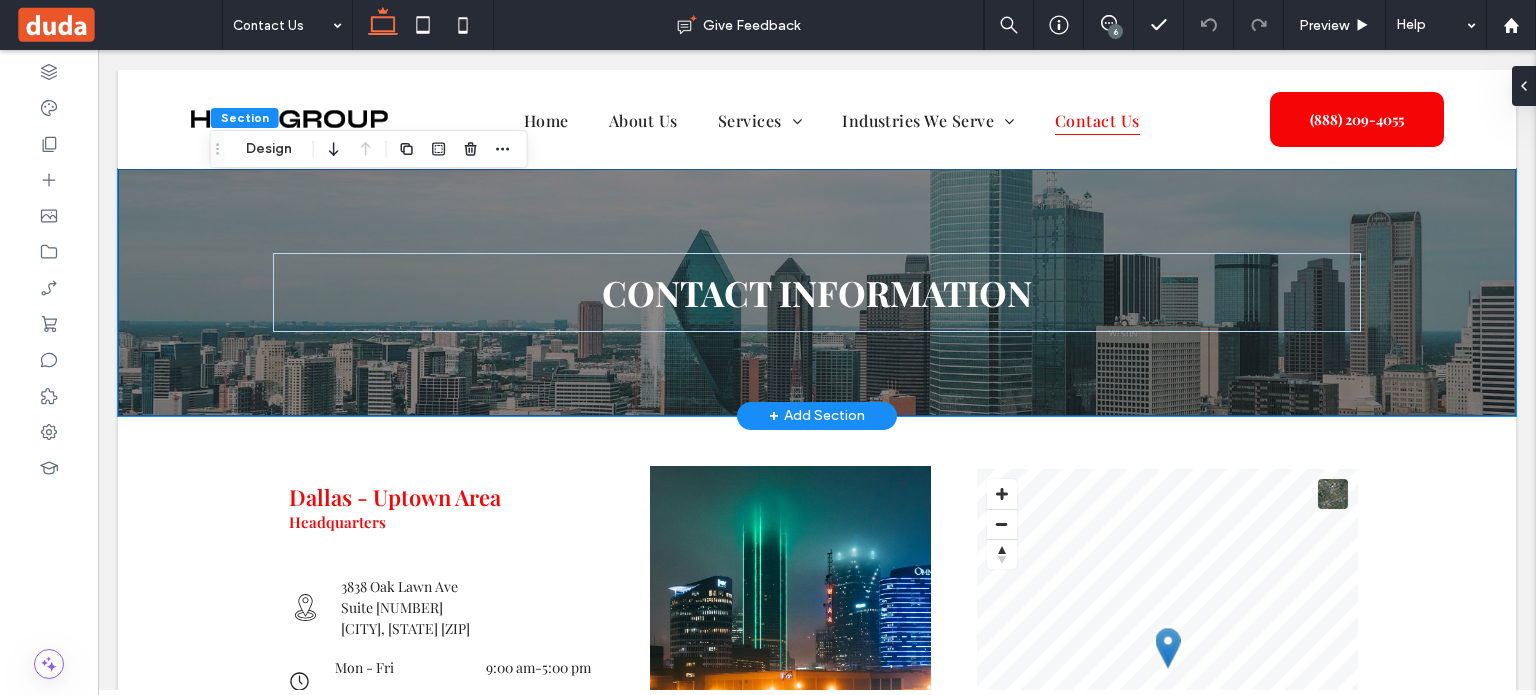 click on "CONTACT INFORMATION" at bounding box center [817, 292] 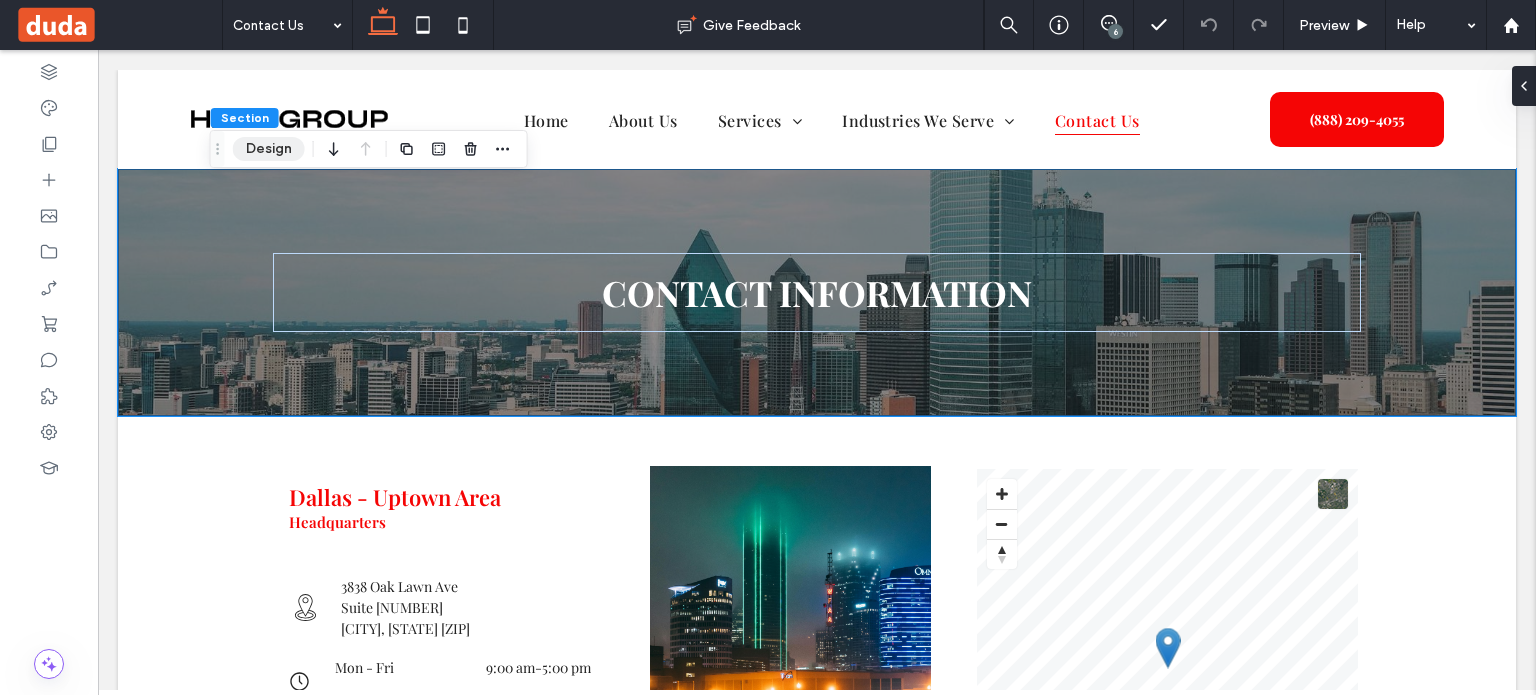 click on "Design" at bounding box center [269, 149] 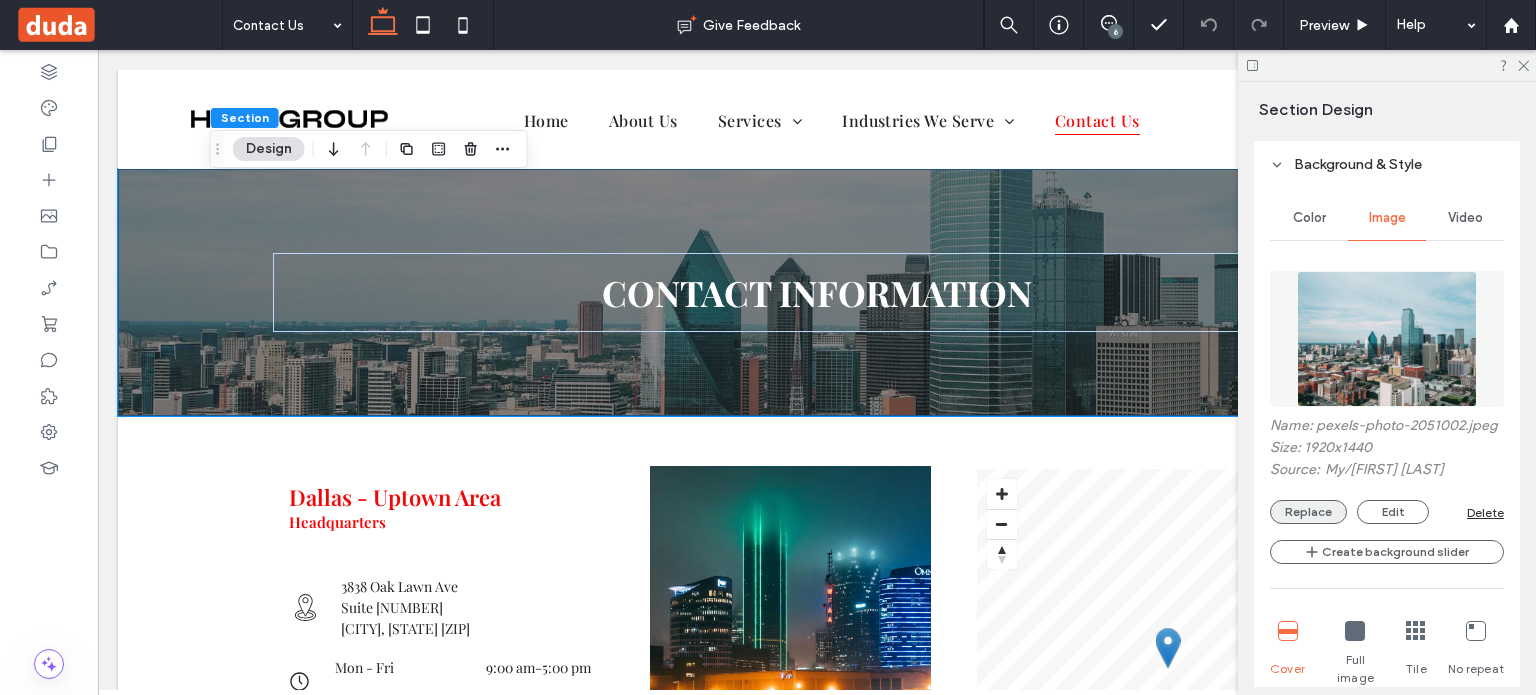 click on "Replace" at bounding box center (1308, 512) 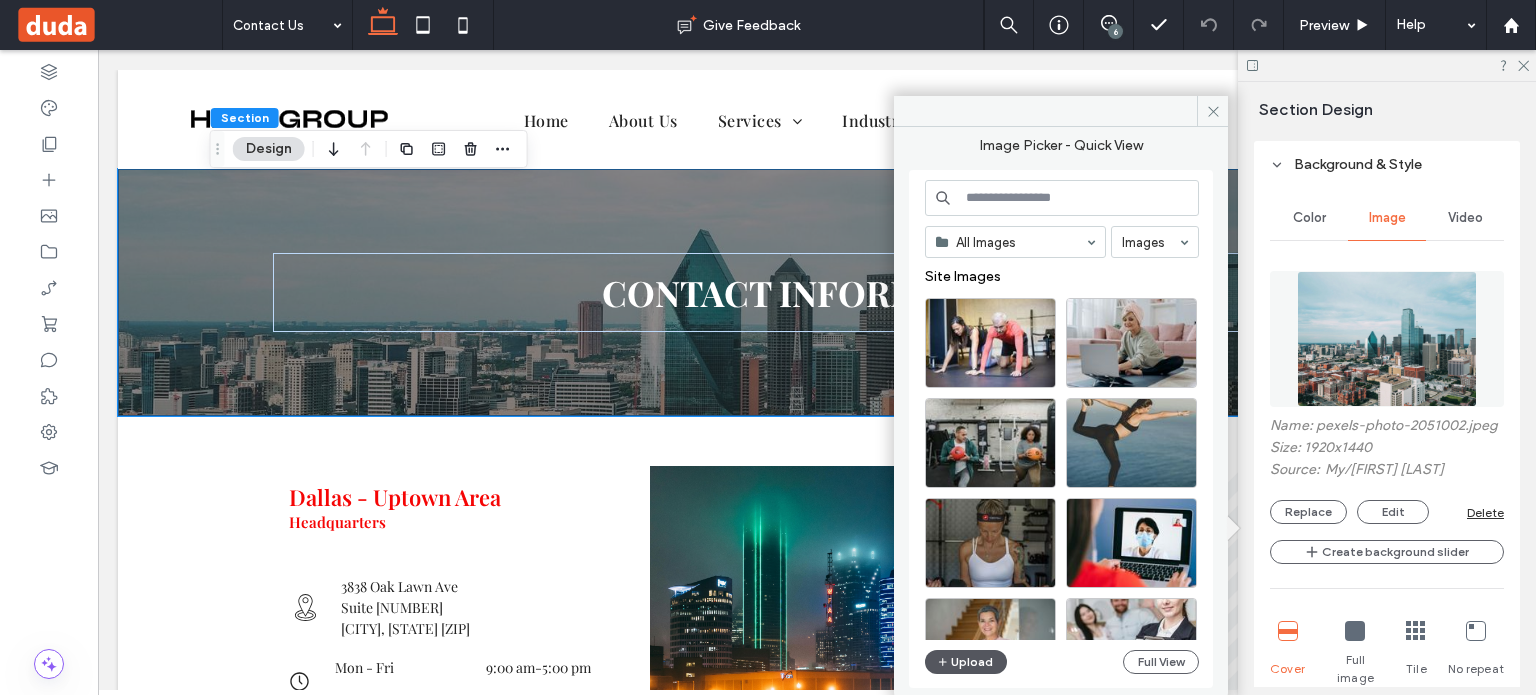 click 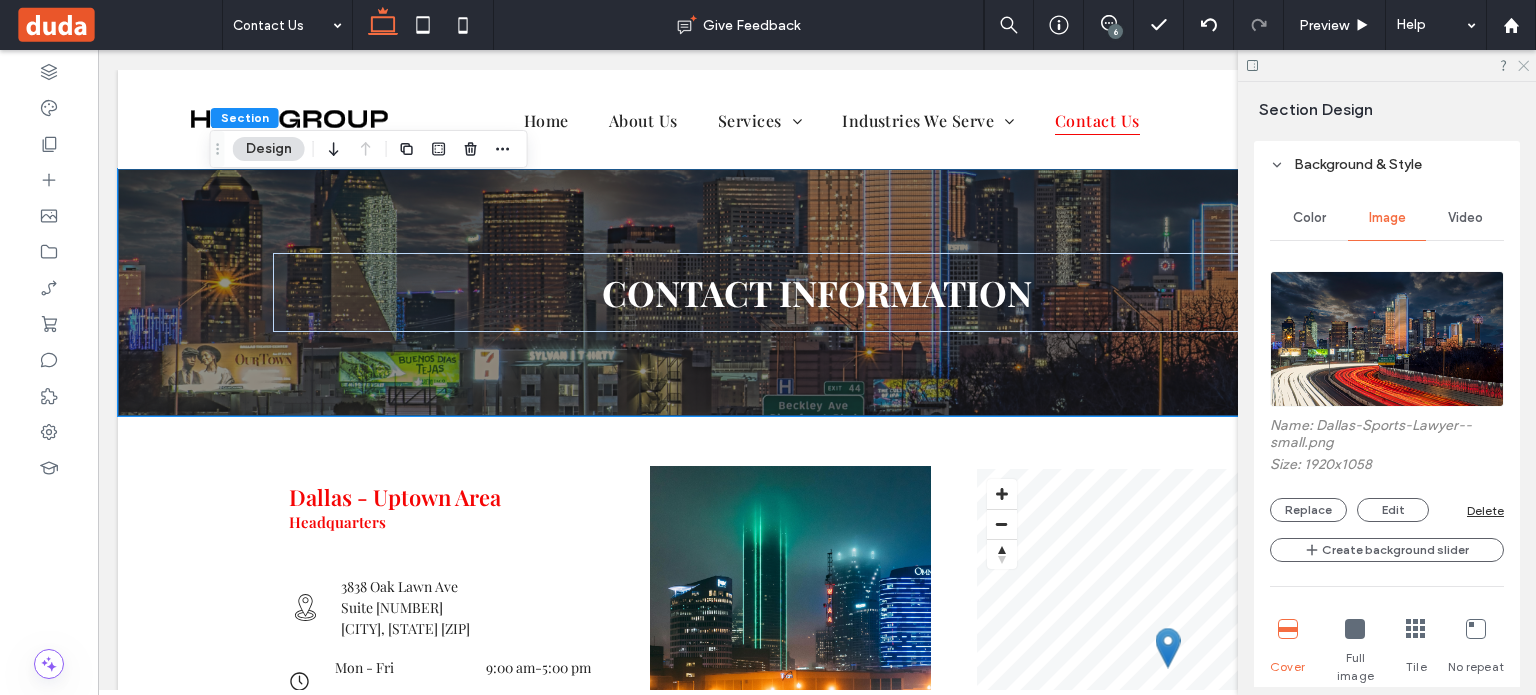 click 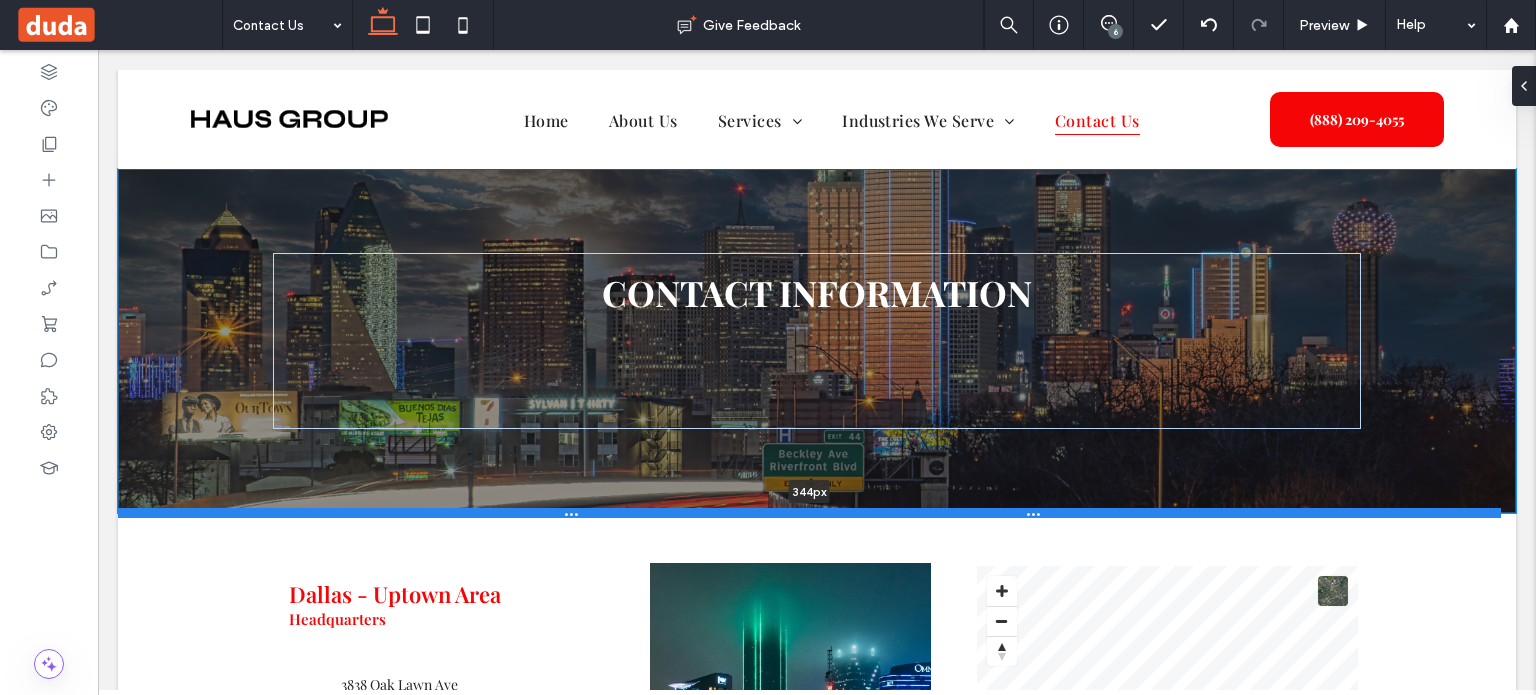 drag, startPoint x: 328, startPoint y: 411, endPoint x: 352, endPoint y: 508, distance: 99.92497 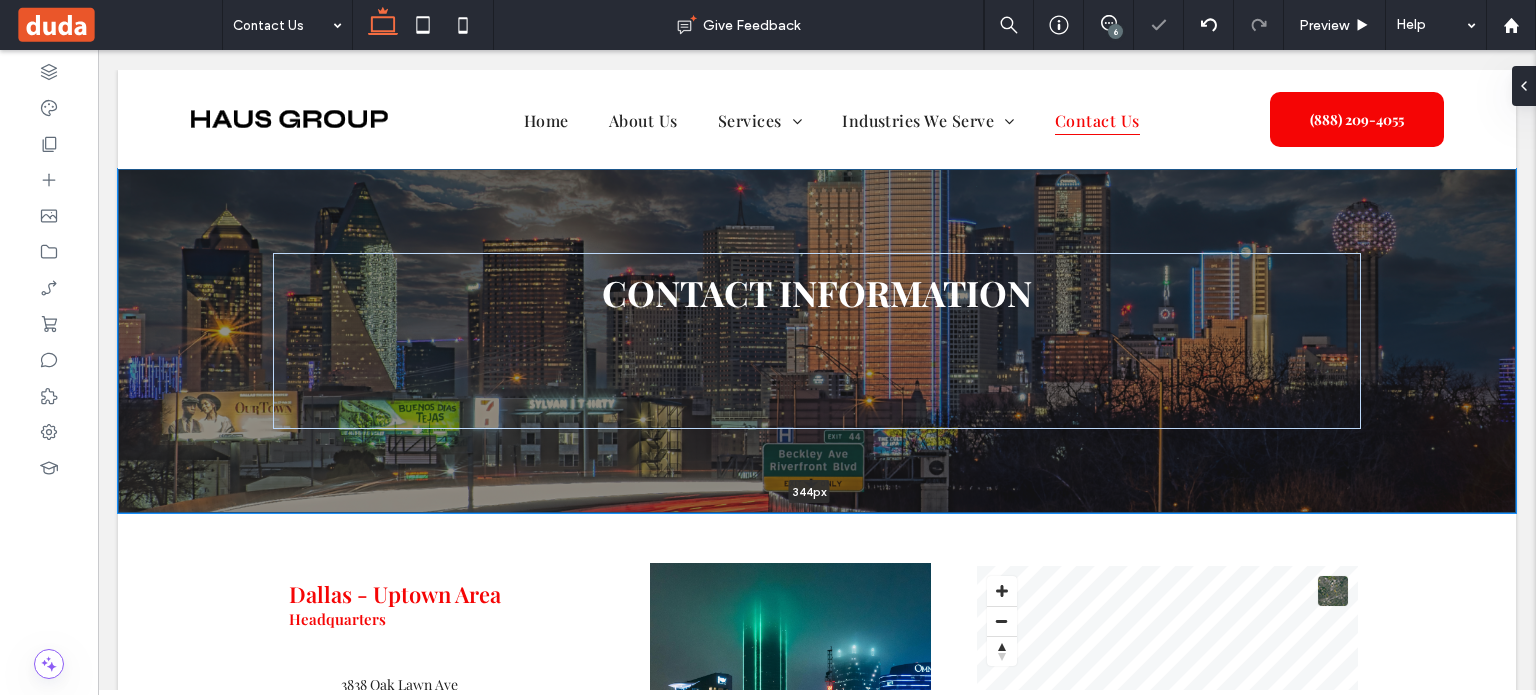 type on "***" 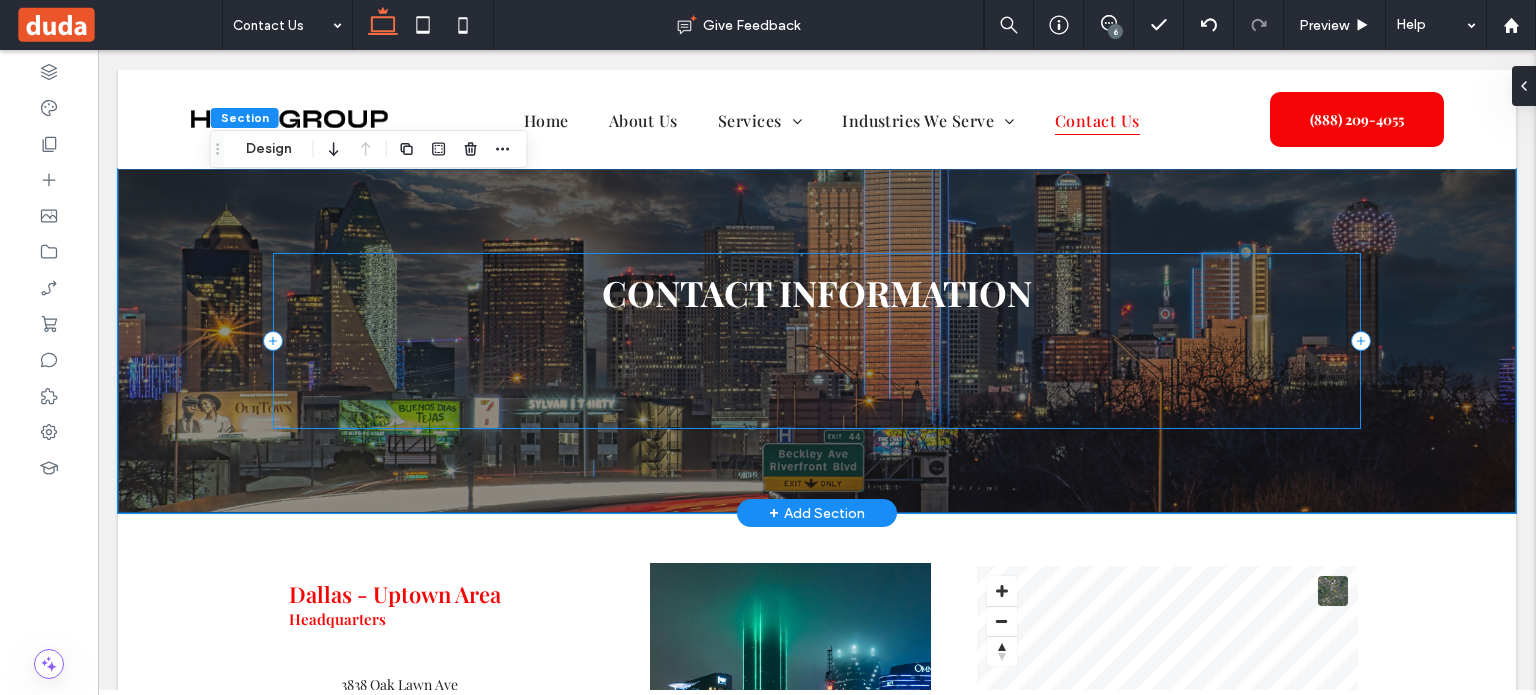 click on "CONTACT INFORMATION" at bounding box center [817, 341] 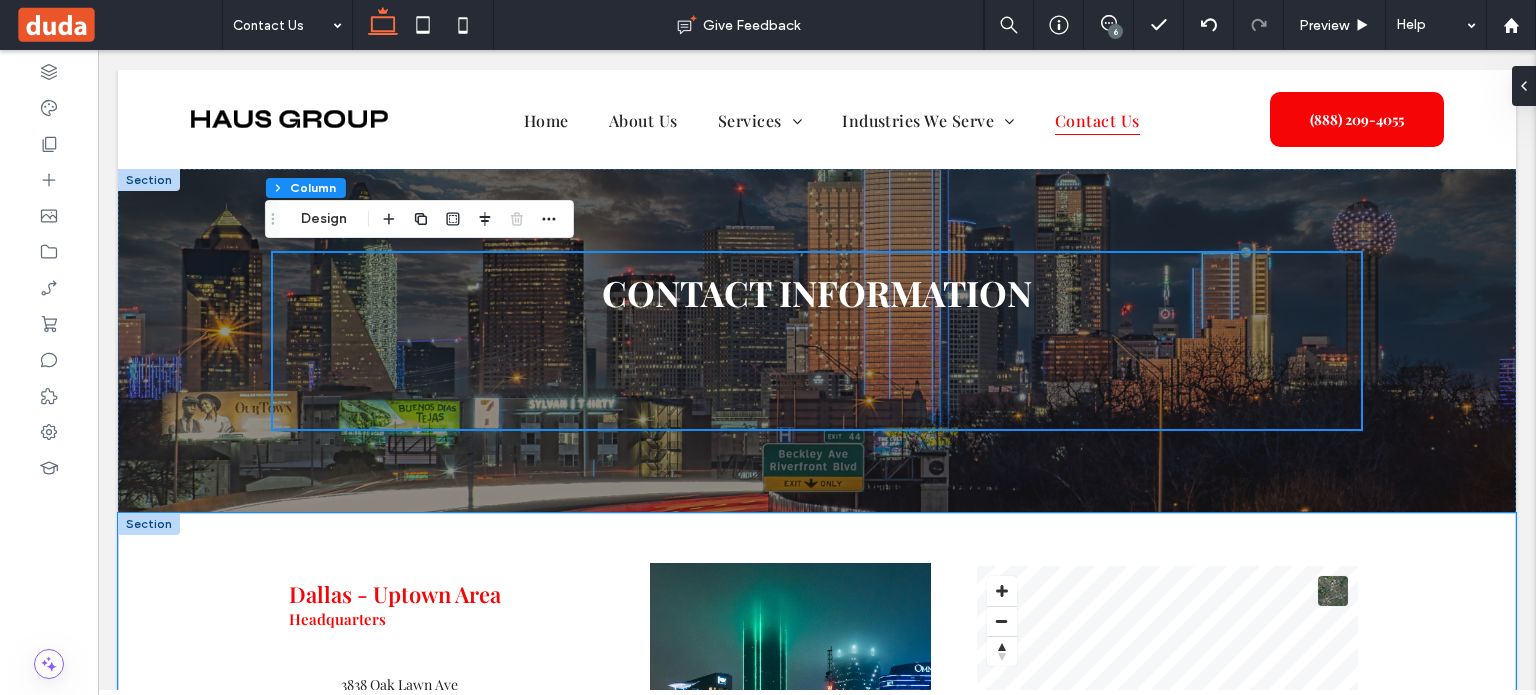 click on "Dallas - Uptown Area
Headquarters
A black and white envelope icon on a white background.
3838 Oak Lawn Ave Suite 1000 Dallas, Texas 75219
A black and white outline of a map pin on a white background.
Mon - Fri
9:00 am
-  5:00 pm
Sat - Sun
Appointment Only
A black and white outline of a map pin on a white background.
(888) 209-4055
A phone with a speech bubble coming out of it.
info@masterlygroup.com
© Mapbox   © OpenStreetMap   Improve this map" at bounding box center [817, 749] 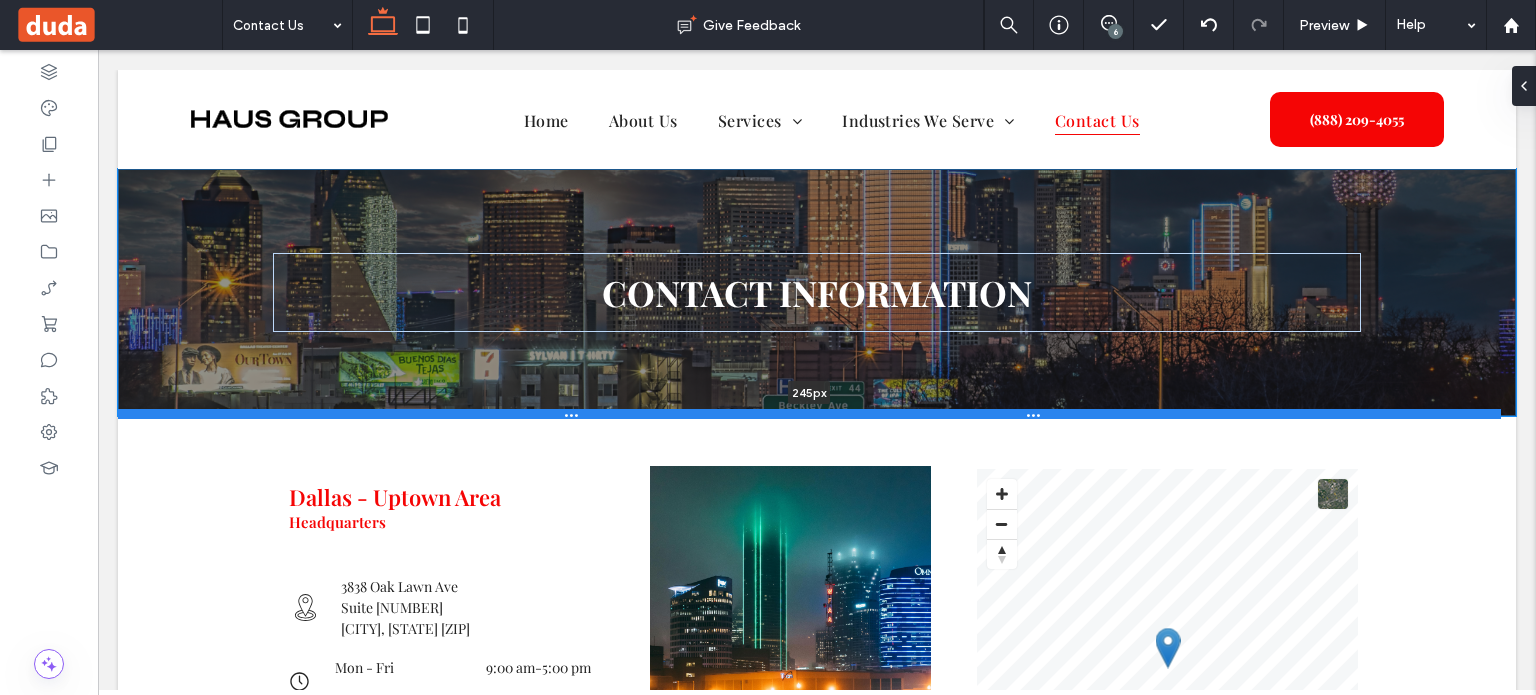 drag, startPoint x: 640, startPoint y: 509, endPoint x: 645, endPoint y: 410, distance: 99.12618 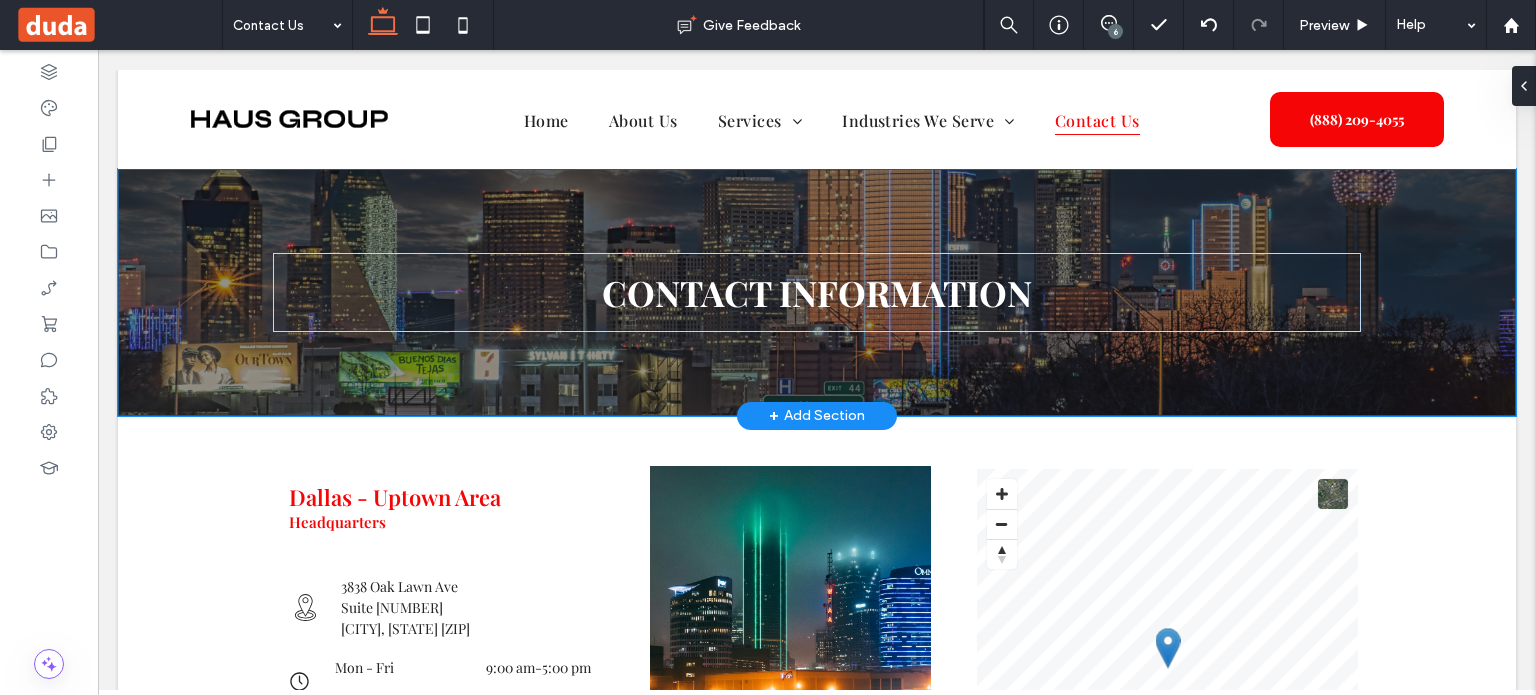 type on "***" 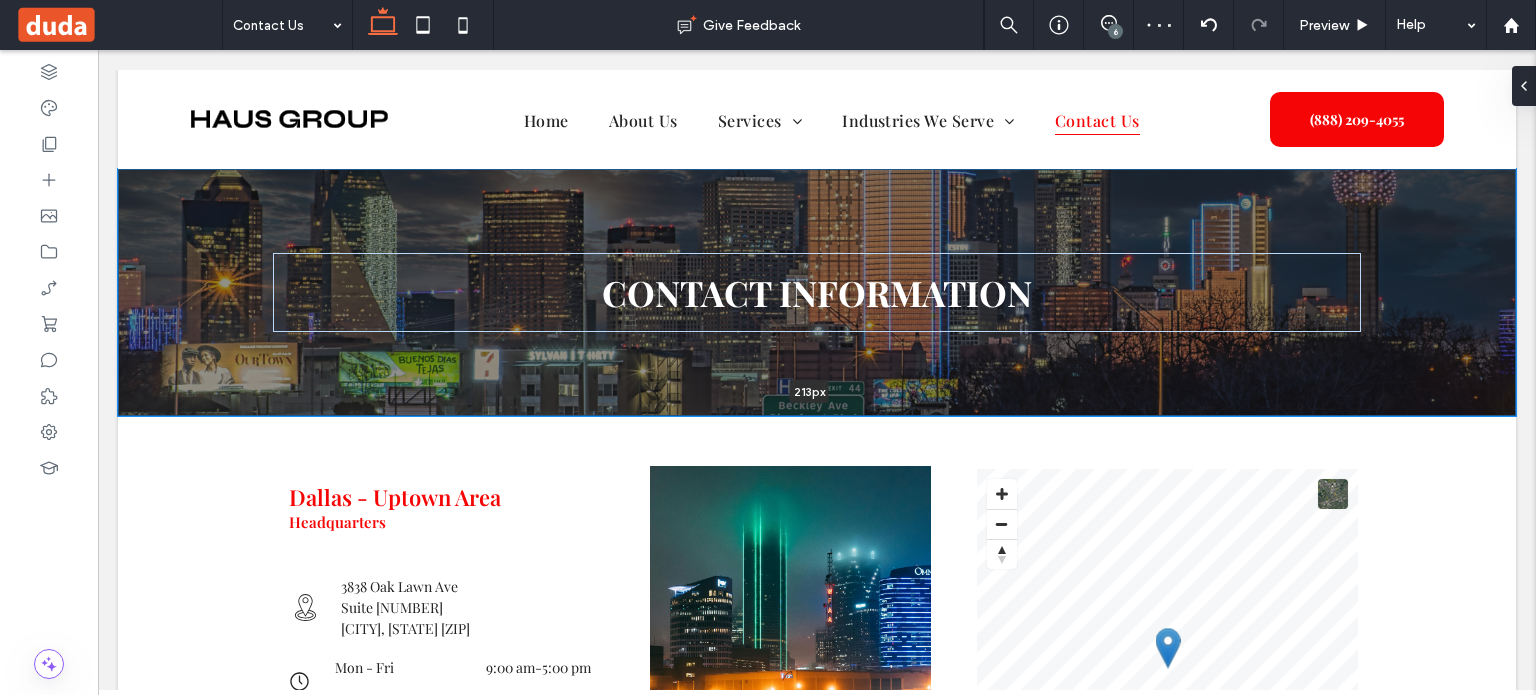 drag, startPoint x: 604, startPoint y: 419, endPoint x: 603, endPoint y: 387, distance: 32.01562 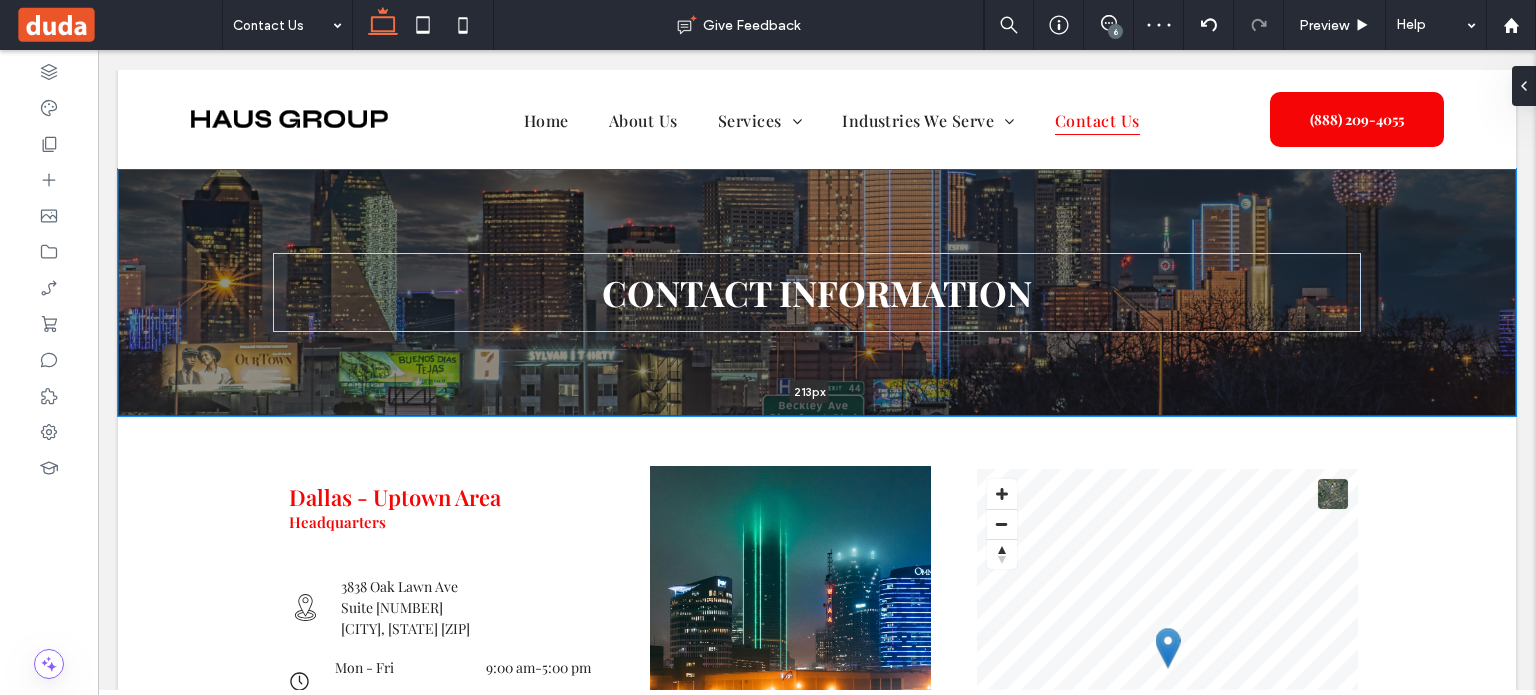 click on "CONTACT INFORMATION
213px
Section + Add Section" at bounding box center [817, 292] 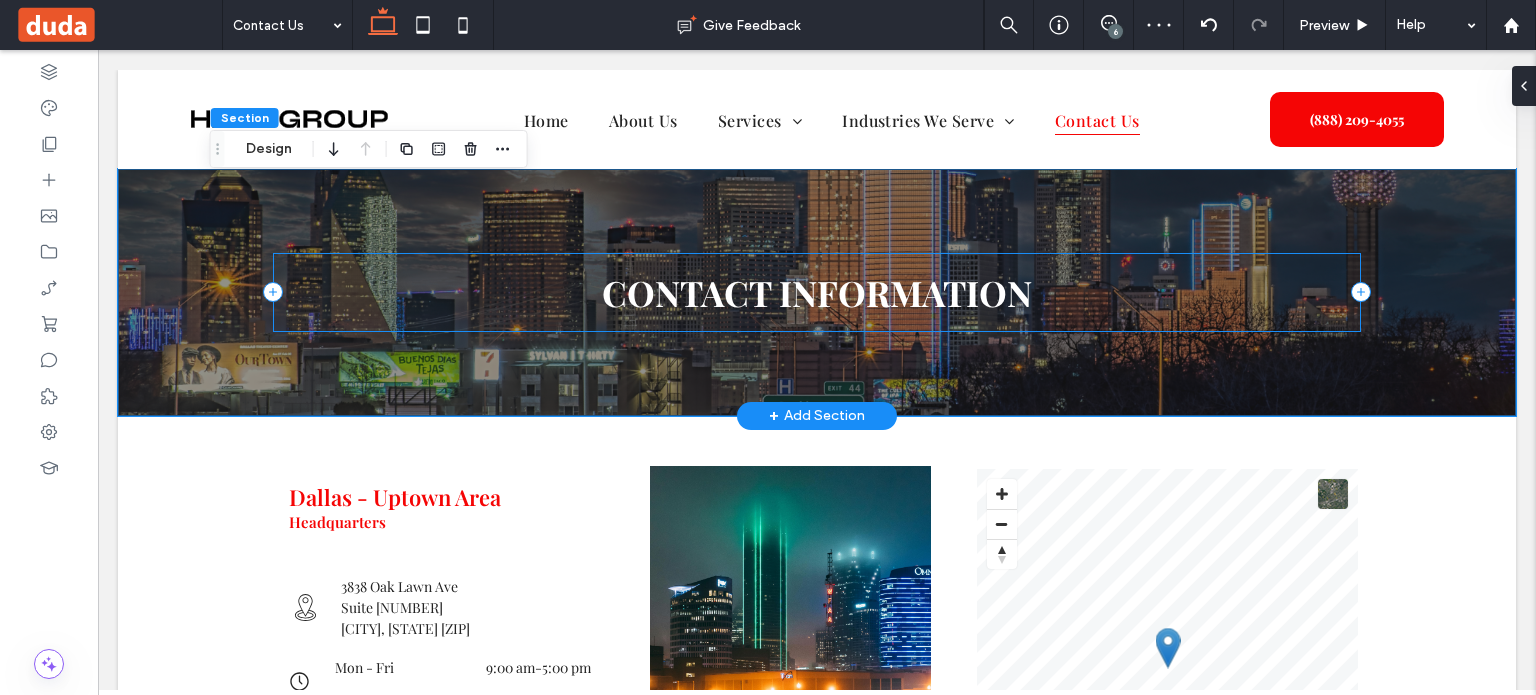click on "CONTACT INFORMATION" at bounding box center [817, 292] 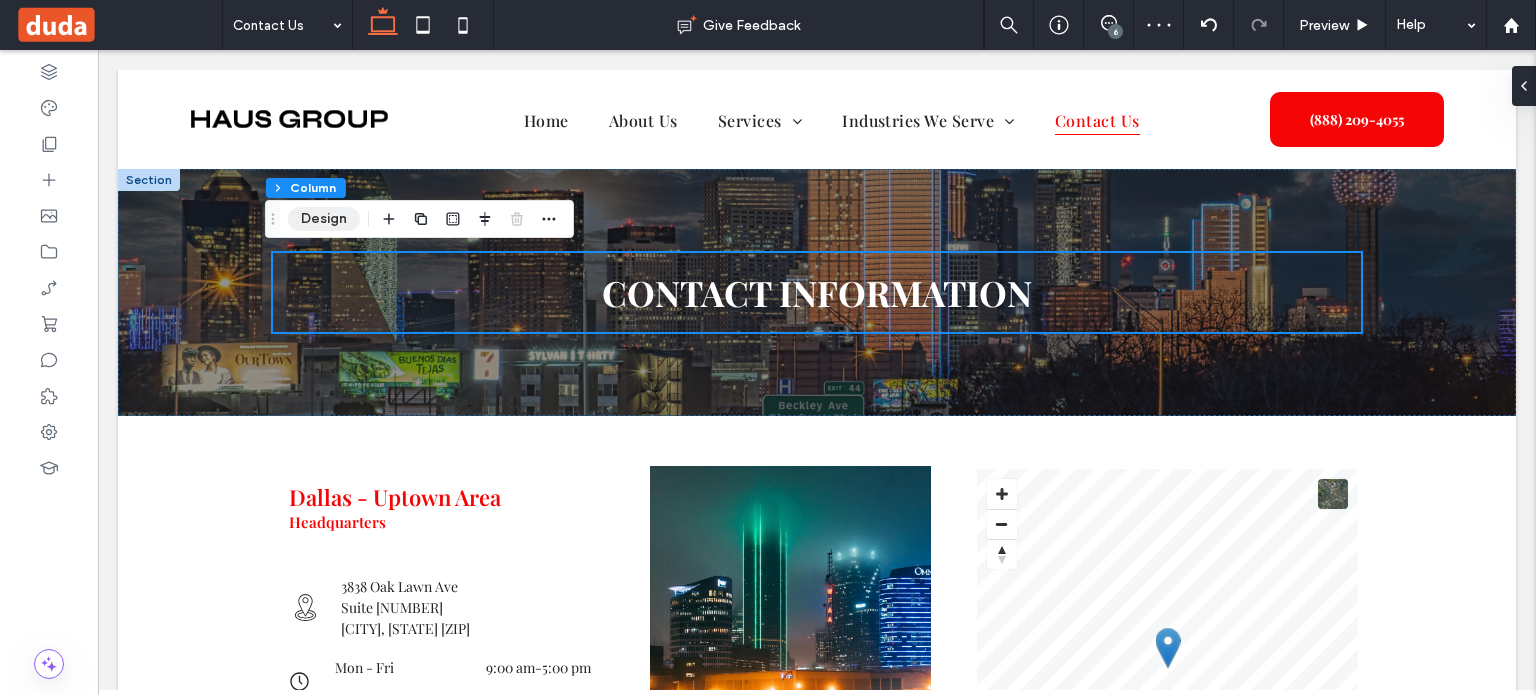 click on "Design" at bounding box center (324, 219) 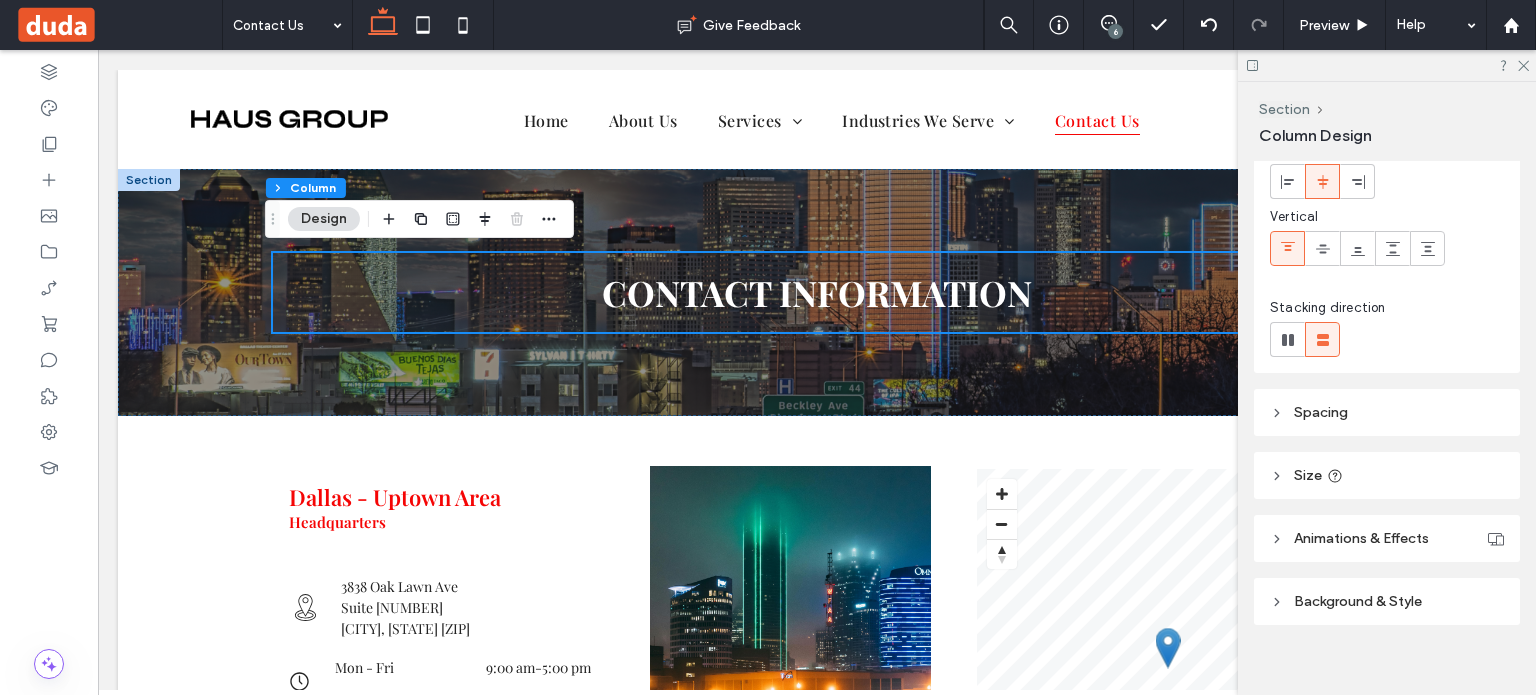scroll, scrollTop: 120, scrollLeft: 0, axis: vertical 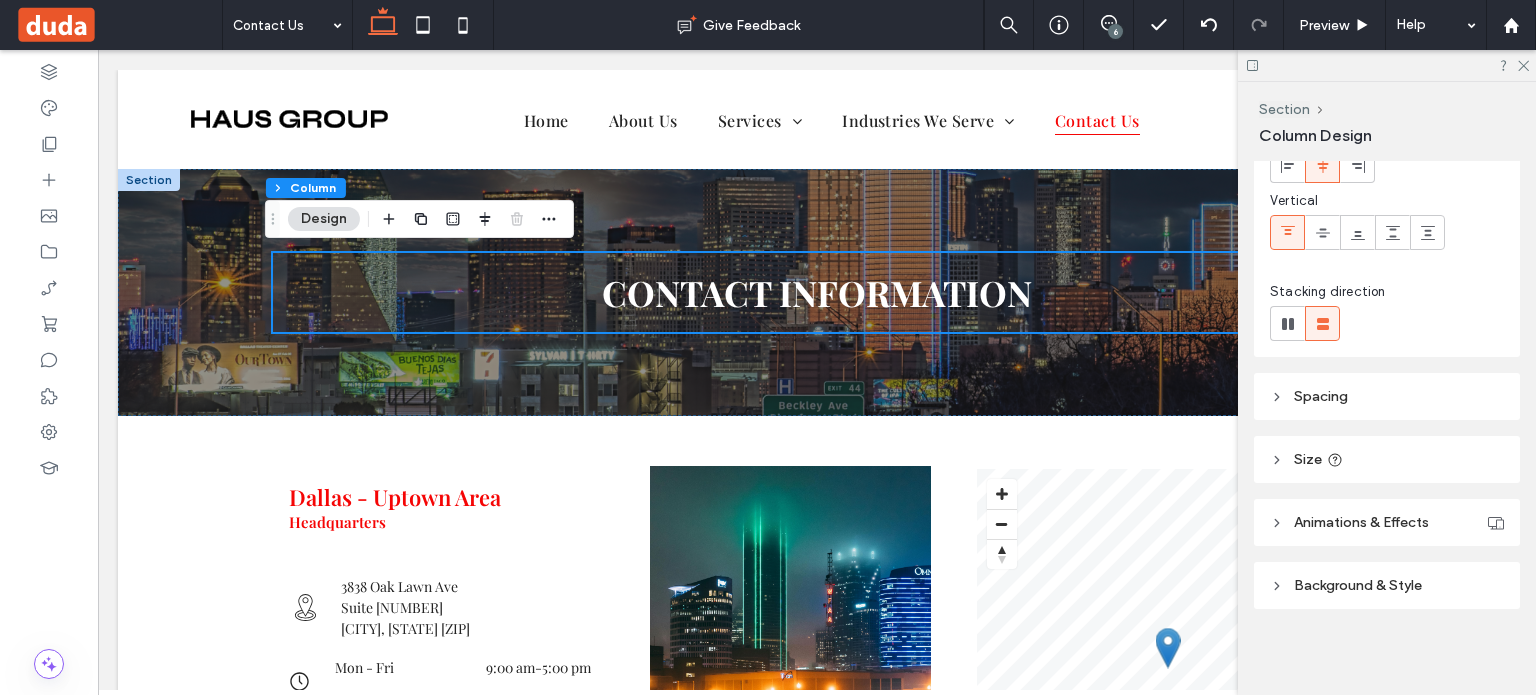 click on "Background & Style" at bounding box center (1358, 585) 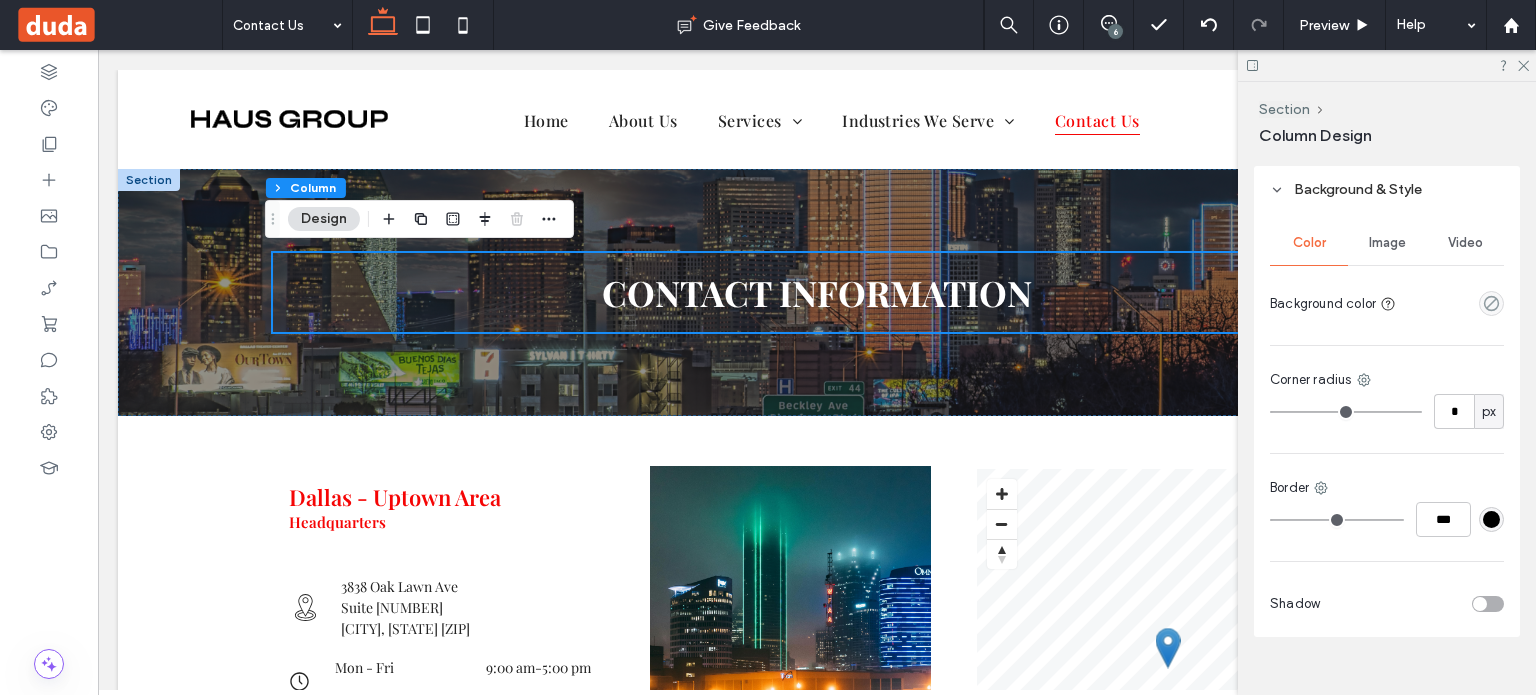 scroll, scrollTop: 541, scrollLeft: 0, axis: vertical 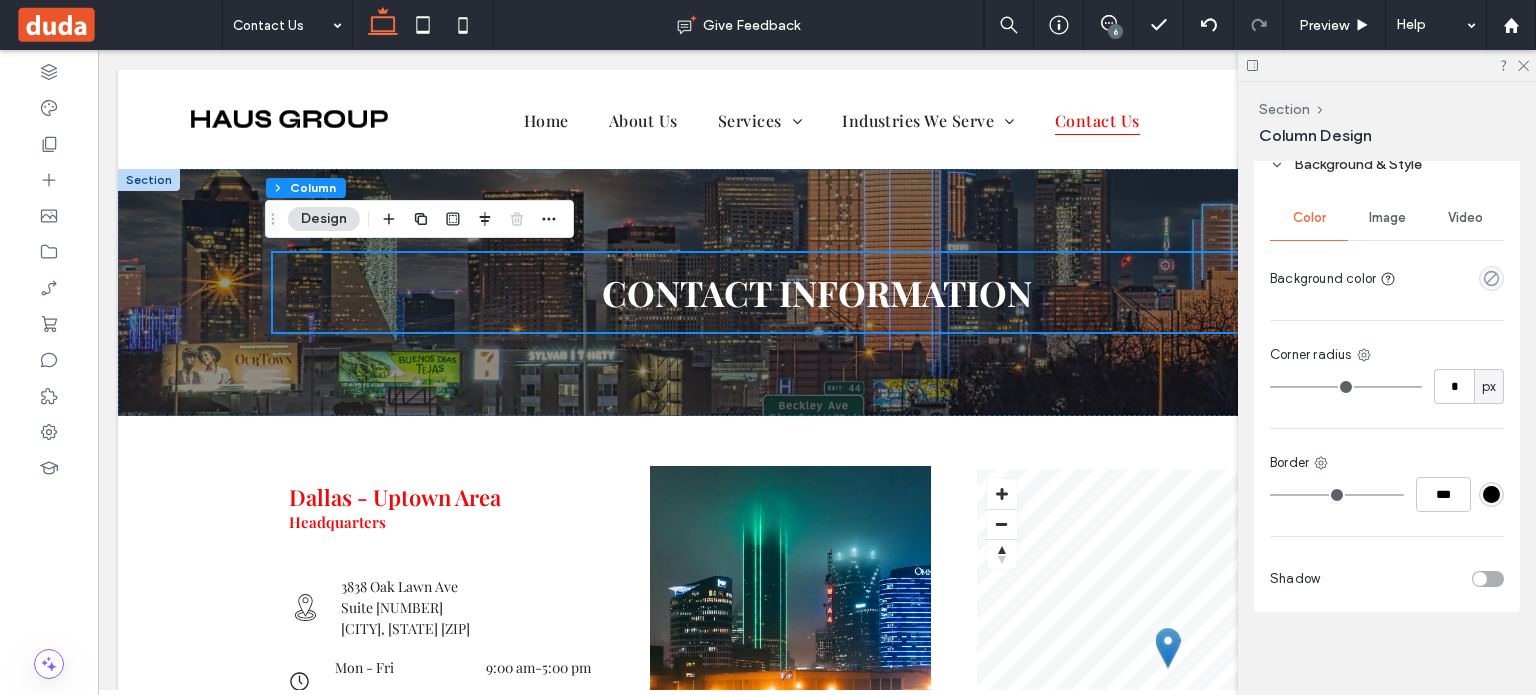 click on "Border" at bounding box center [1387, 463] 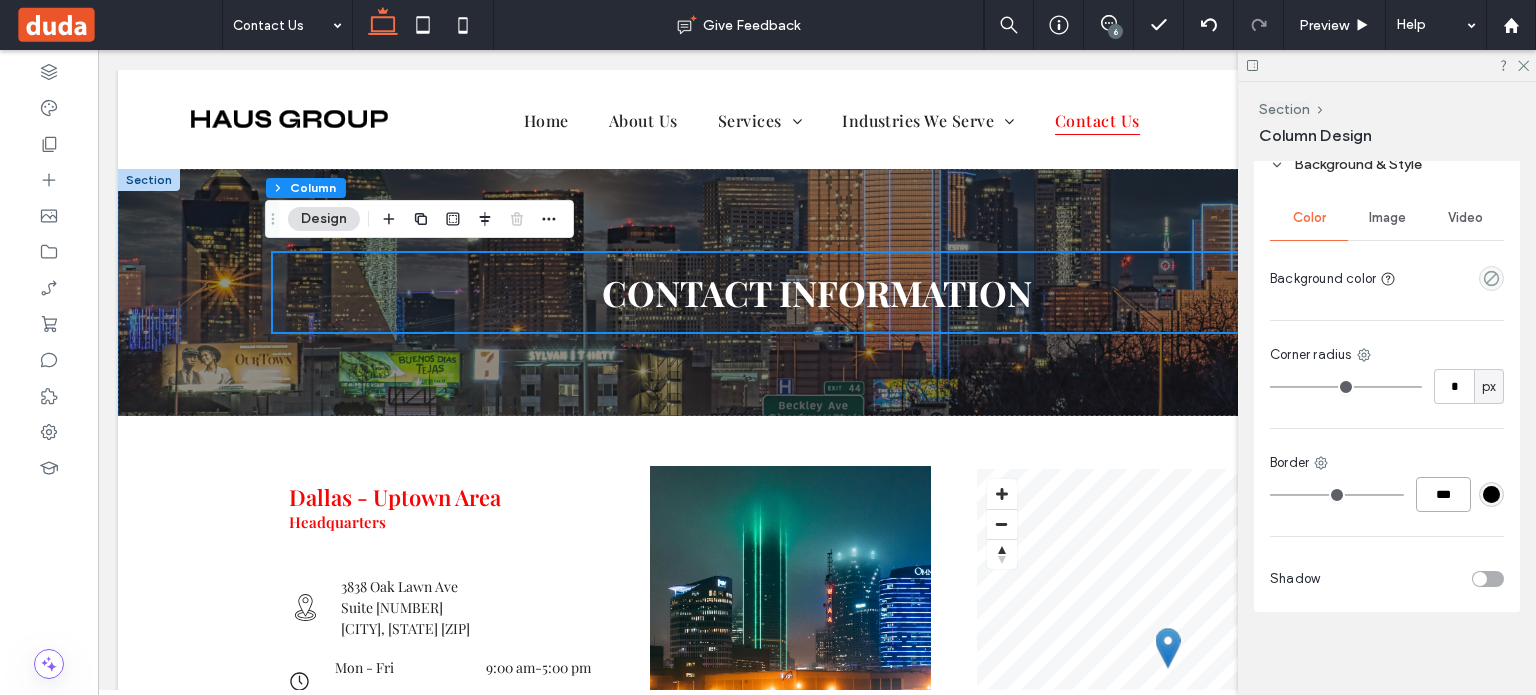 click on "***" at bounding box center [1443, 494] 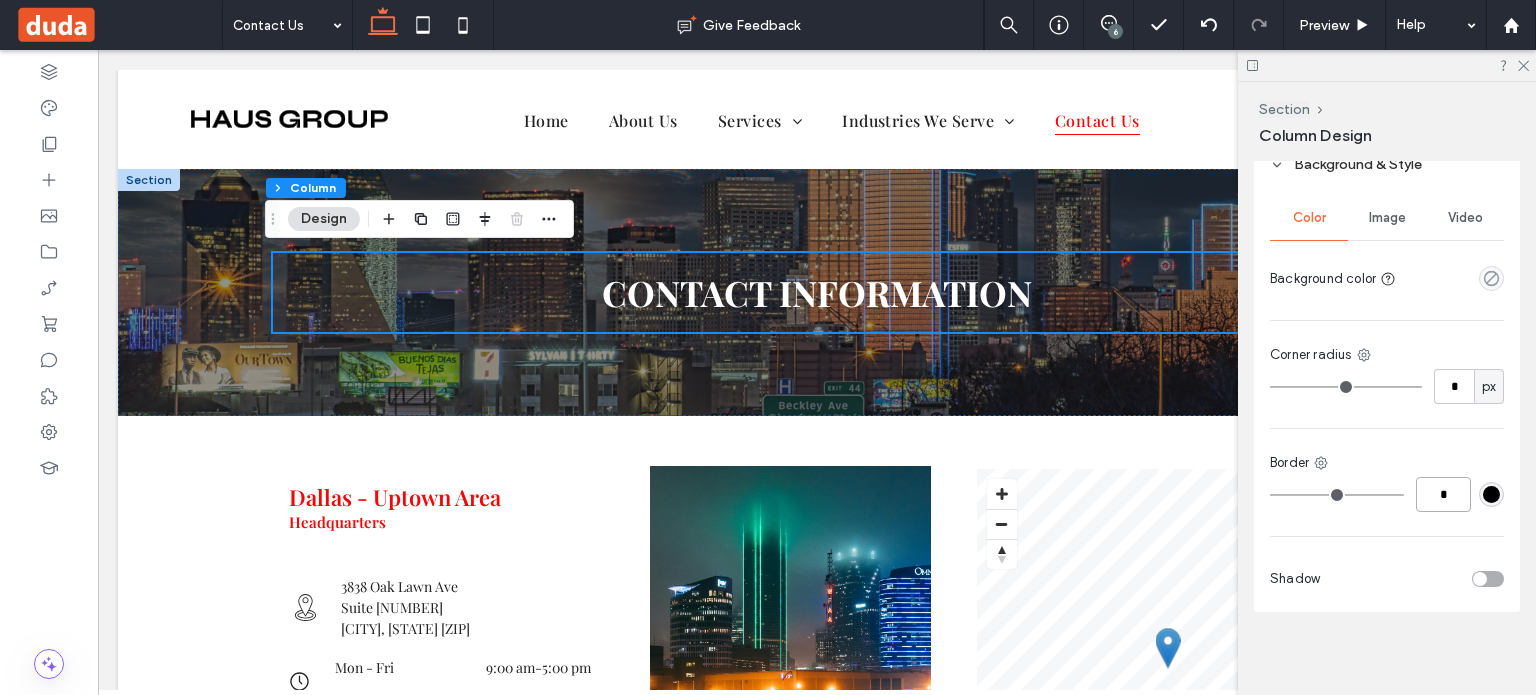type on "*" 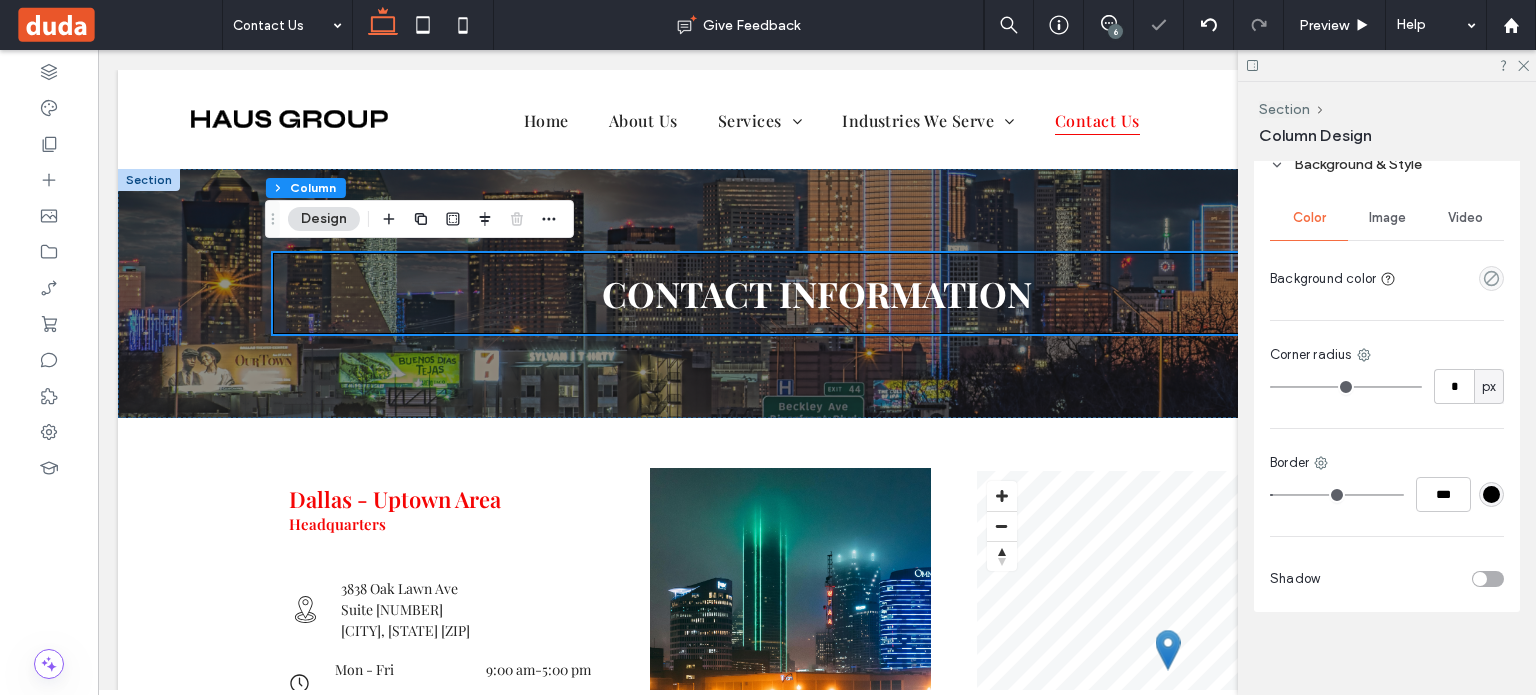 click at bounding box center [1491, 494] 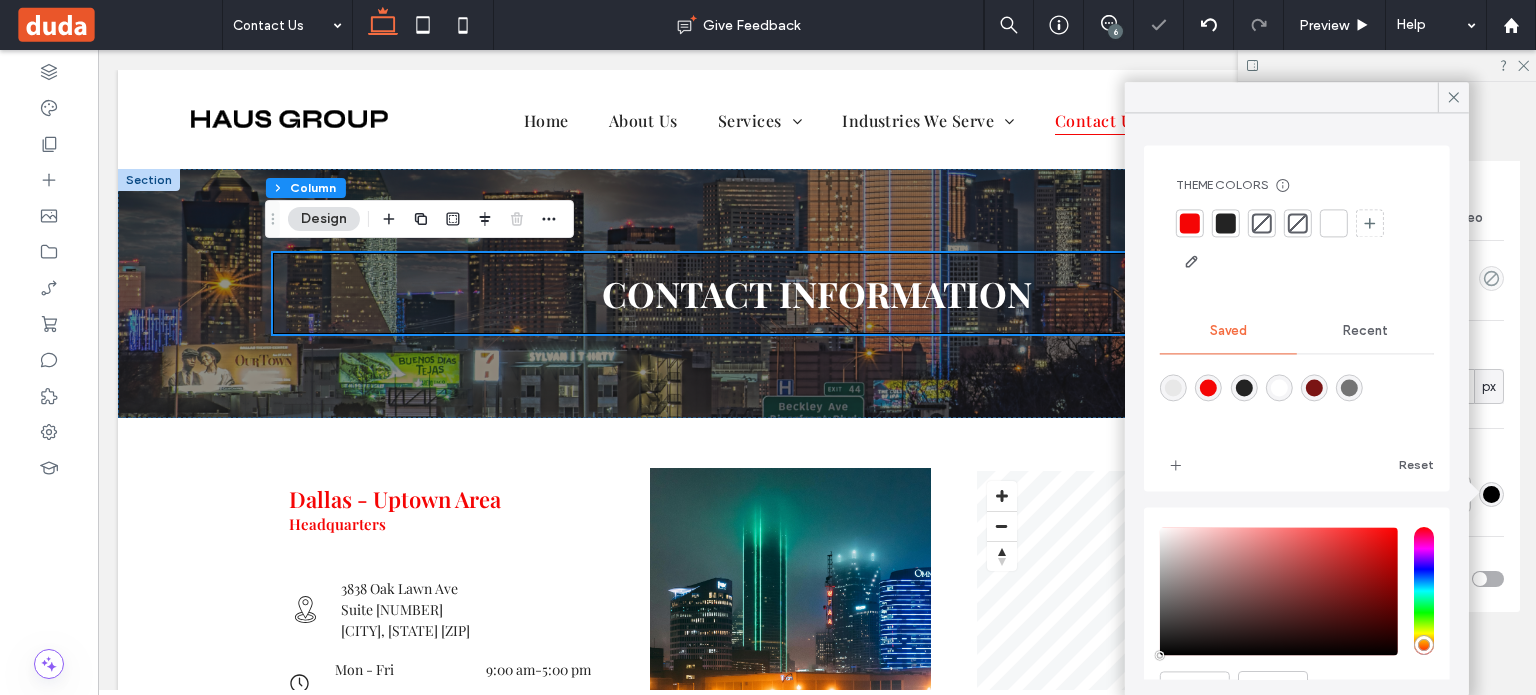 click at bounding box center [1334, 223] 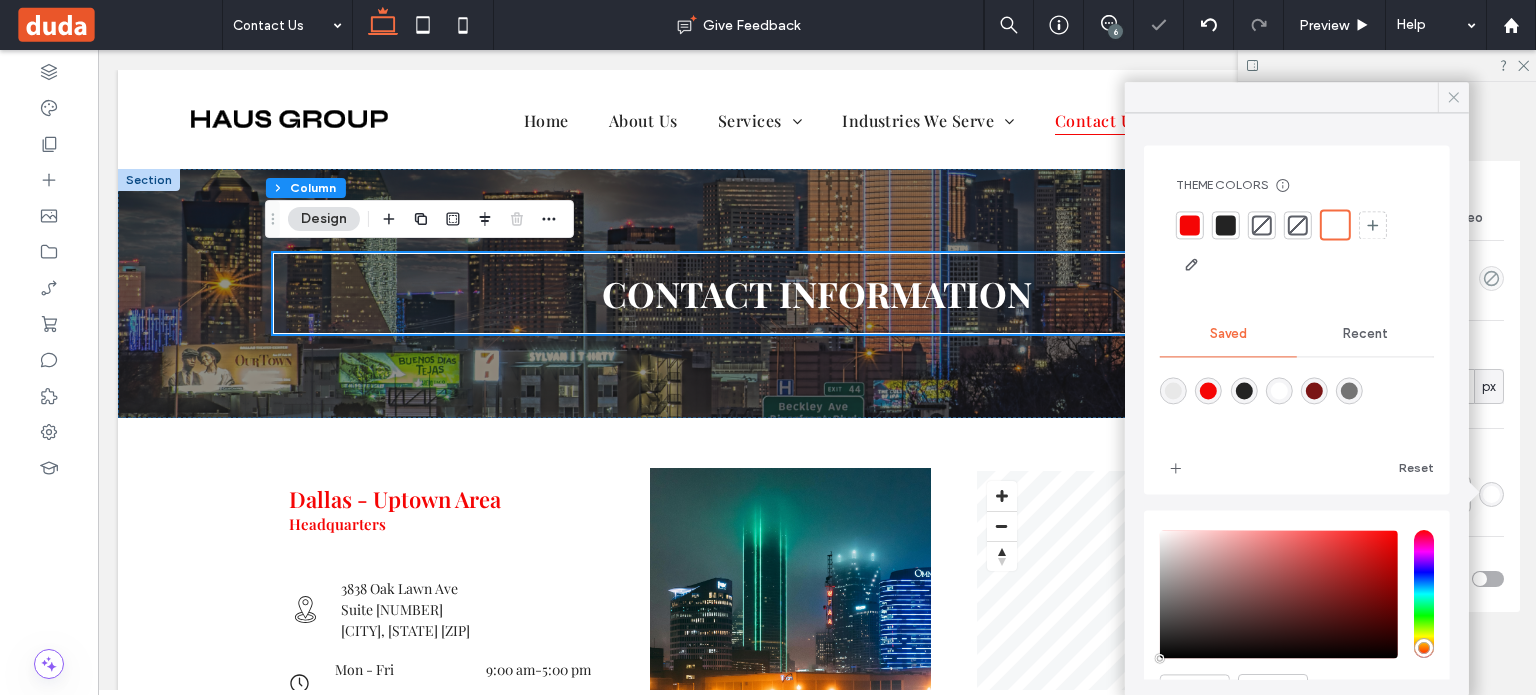 click 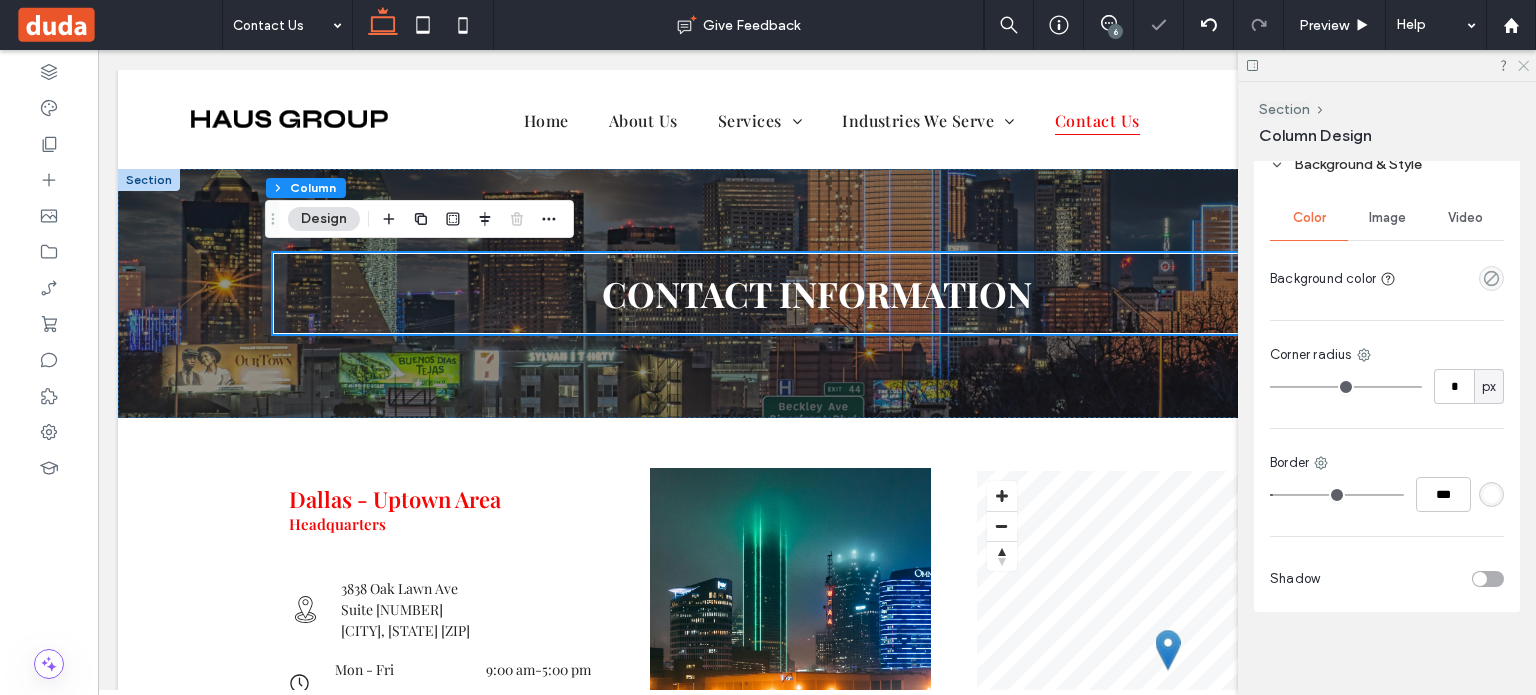 click 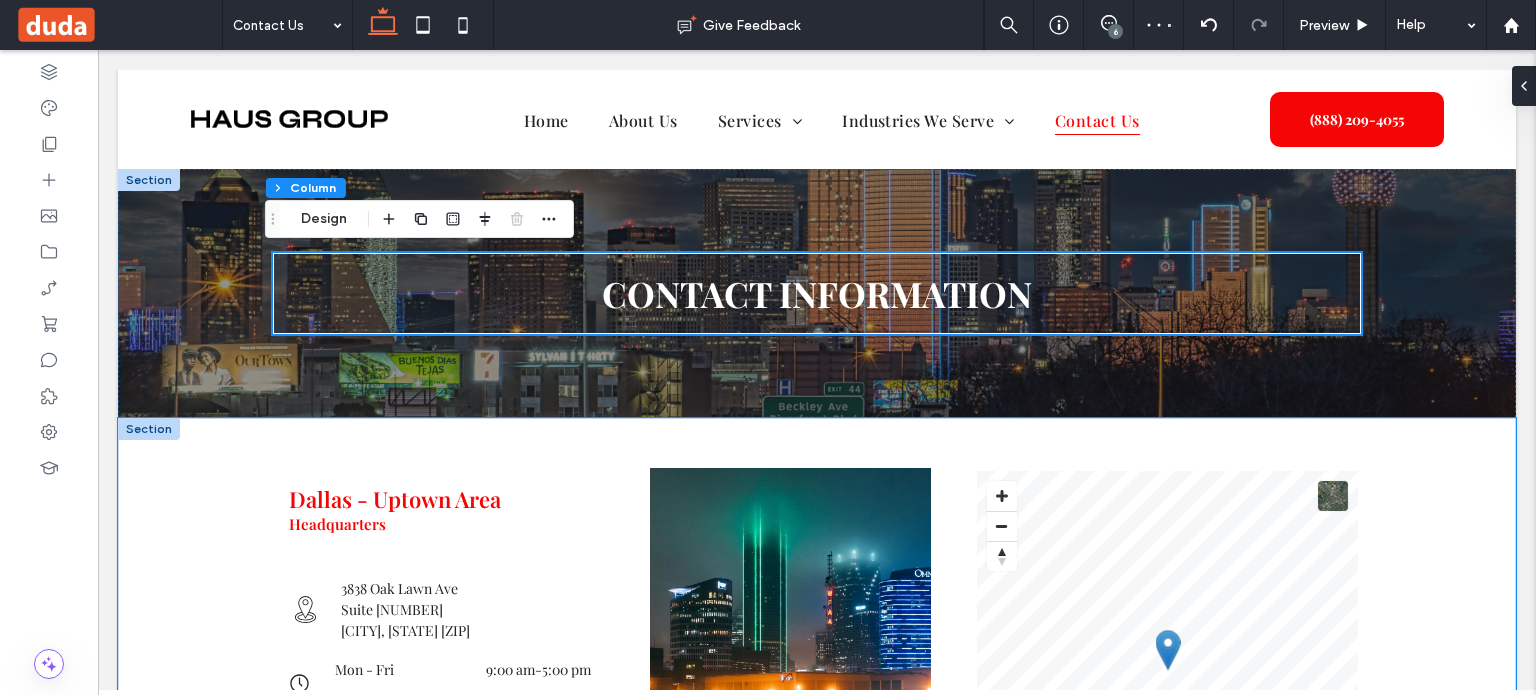 click on "Dallas - Uptown Area
Headquarters
A black and white envelope icon on a white background.
3838 Oak Lawn Ave Suite 1000 Dallas, Texas 75219
A black and white outline of a map pin on a white background.
Mon - Fri
9:00 am
-  5:00 pm
Sat - Sun
Appointment Only
A black and white outline of a map pin on a white background.
(888) 209-4055
A phone with a speech bubble coming out of it.
info@masterlygroup.com
© Mapbox   © OpenStreetMap   Improve this map" at bounding box center [817, 654] 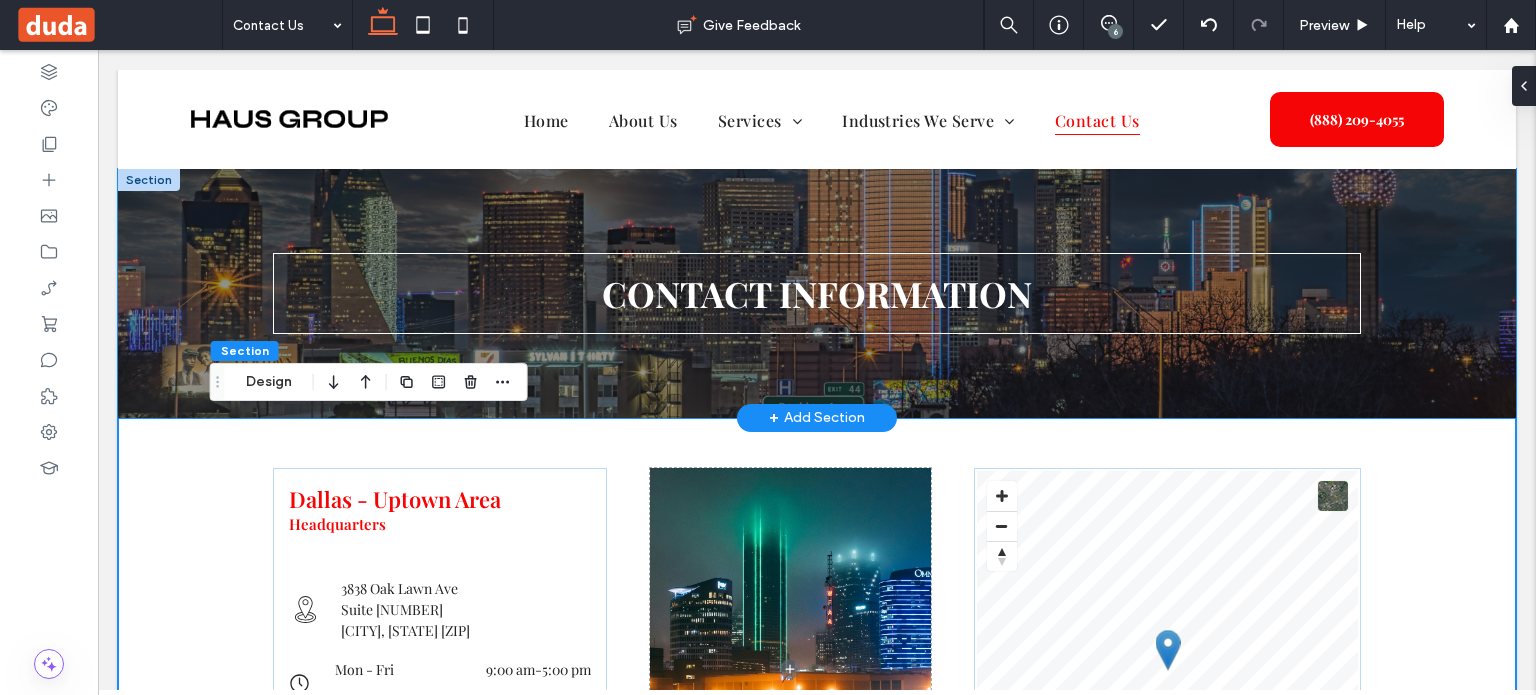 click on "CONTACT INFORMATION" at bounding box center (817, 293) 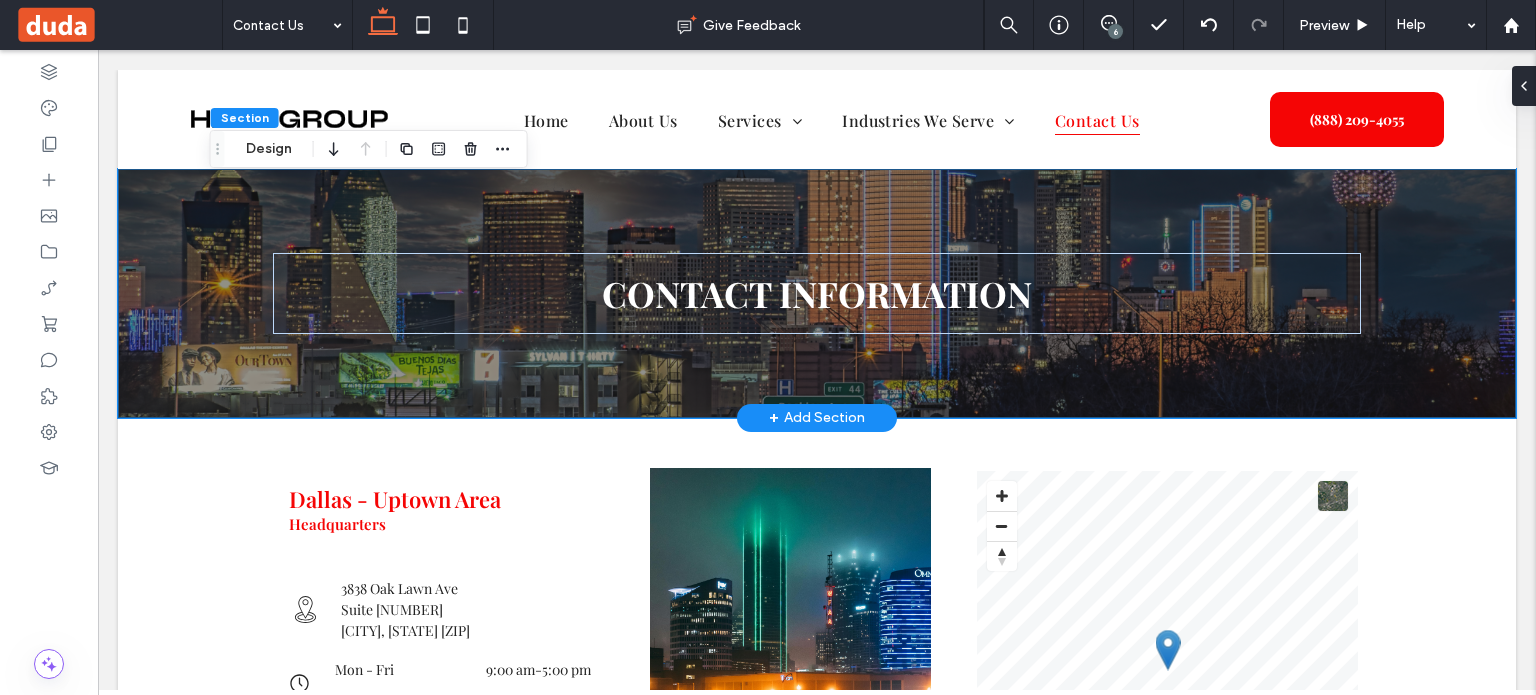 click on "CONTACT INFORMATION" at bounding box center (817, 293) 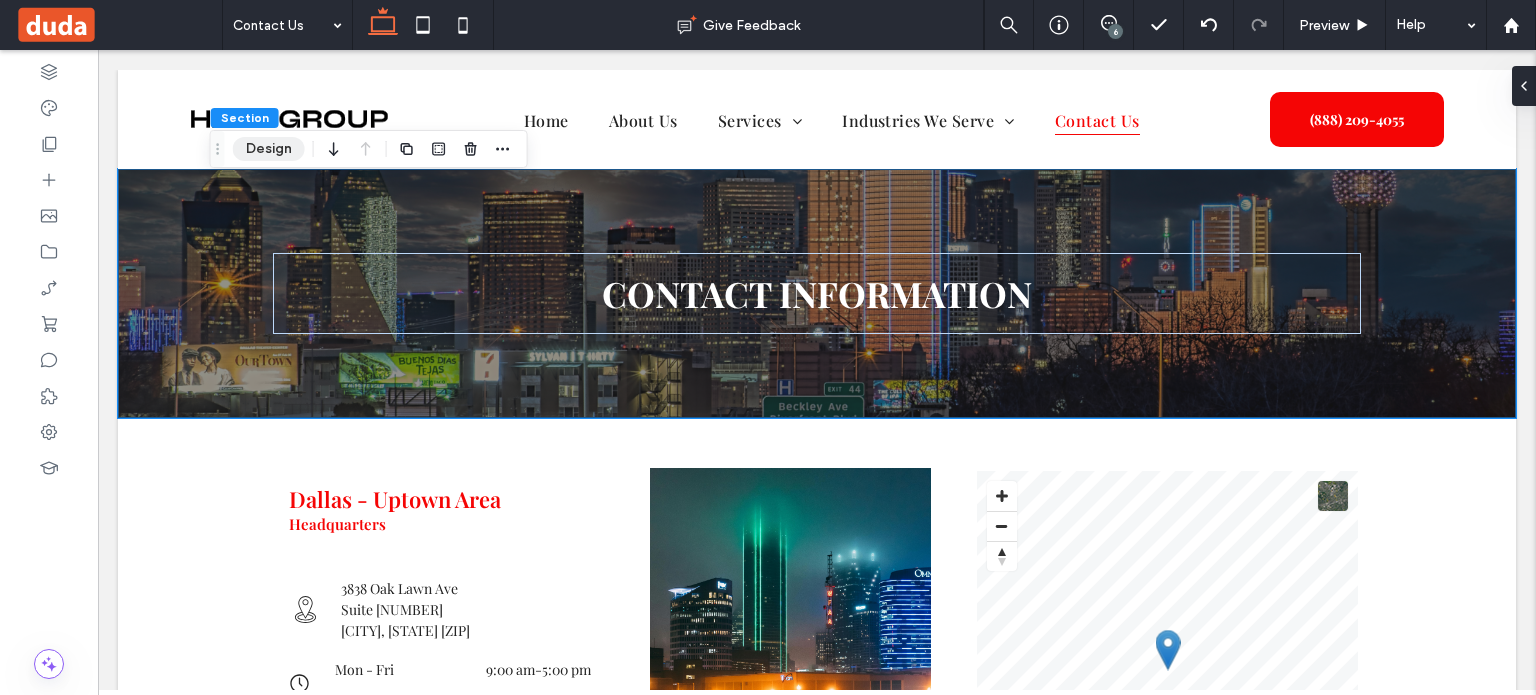 click on "Design" at bounding box center (269, 149) 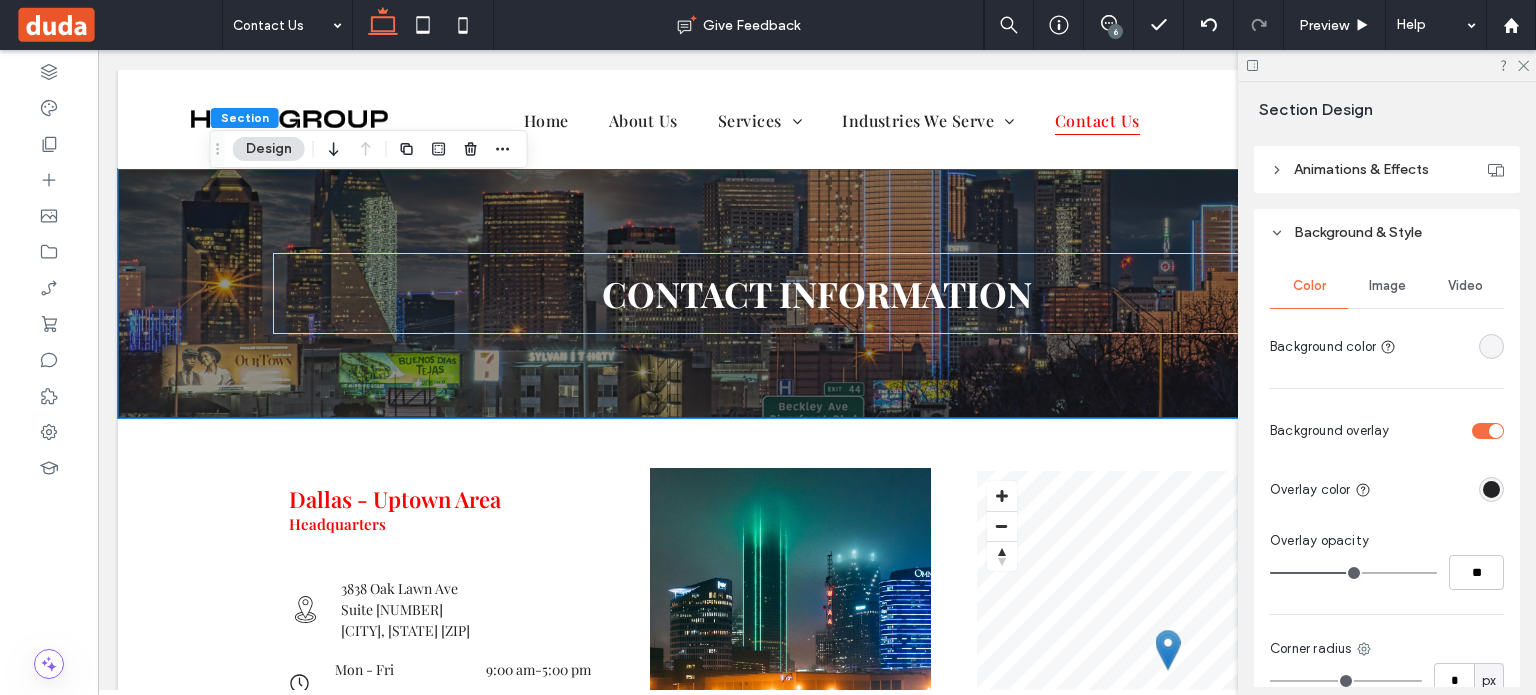 scroll, scrollTop: 400, scrollLeft: 0, axis: vertical 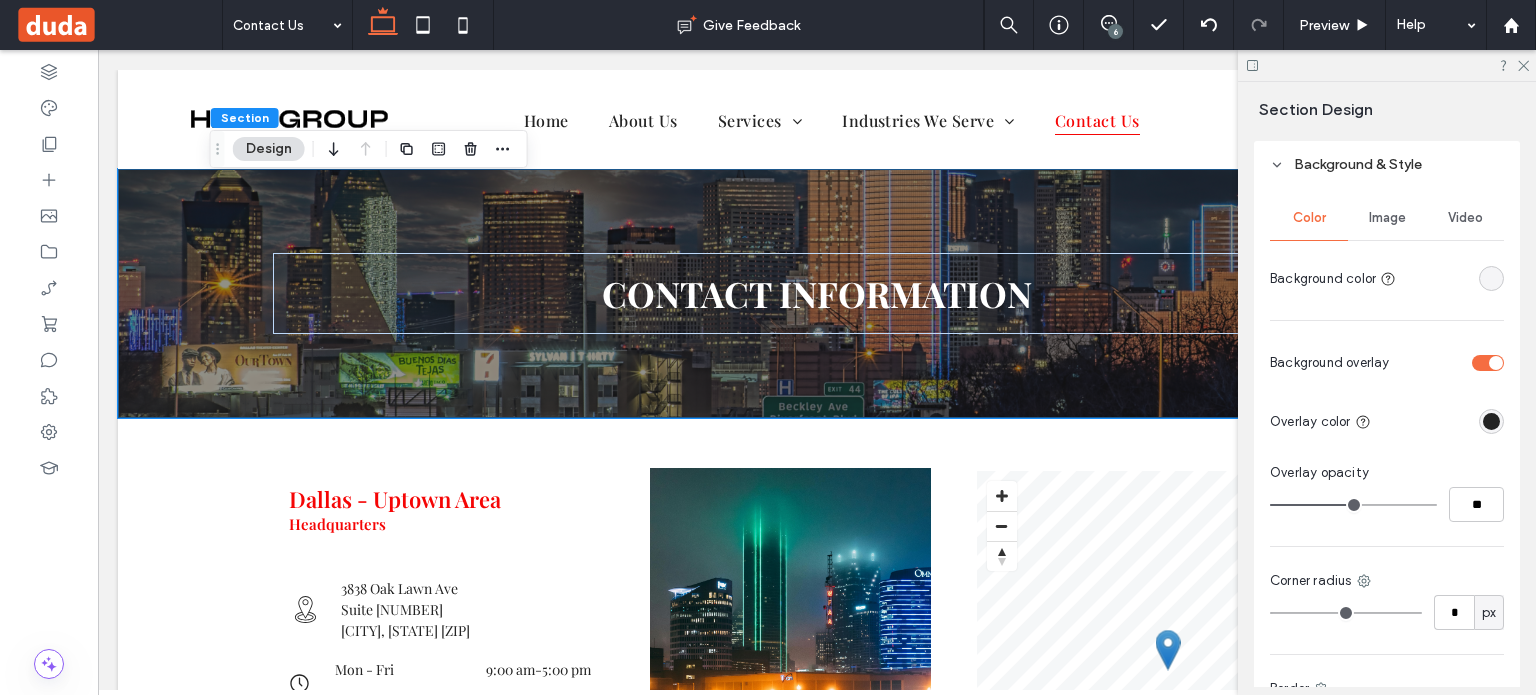 click on "Image" at bounding box center [1387, 218] 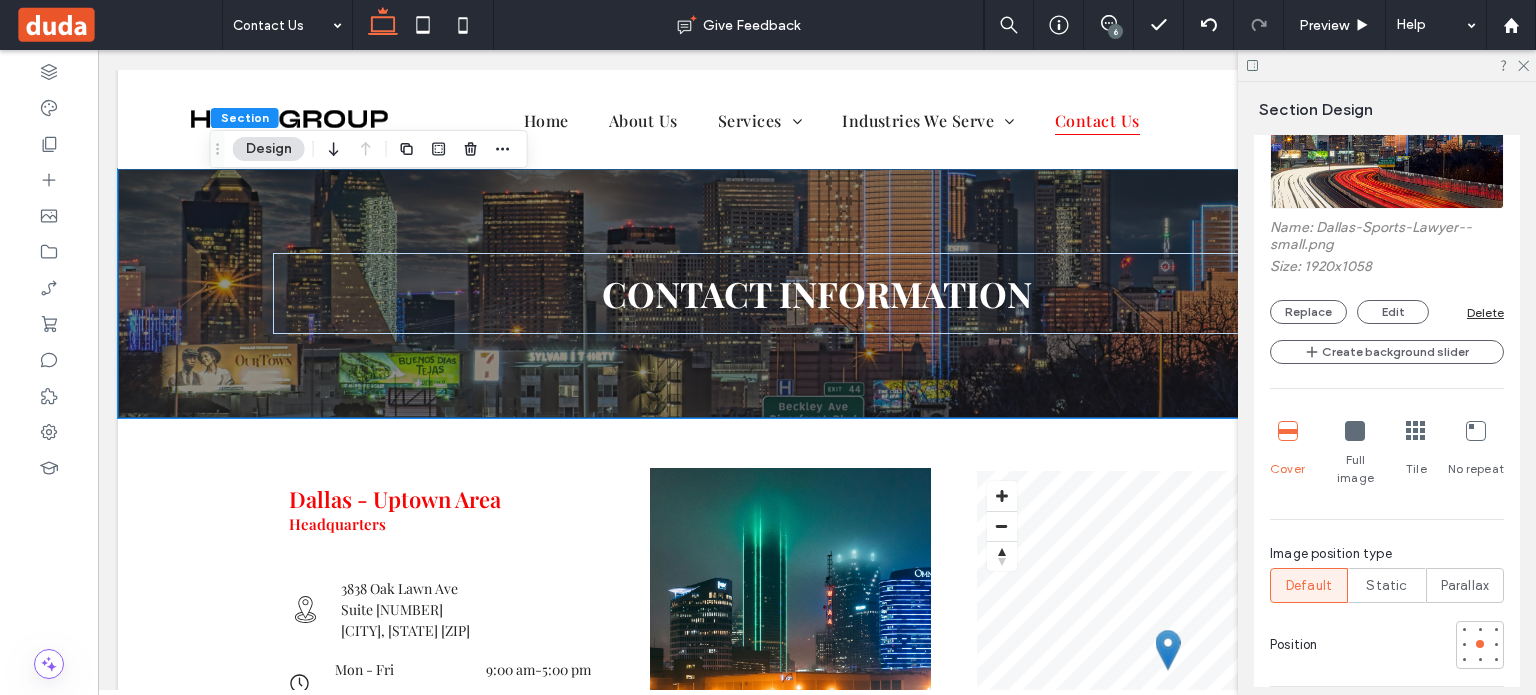 scroll, scrollTop: 600, scrollLeft: 0, axis: vertical 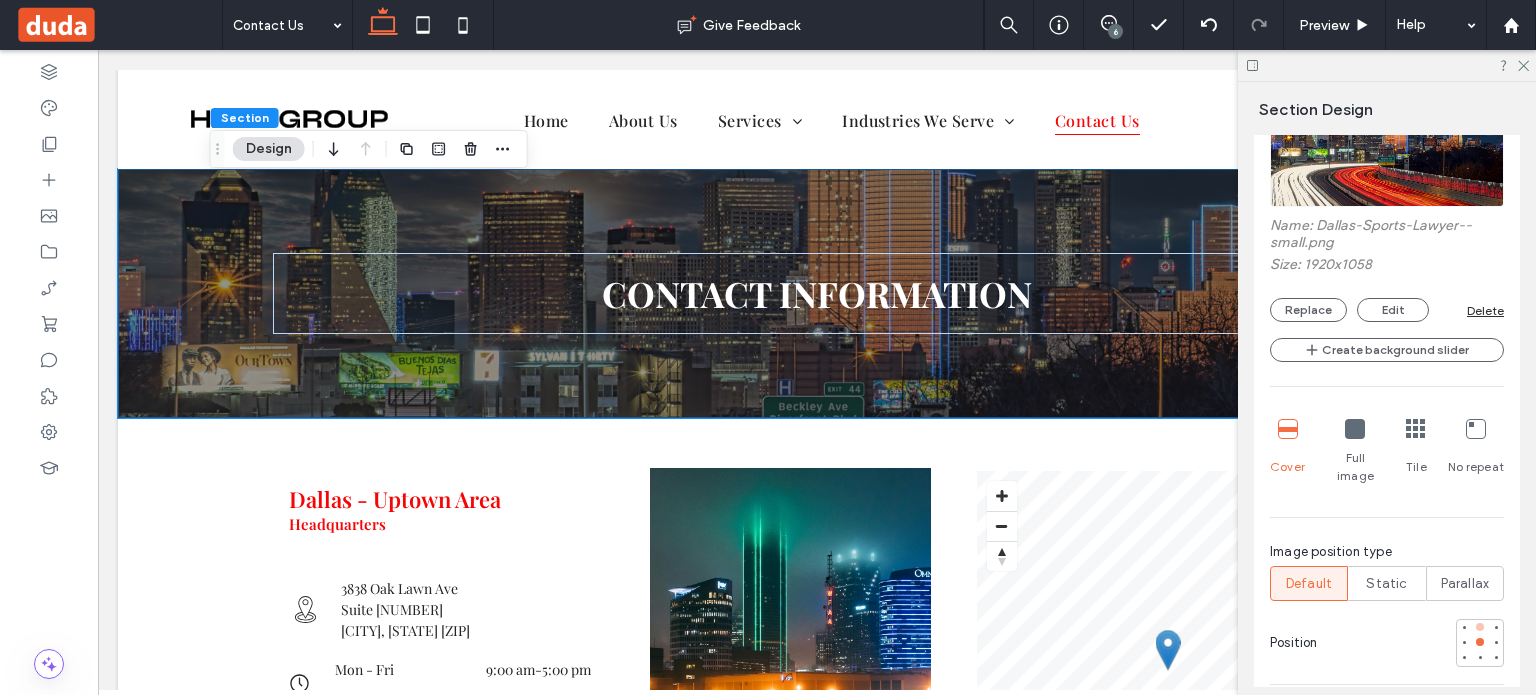 click at bounding box center (1480, 627) 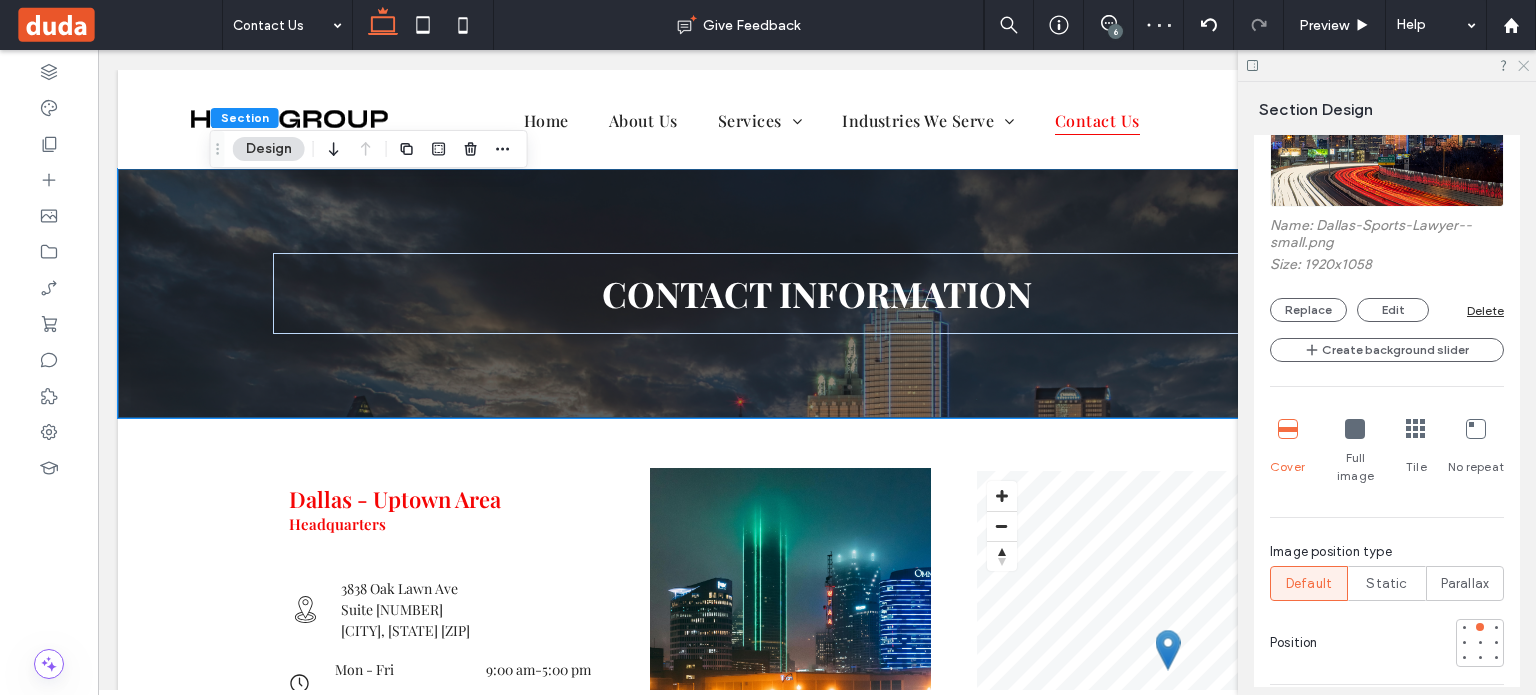 click 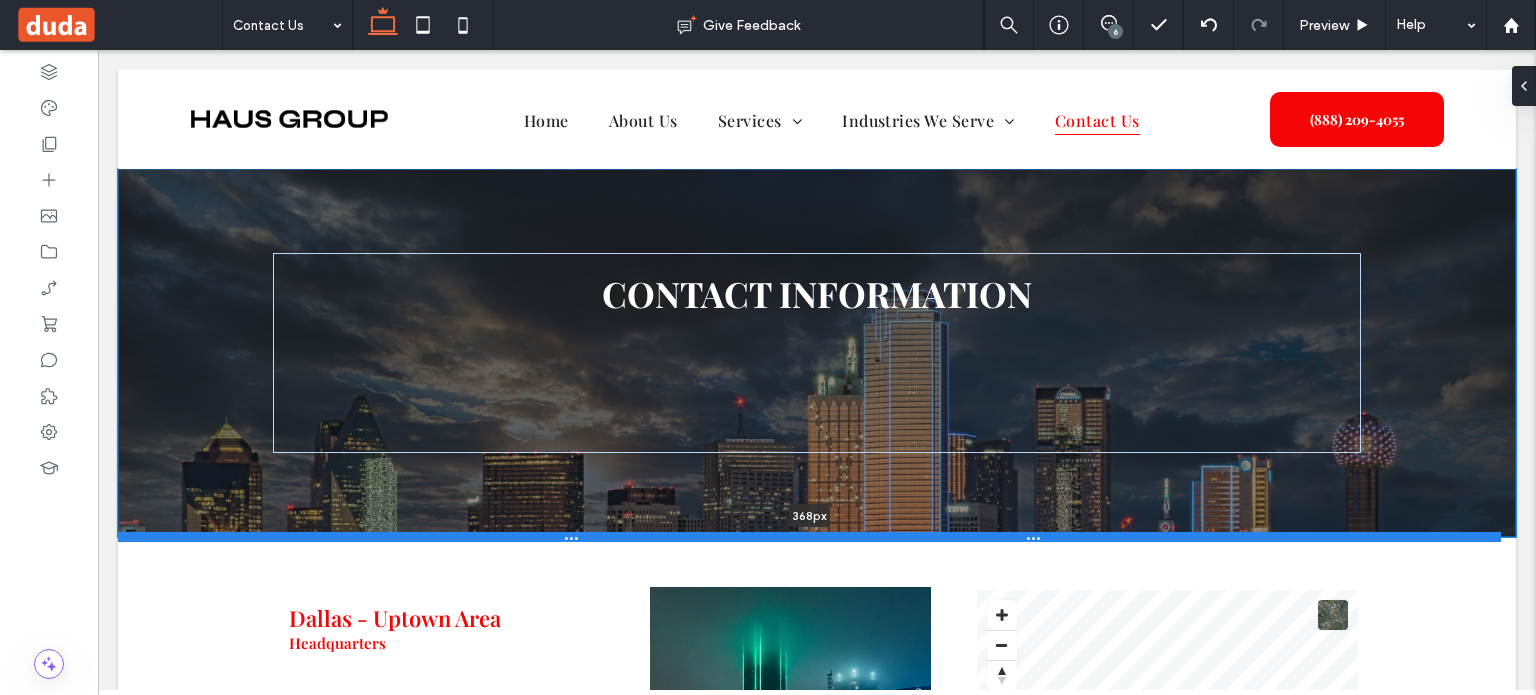 drag, startPoint x: 271, startPoint y: 413, endPoint x: 275, endPoint y: 534, distance: 121.0661 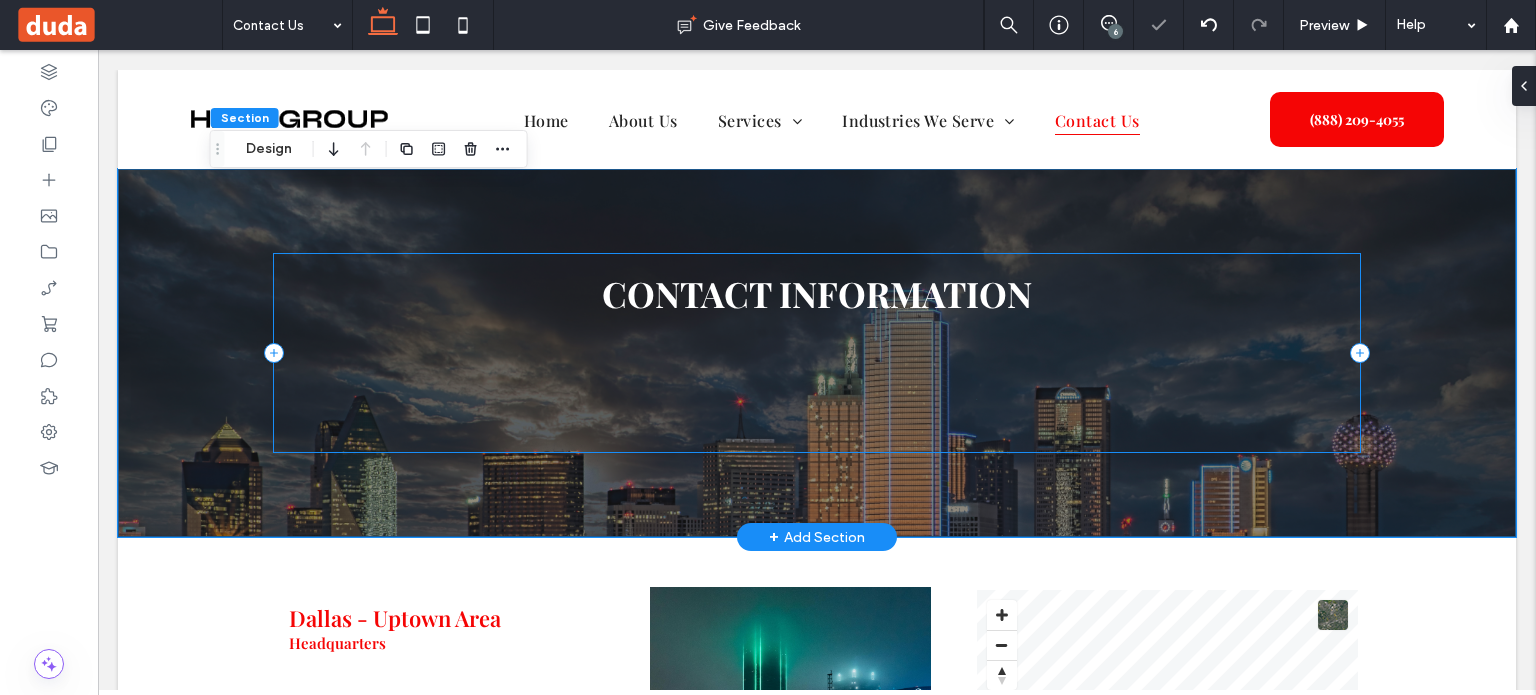 click on "CONTACT INFORMATION" at bounding box center (817, 353) 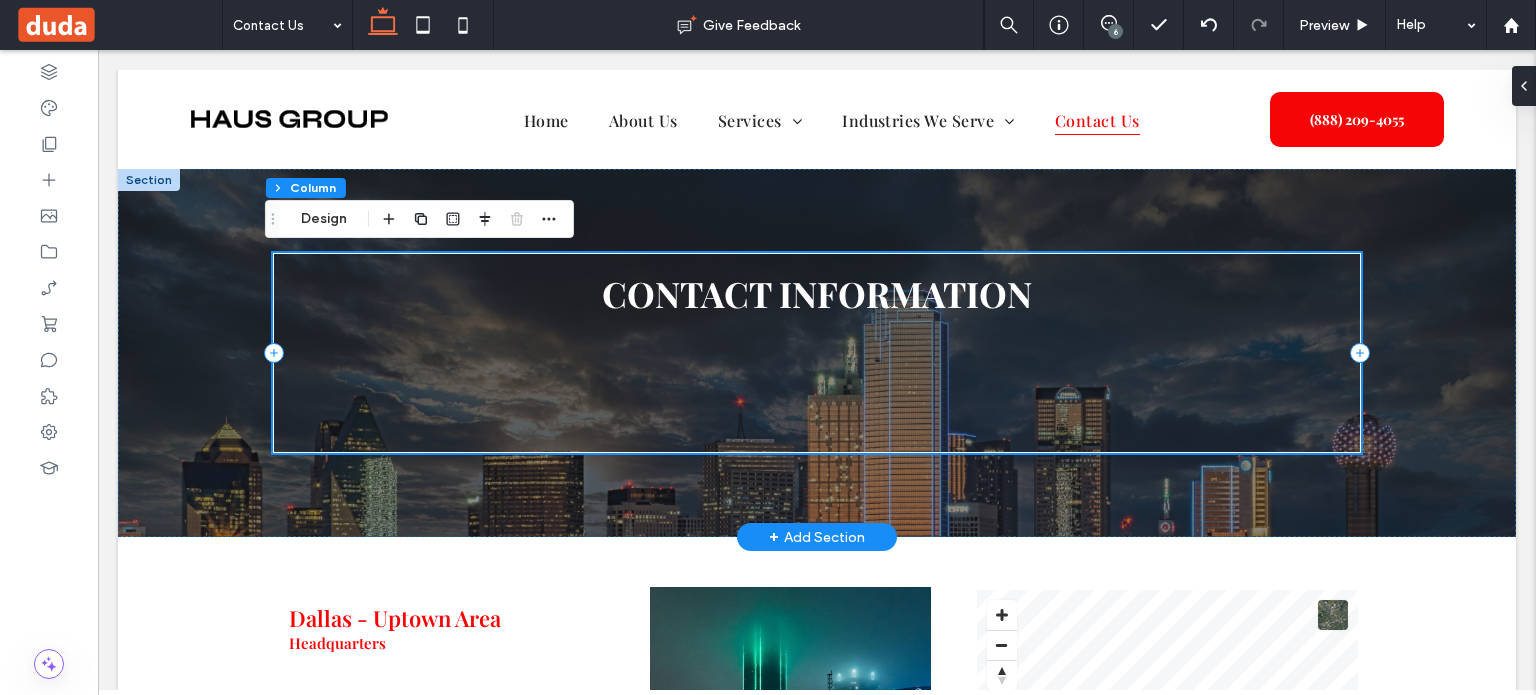 click on "CONTACT INFORMATION" at bounding box center [817, 353] 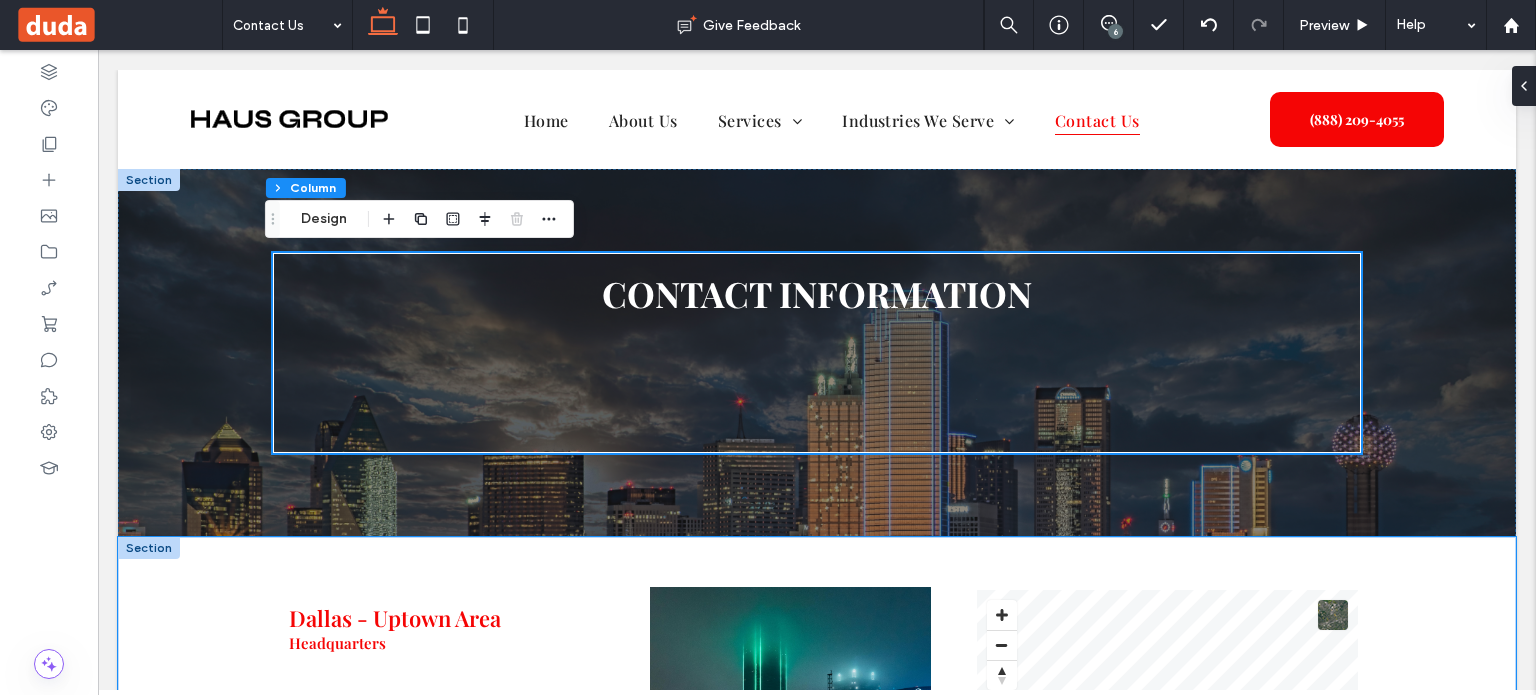 click on "Dallas - Uptown Area
Headquarters
A black and white envelope icon on a white background.
3838 Oak Lawn Ave Suite 1000 Dallas, Texas 75219
A black and white outline of a map pin on a white background.
Mon - Fri
9:00 am
-  5:00 pm
Sat - Sun
Appointment Only
A black and white outline of a map pin on a white background.
(888) 209-4055
A phone with a speech bubble coming out of it.
info@masterlygroup.com
© Mapbox   © OpenStreetMap   Improve this map" at bounding box center [817, 773] 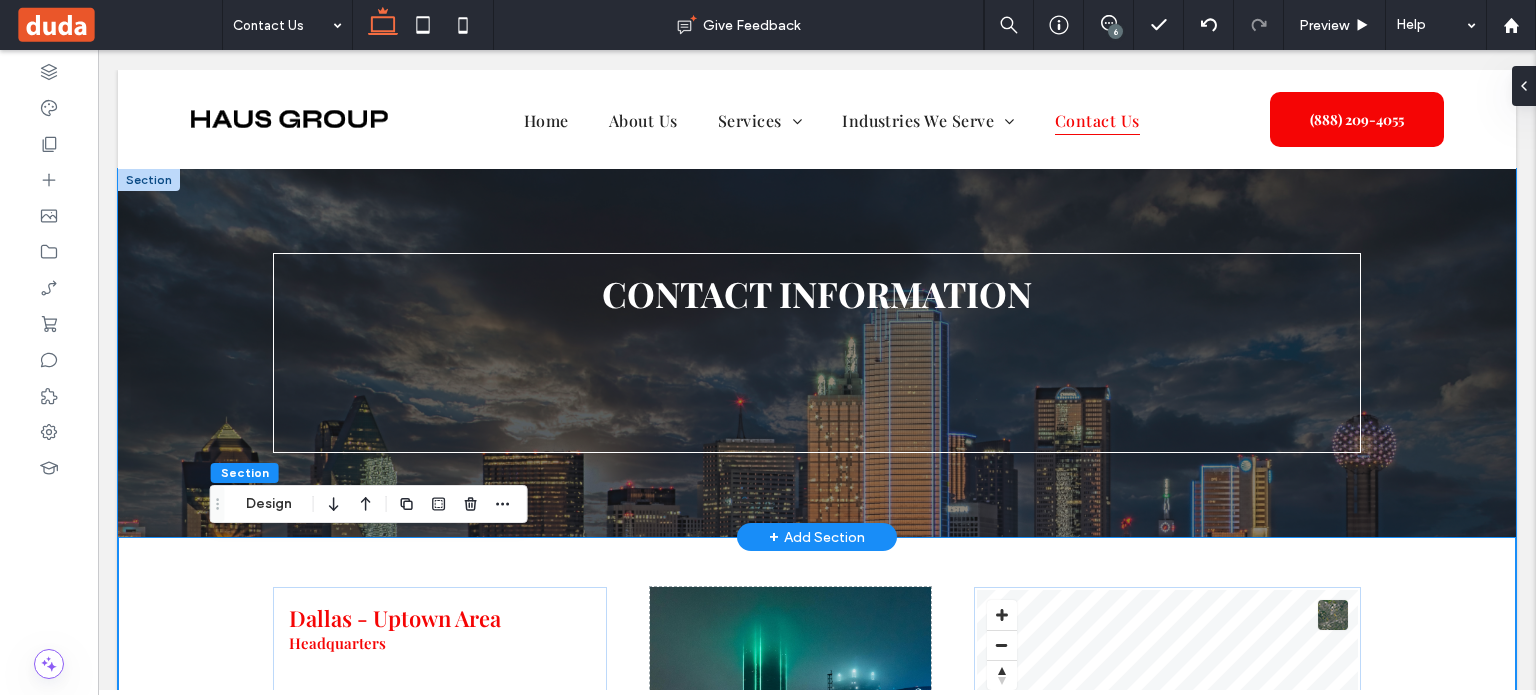 click on "CONTACT INFORMATION" at bounding box center [817, 353] 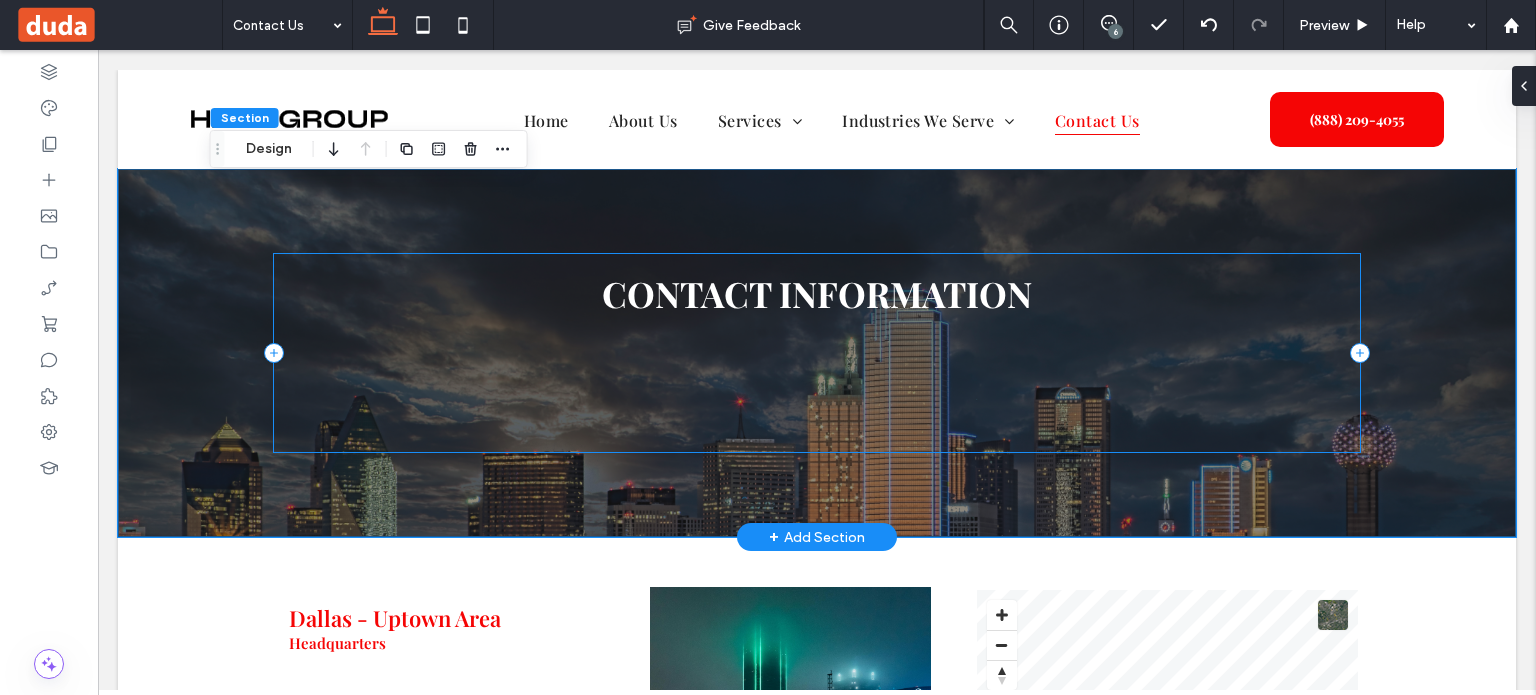 click on "CONTACT INFORMATION" at bounding box center [817, 353] 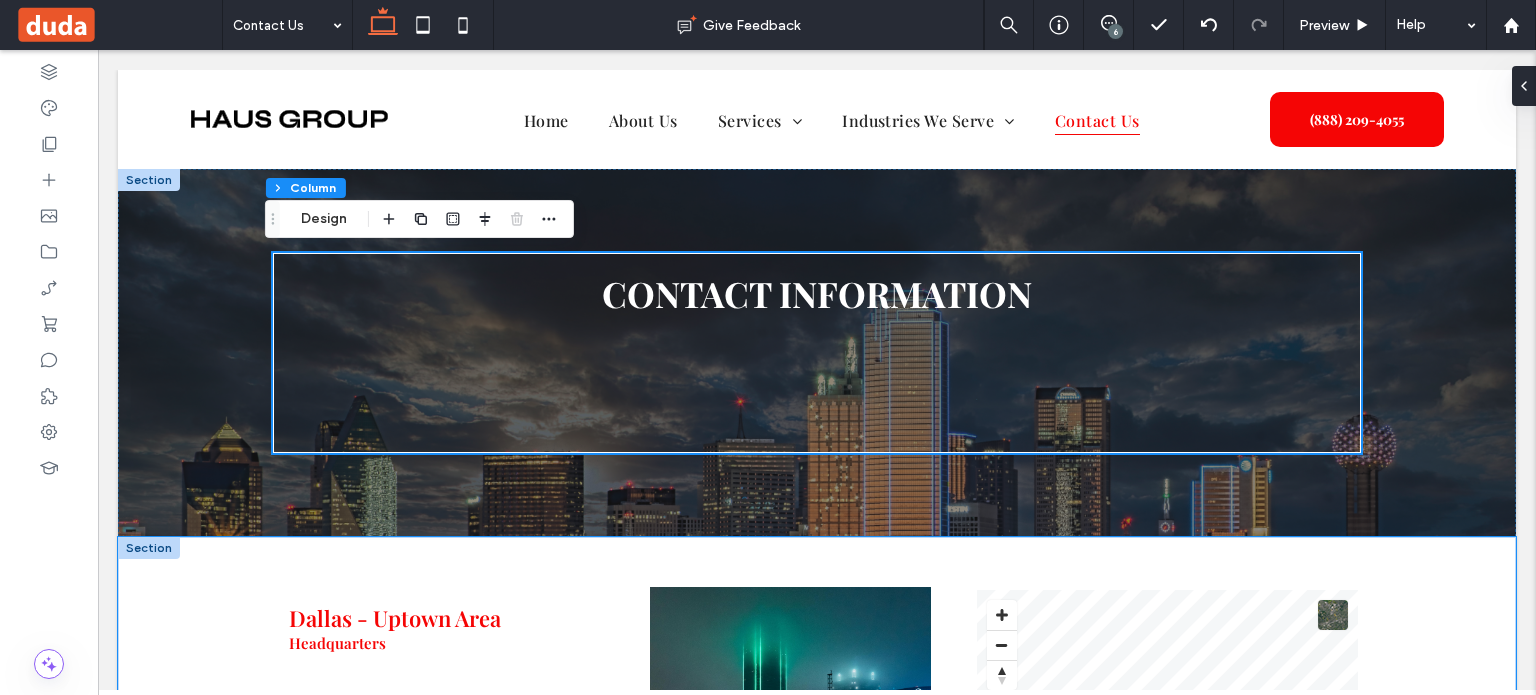 click on "Dallas - Uptown Area
Headquarters
A black and white envelope icon on a white background.
3838 Oak Lawn Ave Suite 1000 Dallas, Texas 75219
A black and white outline of a map pin on a white background.
Mon - Fri
9:00 am
-  5:00 pm
Sat - Sun
Appointment Only
A black and white outline of a map pin on a white background.
(888) 209-4055
A phone with a speech bubble coming out of it.
info@masterlygroup.com
© Mapbox   © OpenStreetMap   Improve this map" at bounding box center [817, 773] 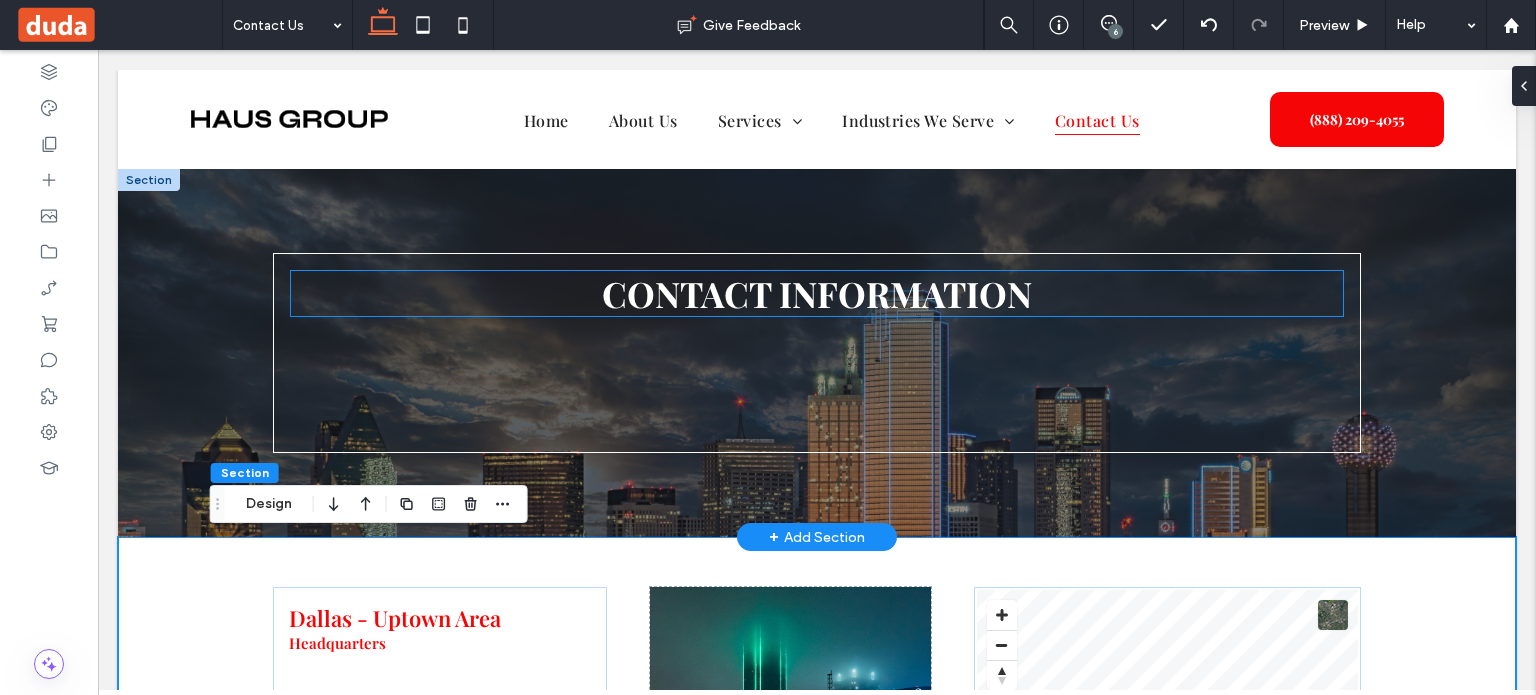 click on "CONTACT INFORMATION" at bounding box center [817, 293] 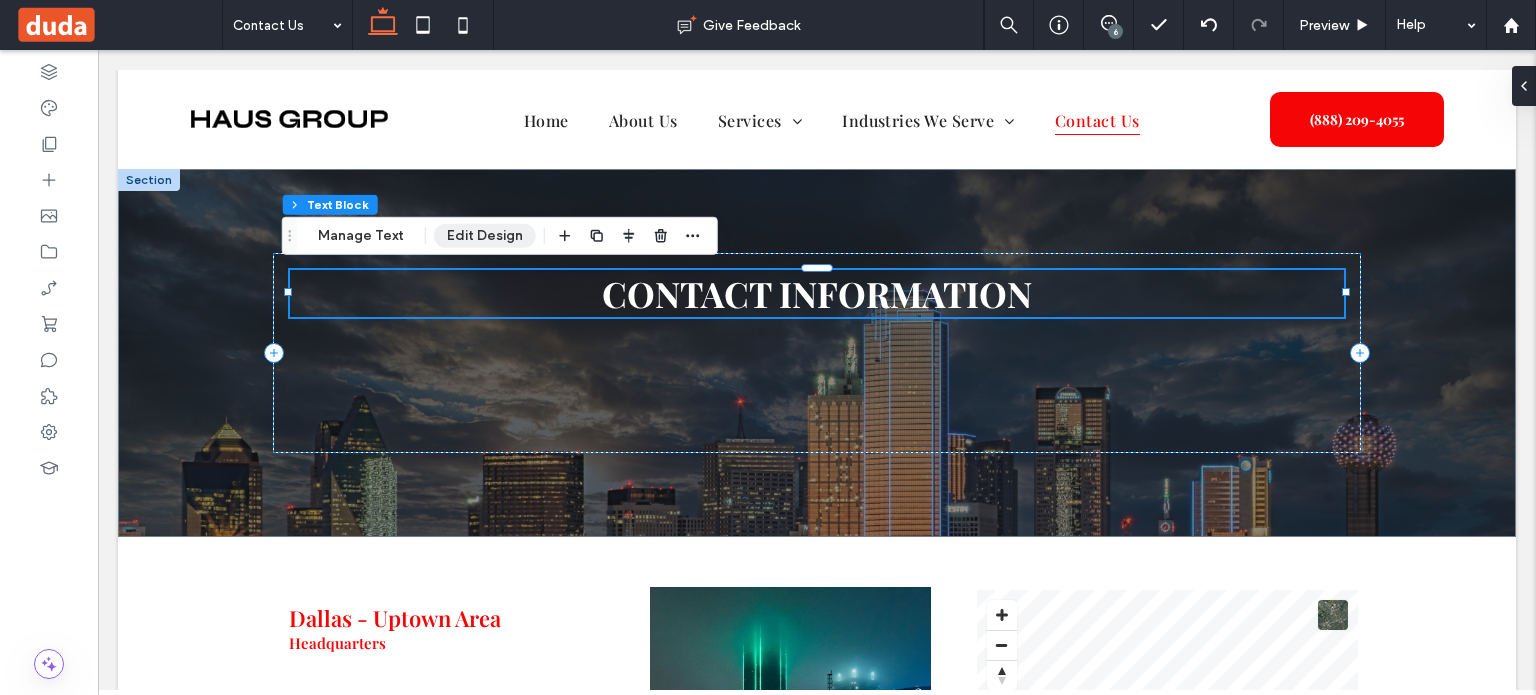 click on "Edit Design" at bounding box center (485, 236) 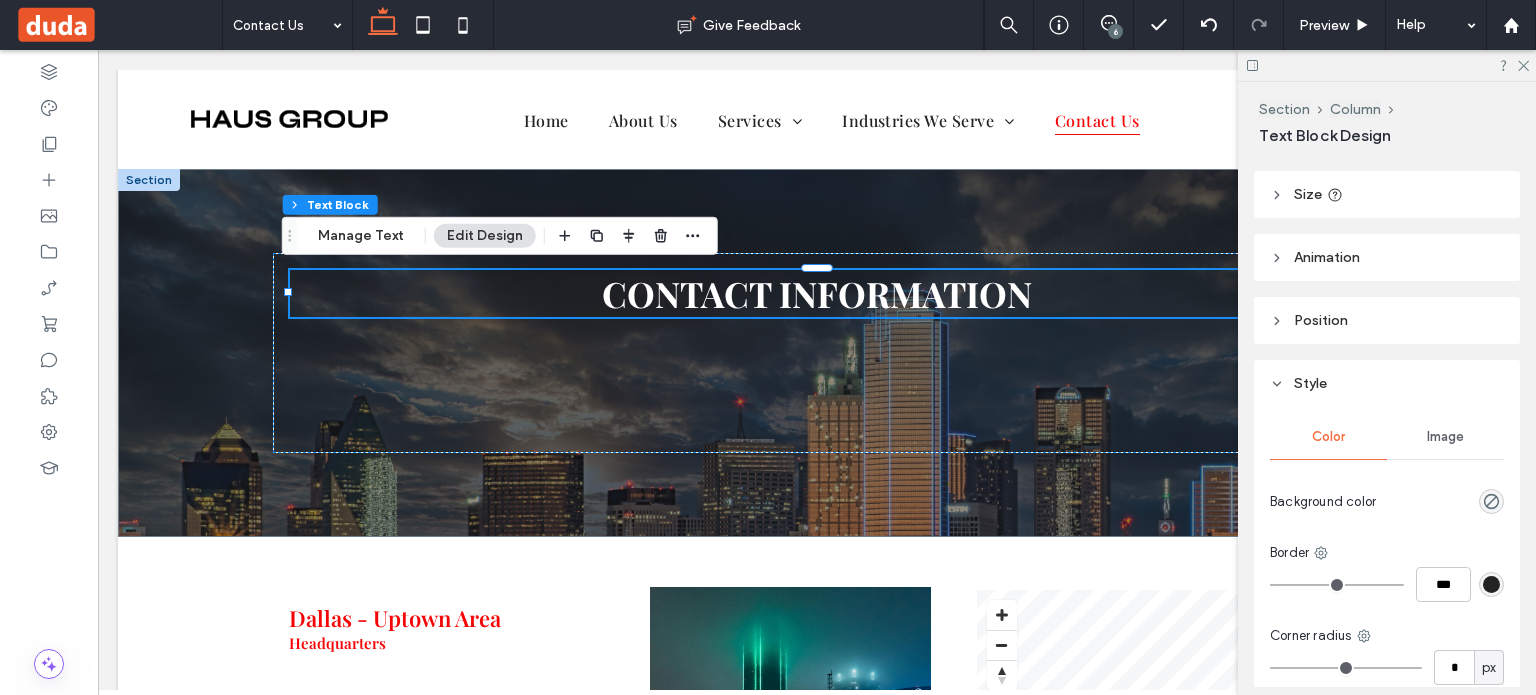 scroll, scrollTop: 208, scrollLeft: 0, axis: vertical 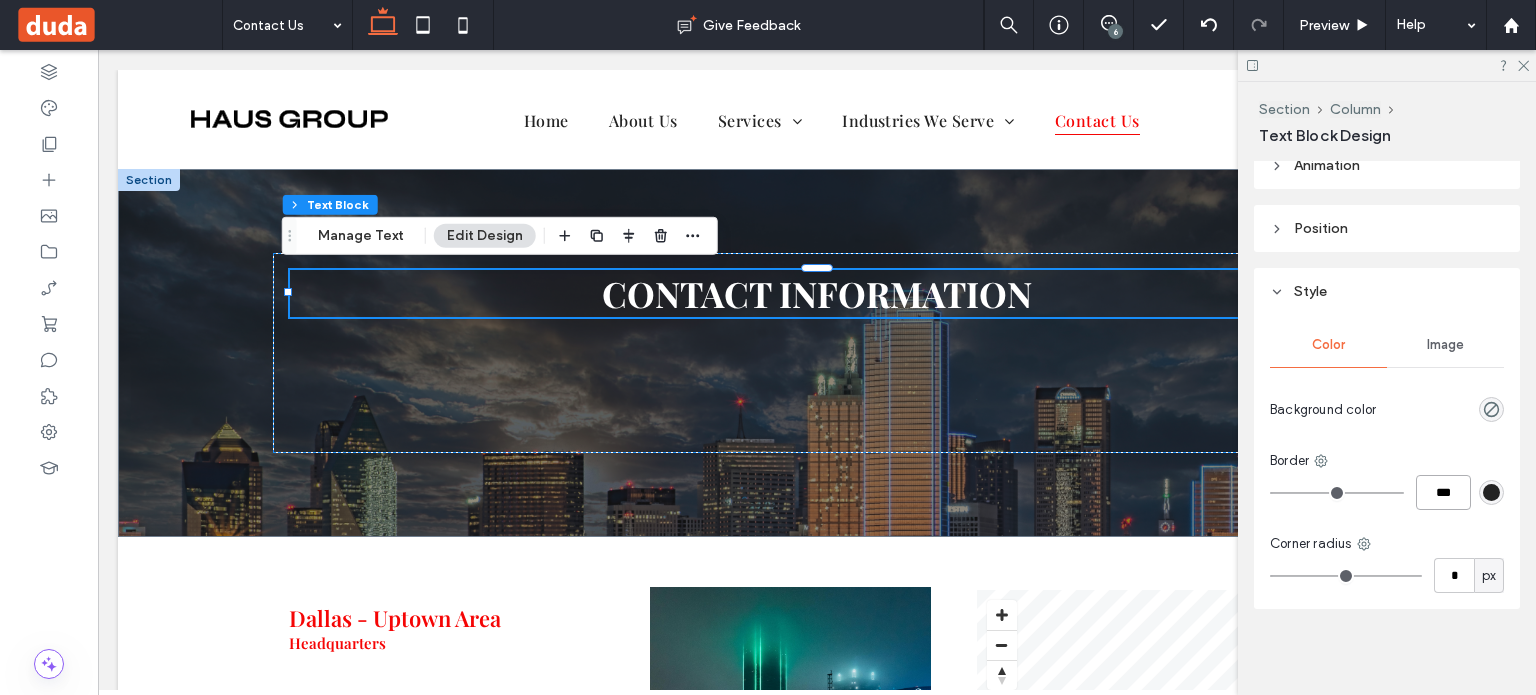 click on "***" at bounding box center [1443, 492] 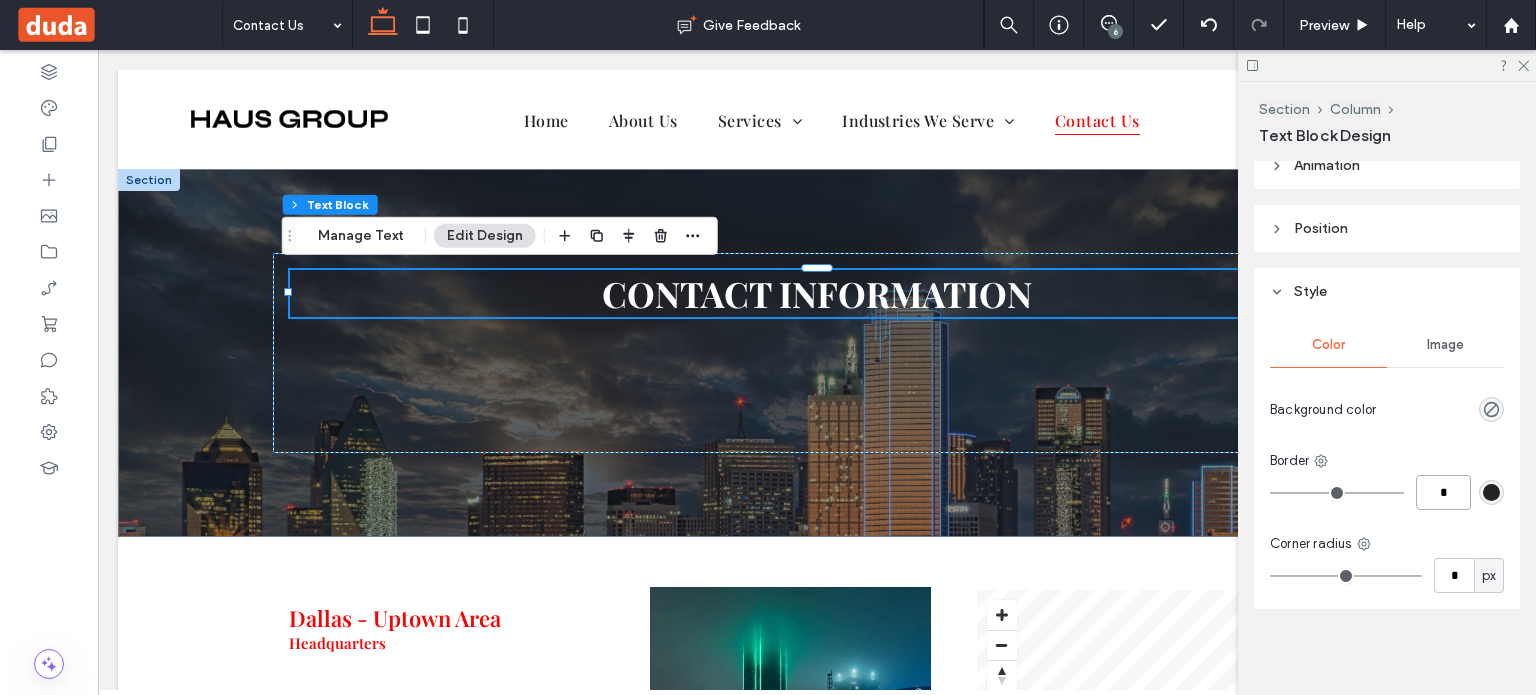 type on "*" 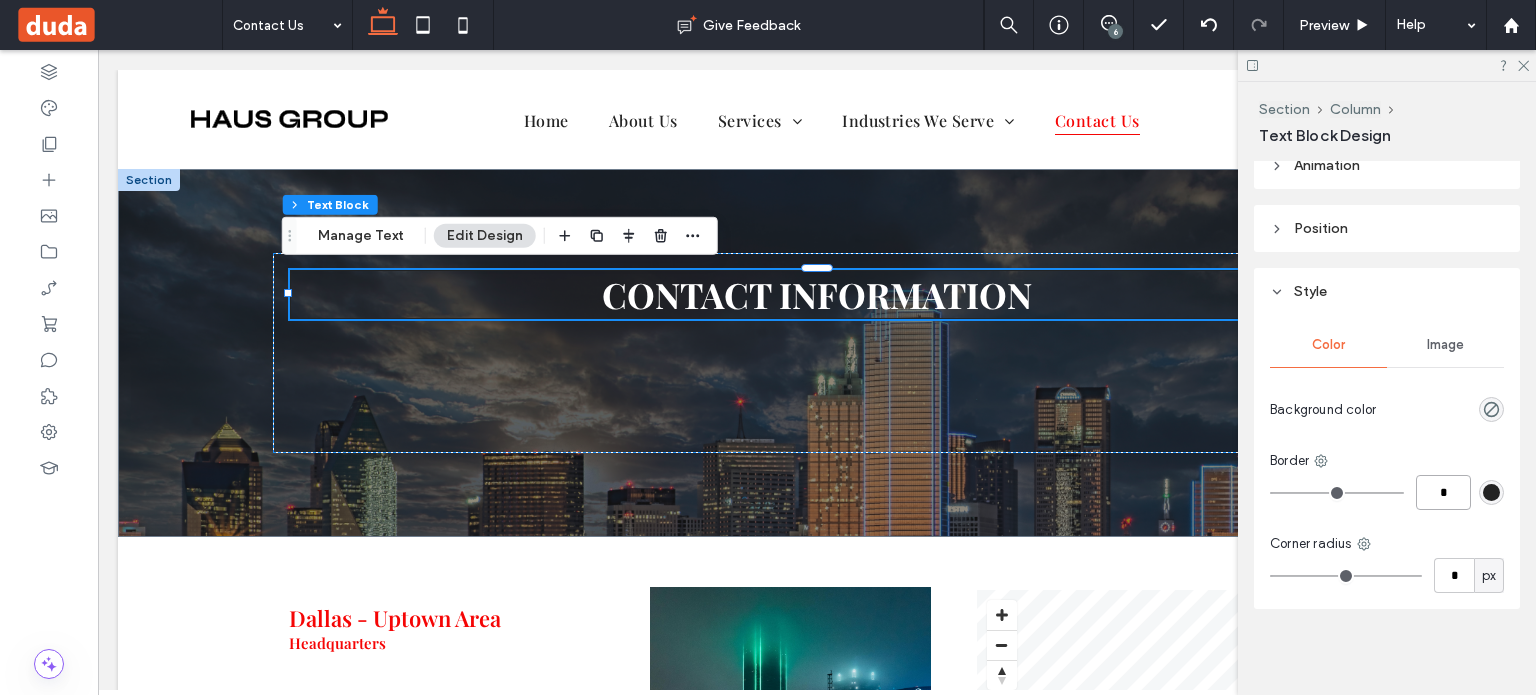 type on "*" 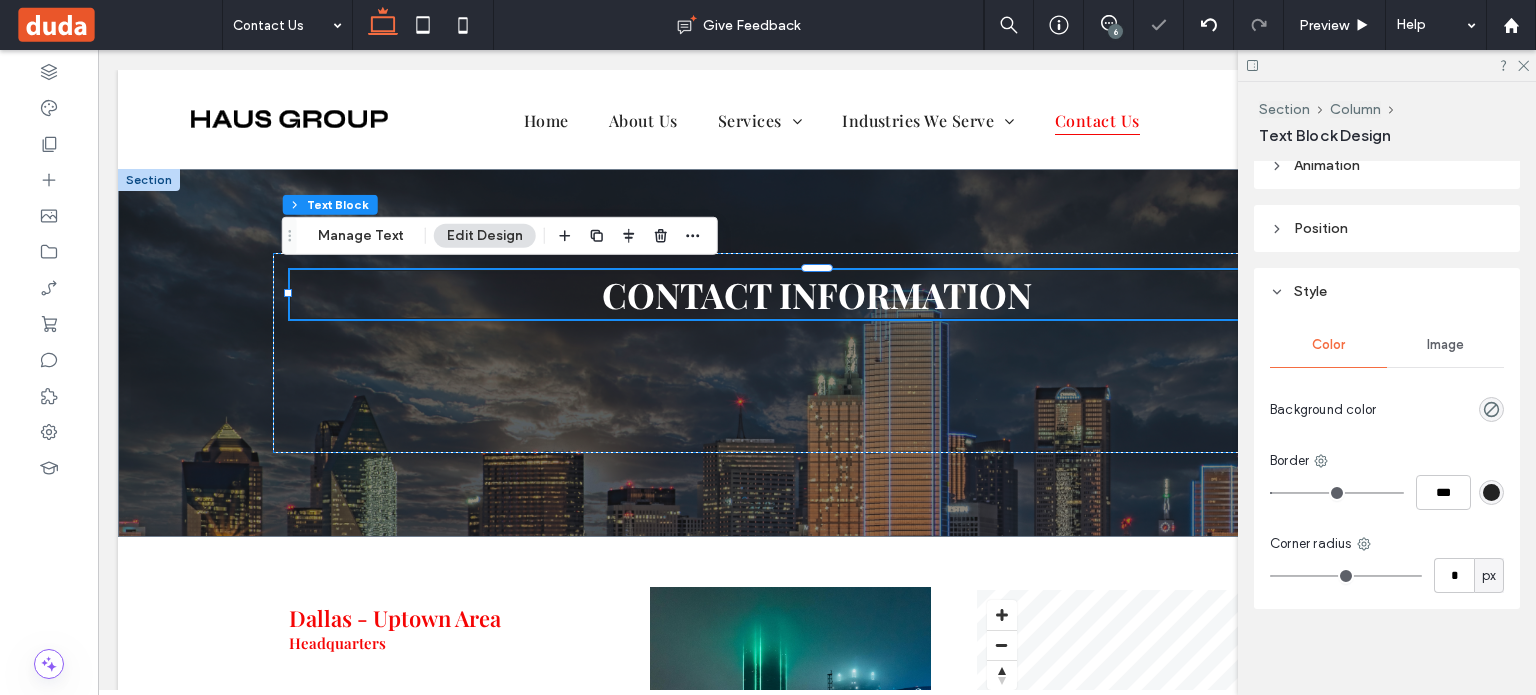 click at bounding box center (1491, 492) 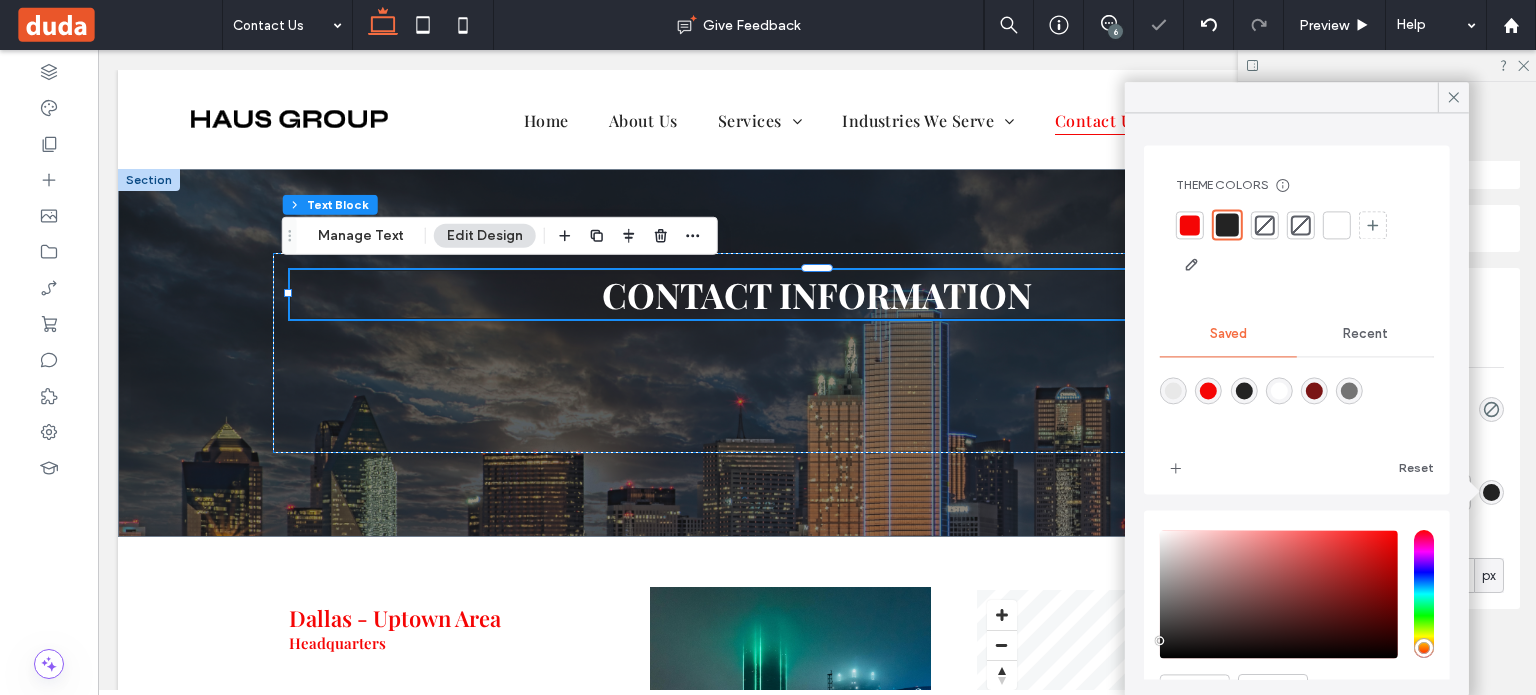 click at bounding box center [1337, 225] 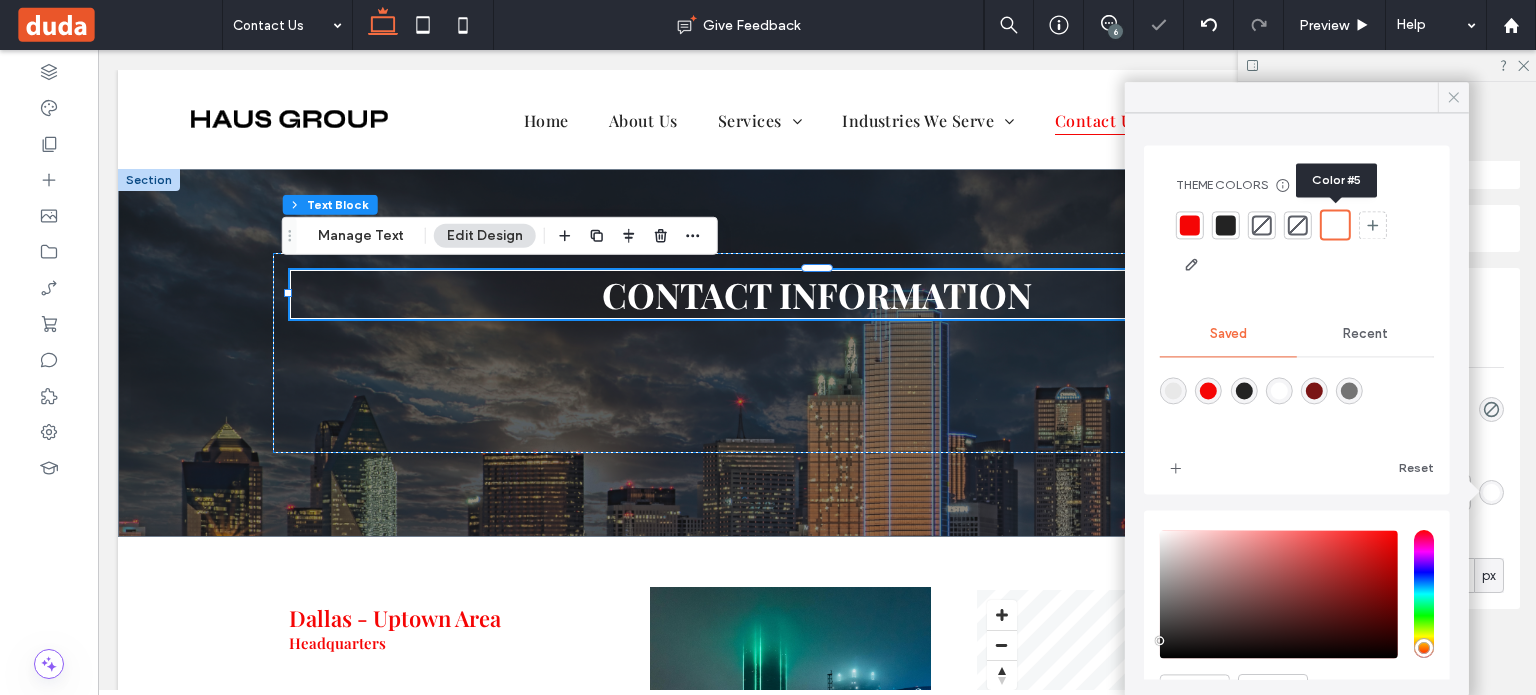 type on "*" 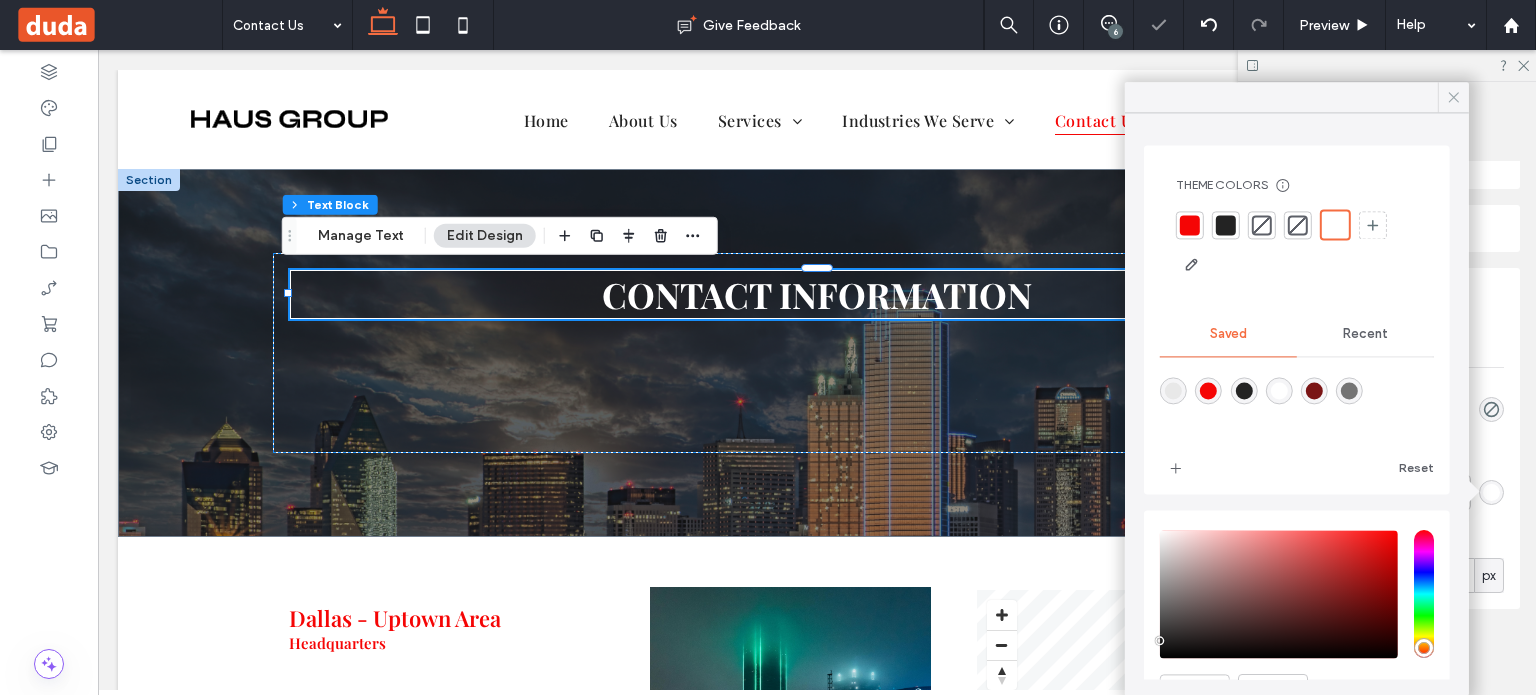 click 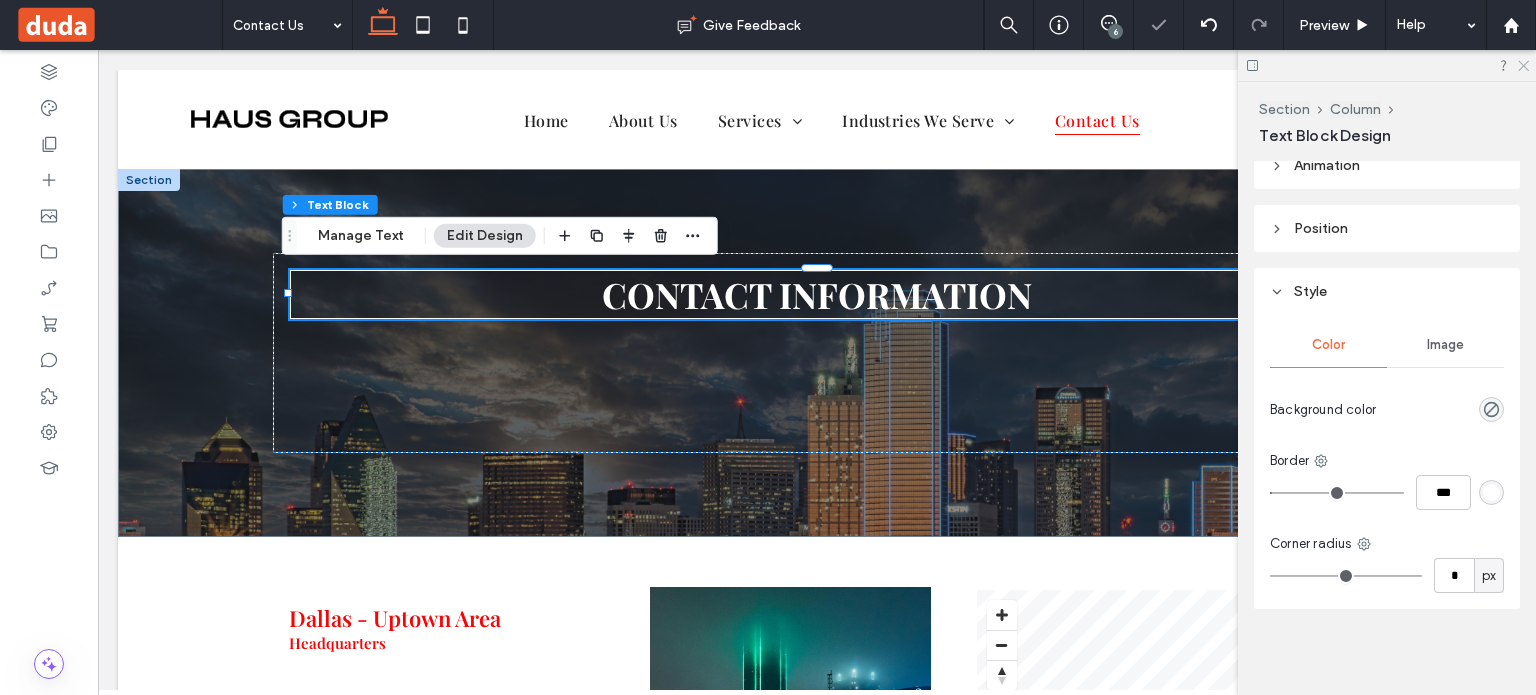 click 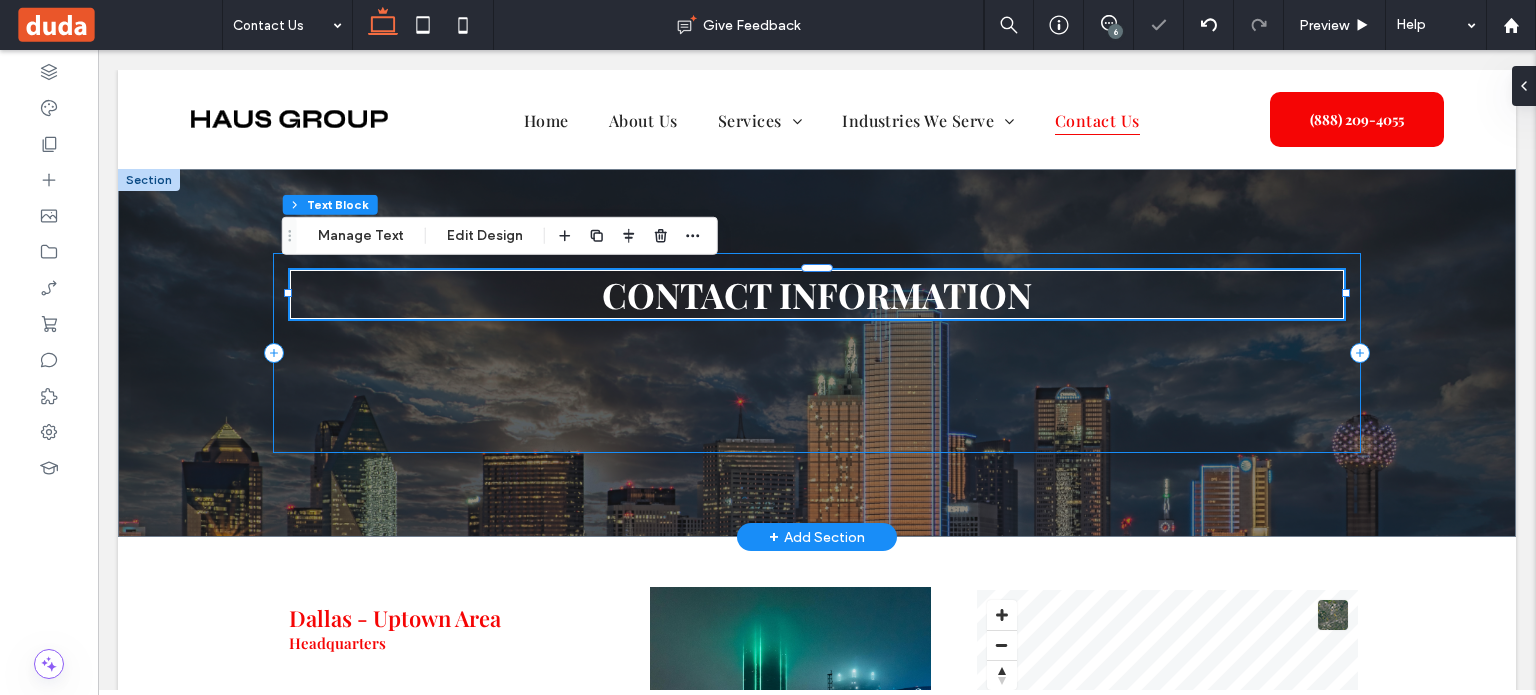 click on "CONTACT INFORMATION" at bounding box center (817, 353) 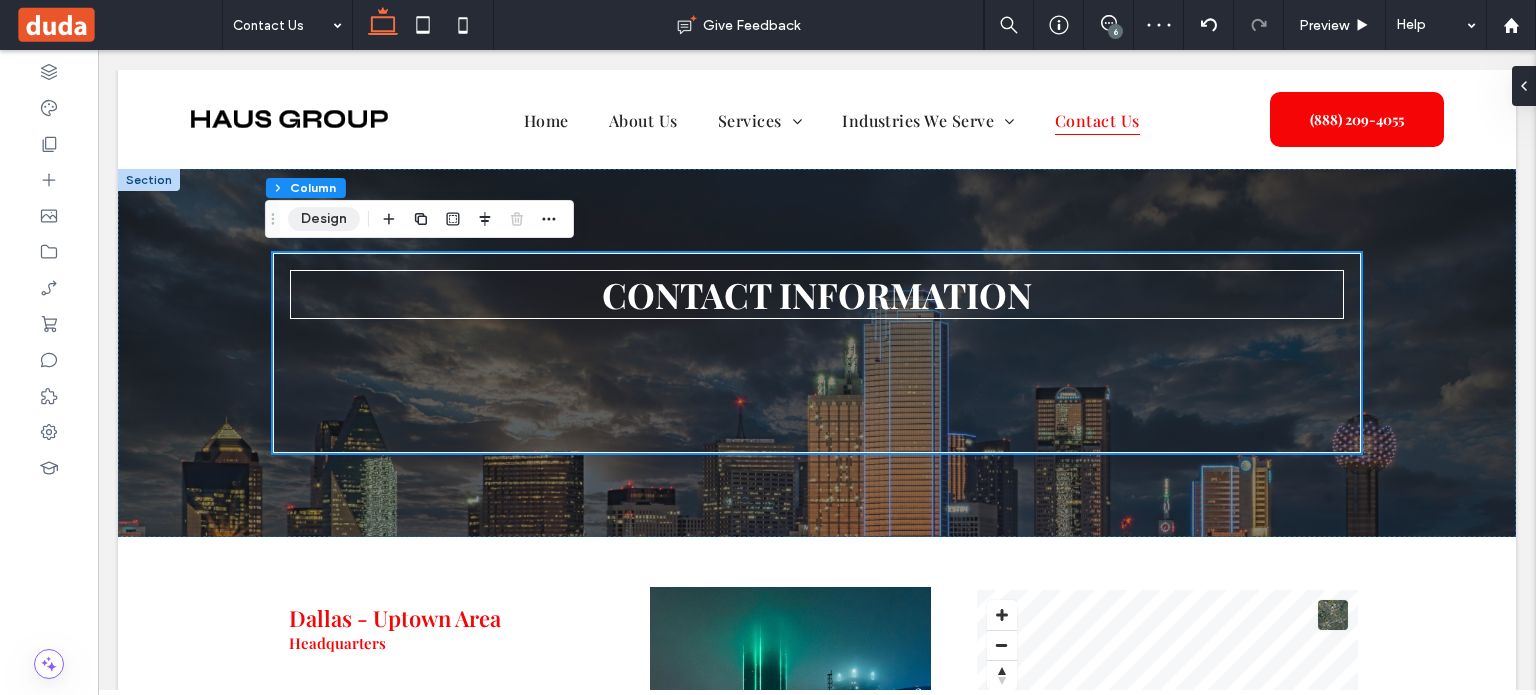 click on "Design" at bounding box center (324, 219) 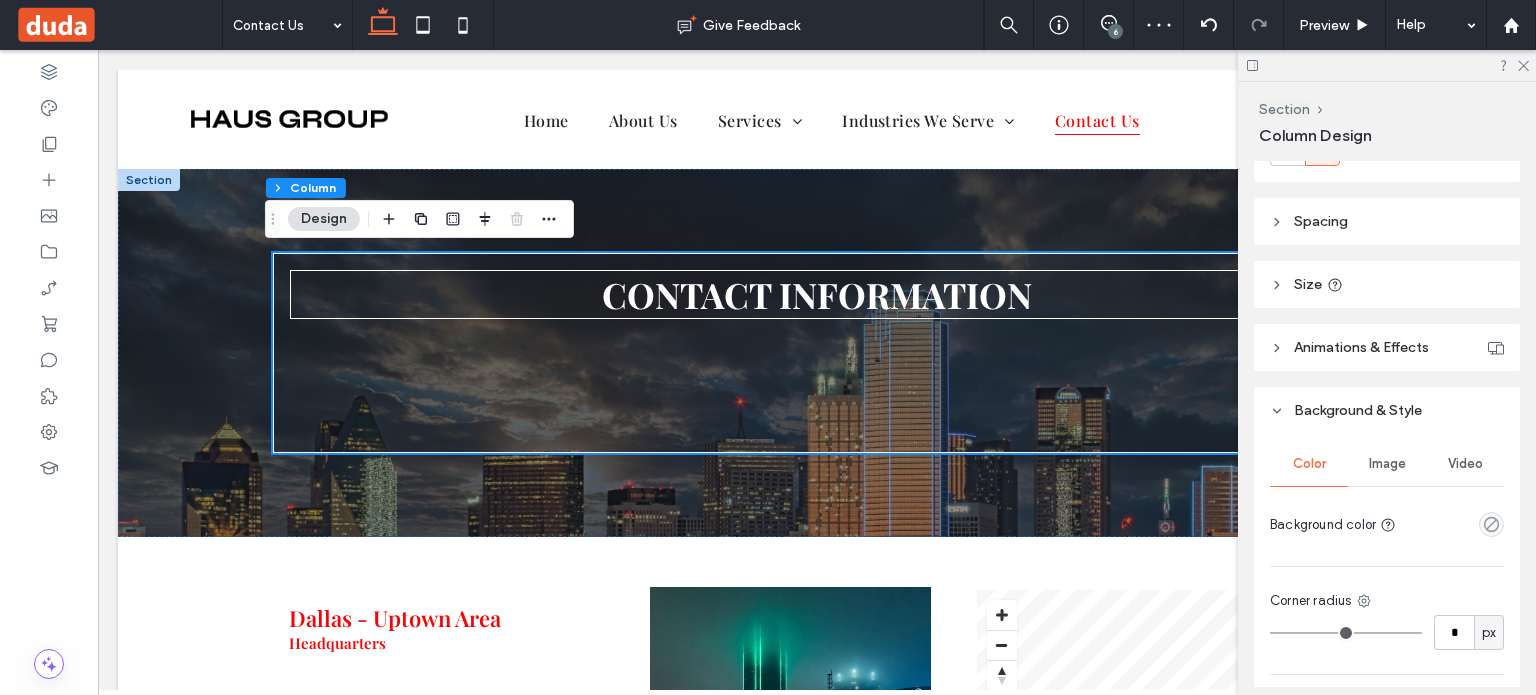 scroll, scrollTop: 544, scrollLeft: 0, axis: vertical 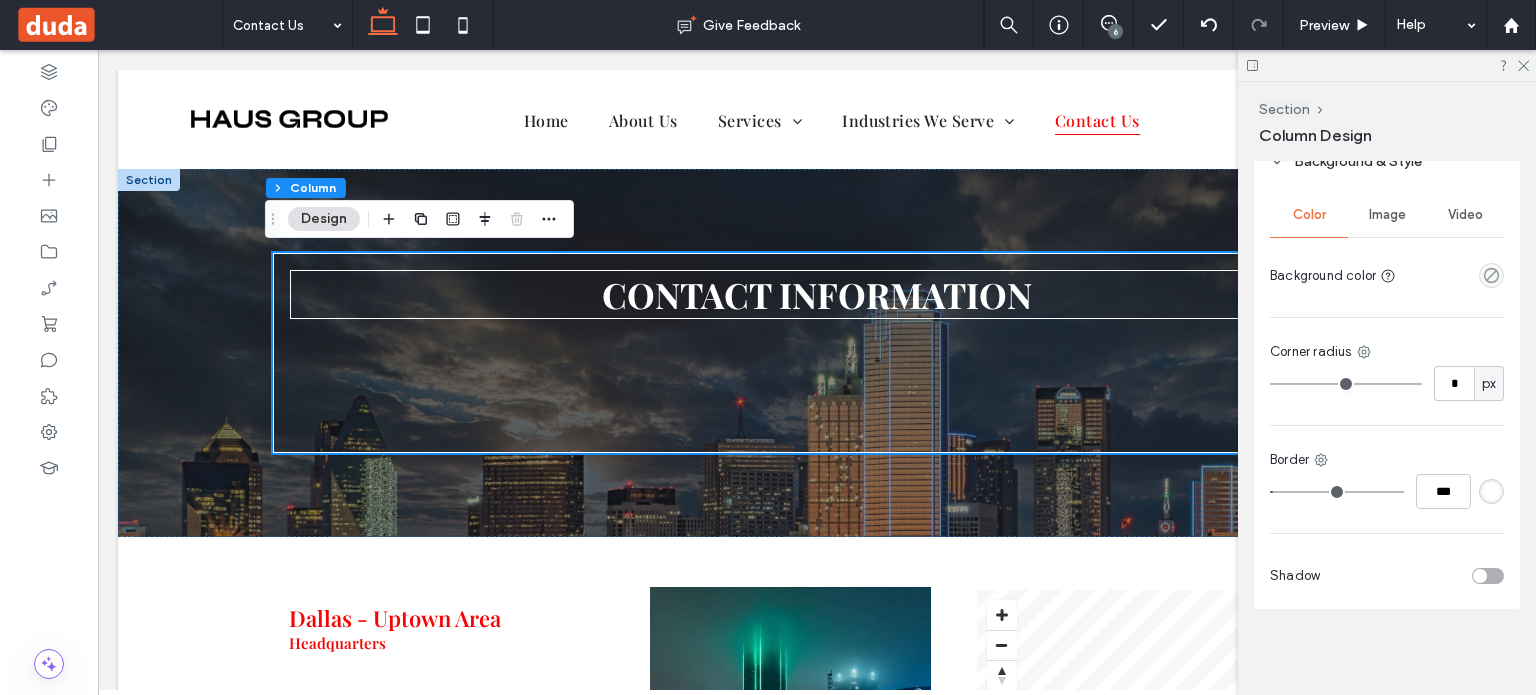 type on "*" 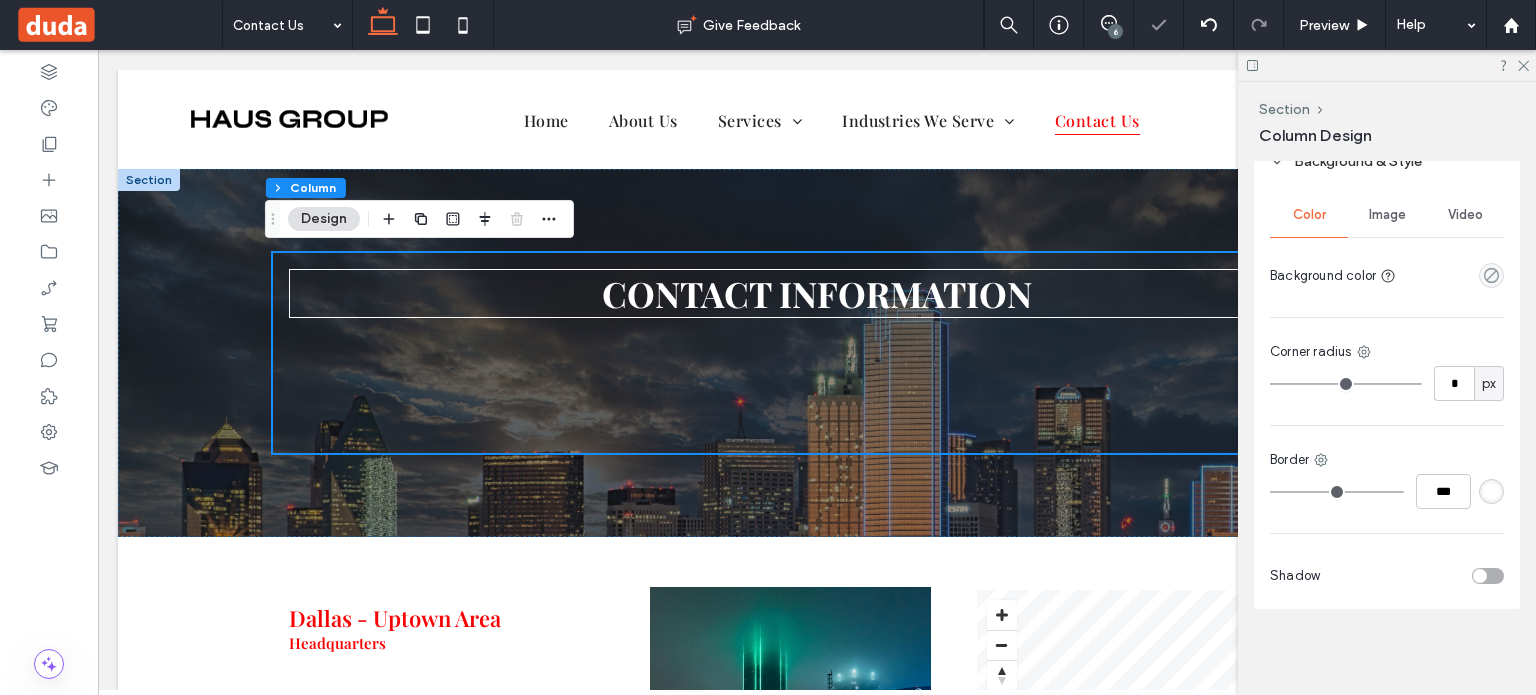 click at bounding box center (1387, 65) 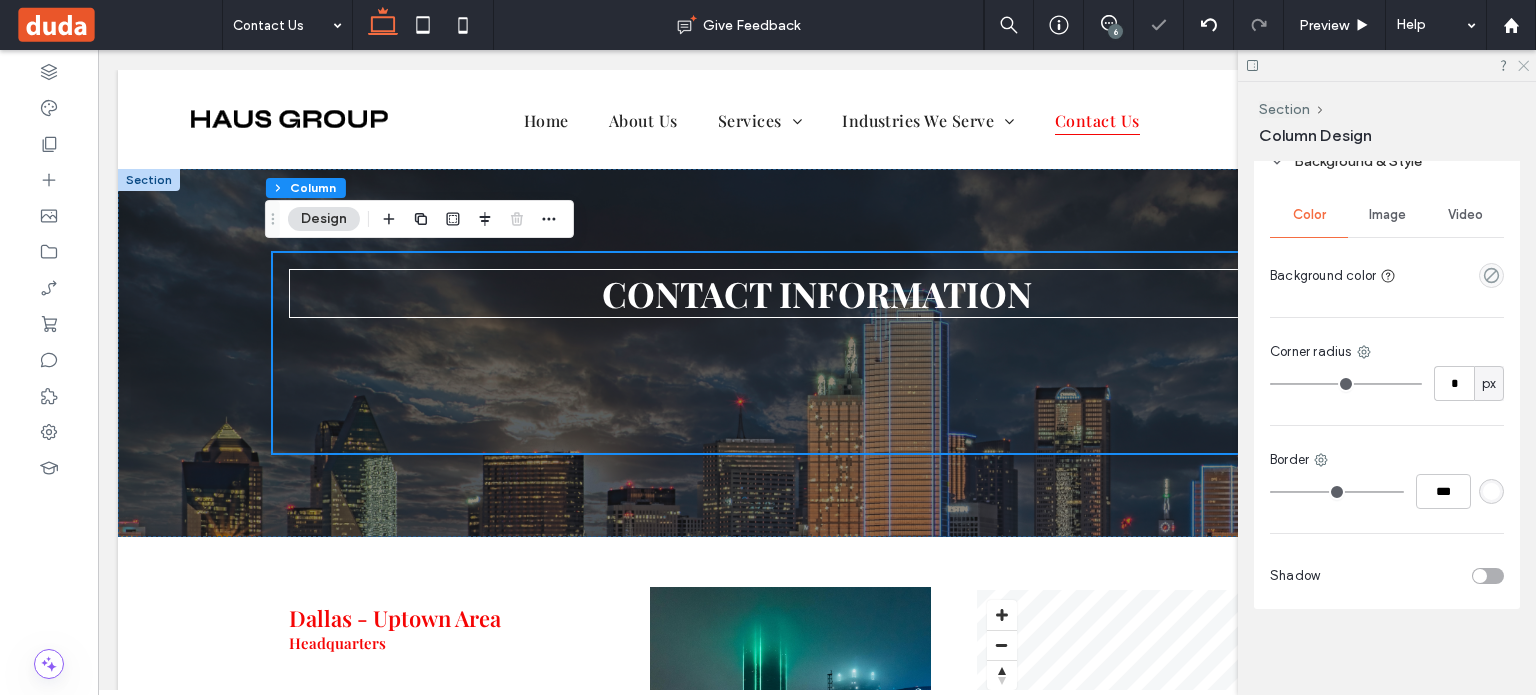 click 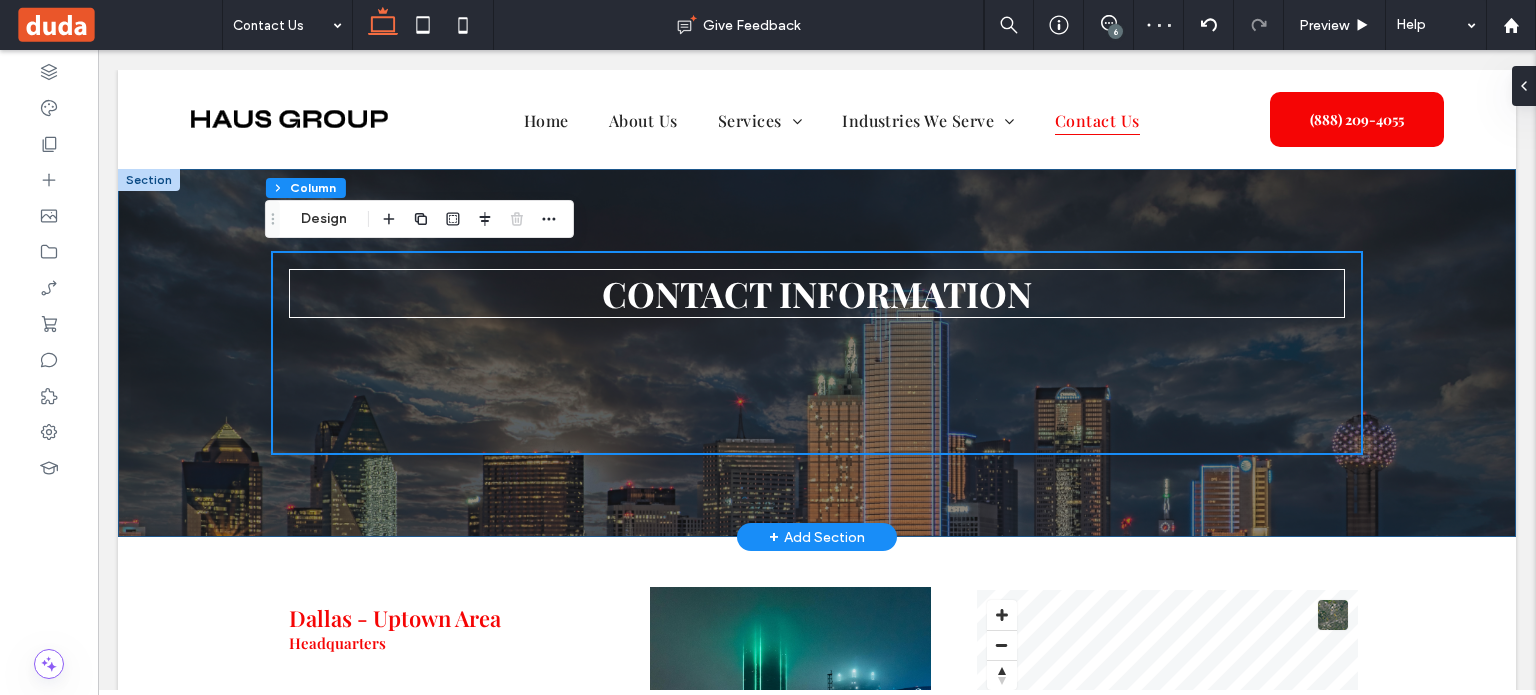 click on "CONTACT INFORMATION" at bounding box center [817, 353] 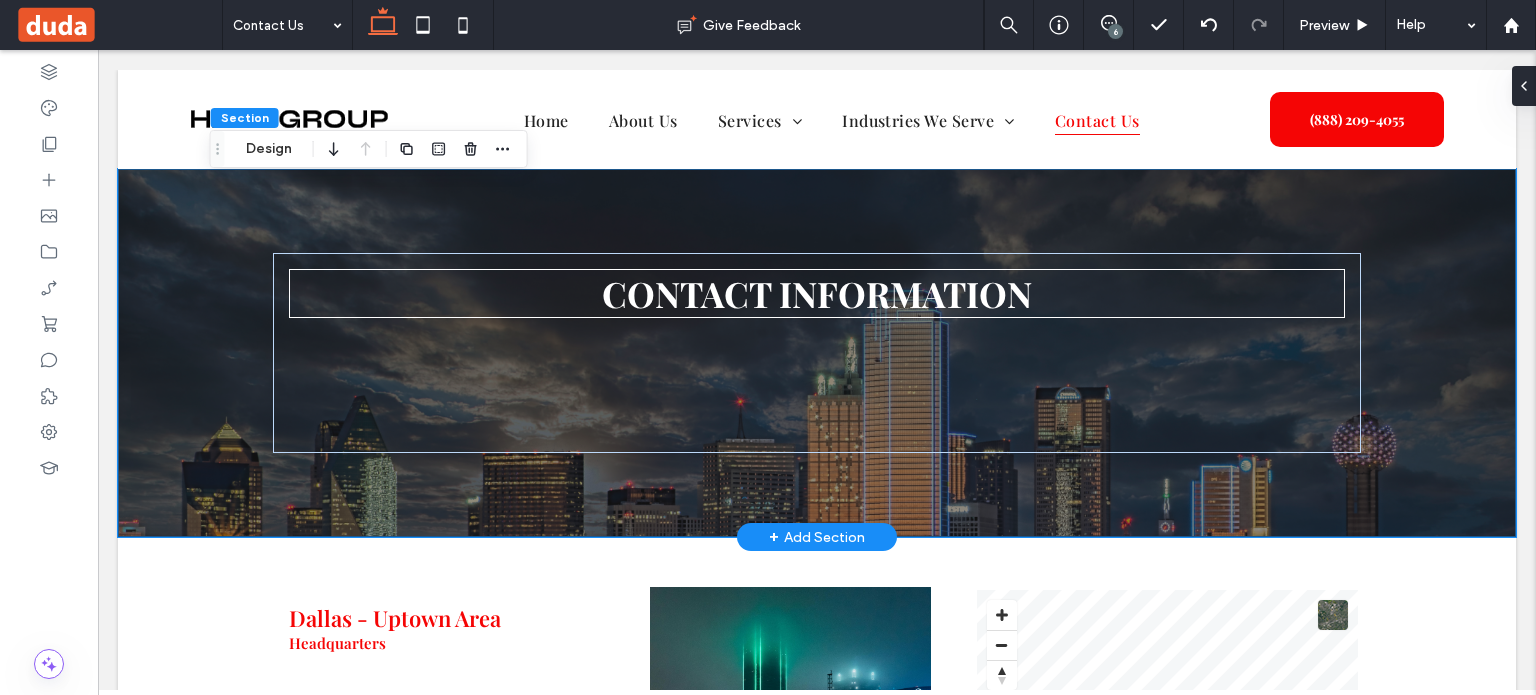 click on "CONTACT INFORMATION" at bounding box center [817, 293] 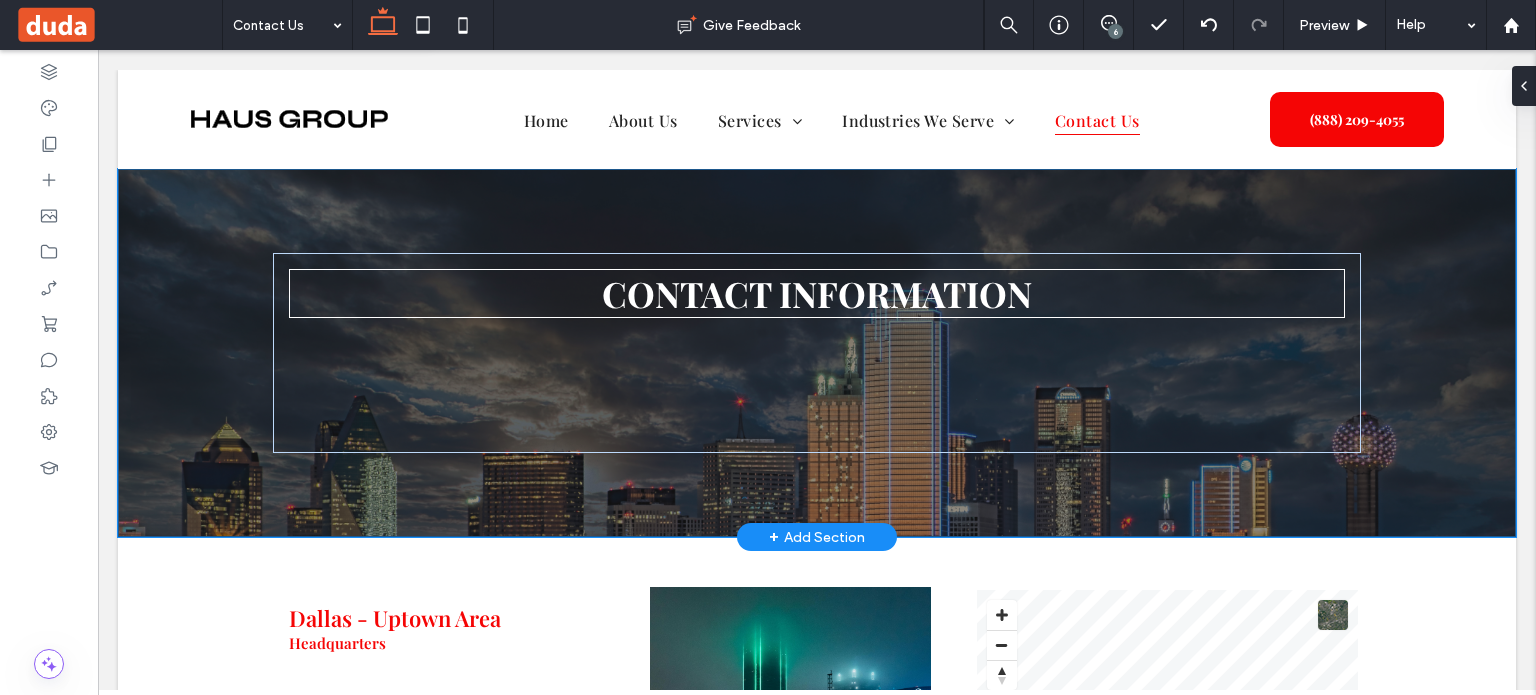 type on "*" 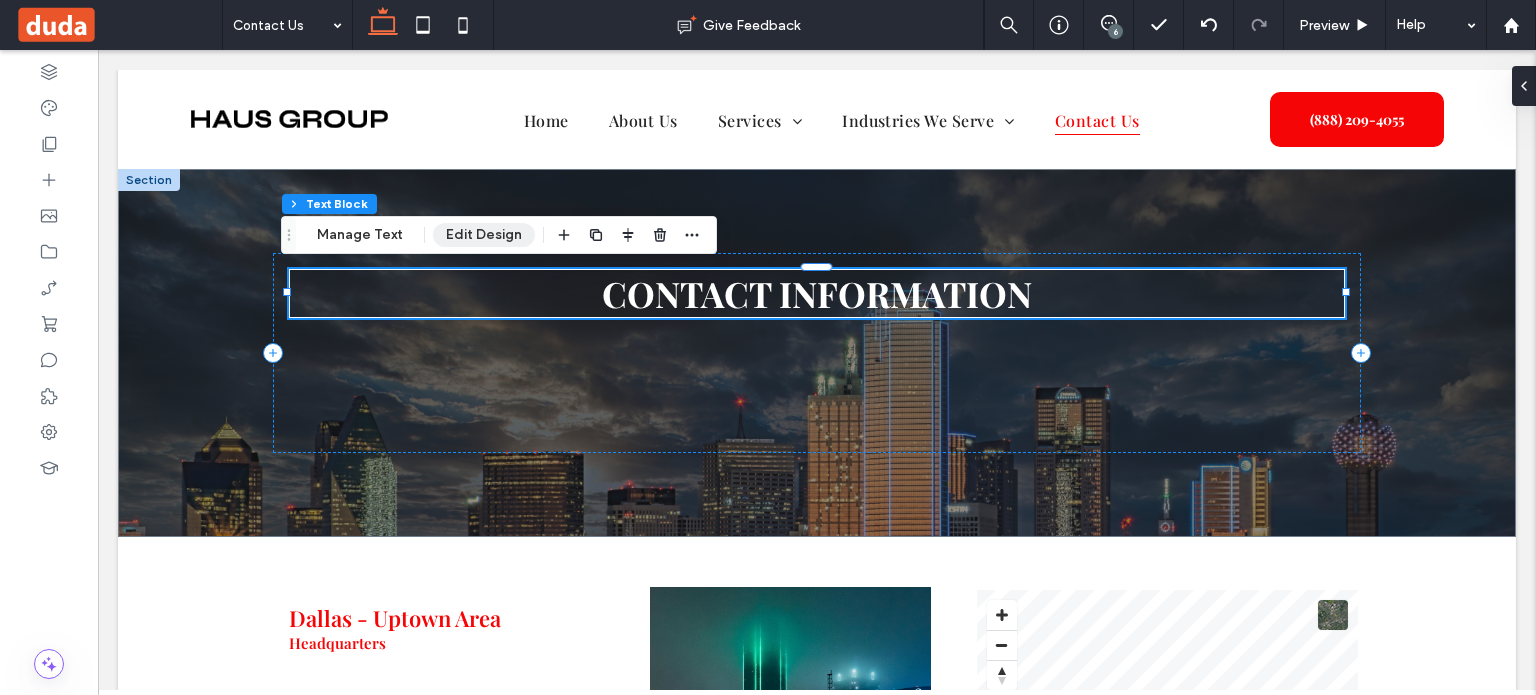 click on "Edit Design" at bounding box center (484, 235) 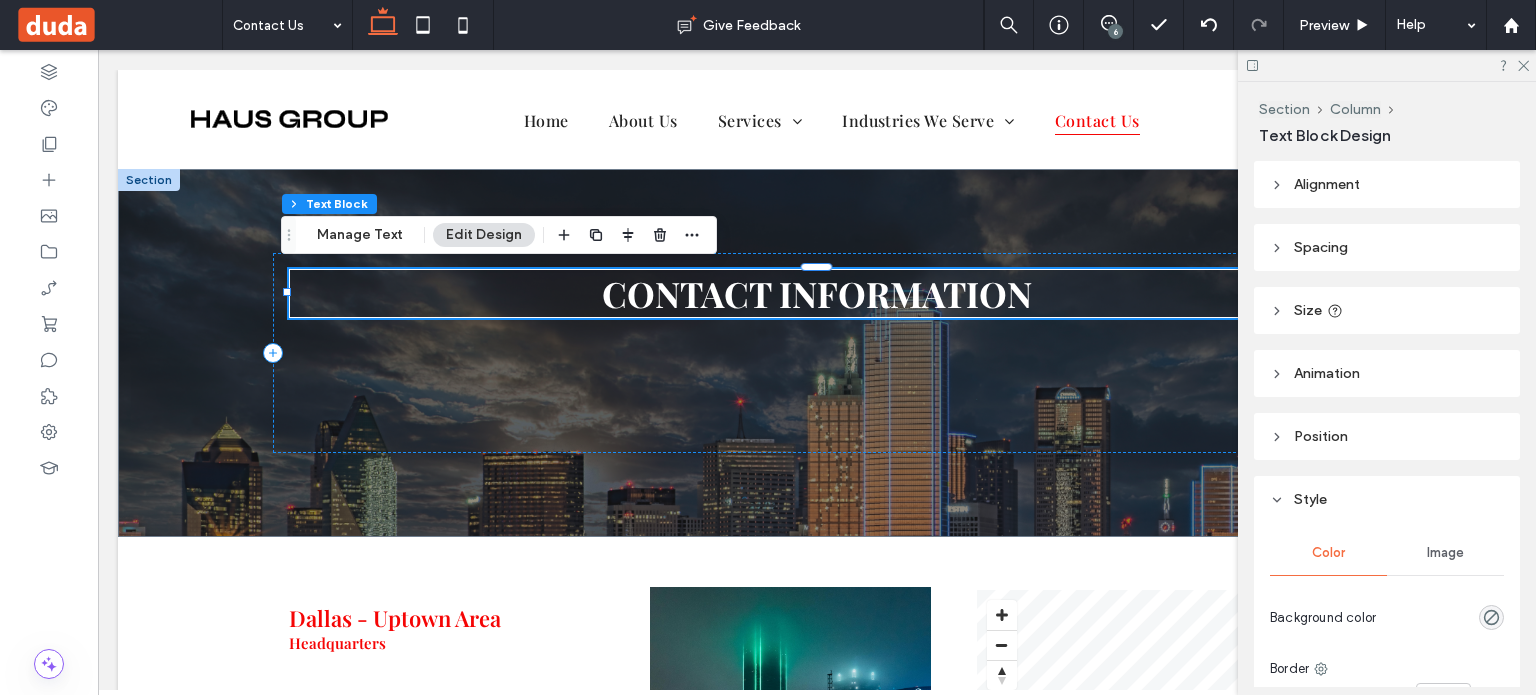 click on "Alignment" at bounding box center [1327, 184] 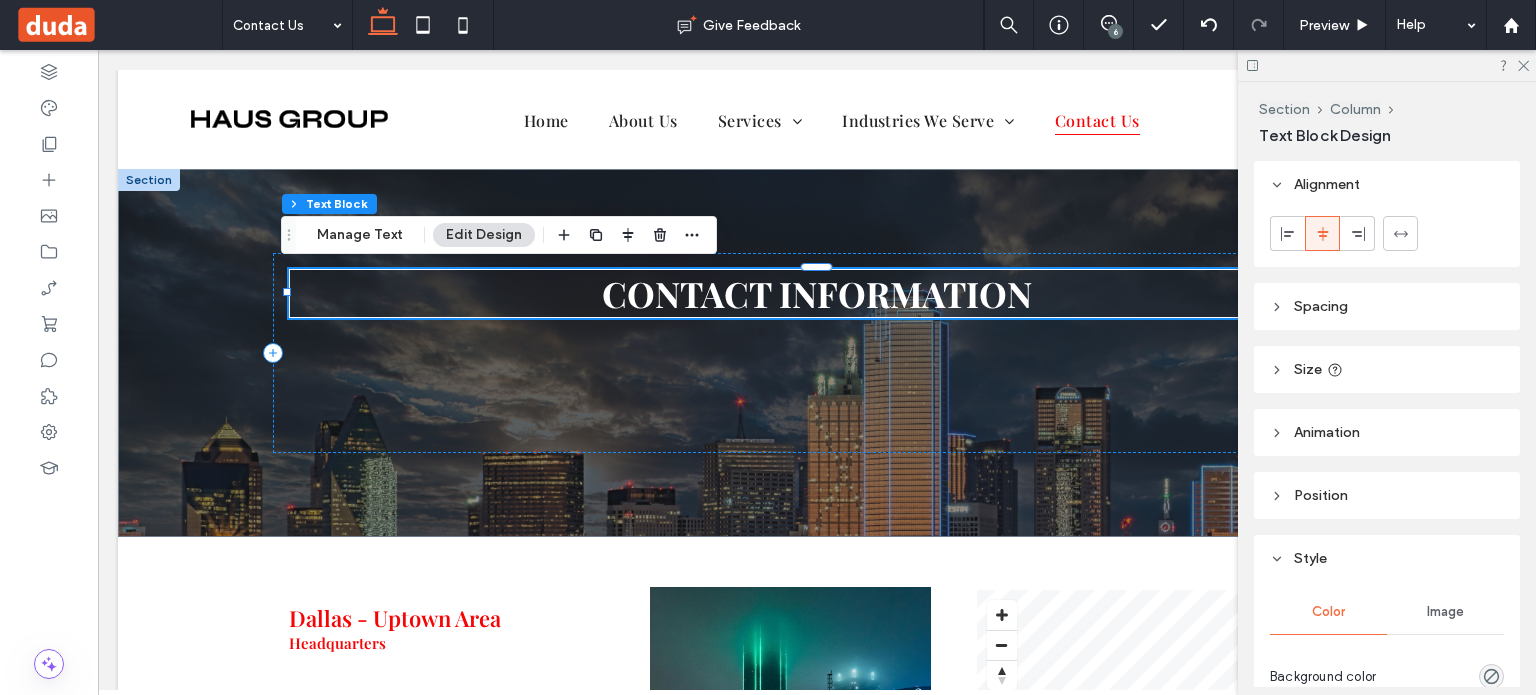 click on "Spacing" at bounding box center [1321, 306] 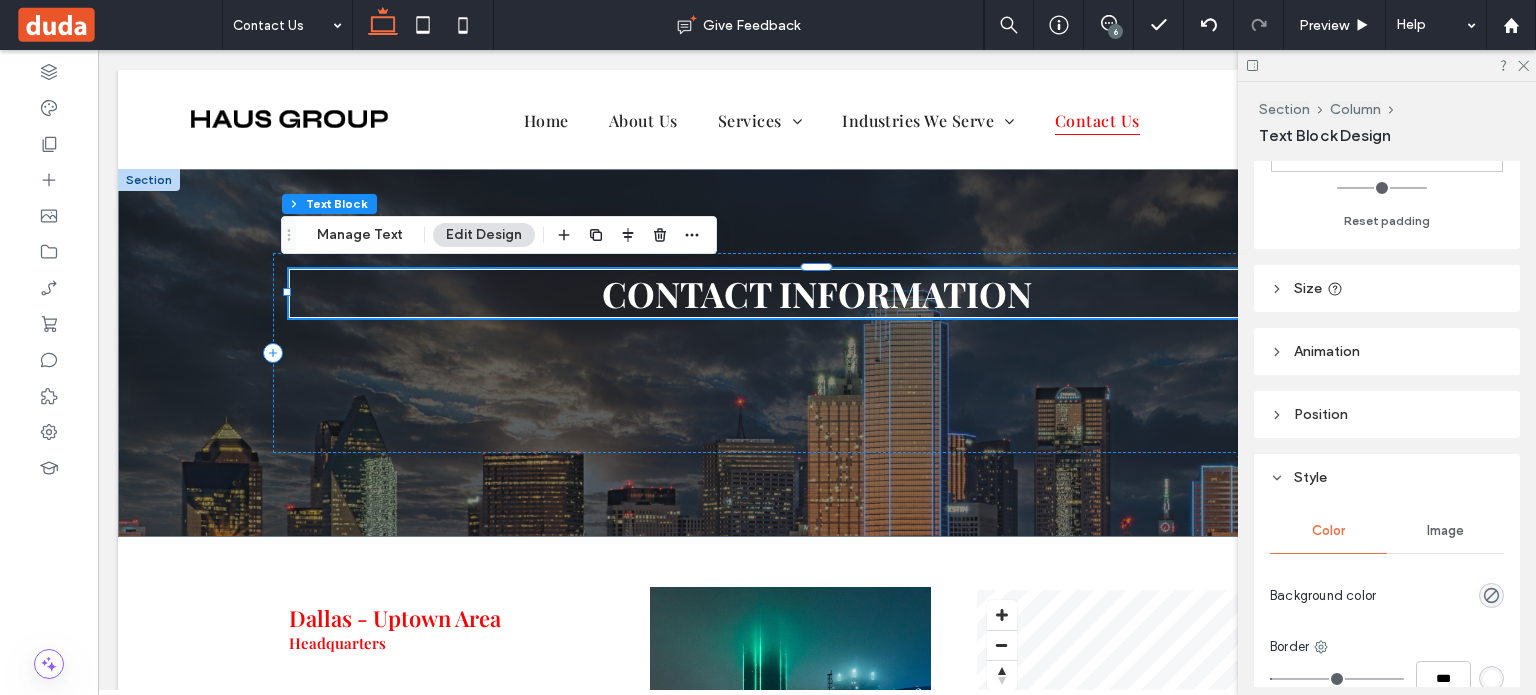 scroll, scrollTop: 400, scrollLeft: 0, axis: vertical 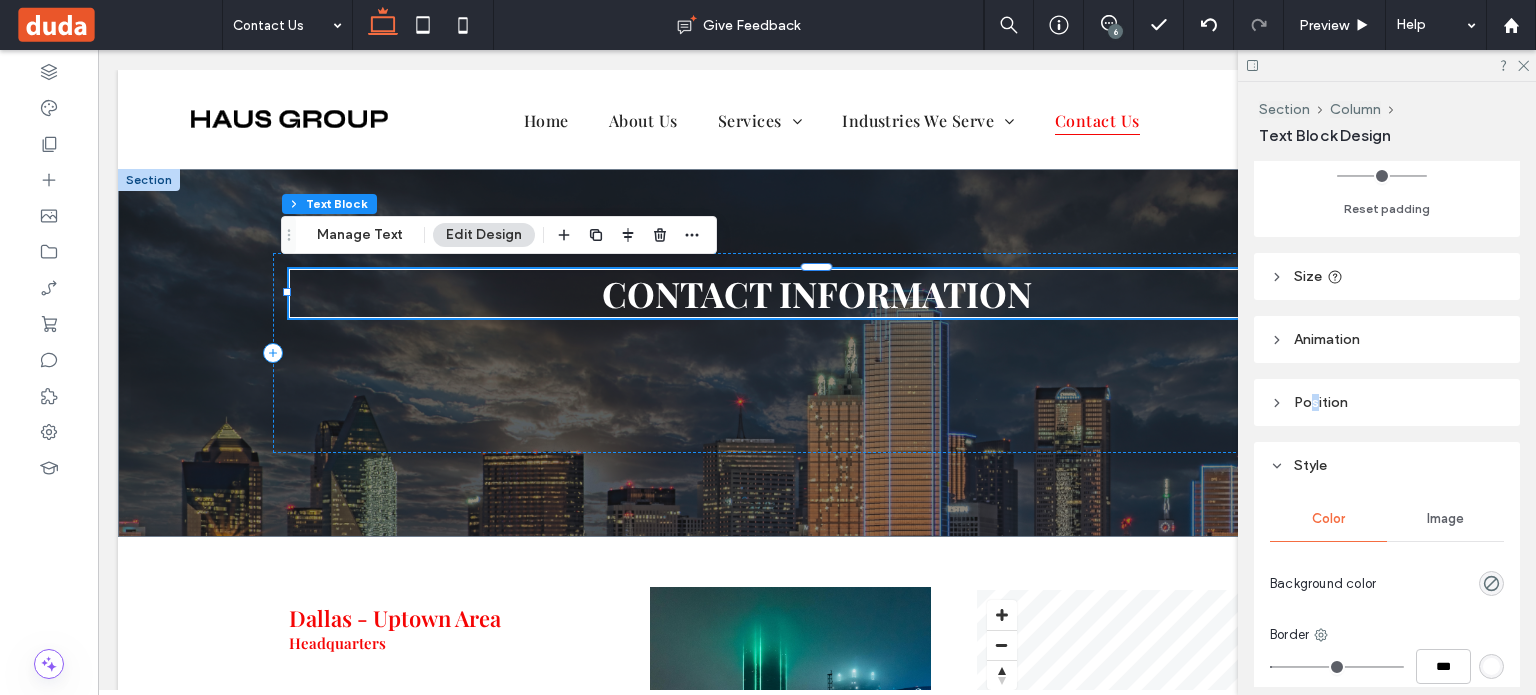 click on "Position" at bounding box center [1321, 402] 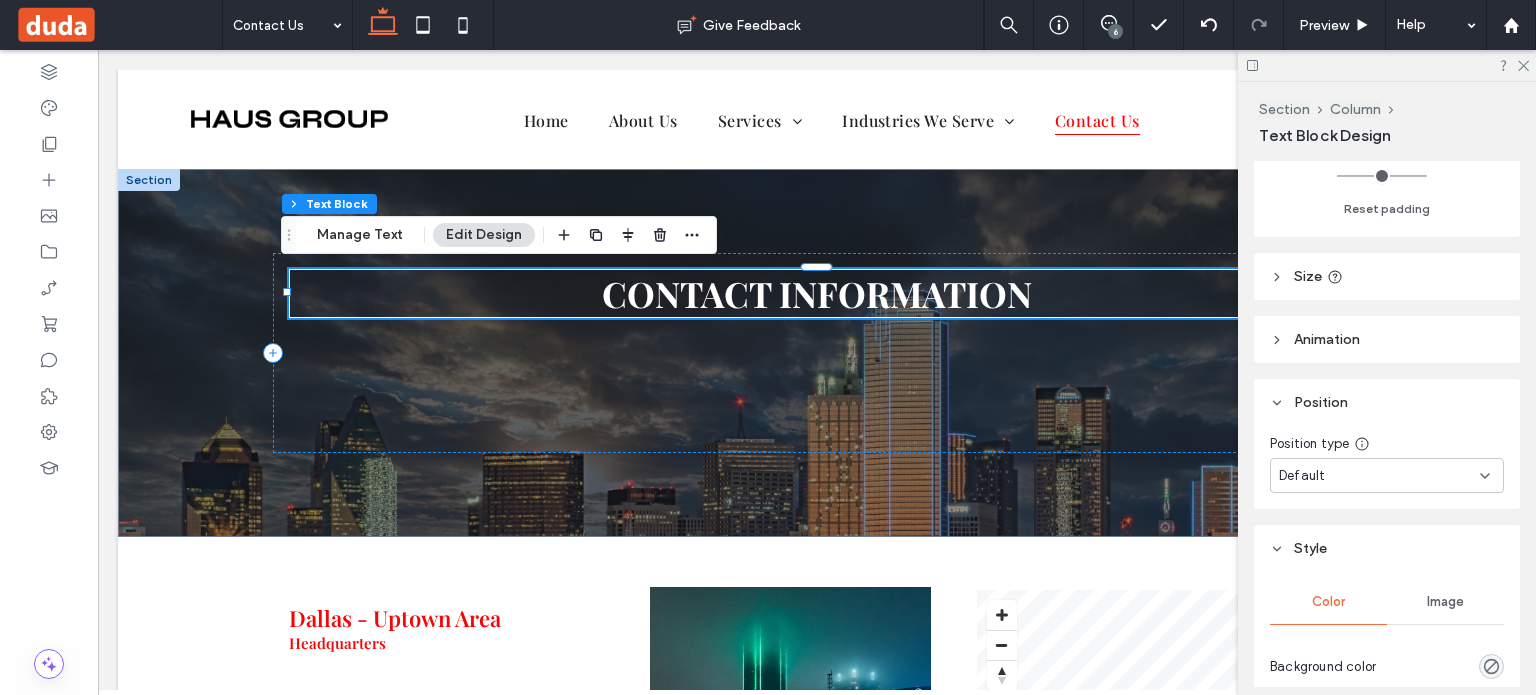 click on "Animation" at bounding box center [1387, 339] 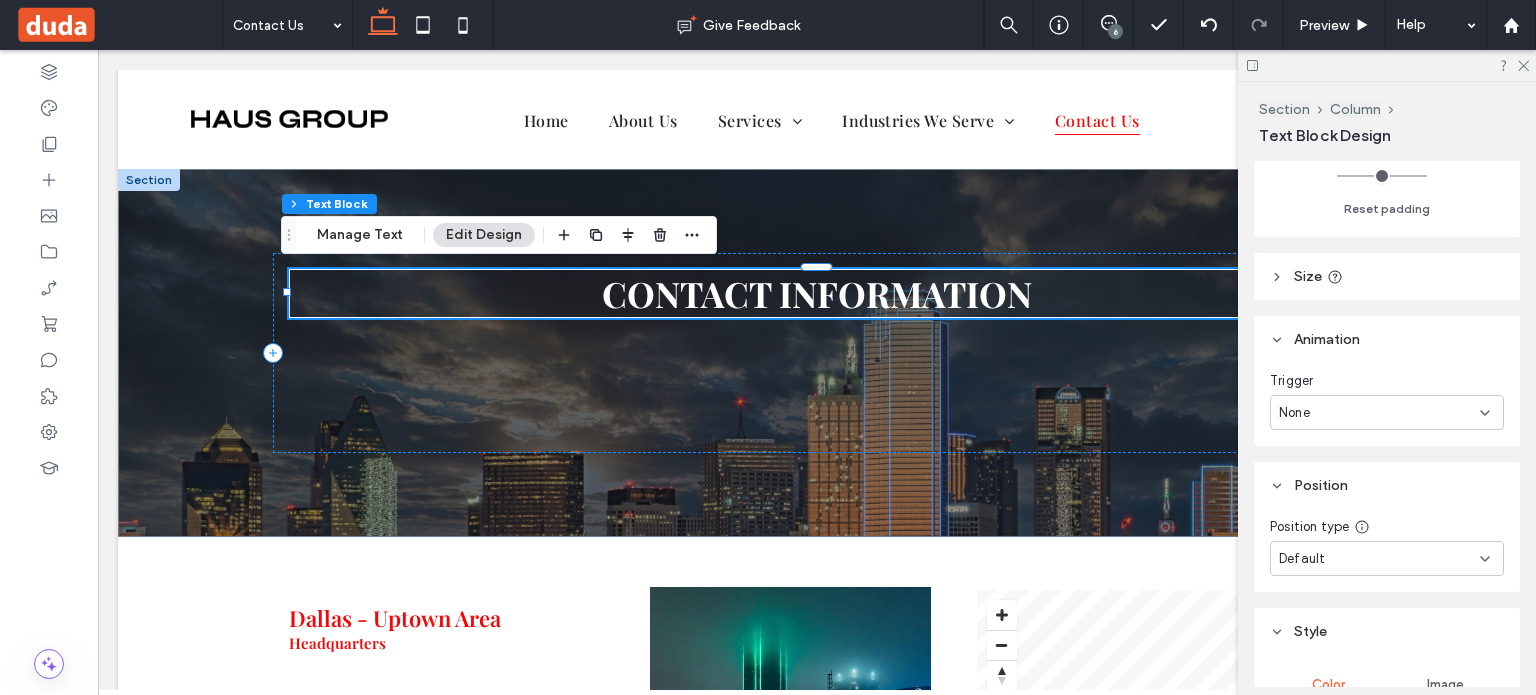 click on "Size" at bounding box center (1308, 276) 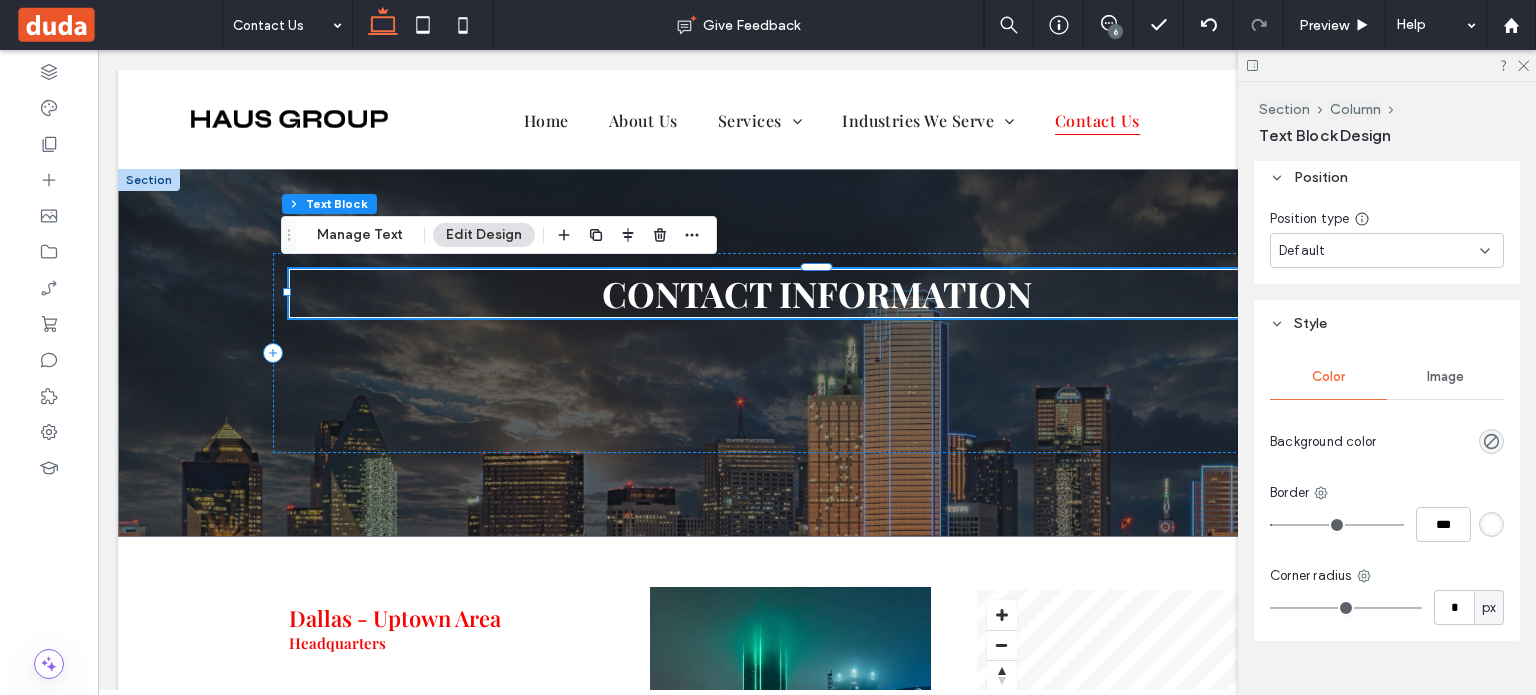 scroll, scrollTop: 900, scrollLeft: 0, axis: vertical 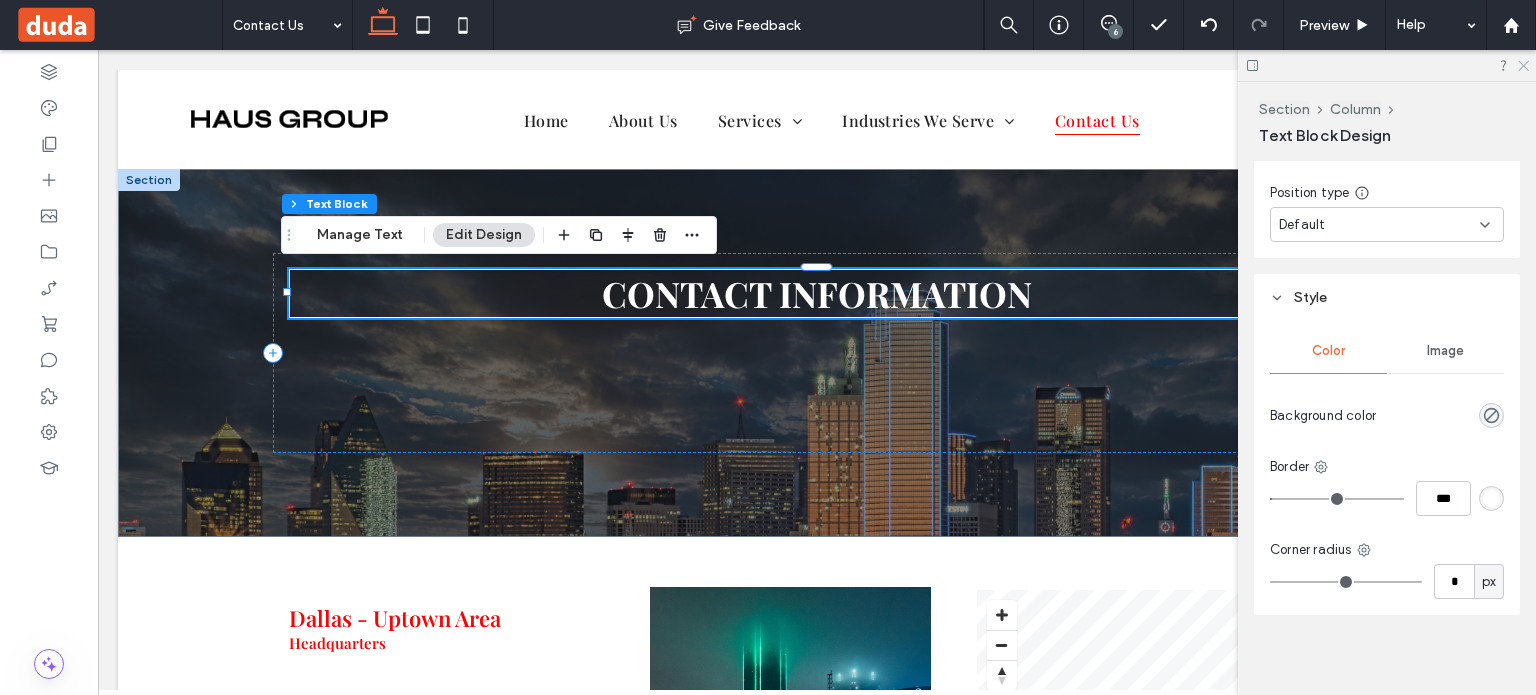 click 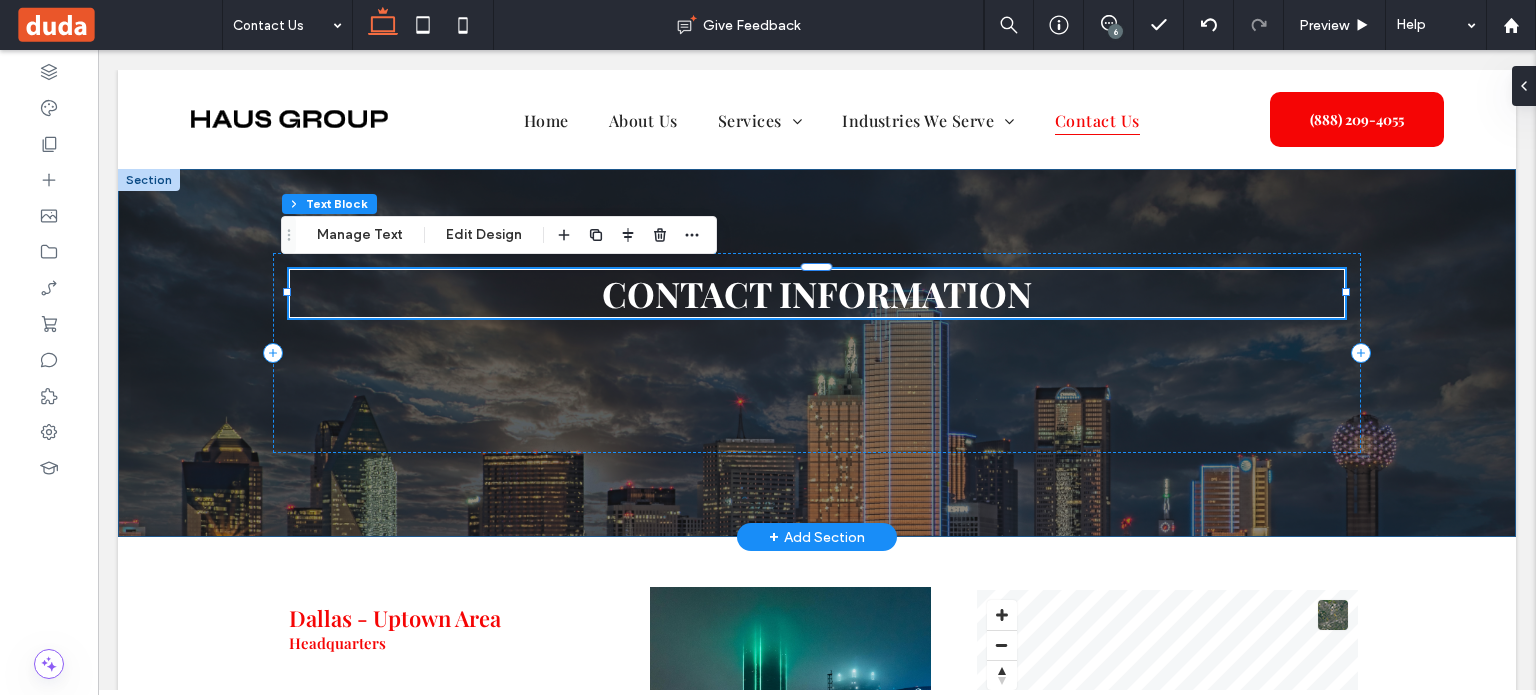 click on "CONTACT INFORMATION" at bounding box center (817, 353) 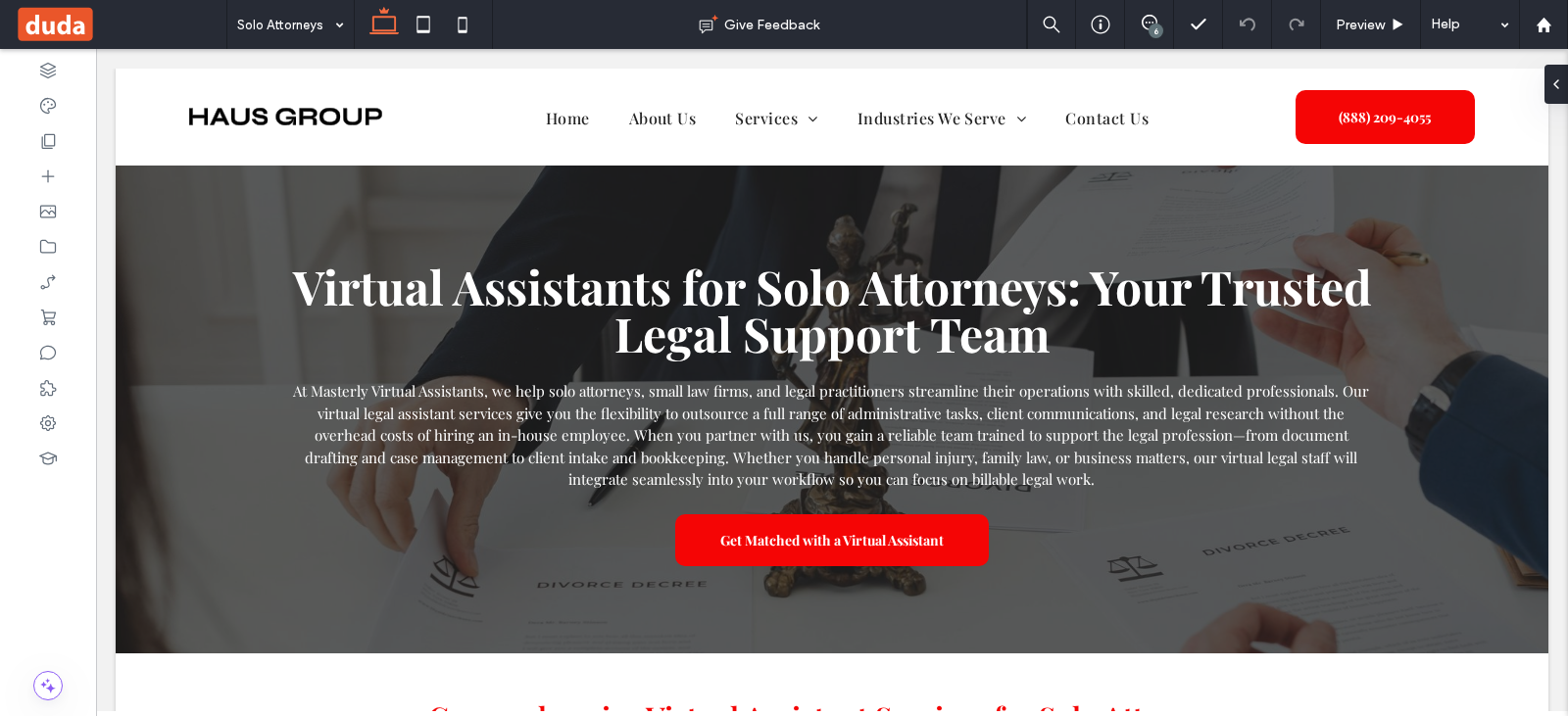 scroll, scrollTop: 0, scrollLeft: 0, axis: both 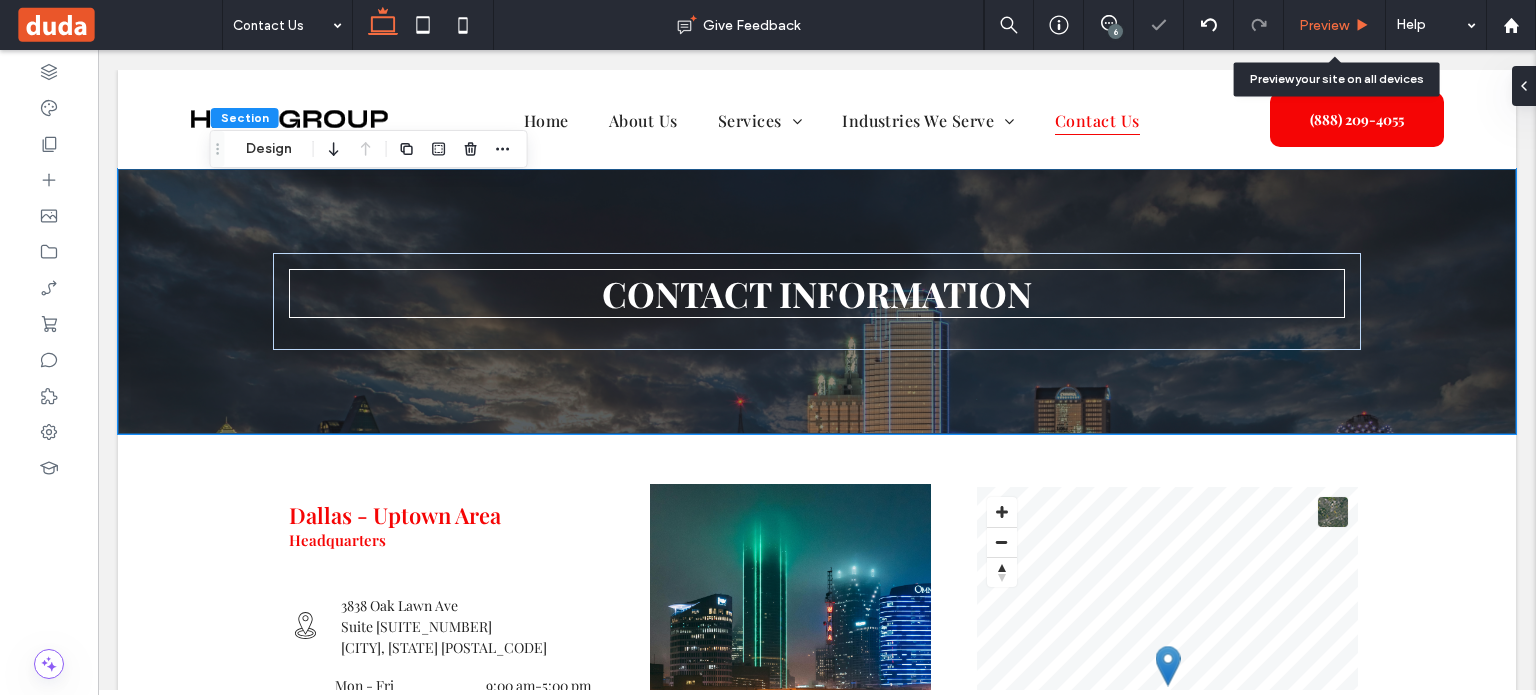 click on "Preview" at bounding box center [1324, 25] 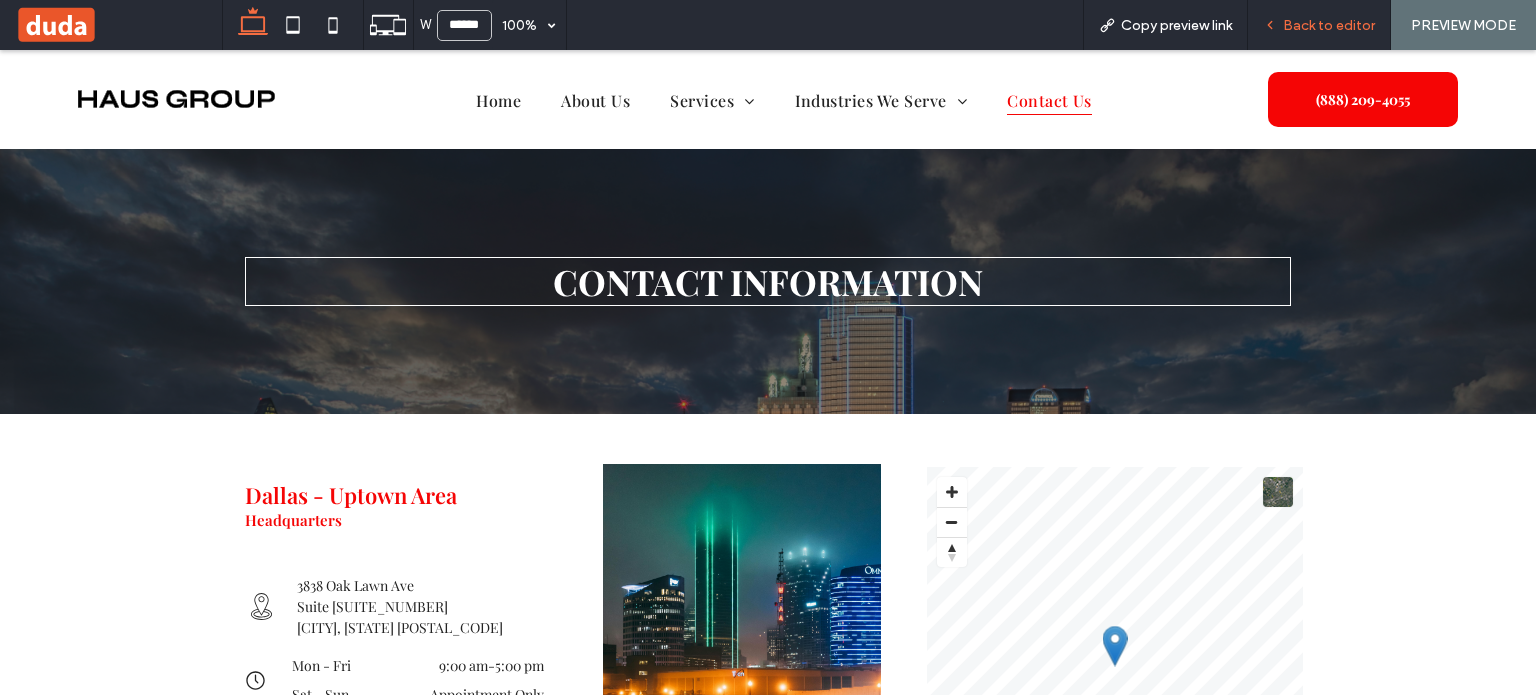 click on "Back to editor" at bounding box center (1329, 25) 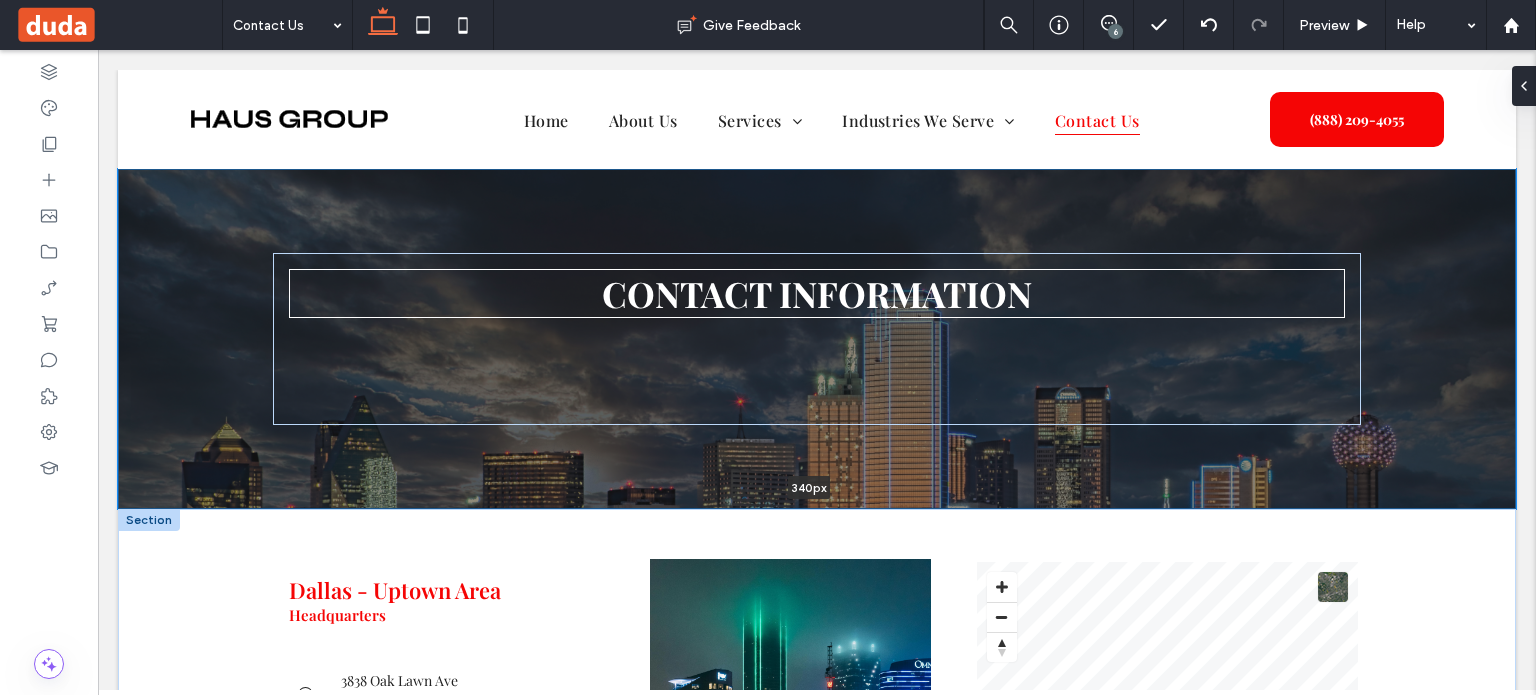 drag, startPoint x: 545, startPoint y: 435, endPoint x: 528, endPoint y: 510, distance: 76.902534 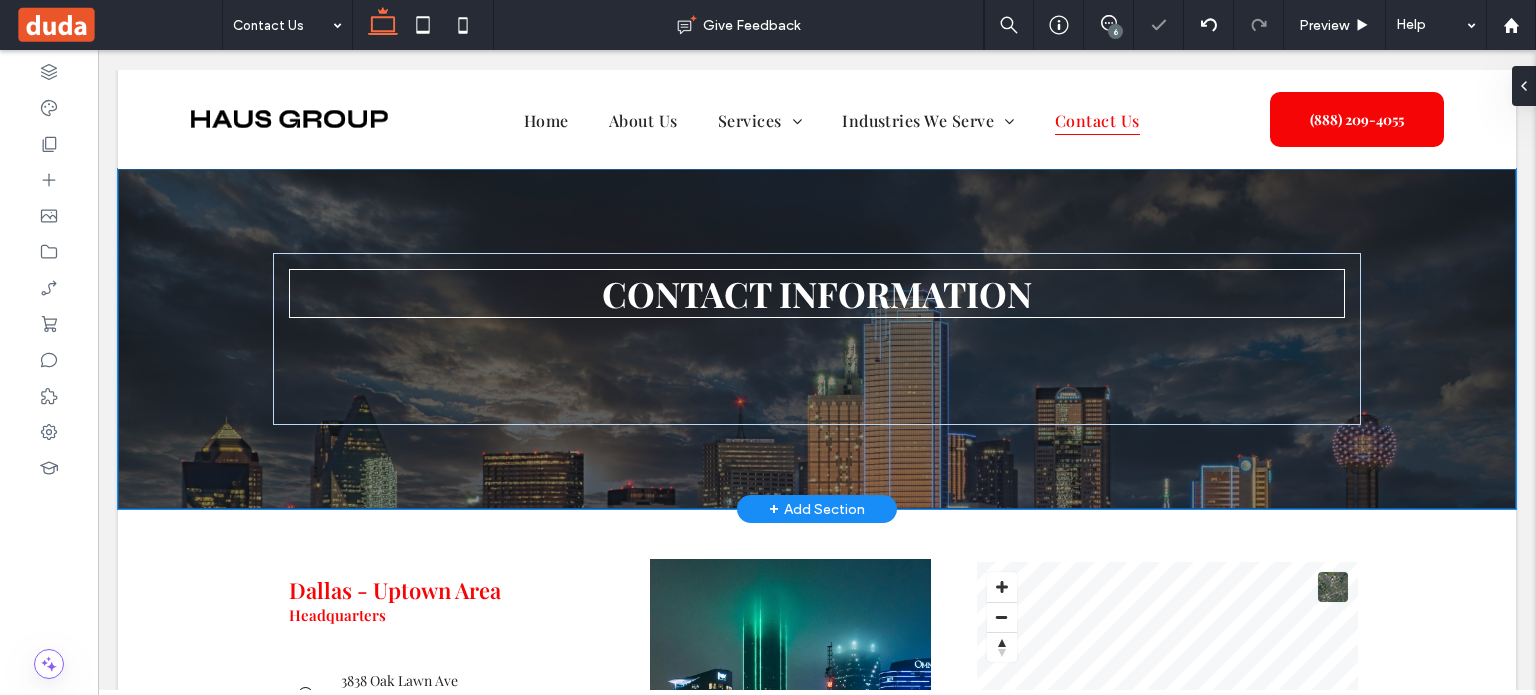 type on "***" 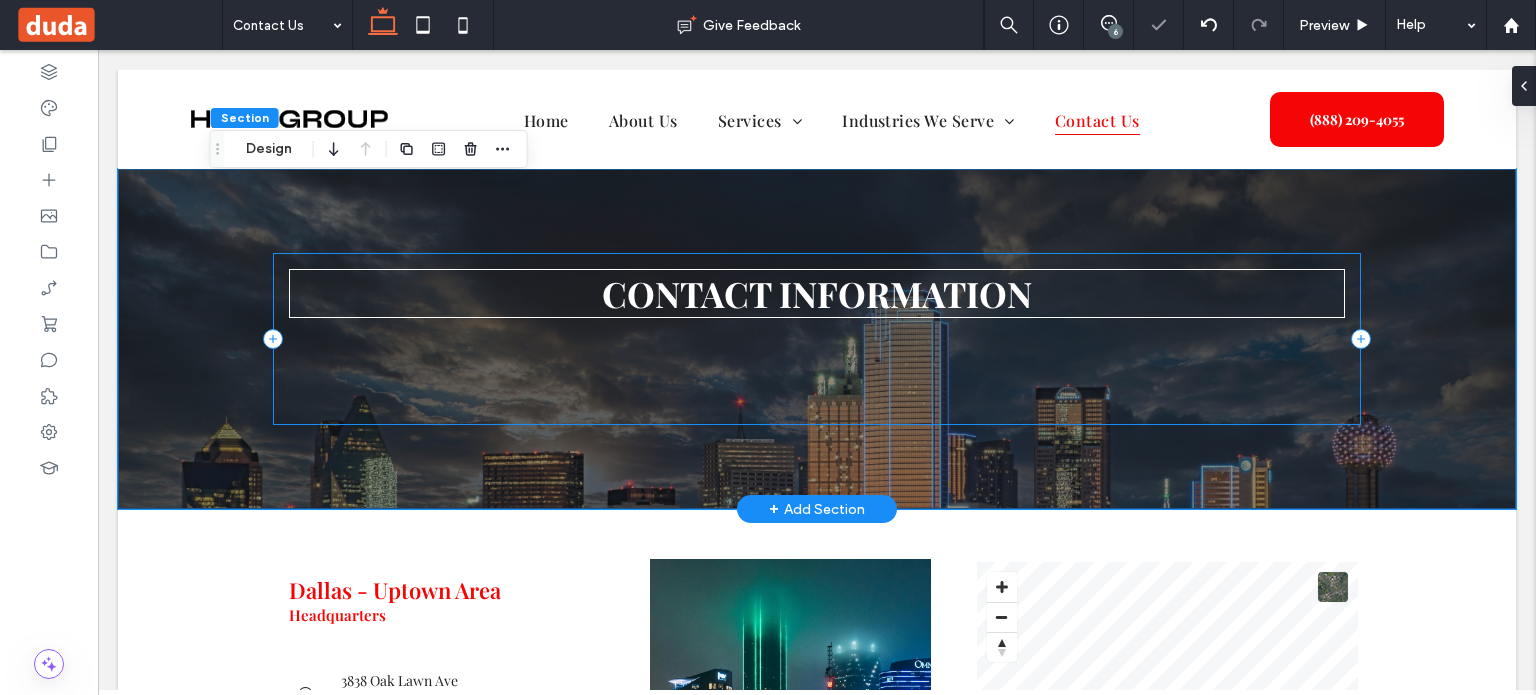 click on "CONTACT INFORMATION" at bounding box center [817, 339] 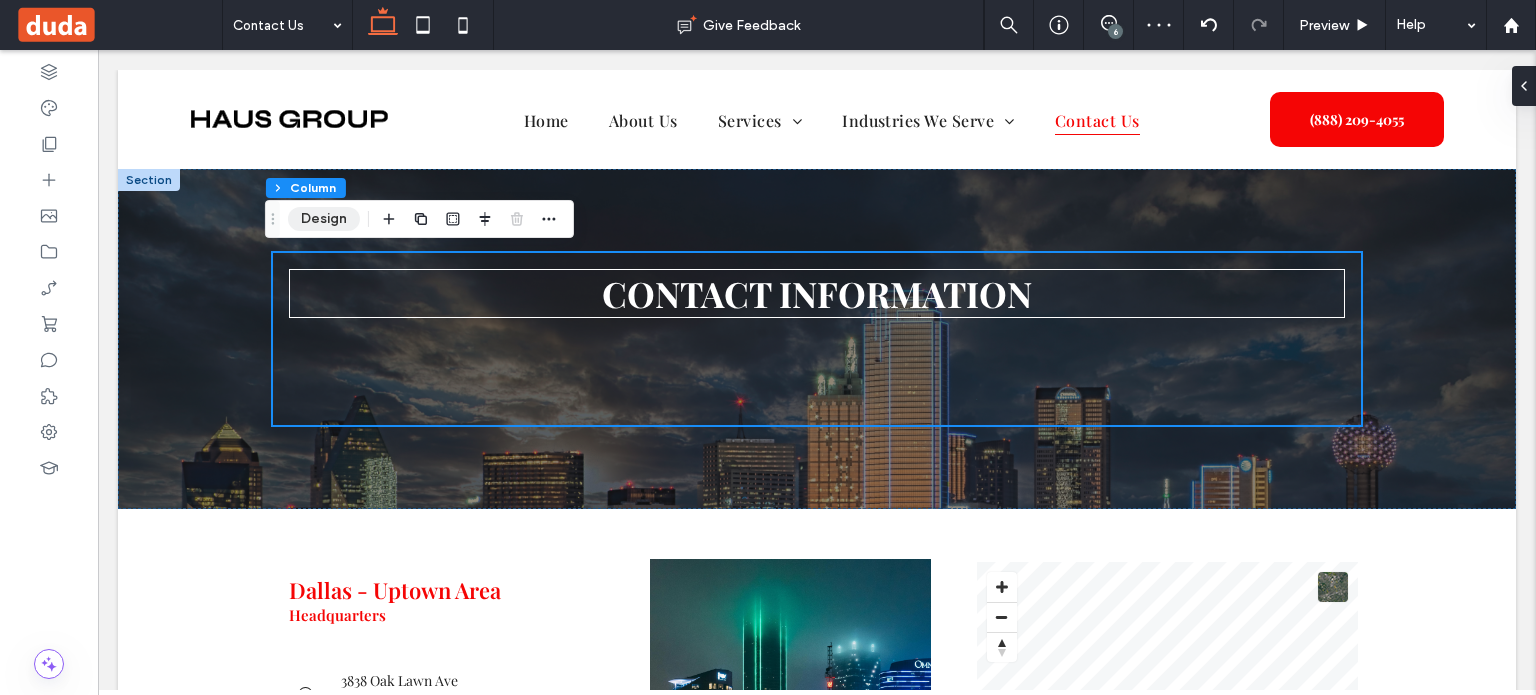 click on "Design" at bounding box center [324, 219] 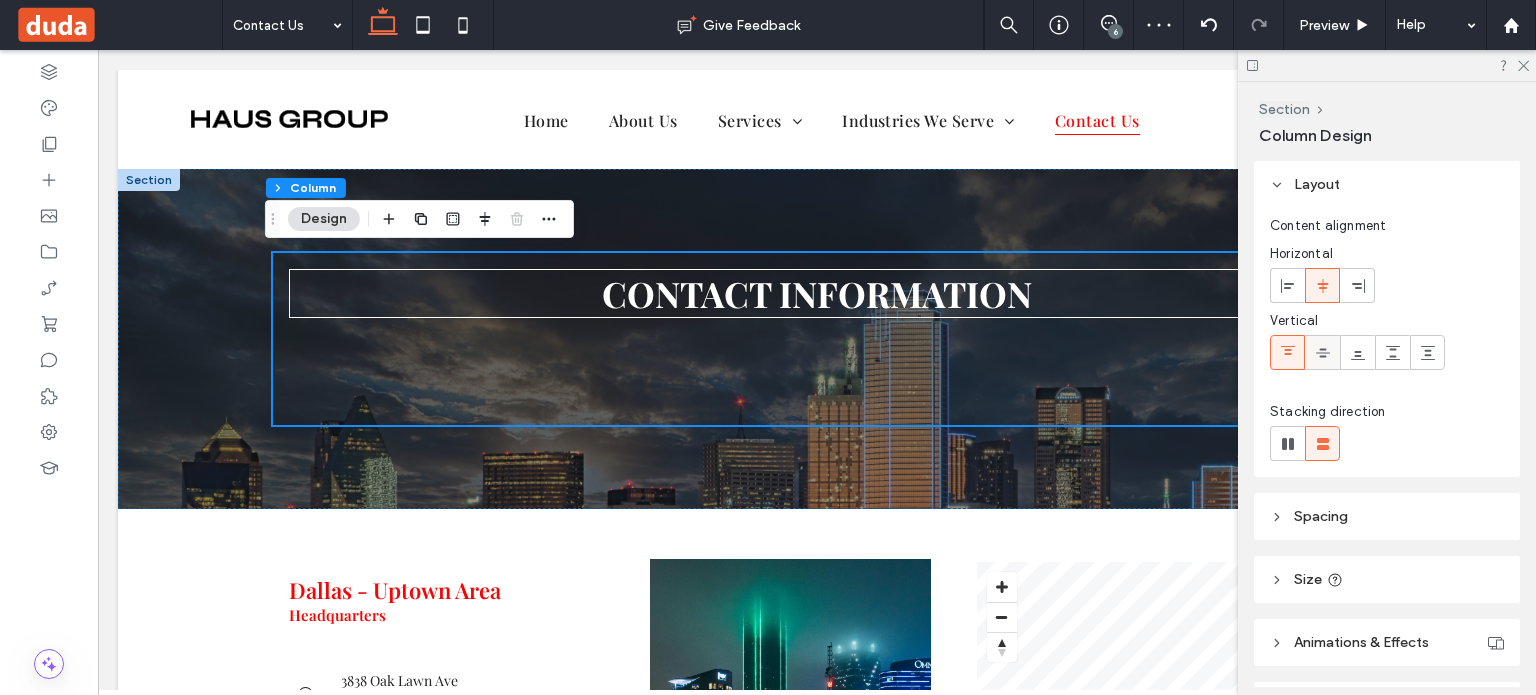 click 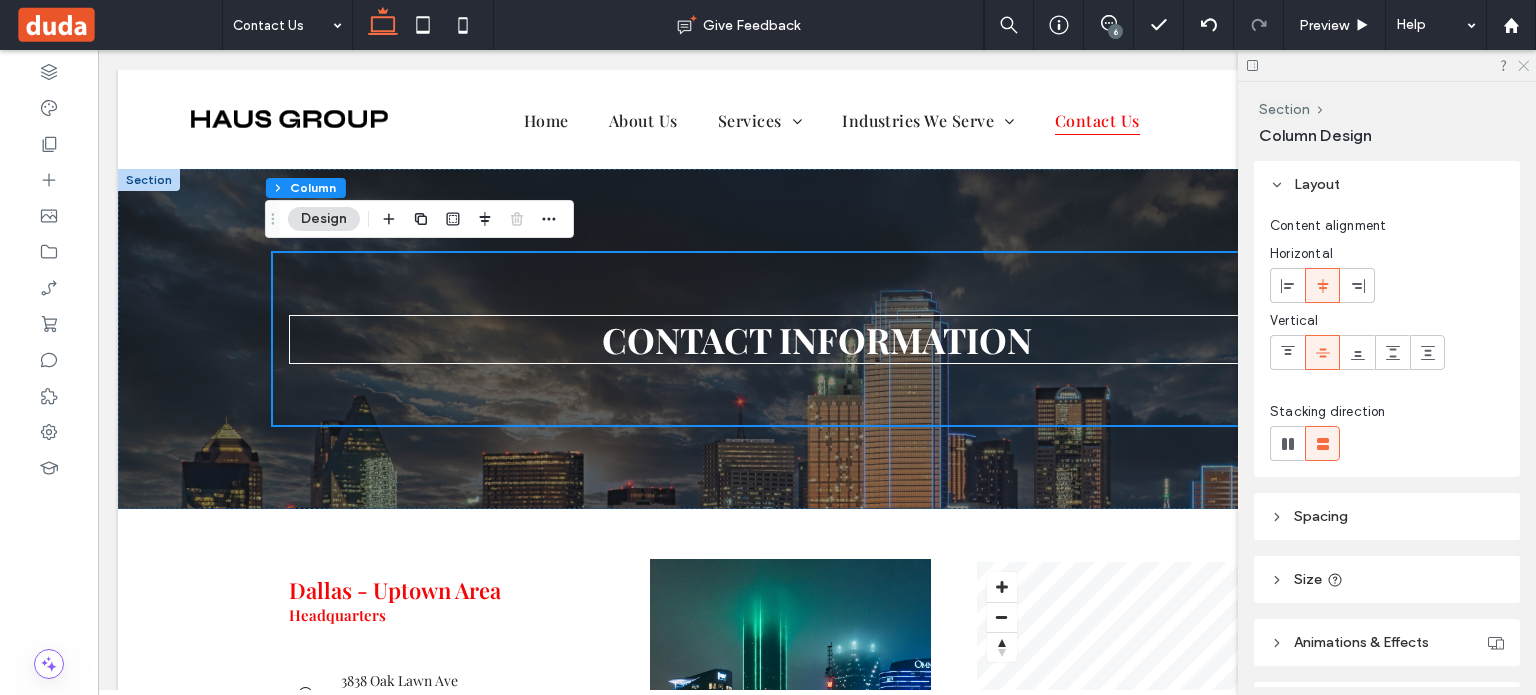 click 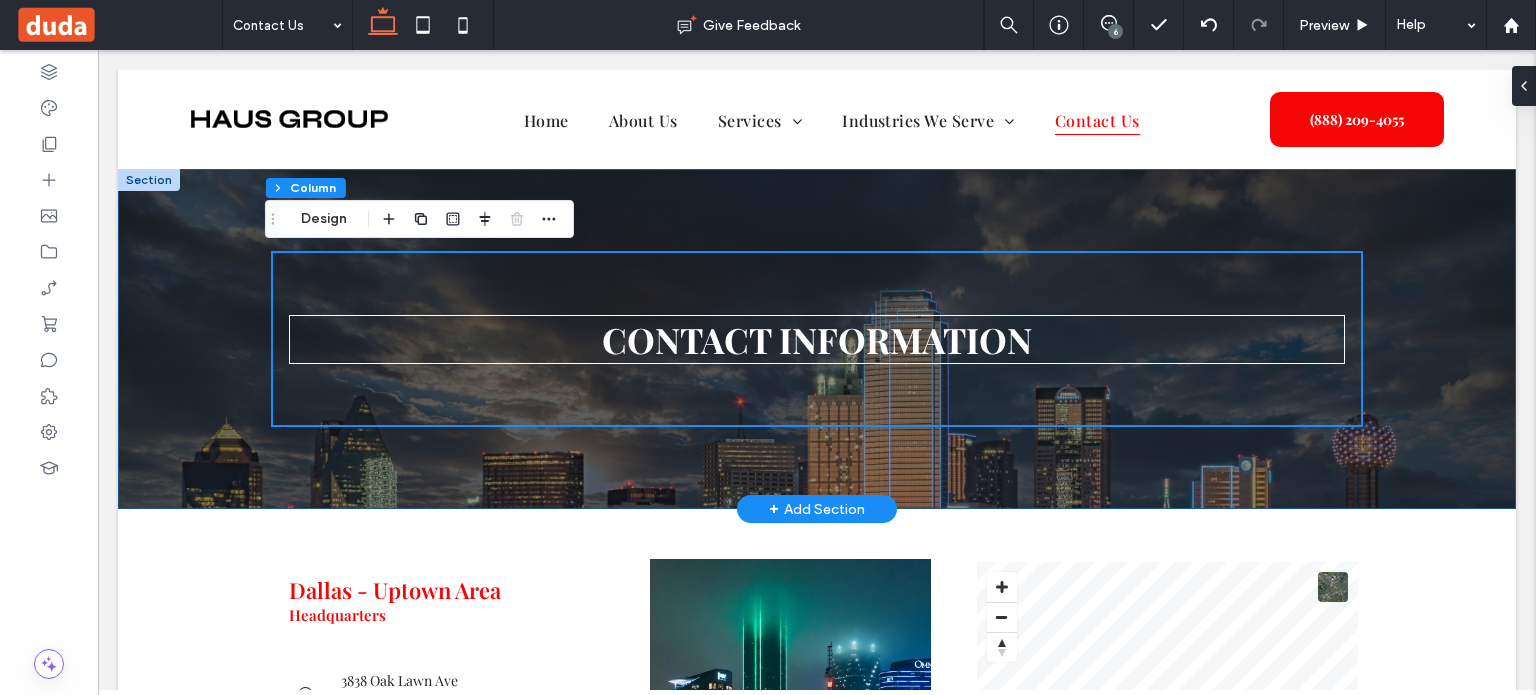 click on "CONTACT INFORMATION" at bounding box center [817, 339] 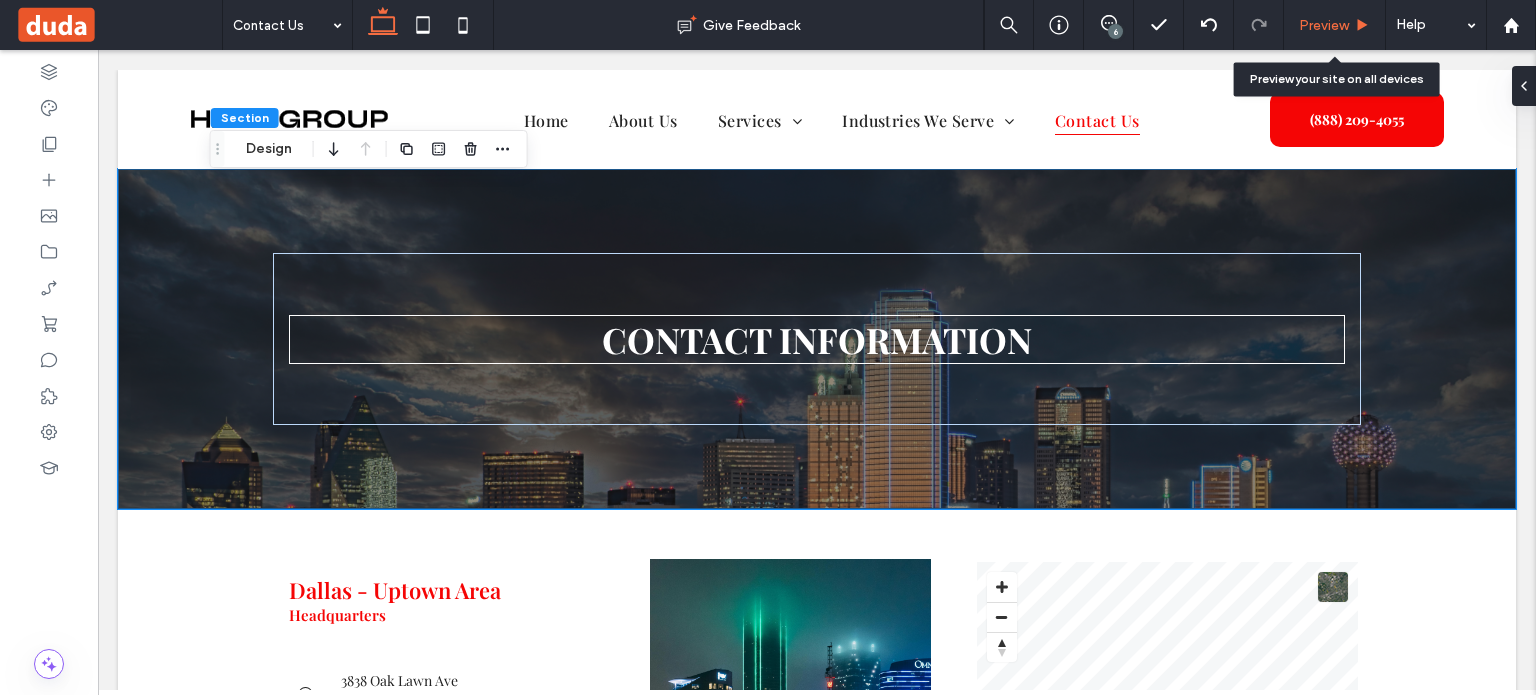 click on "Preview" at bounding box center [1335, 25] 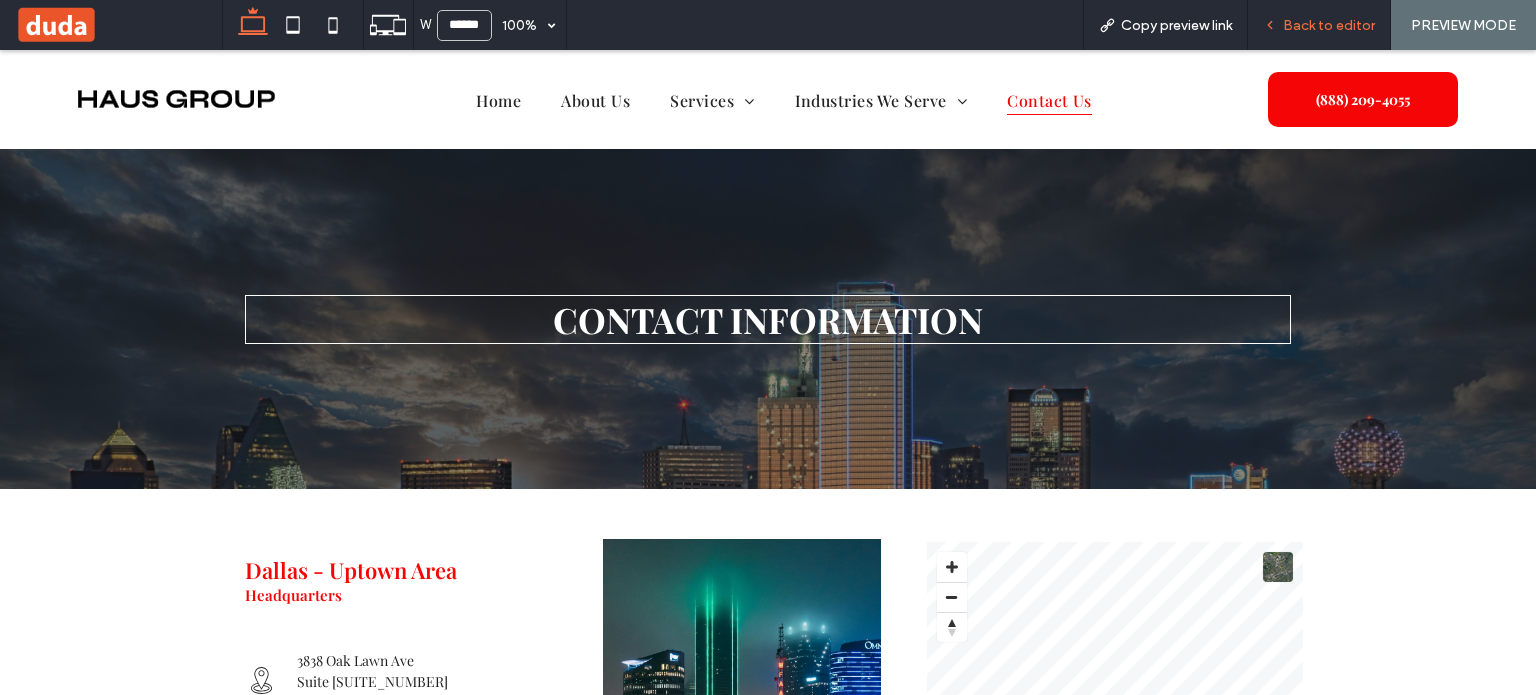 click on "Back to editor" at bounding box center (1329, 25) 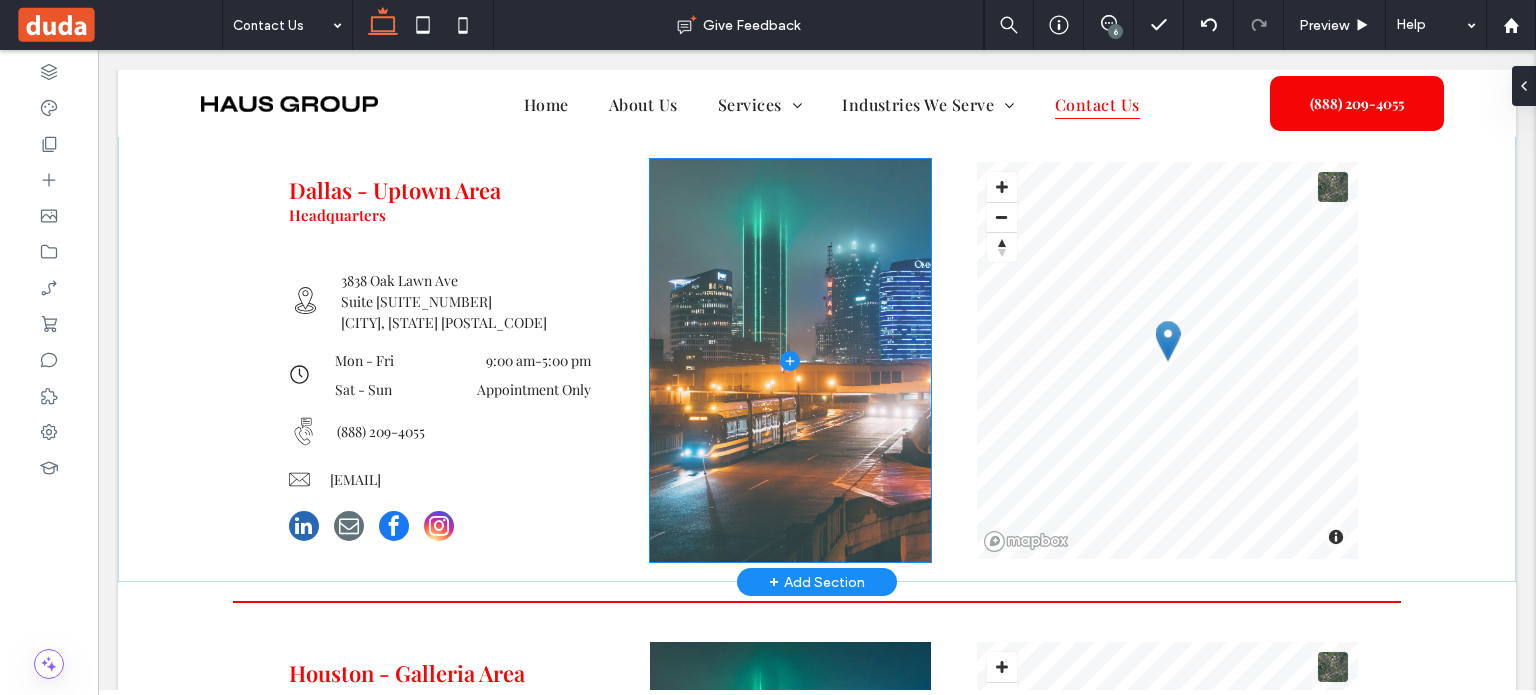 scroll, scrollTop: 268, scrollLeft: 0, axis: vertical 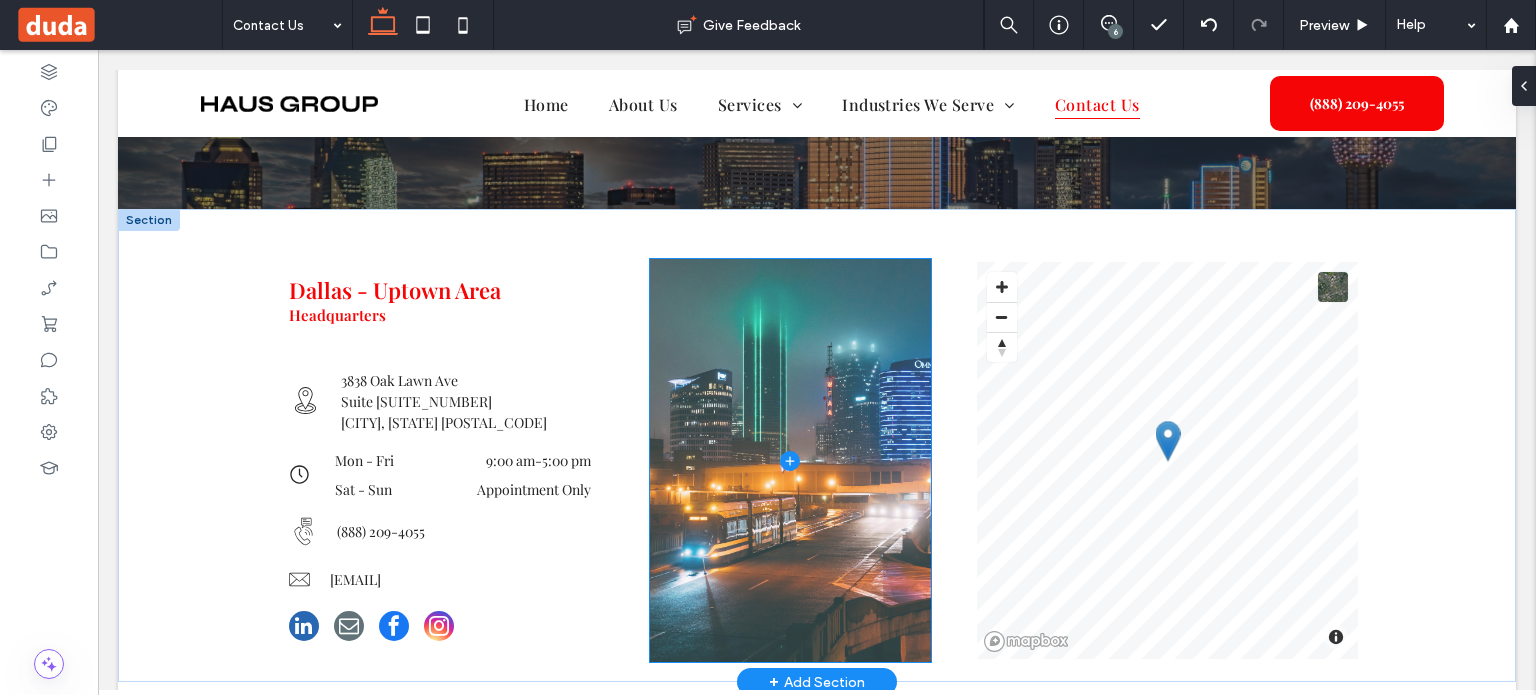 click at bounding box center [790, 460] 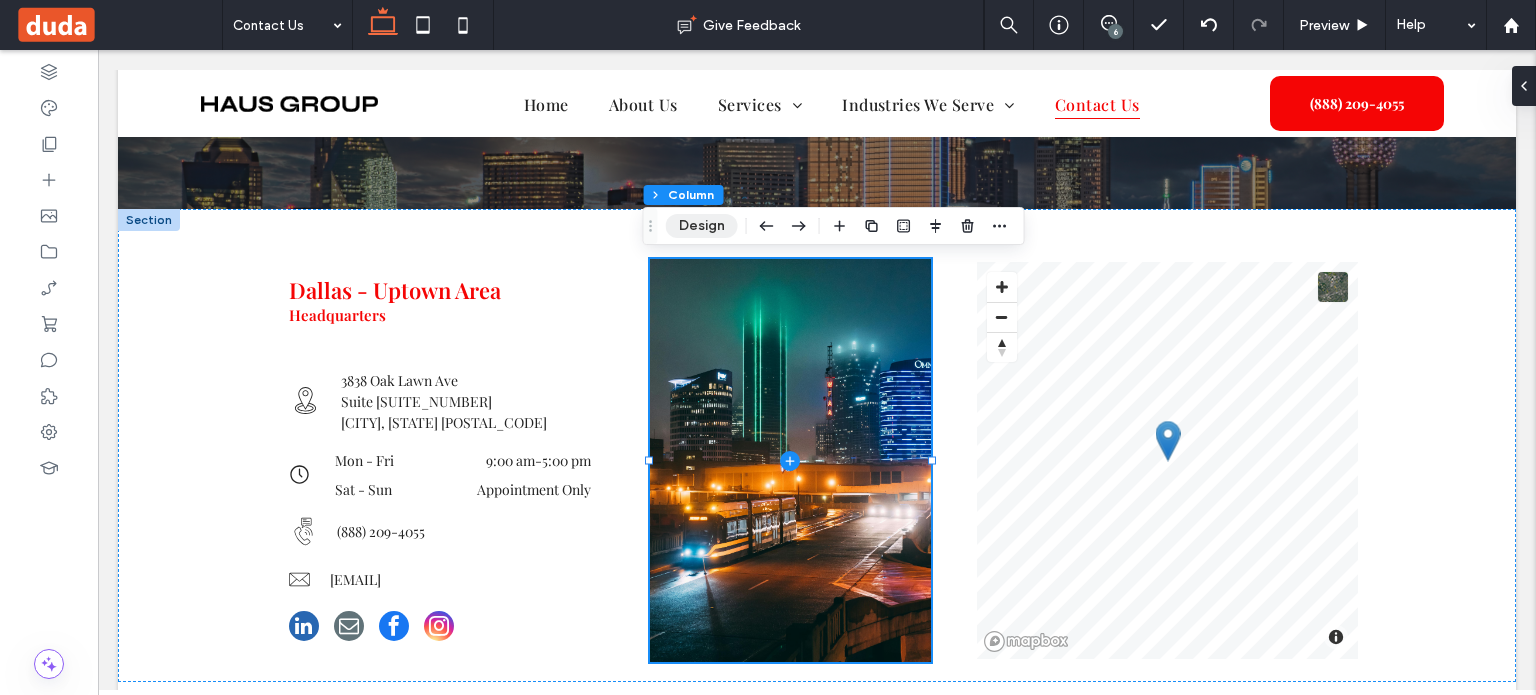 click on "Design" at bounding box center [702, 226] 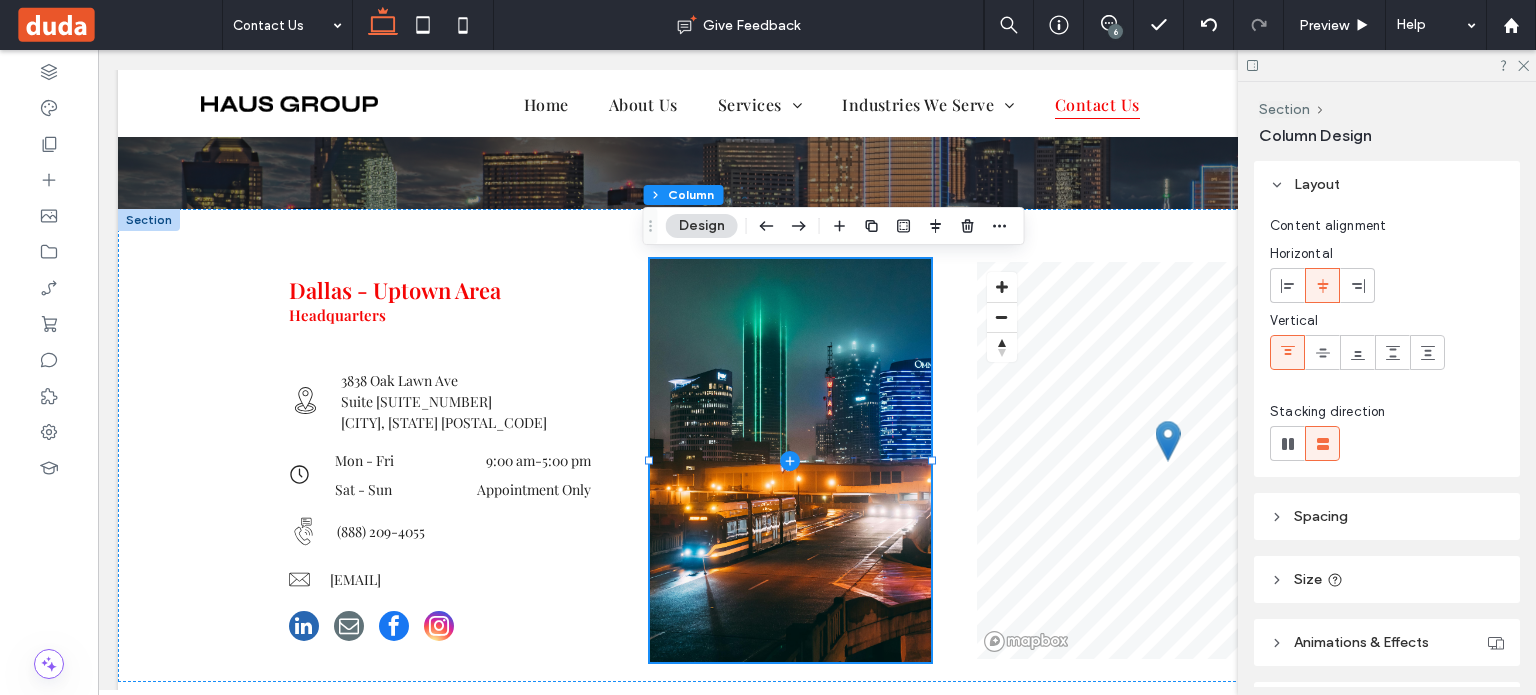 scroll, scrollTop: 300, scrollLeft: 0, axis: vertical 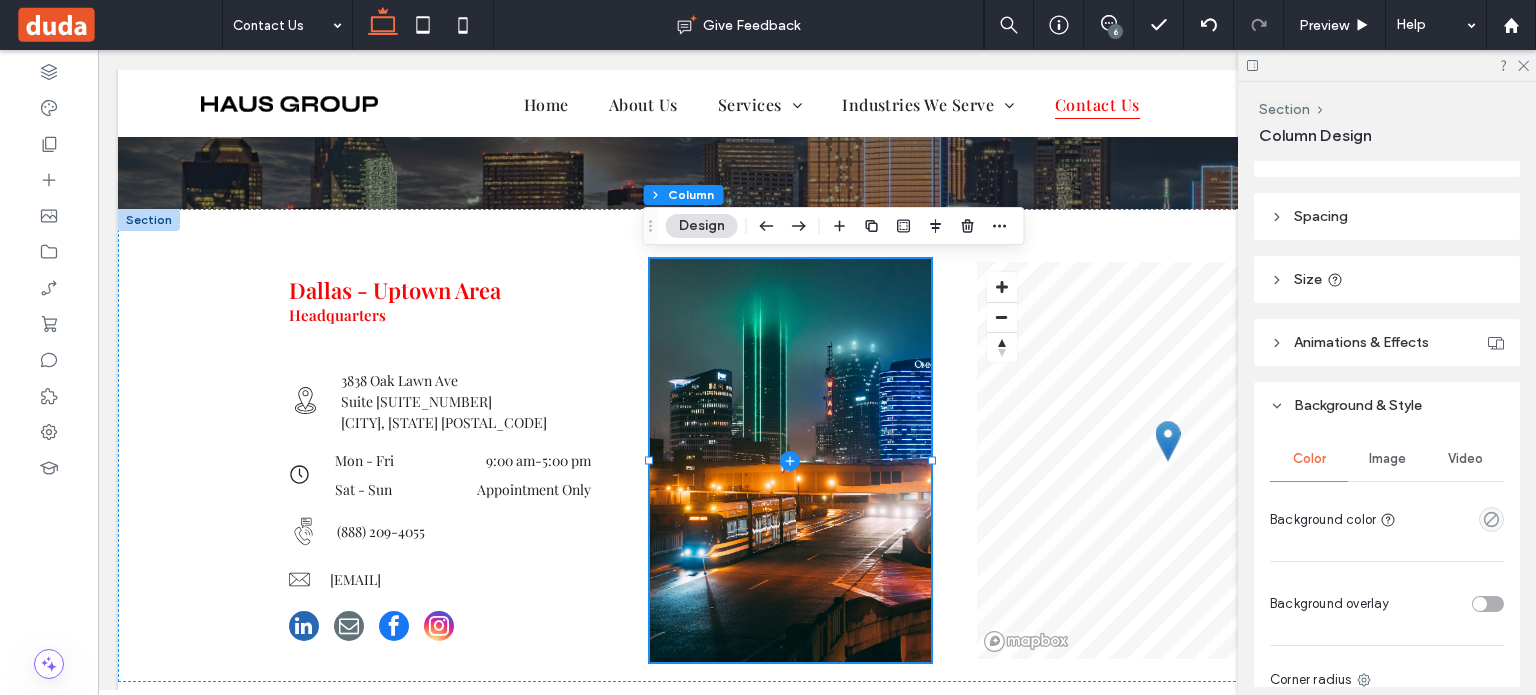 click on "Image" at bounding box center [1387, 459] 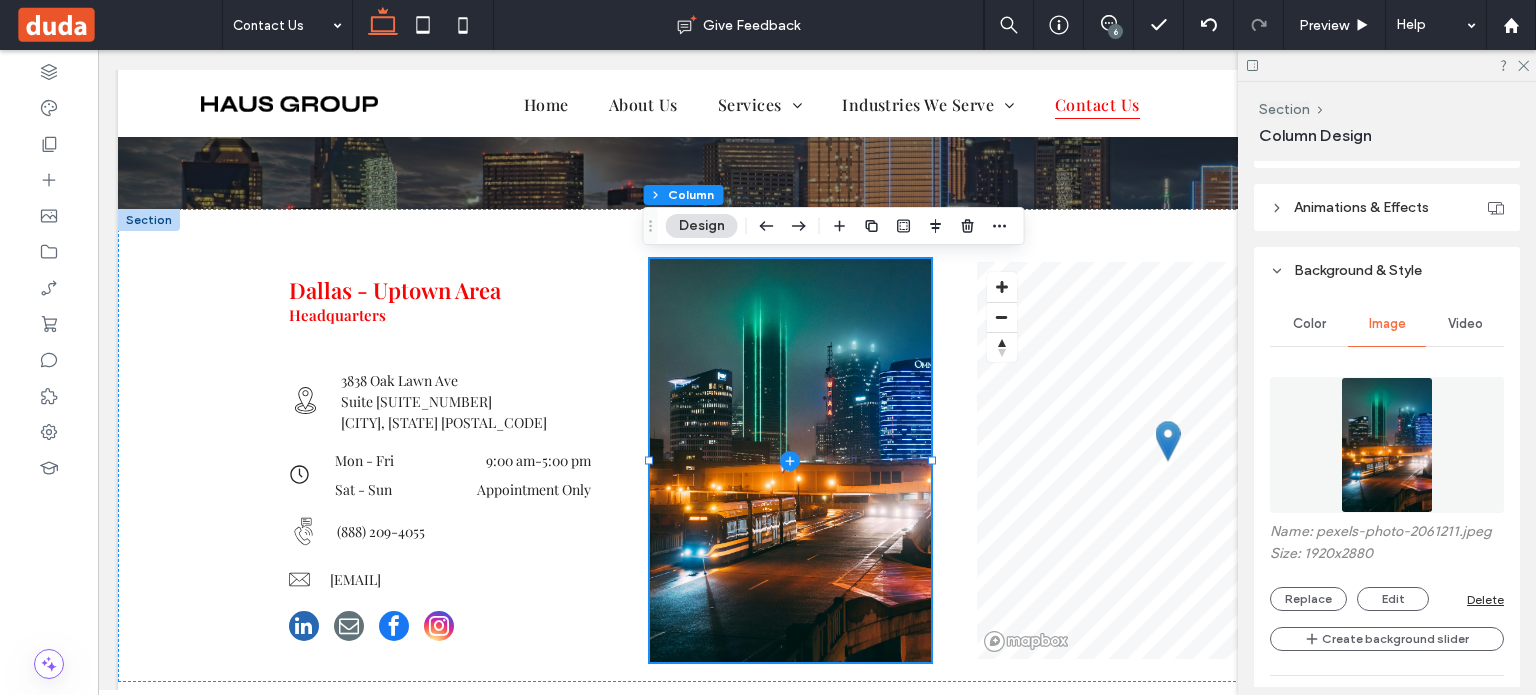 scroll, scrollTop: 600, scrollLeft: 0, axis: vertical 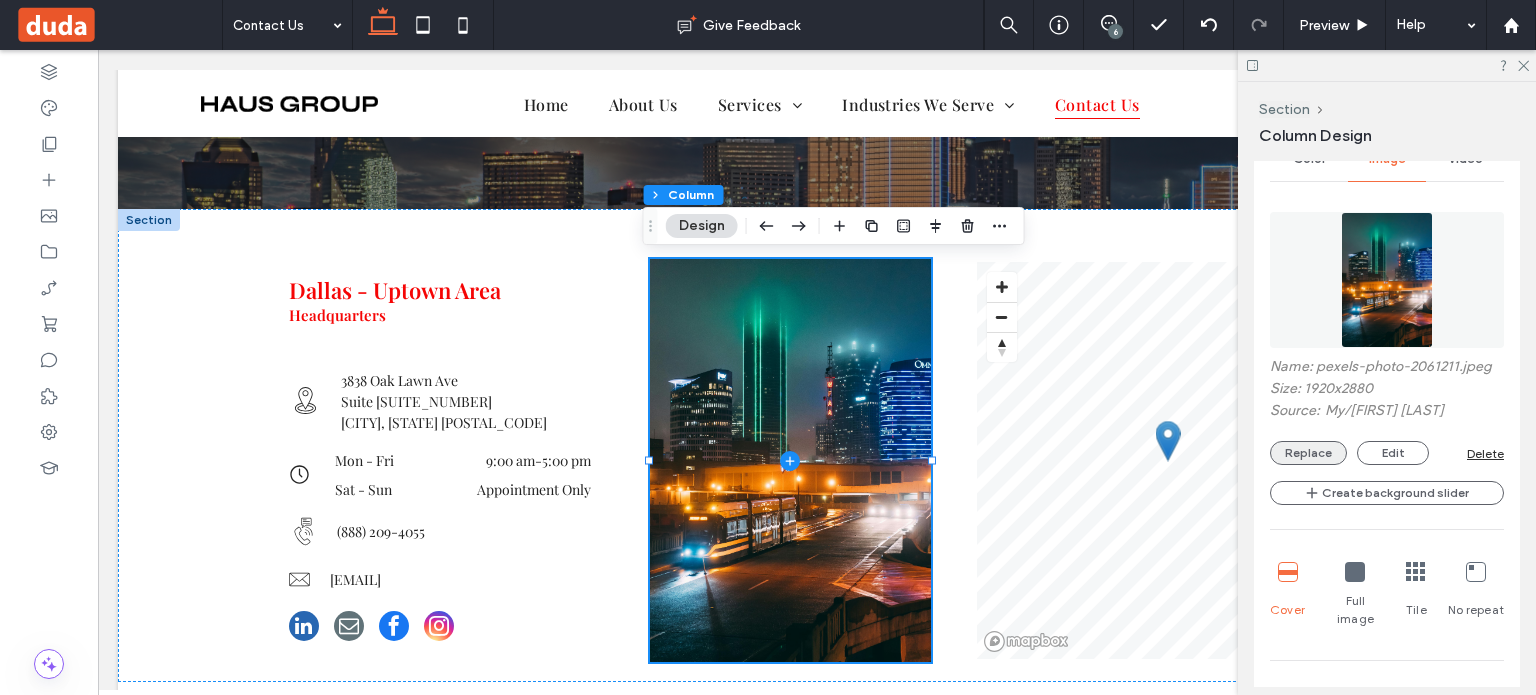 click on "Replace" at bounding box center (1308, 453) 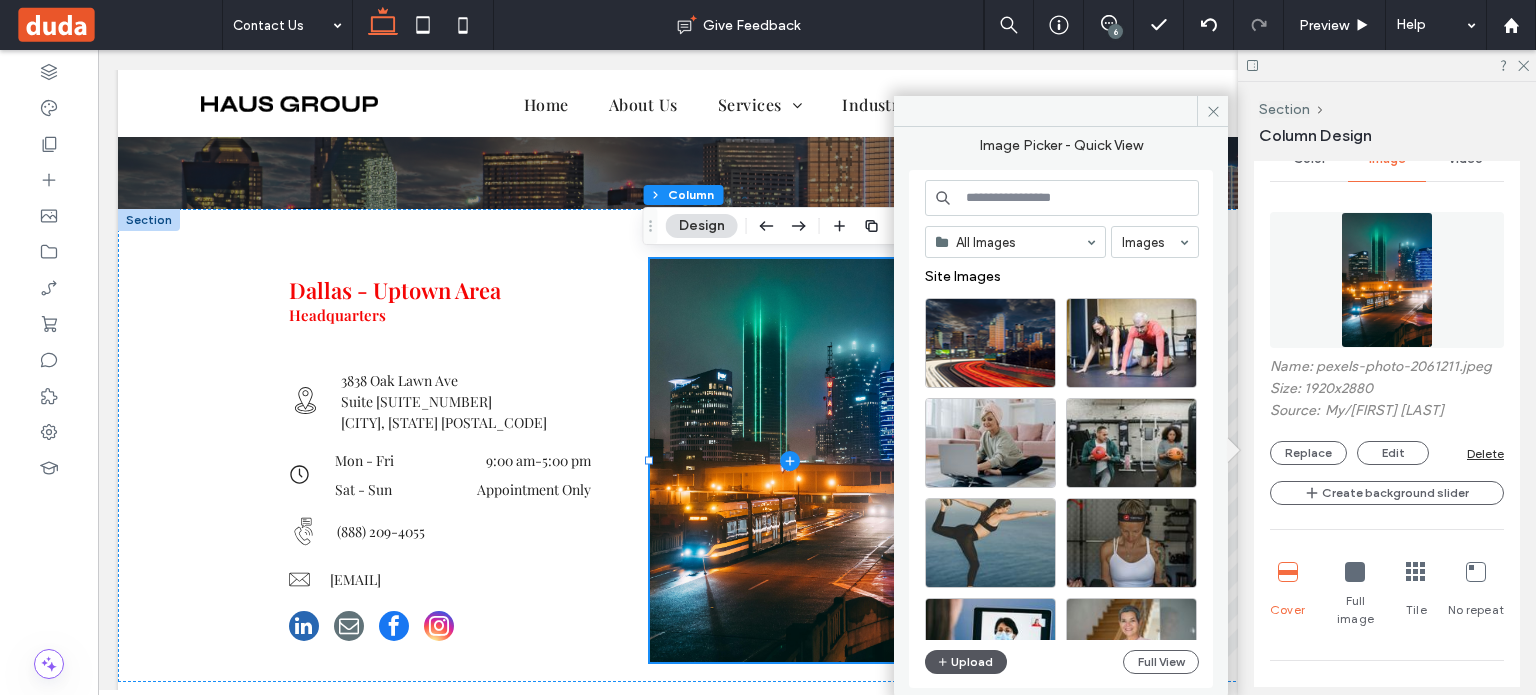 click on "Upload" at bounding box center (966, 662) 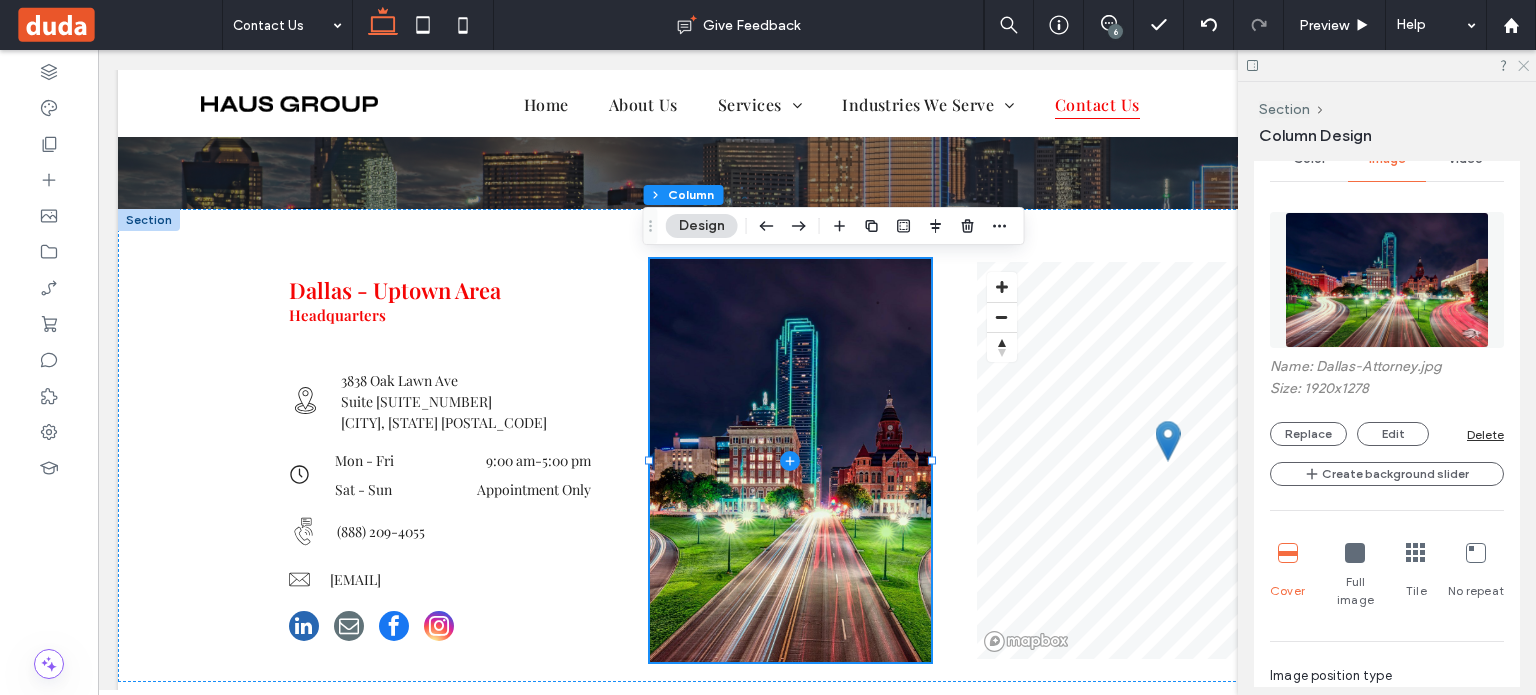 click 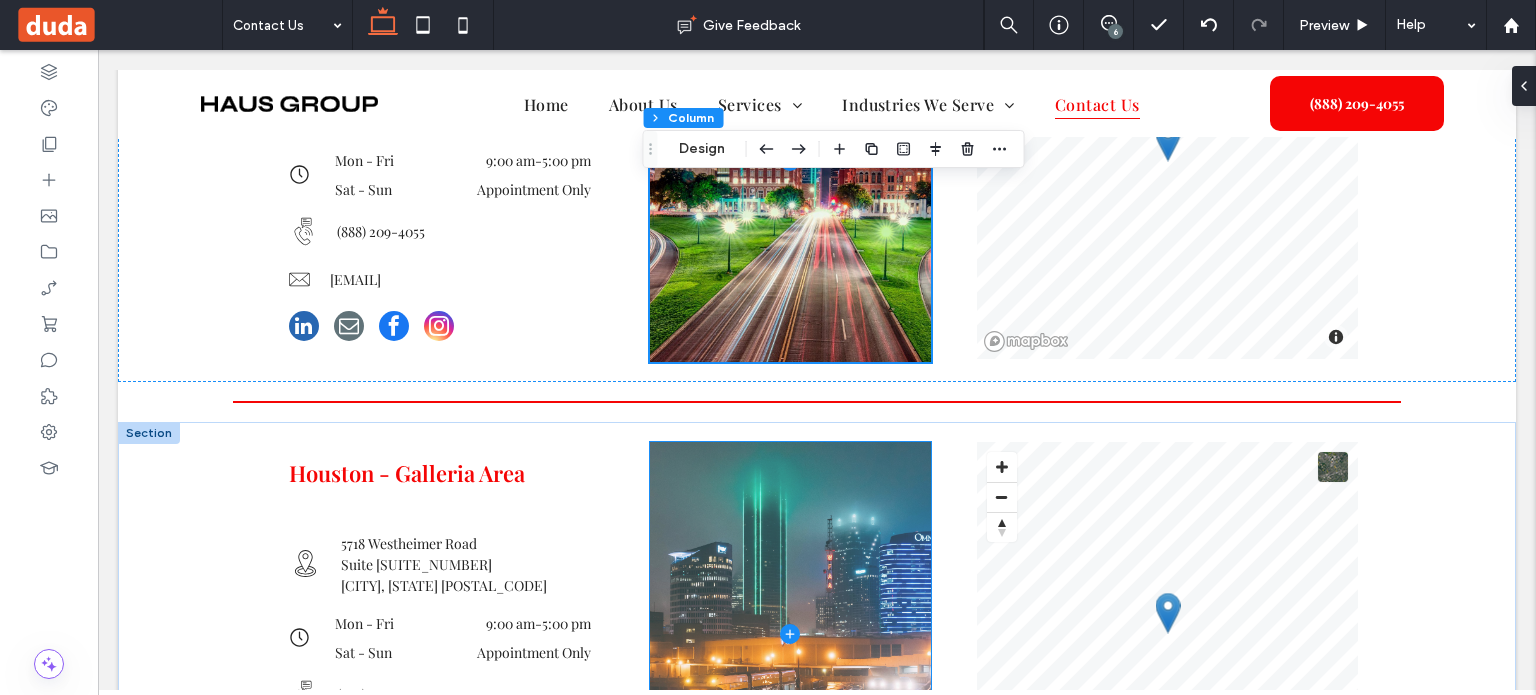 scroll, scrollTop: 768, scrollLeft: 0, axis: vertical 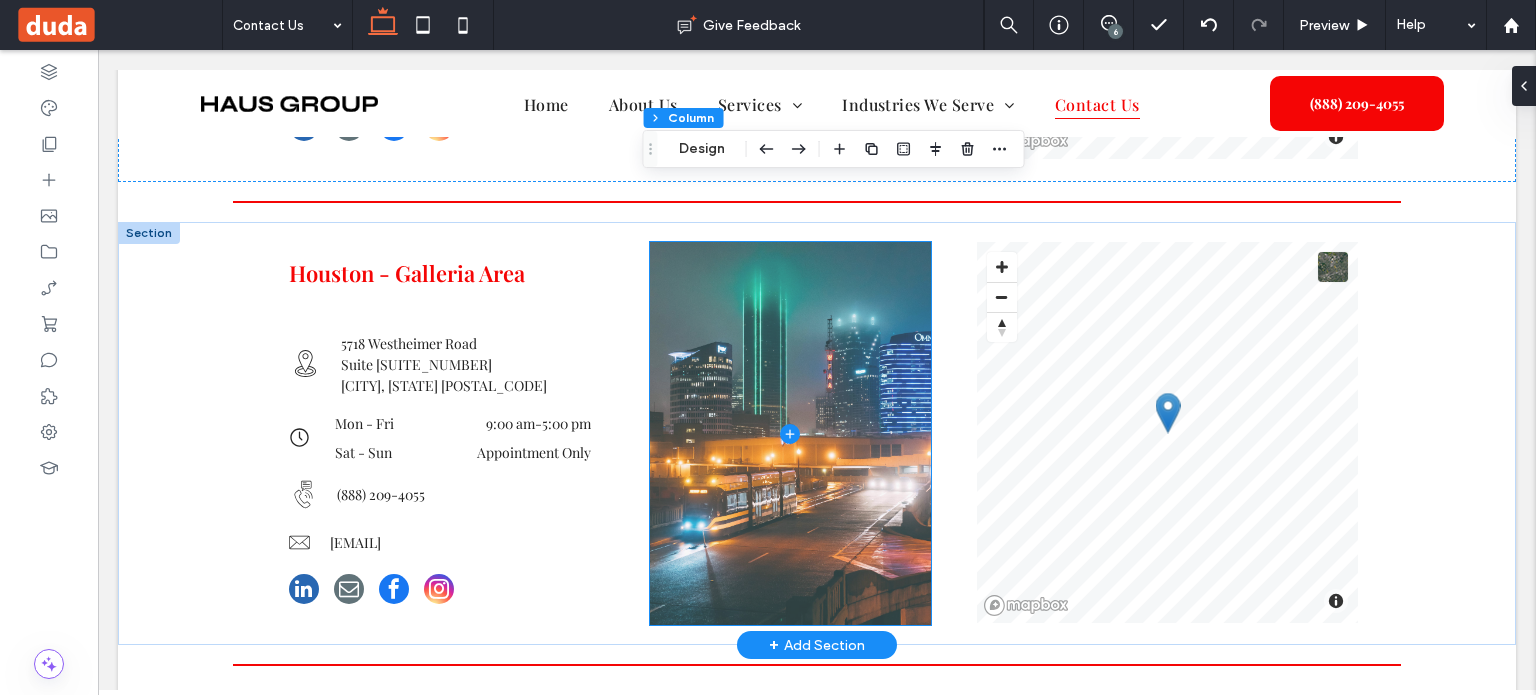 click at bounding box center [790, 433] 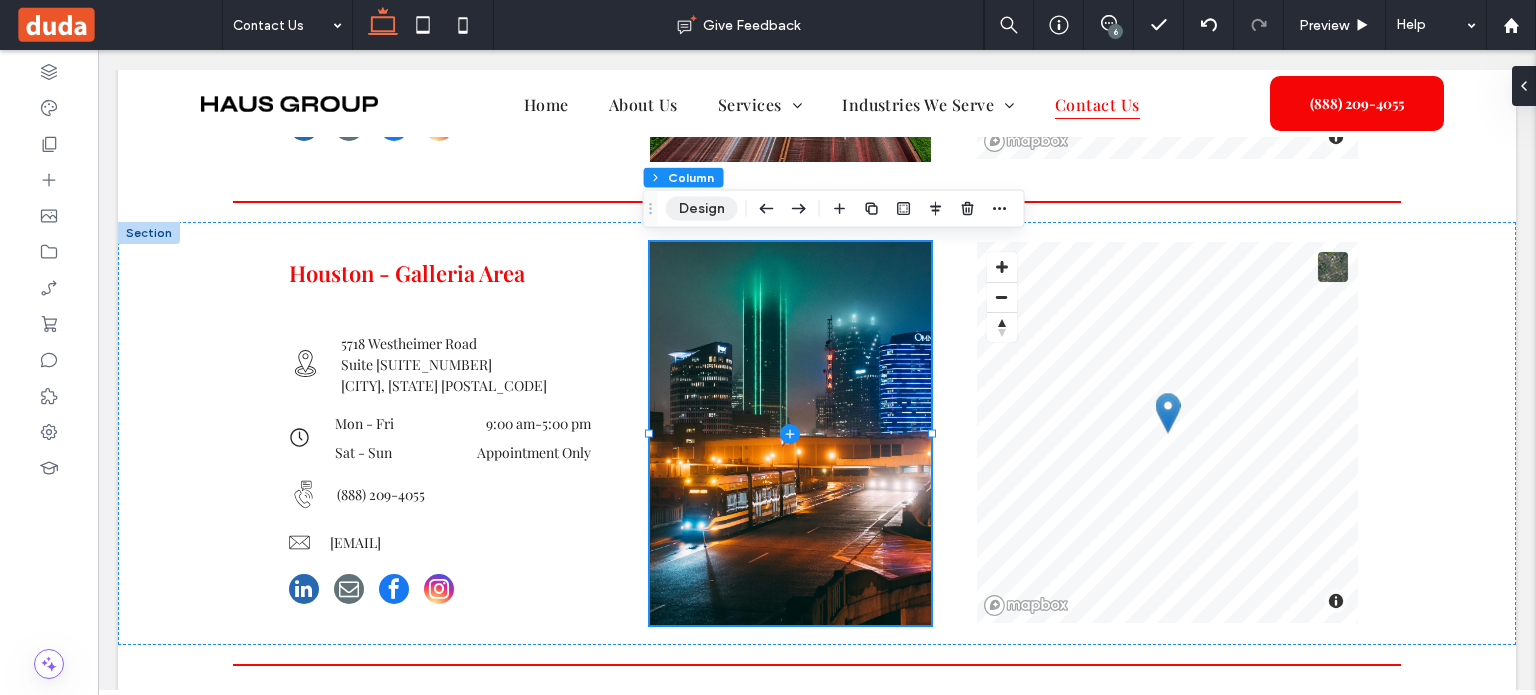 click on "Design" at bounding box center [702, 209] 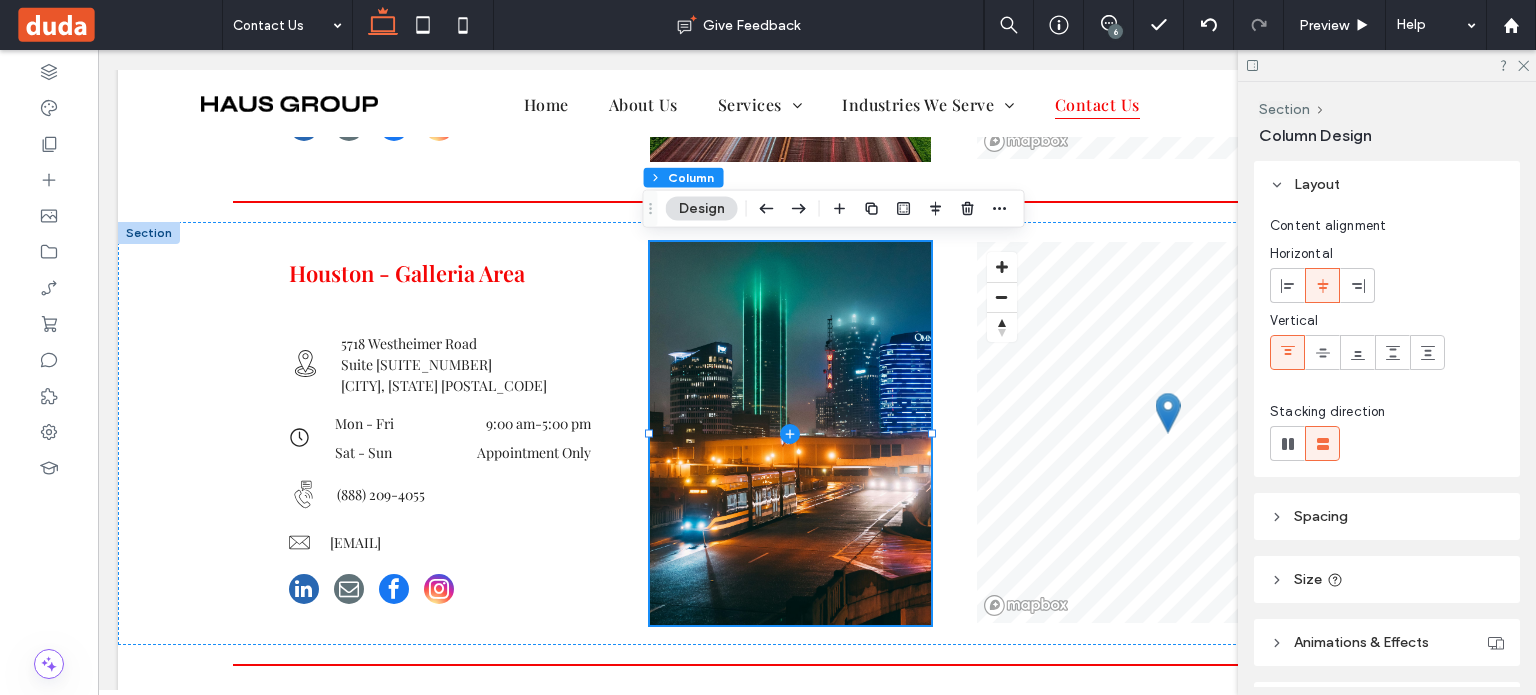 scroll, scrollTop: 400, scrollLeft: 0, axis: vertical 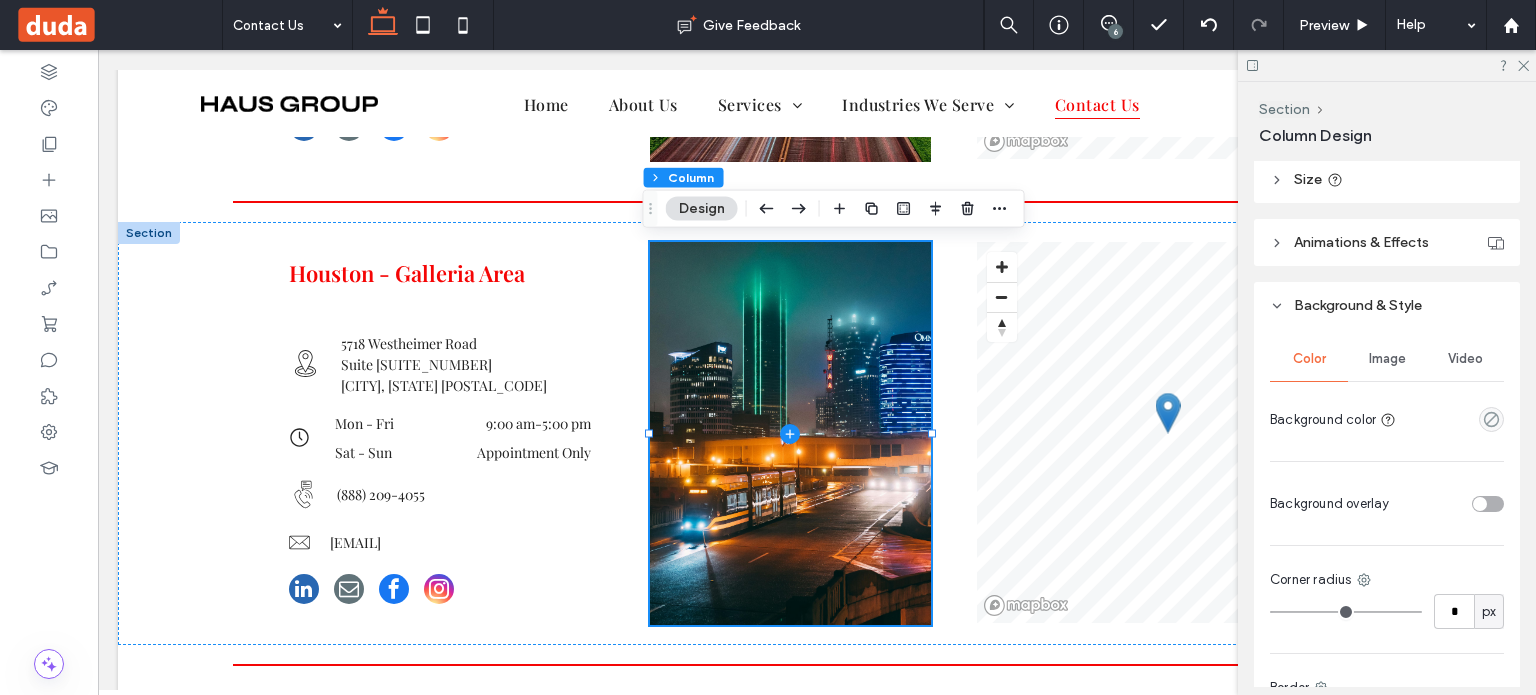 click on "Image" at bounding box center (1387, 359) 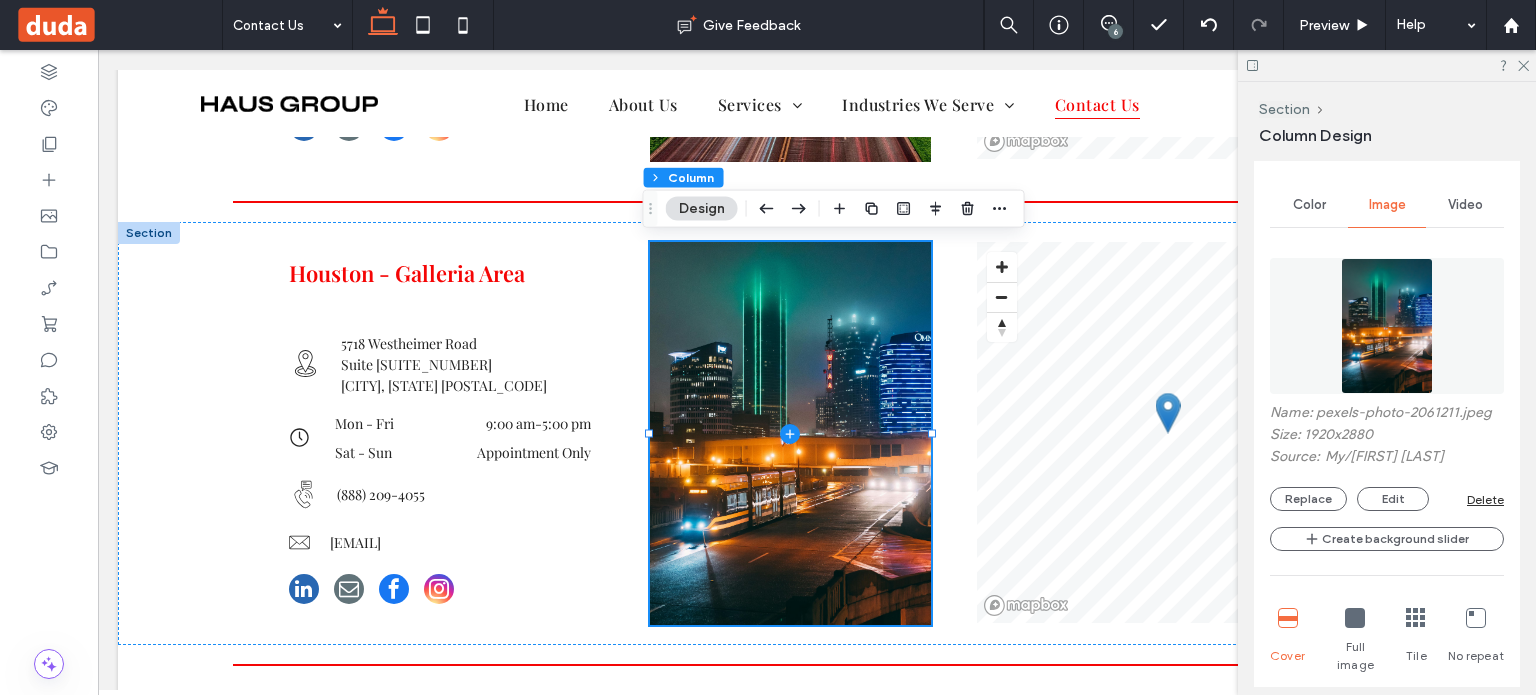 scroll, scrollTop: 600, scrollLeft: 0, axis: vertical 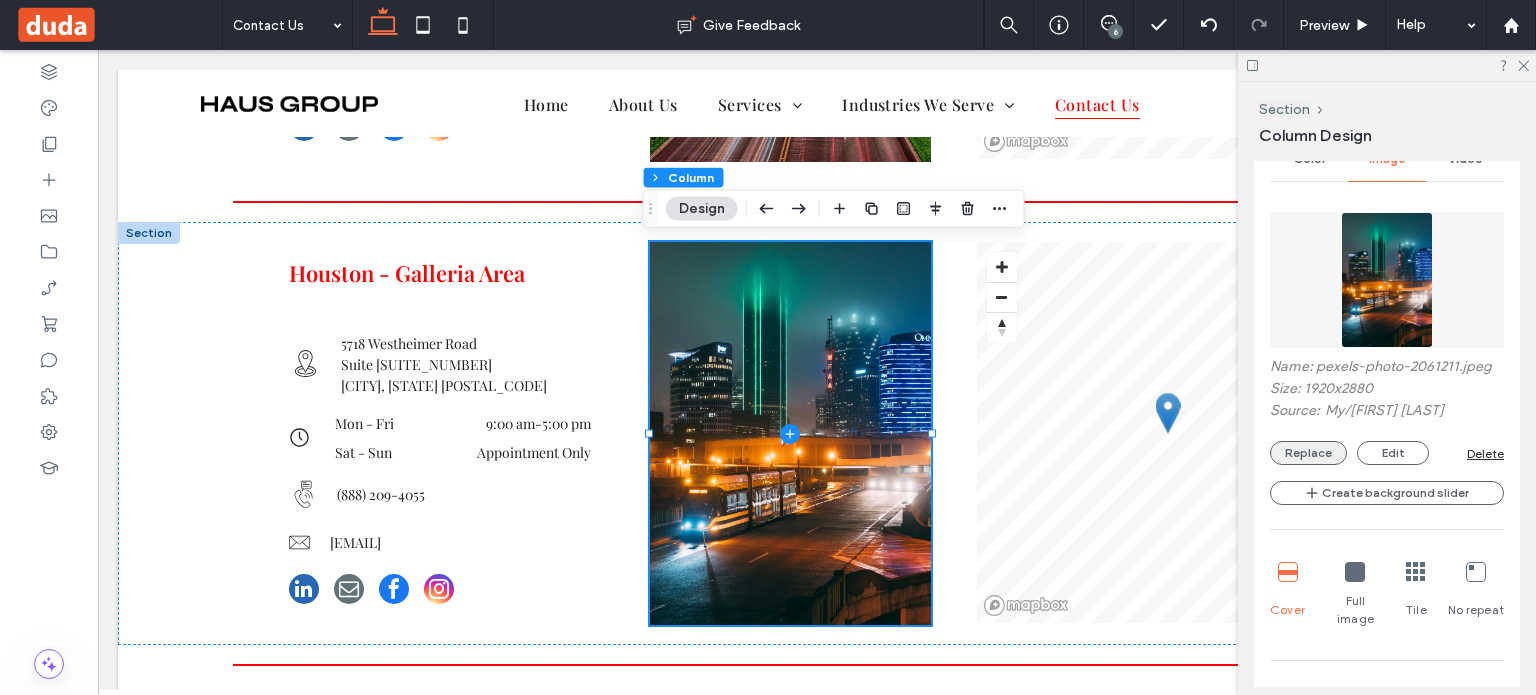 click on "Replace" at bounding box center [1308, 453] 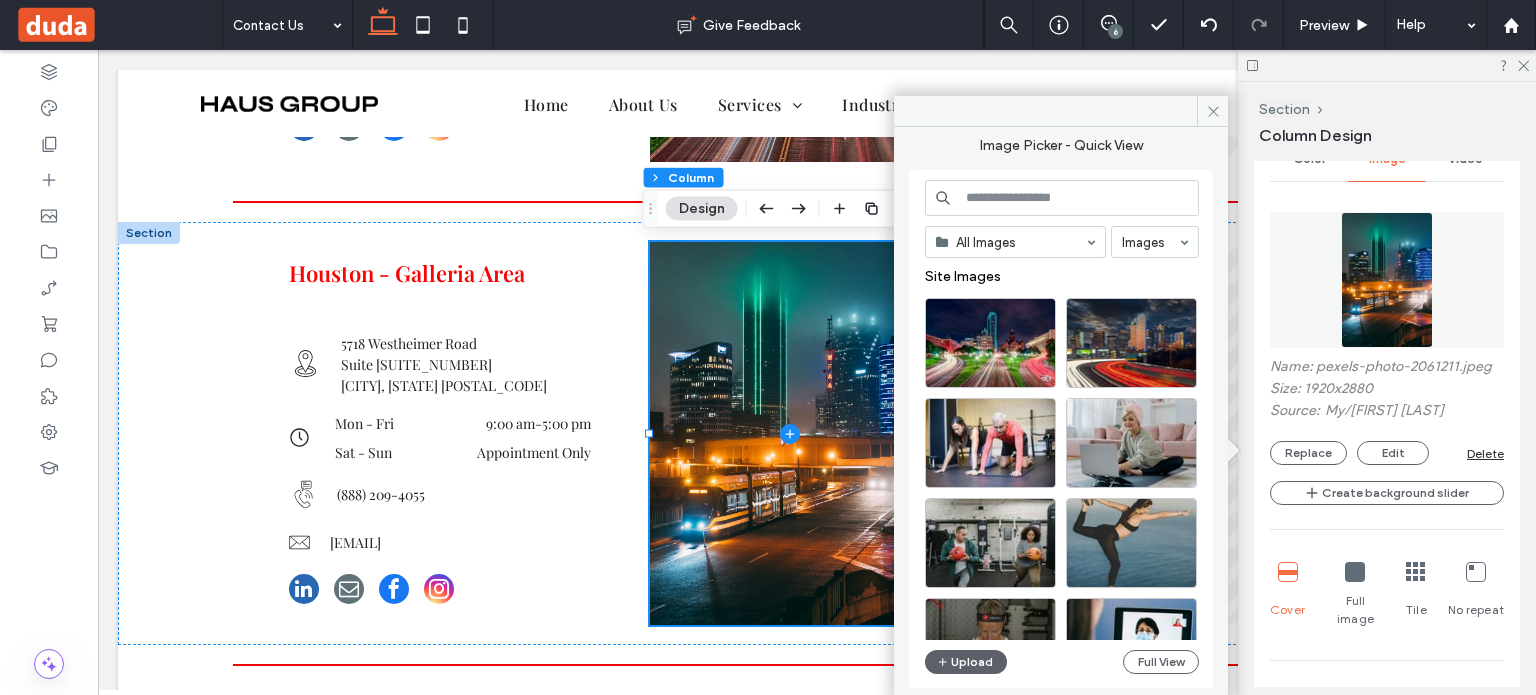 click at bounding box center [1062, 198] 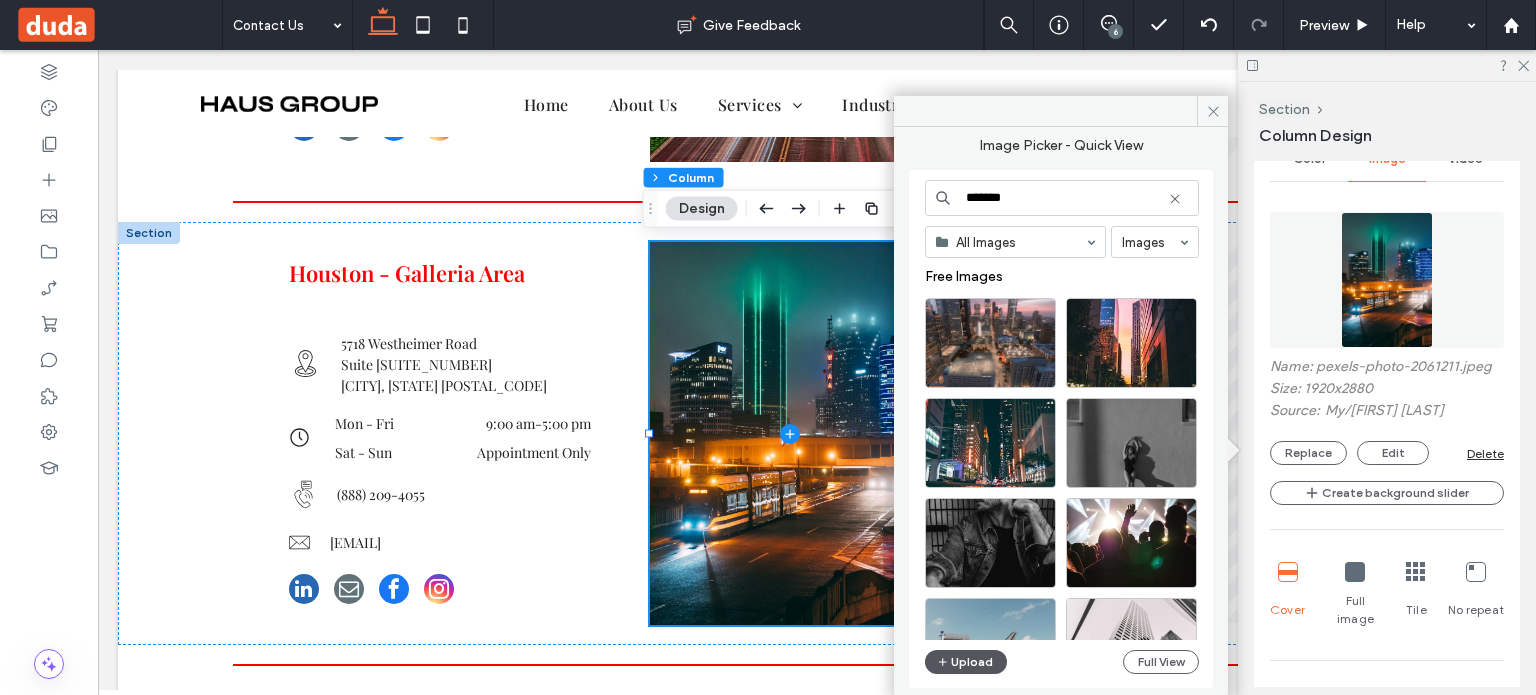 type on "*******" 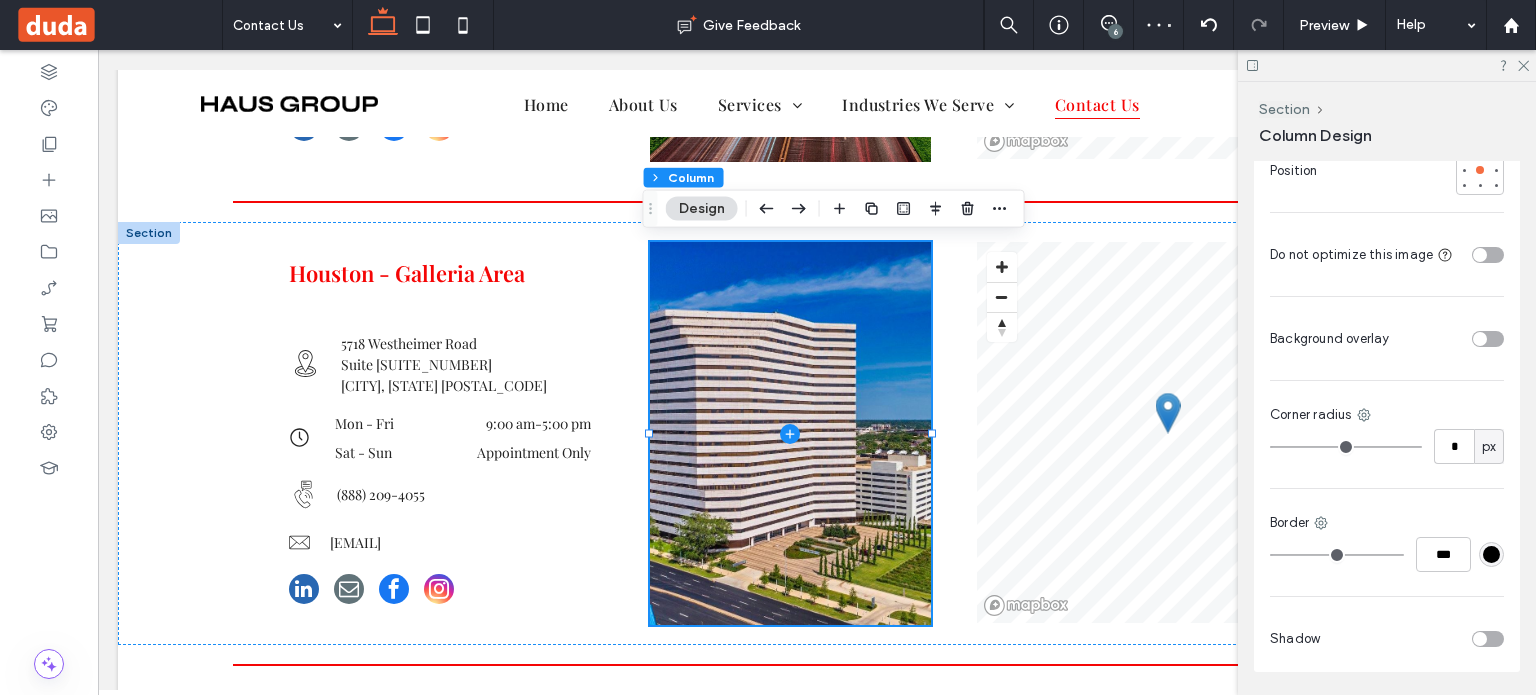 scroll, scrollTop: 1256, scrollLeft: 0, axis: vertical 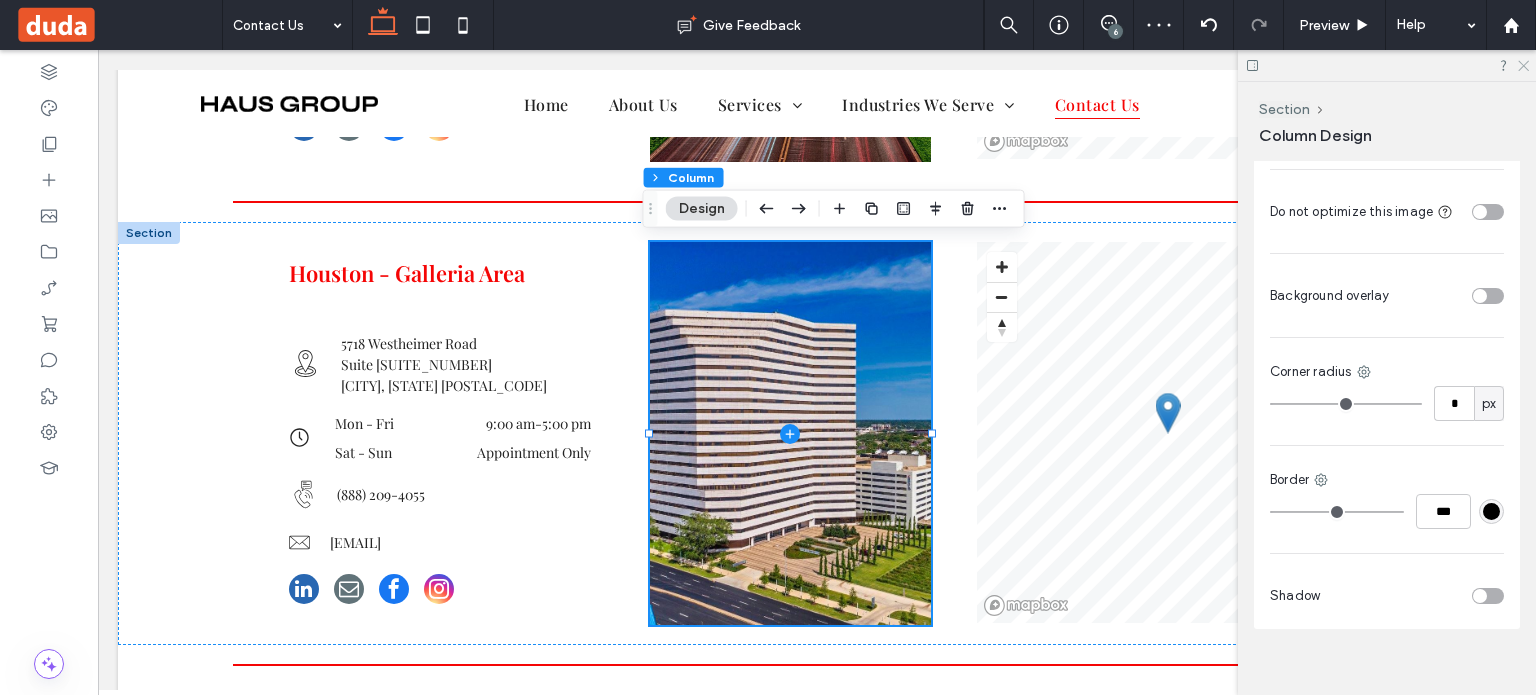 click 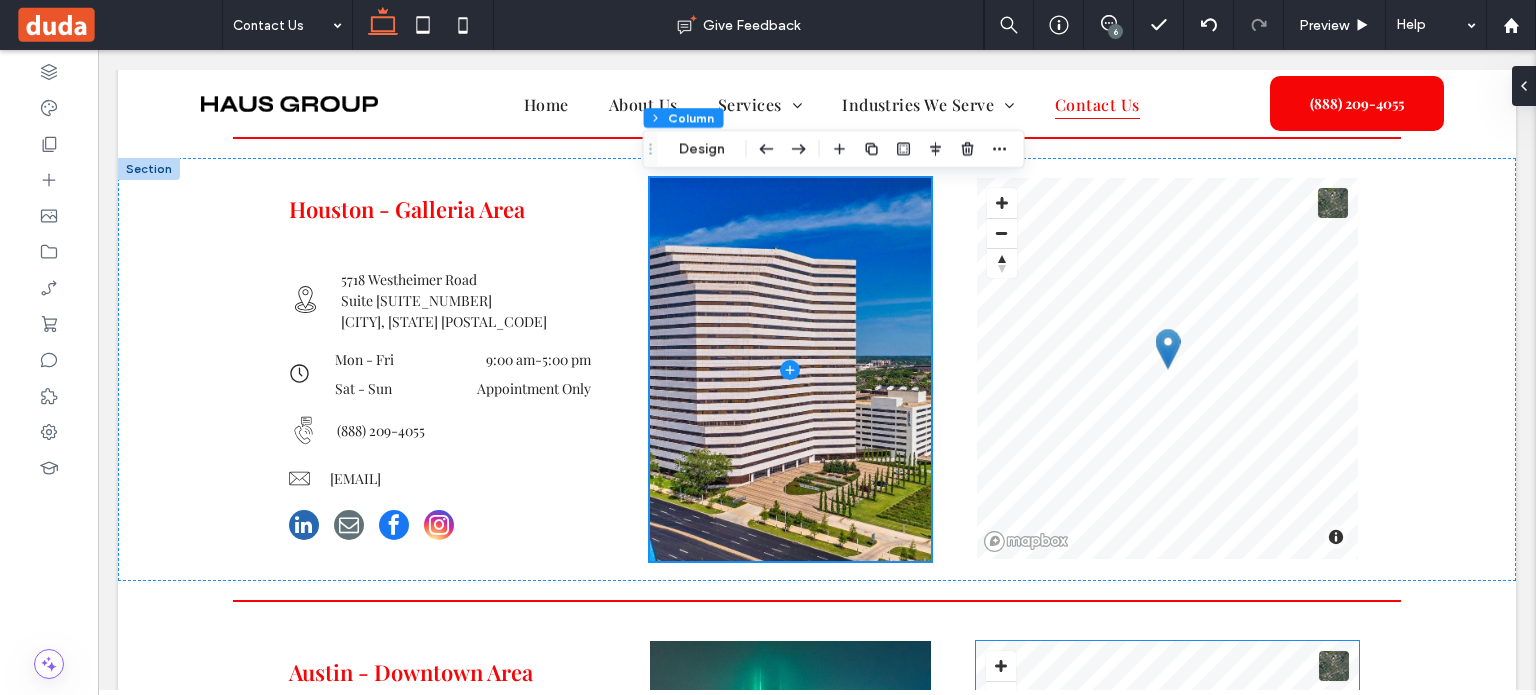 scroll, scrollTop: 1168, scrollLeft: 0, axis: vertical 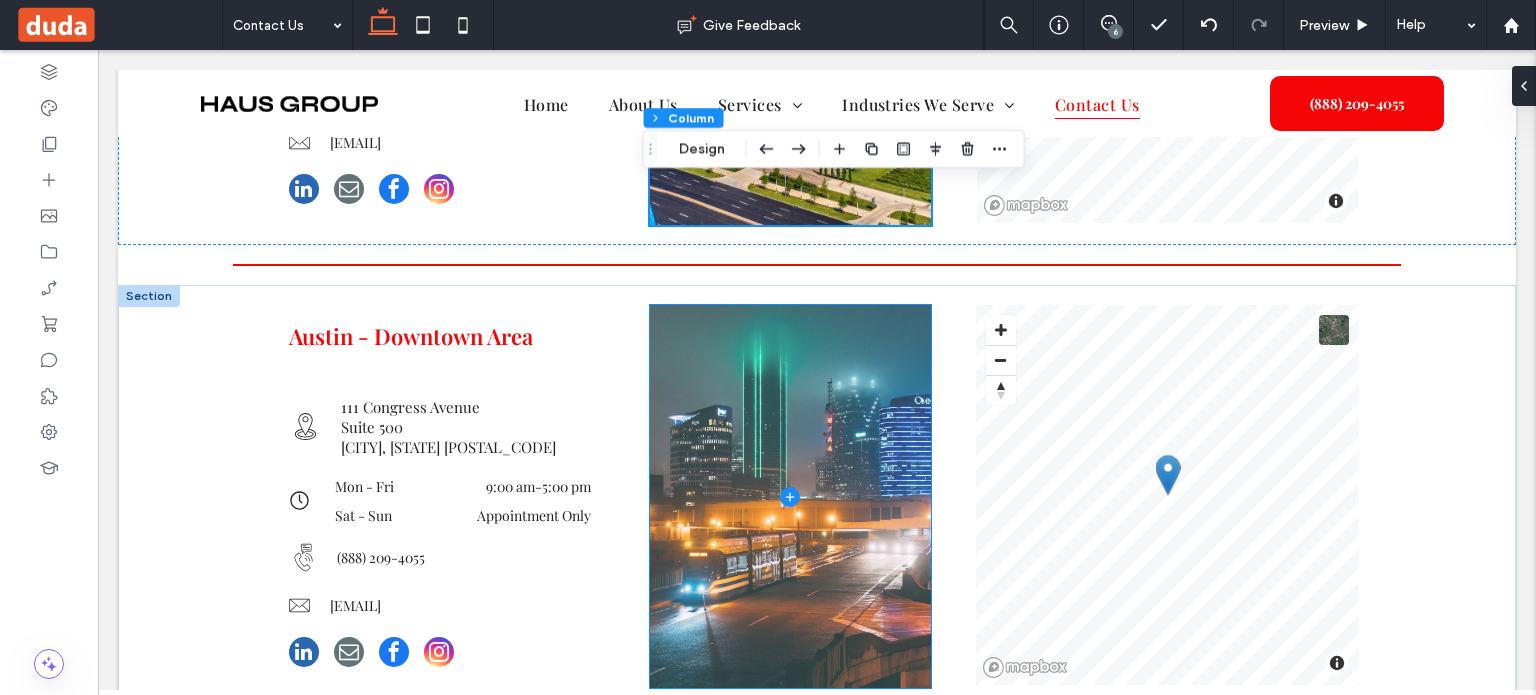click at bounding box center [790, 496] 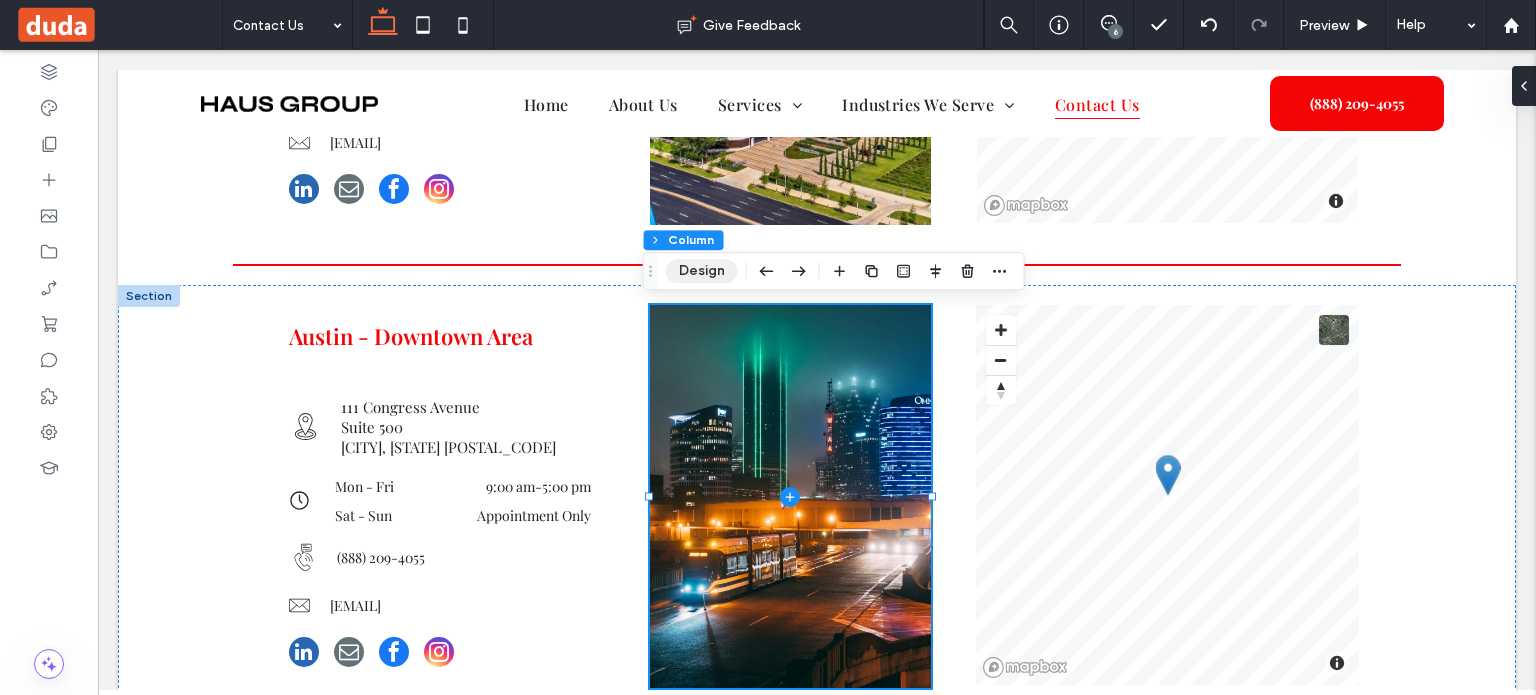 click on "Design" at bounding box center (702, 271) 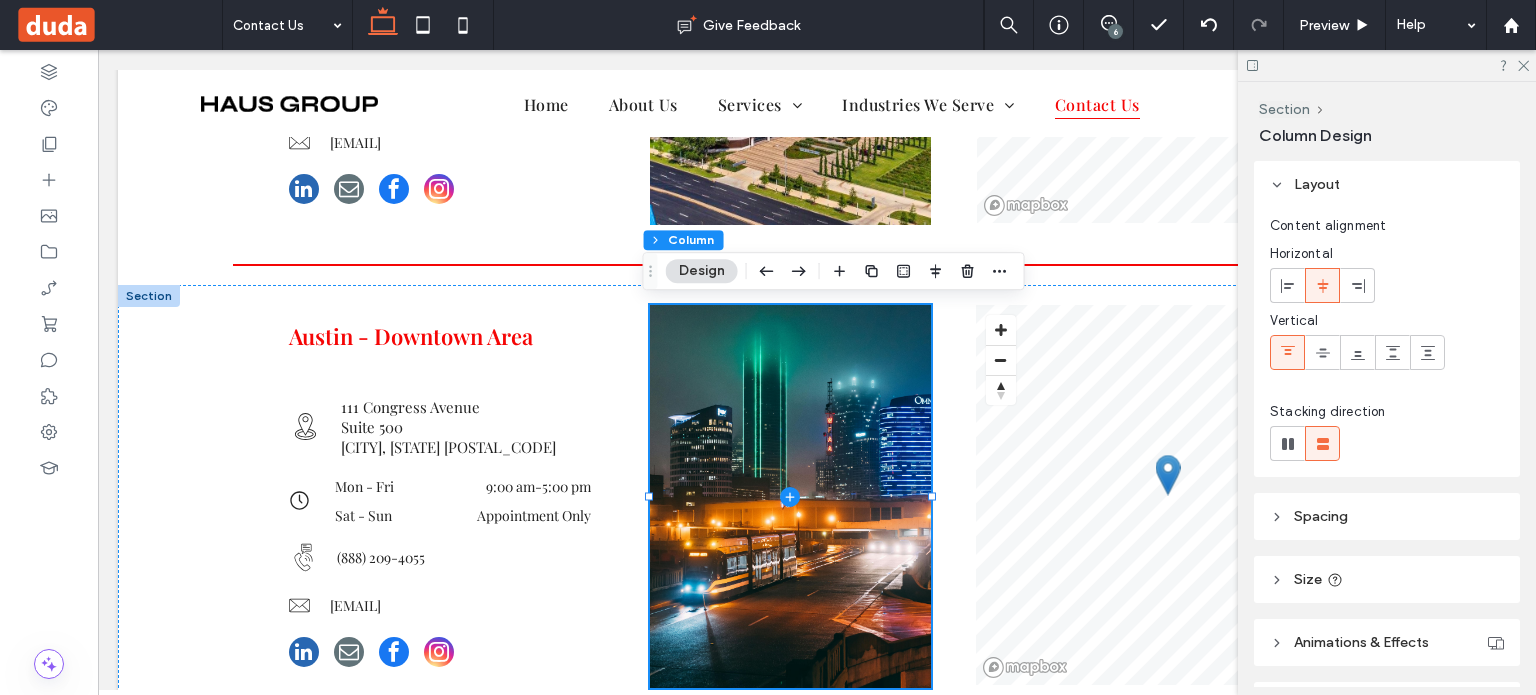 scroll, scrollTop: 500, scrollLeft: 0, axis: vertical 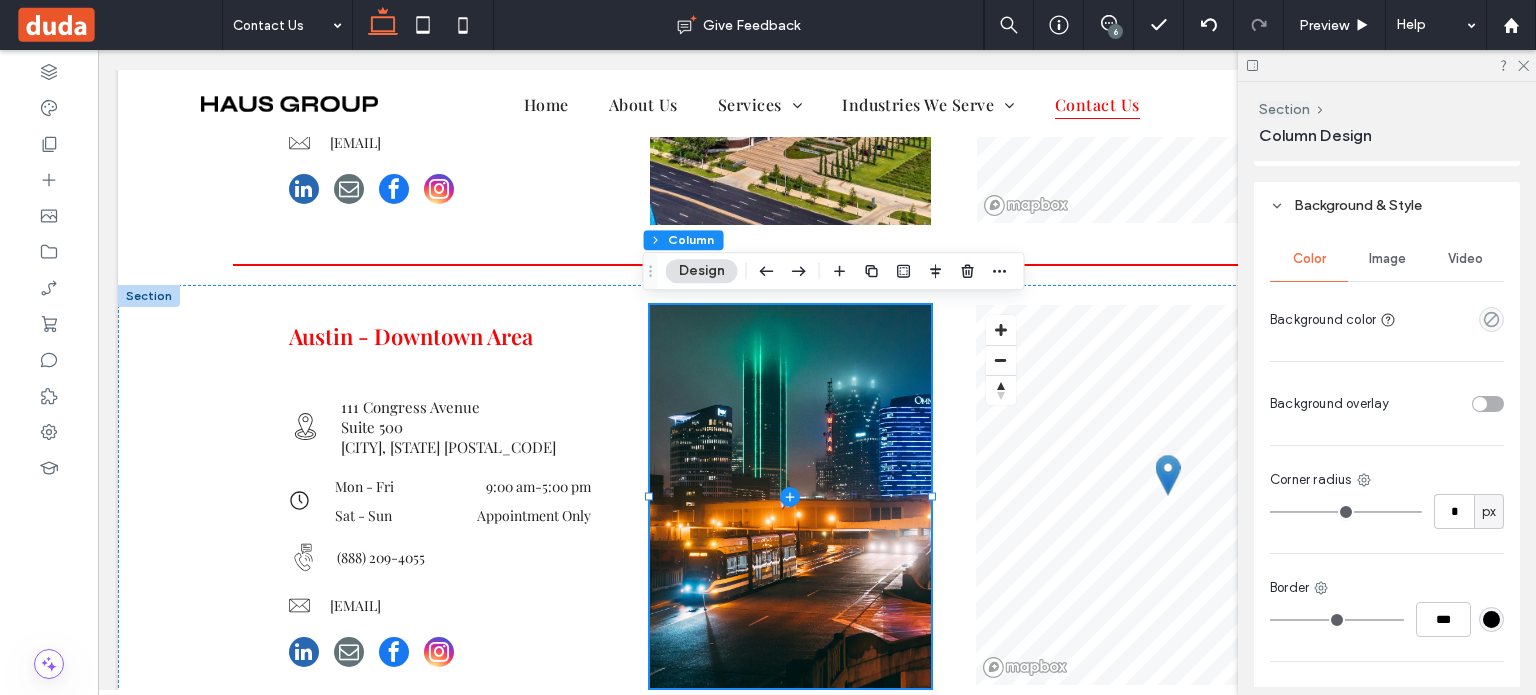 click on "Image" at bounding box center (1387, 259) 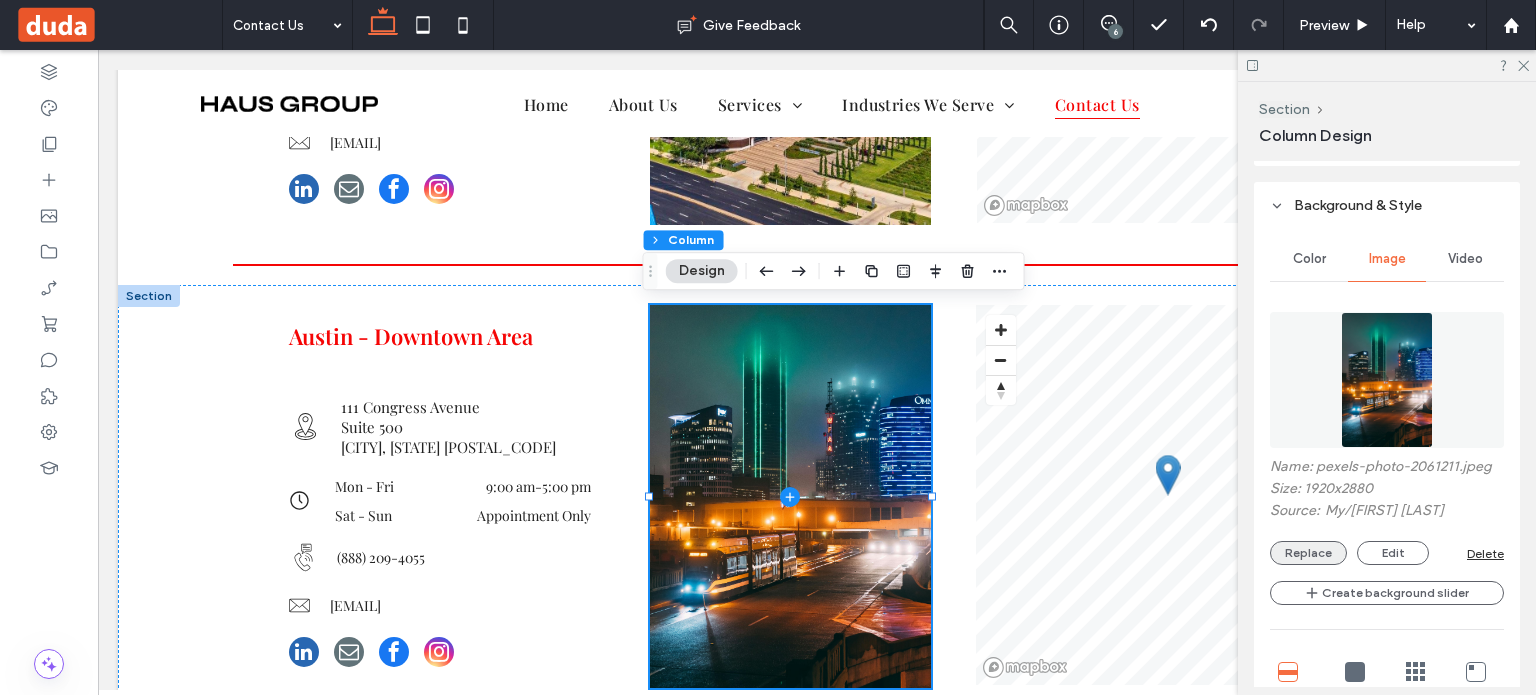 click on "Replace" at bounding box center (1308, 553) 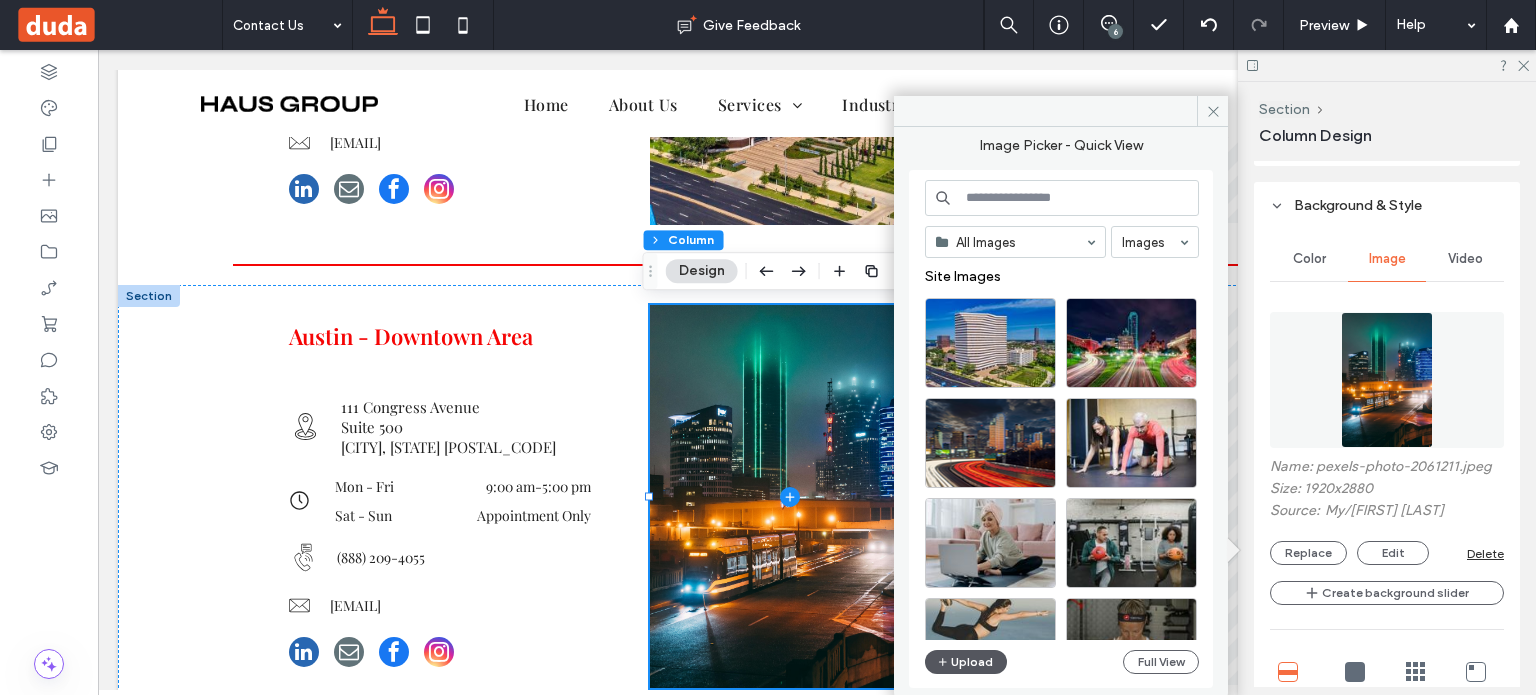 click on "Upload" at bounding box center (966, 662) 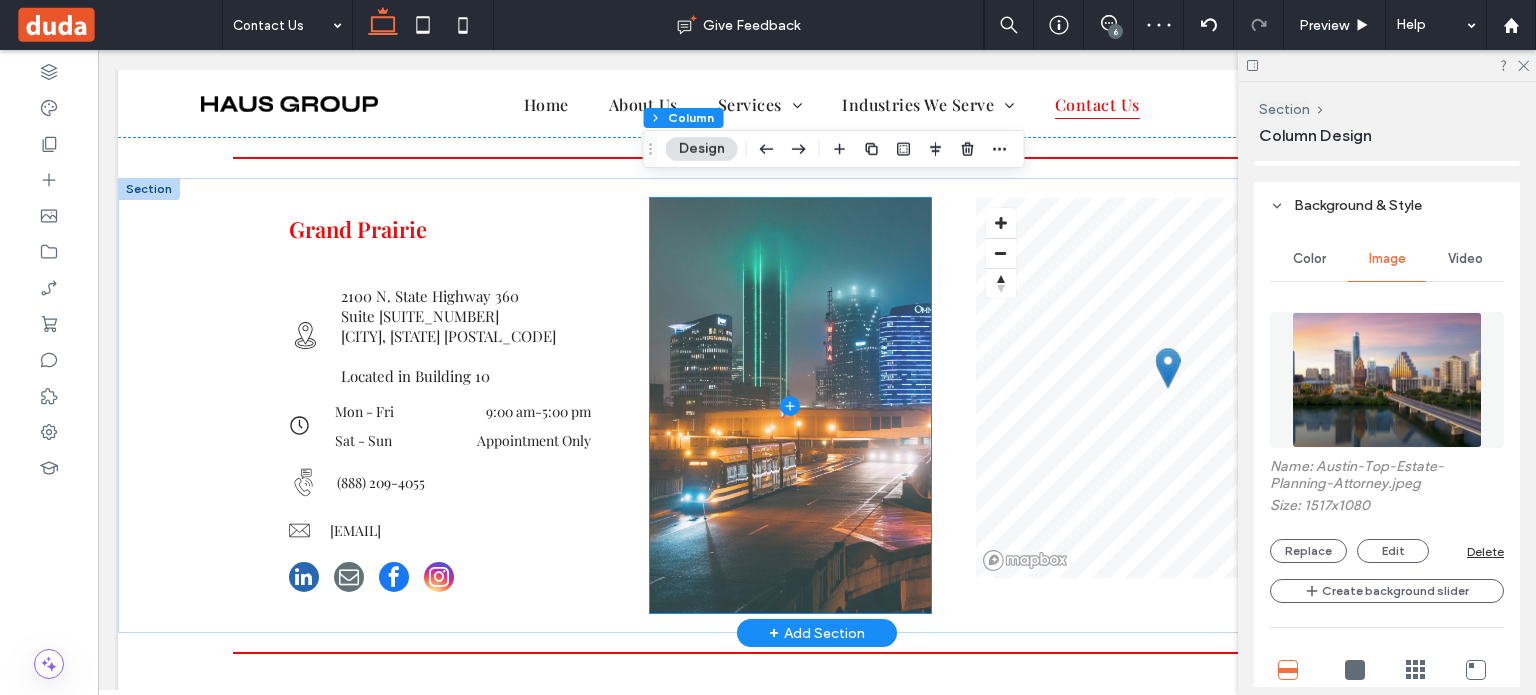 scroll, scrollTop: 1768, scrollLeft: 0, axis: vertical 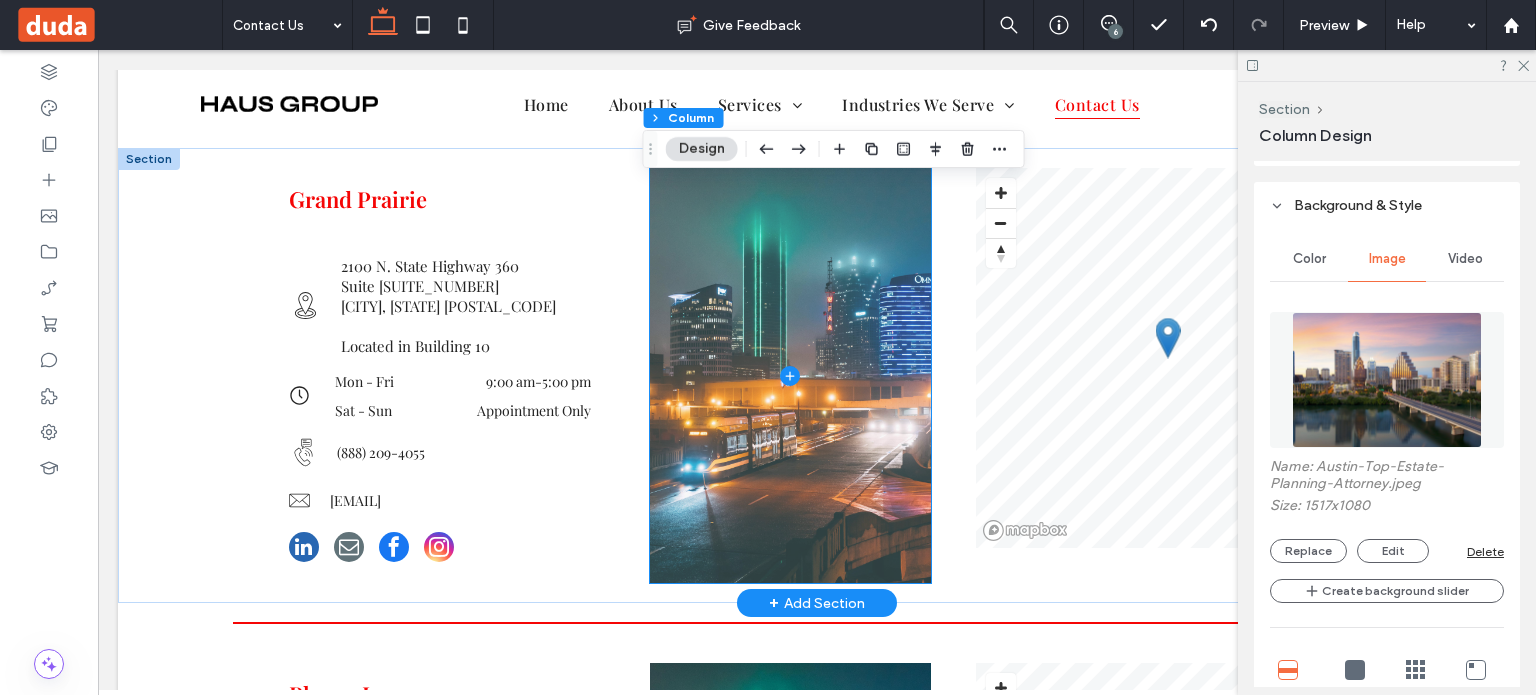 click at bounding box center [790, 375] 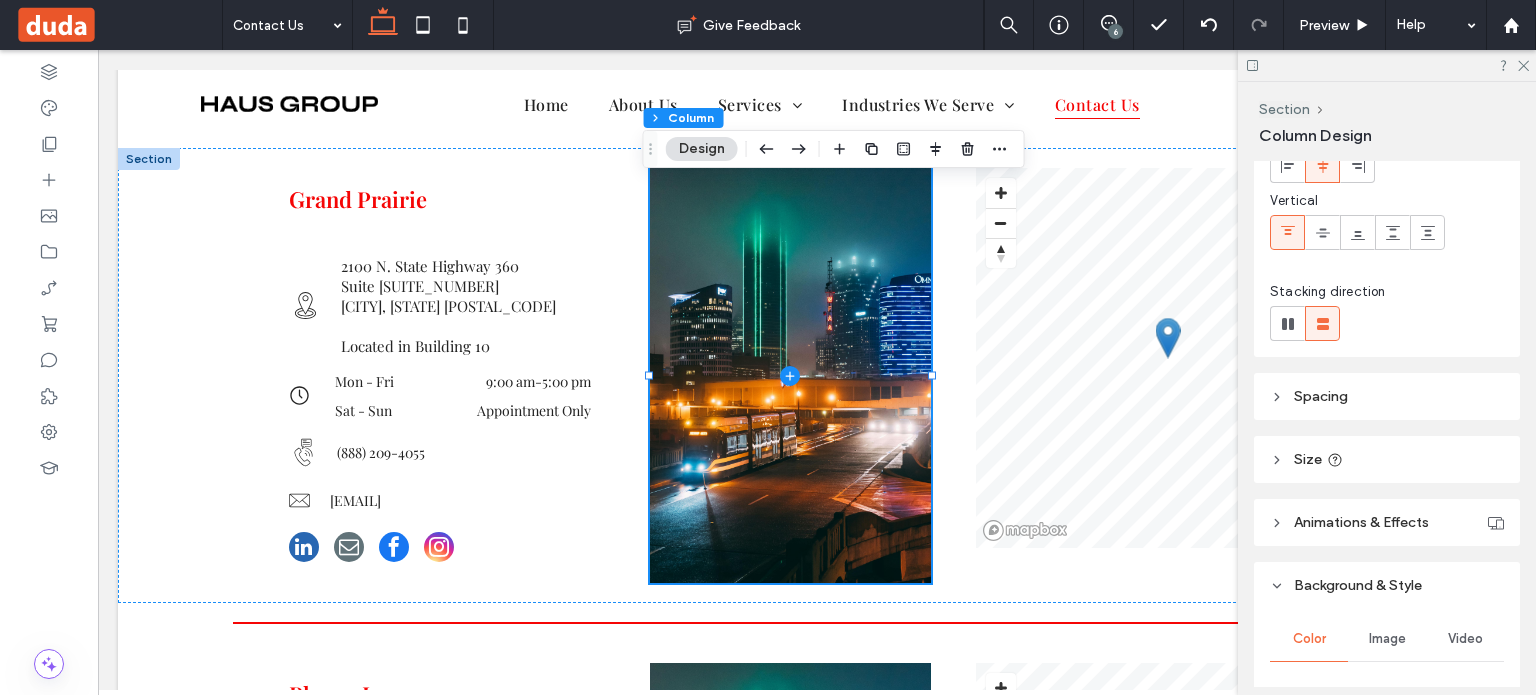 scroll, scrollTop: 300, scrollLeft: 0, axis: vertical 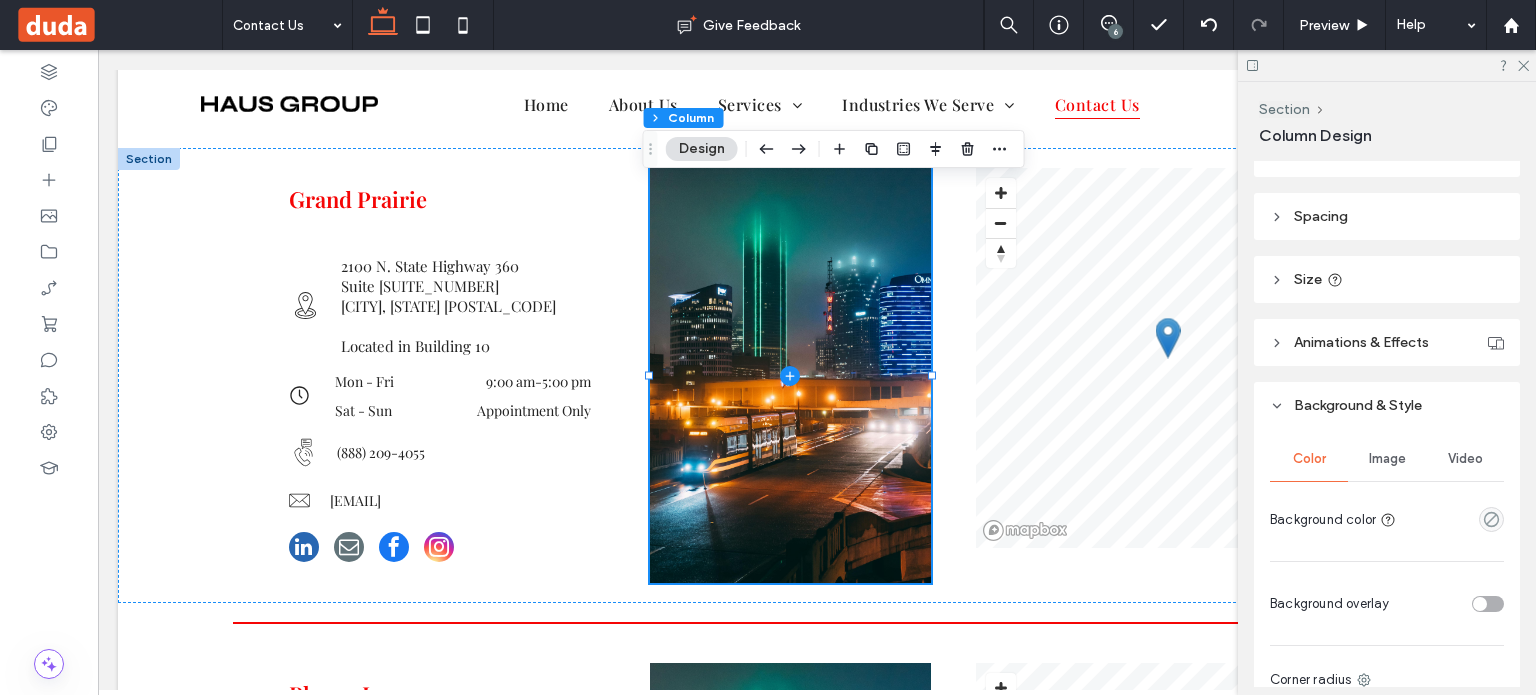 click on "Image" at bounding box center (1387, 459) 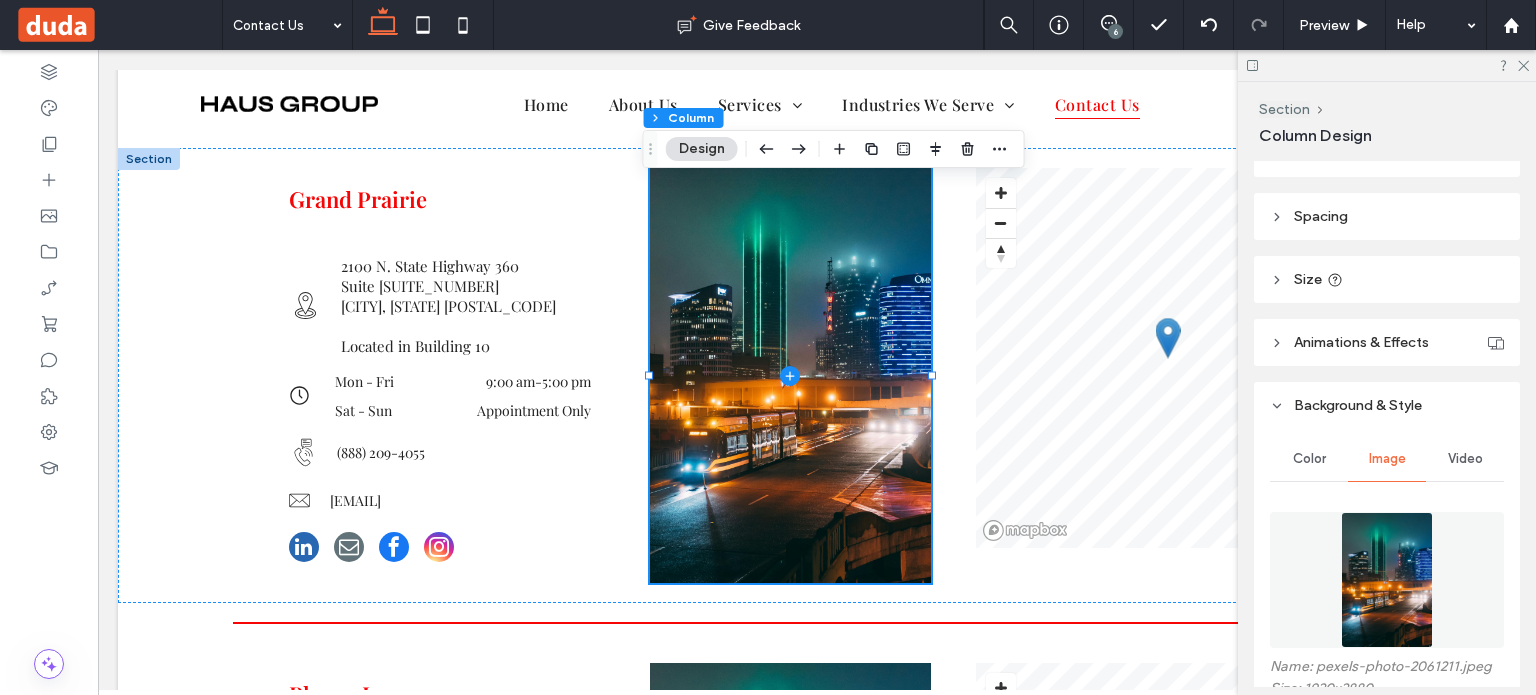 scroll, scrollTop: 500, scrollLeft: 0, axis: vertical 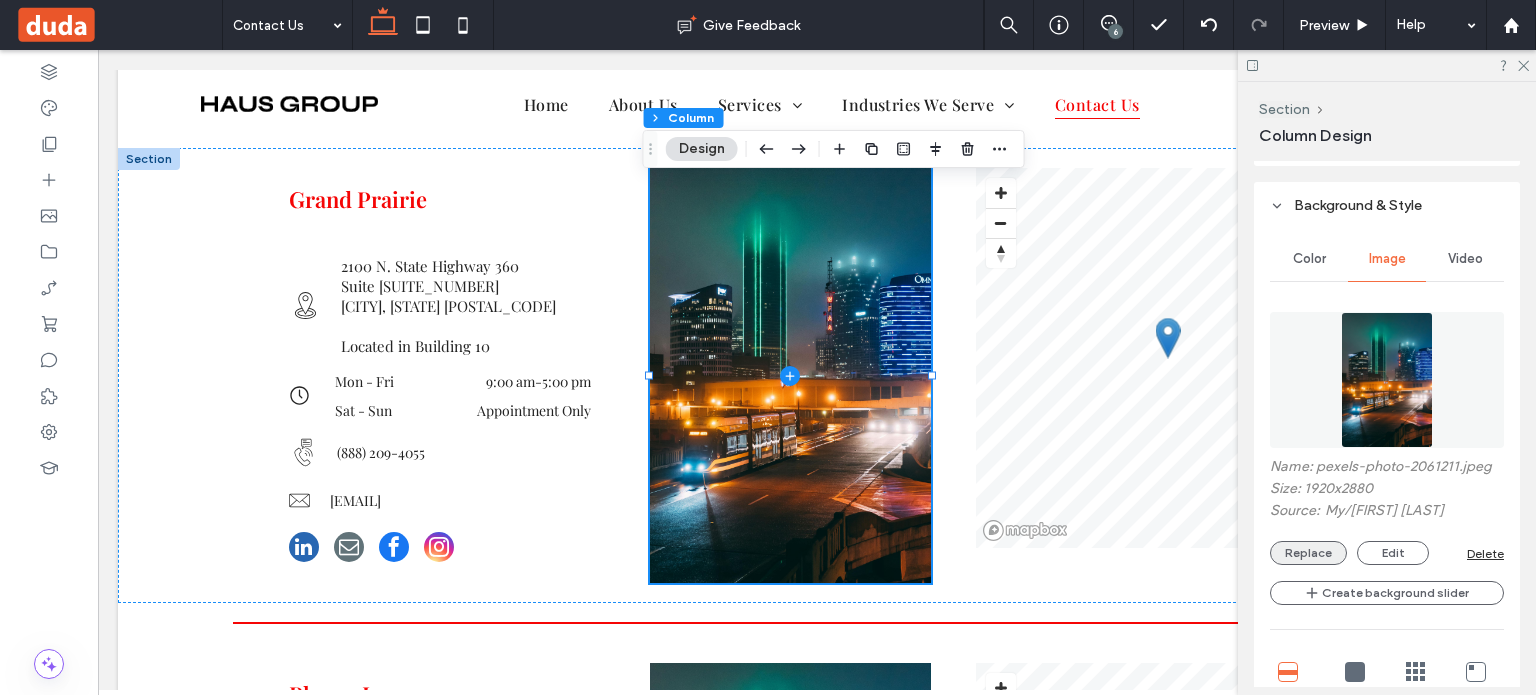click on "Replace" at bounding box center [1308, 553] 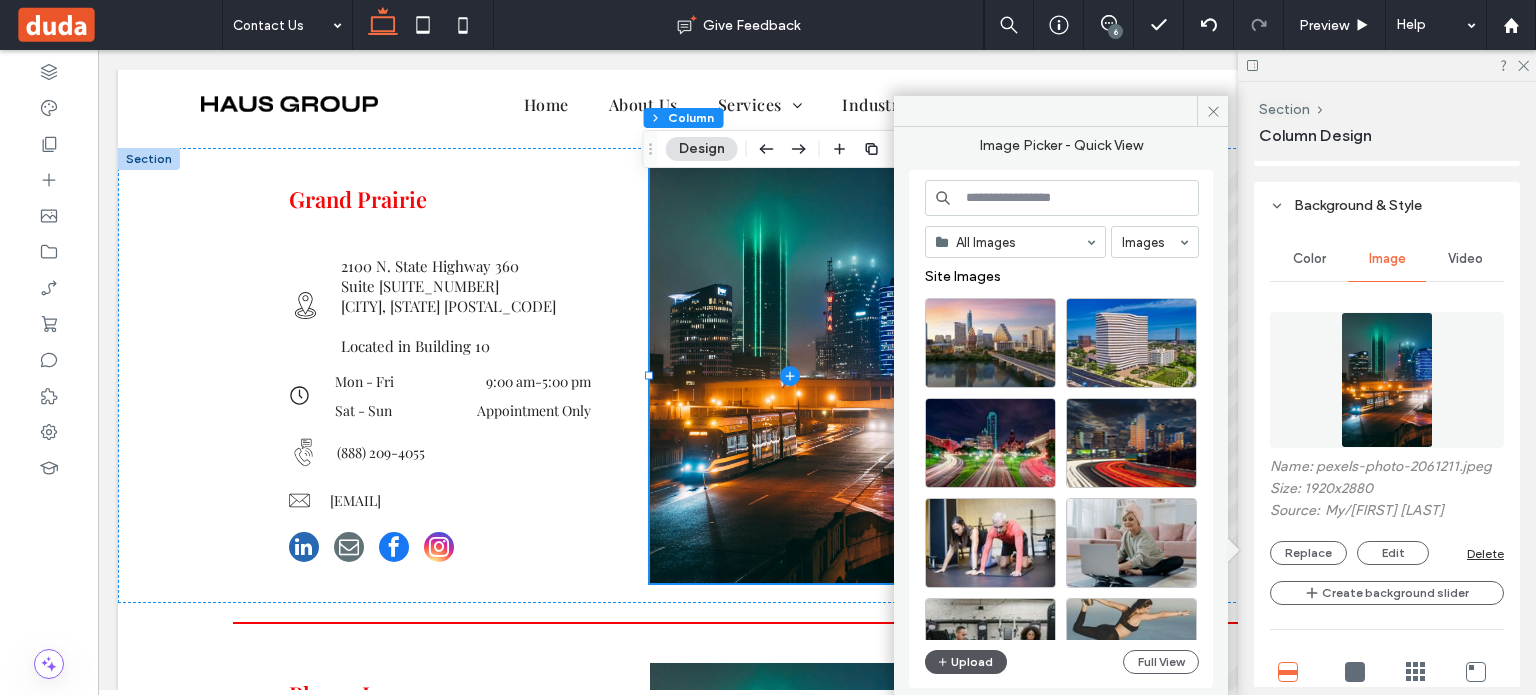 click on "Upload" at bounding box center (966, 662) 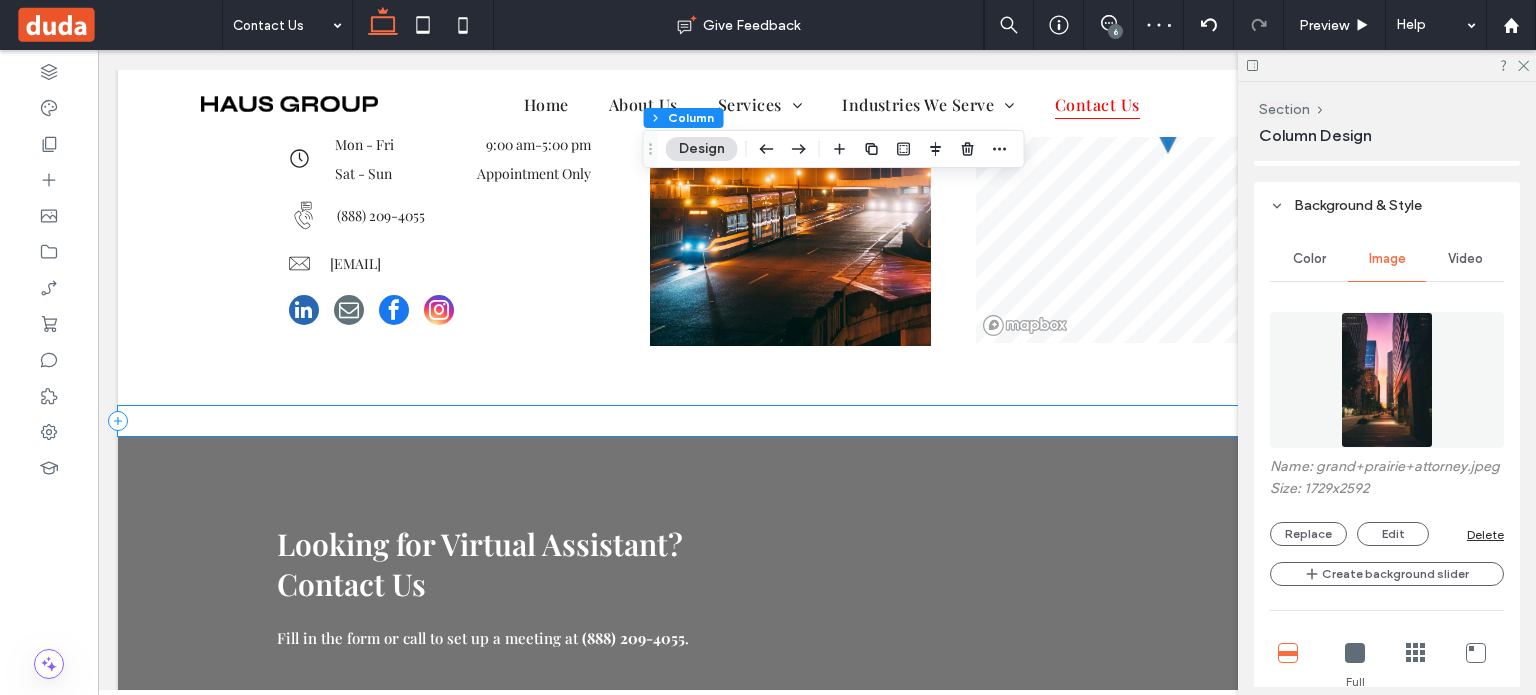 scroll, scrollTop: 2268, scrollLeft: 0, axis: vertical 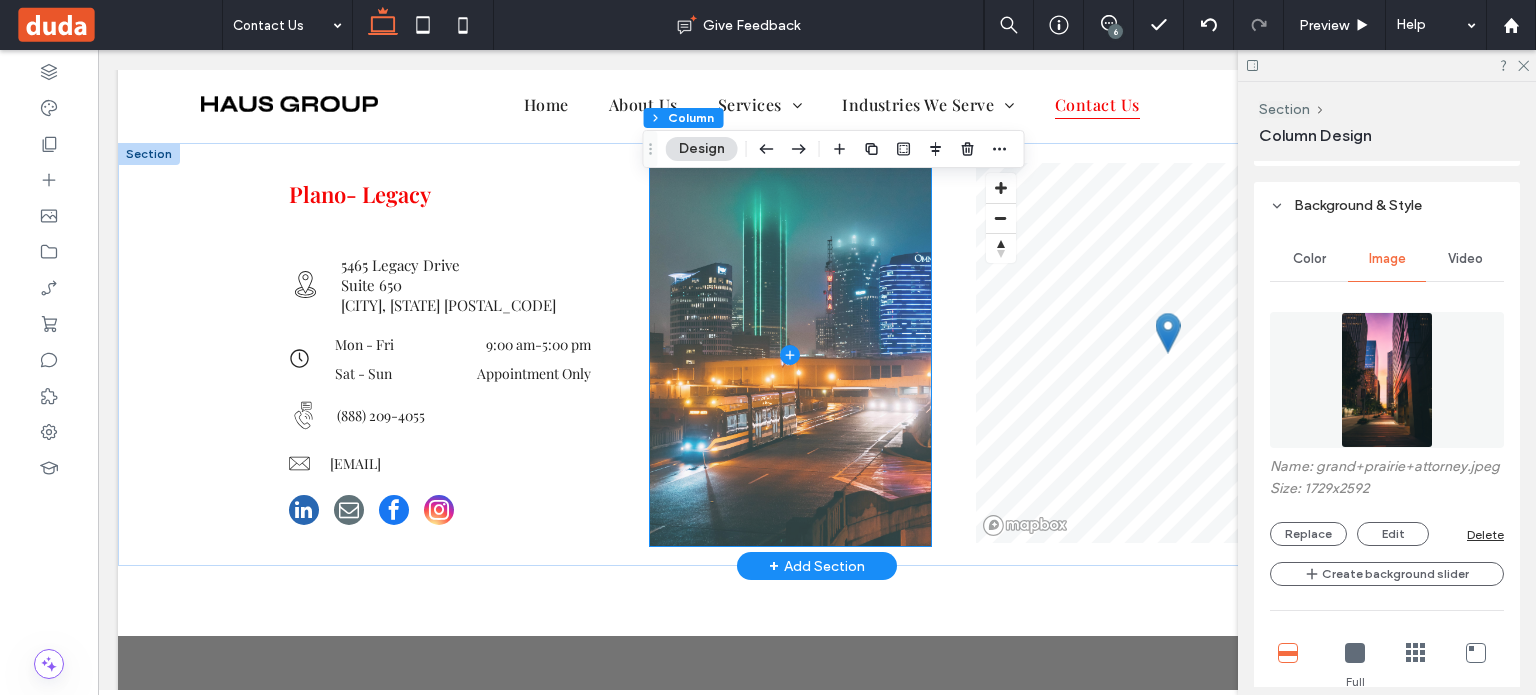click at bounding box center [790, 354] 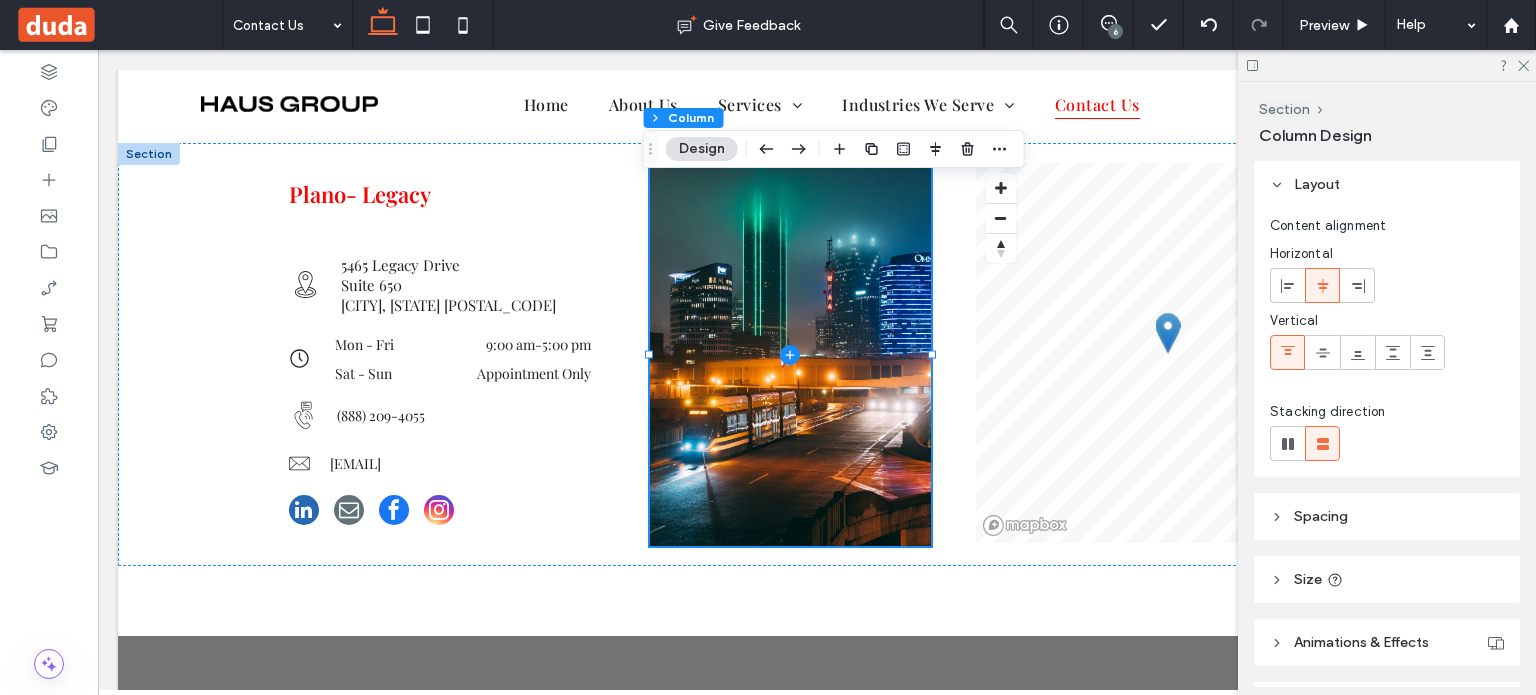 drag, startPoint x: 706, startPoint y: 153, endPoint x: 743, endPoint y: 160, distance: 37.65634 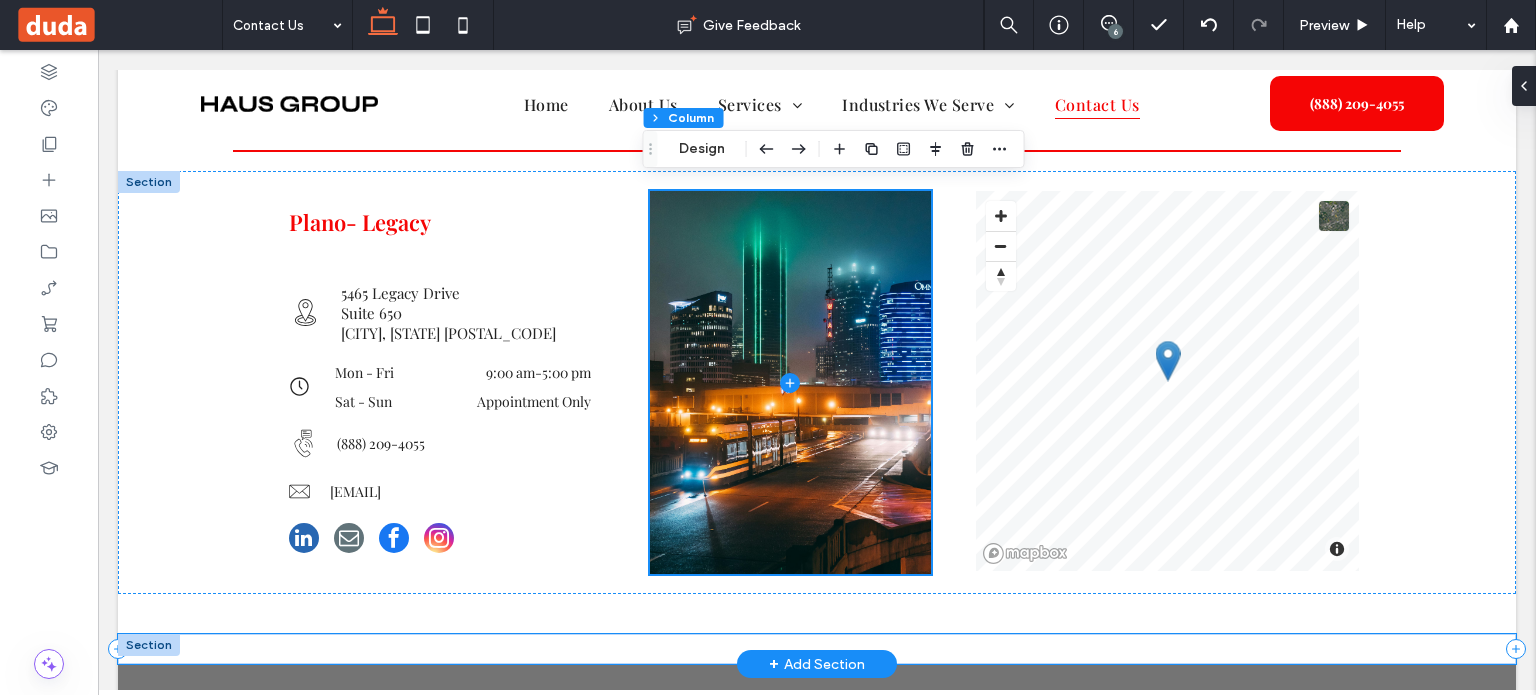 scroll, scrollTop: 1968, scrollLeft: 0, axis: vertical 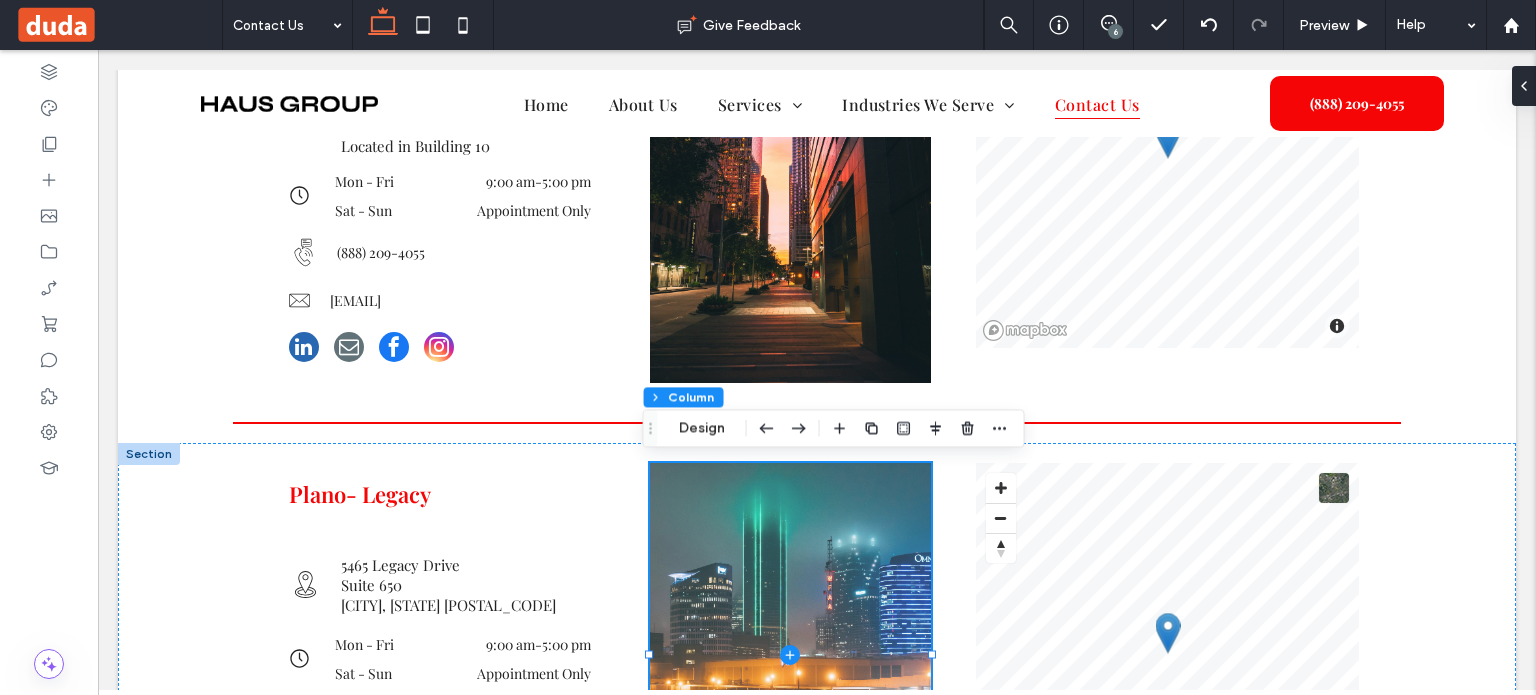 click at bounding box center [790, 654] 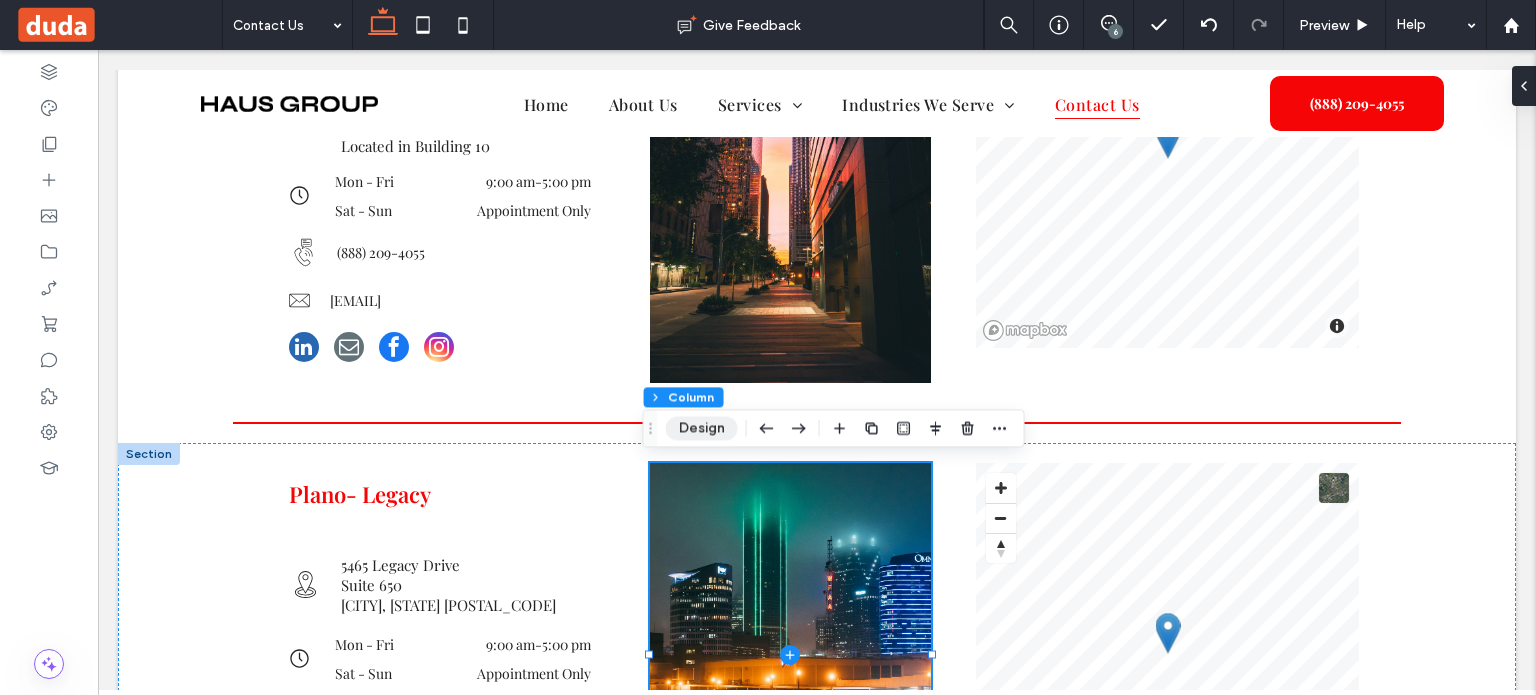 click on "Design" at bounding box center (702, 428) 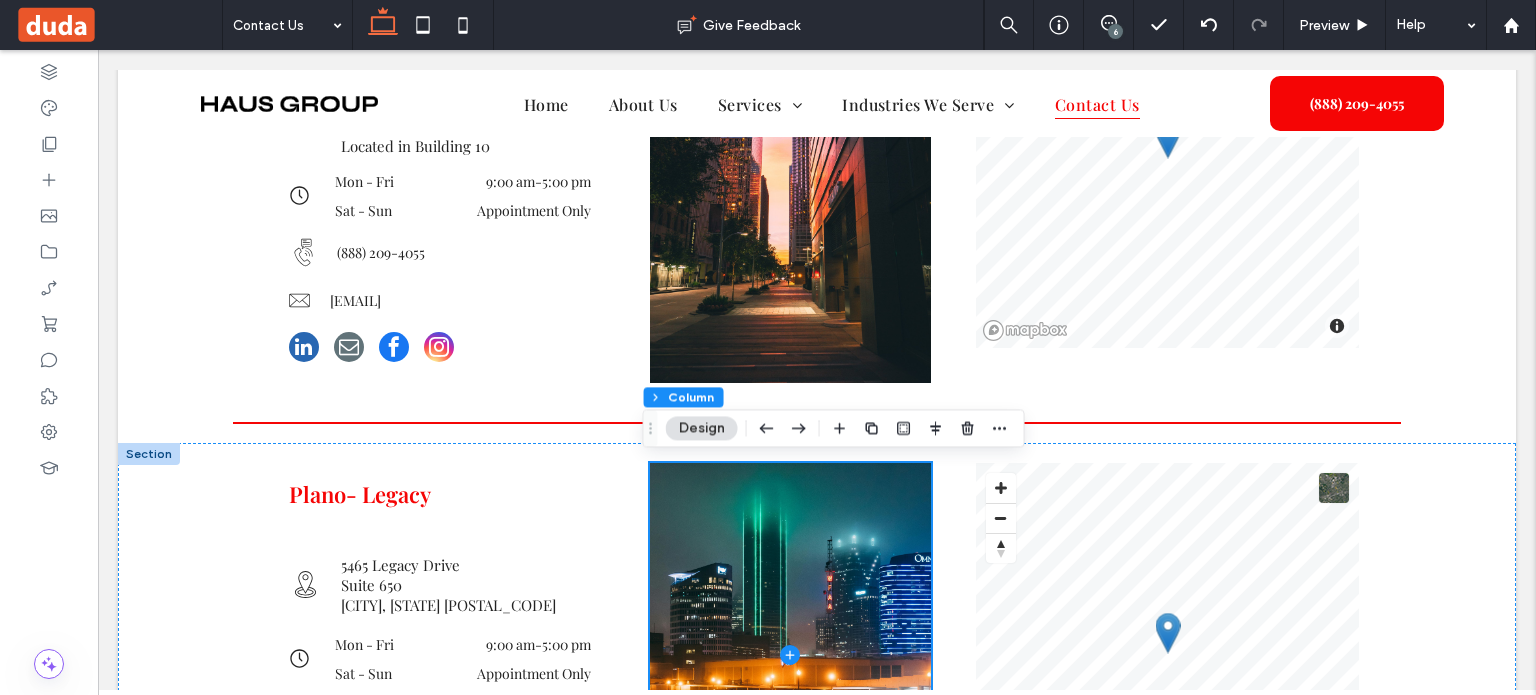 scroll, scrollTop: 1968, scrollLeft: 0, axis: vertical 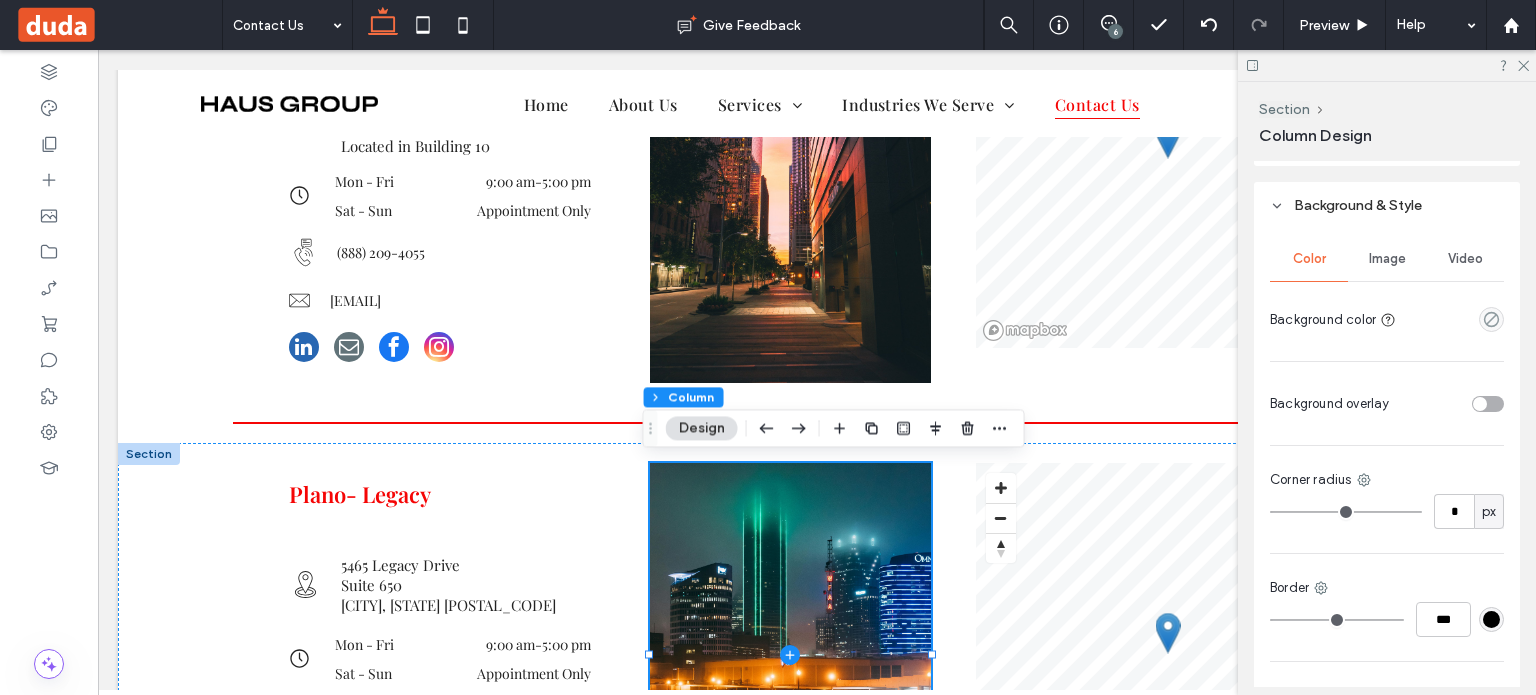 click on "Image" at bounding box center (1387, 259) 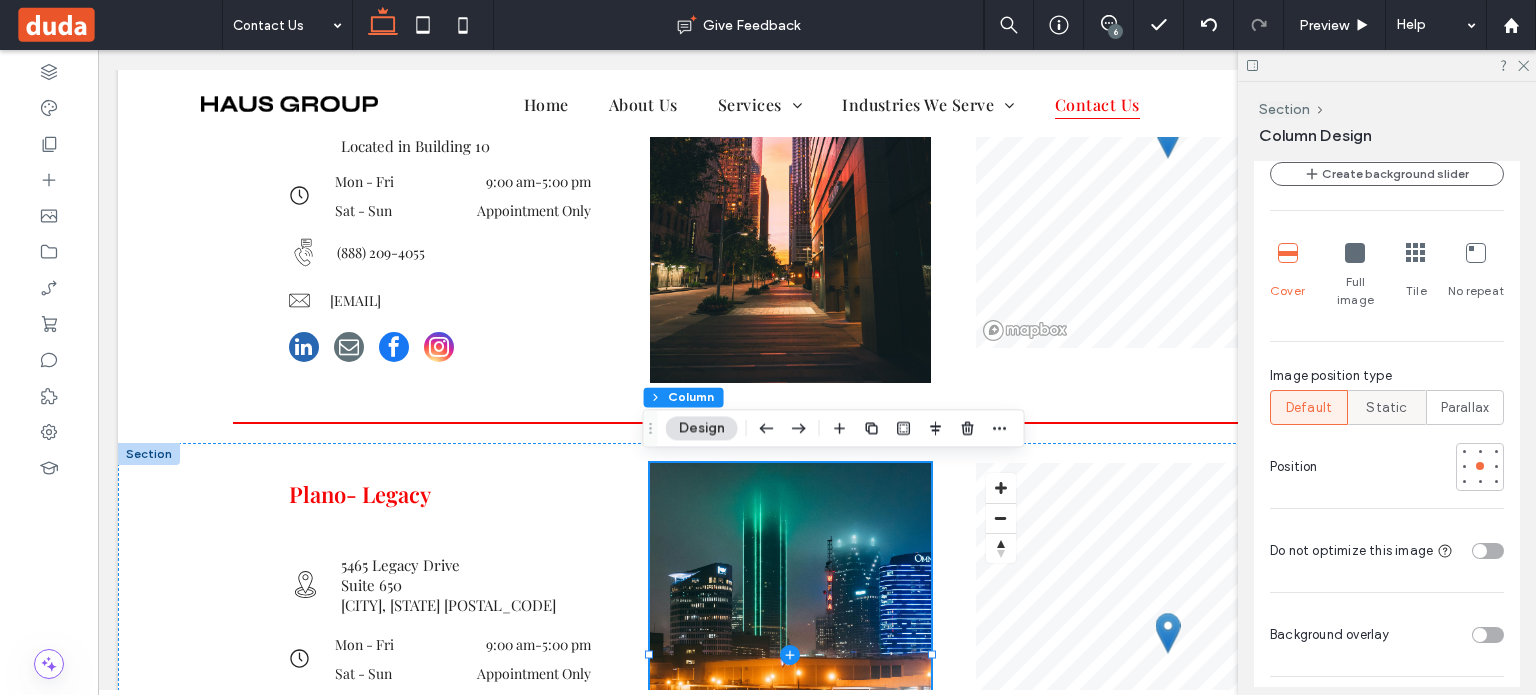 scroll, scrollTop: 719, scrollLeft: 0, axis: vertical 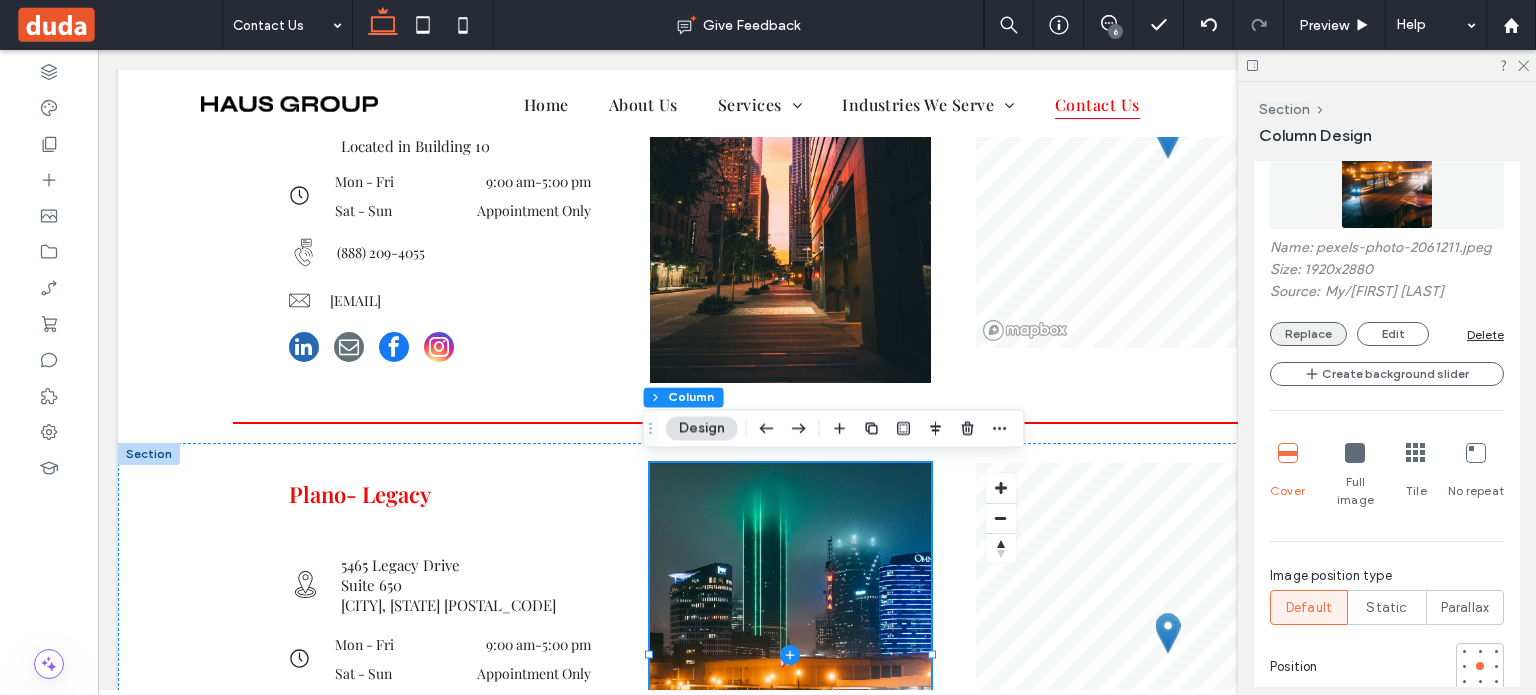 click on "Replace" at bounding box center (1308, 334) 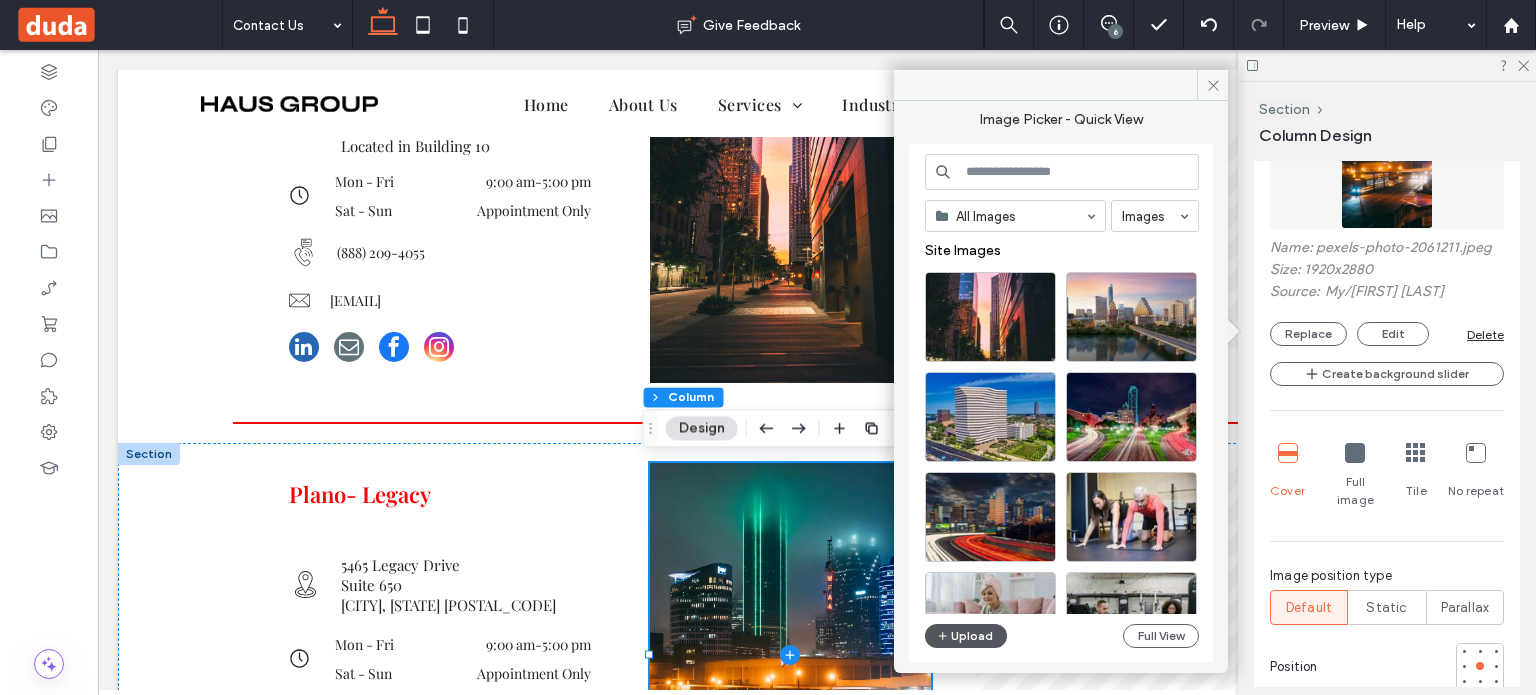 click on "Upload" at bounding box center (966, 636) 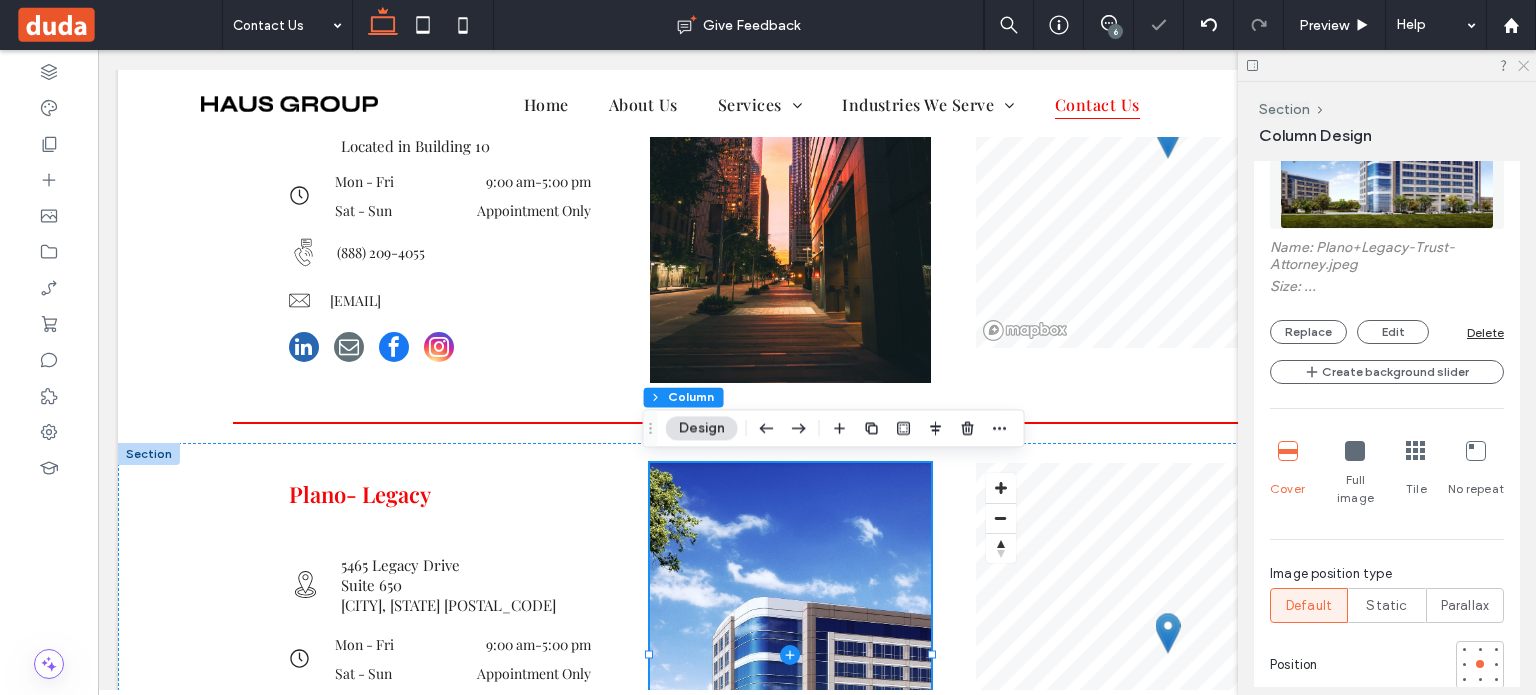click 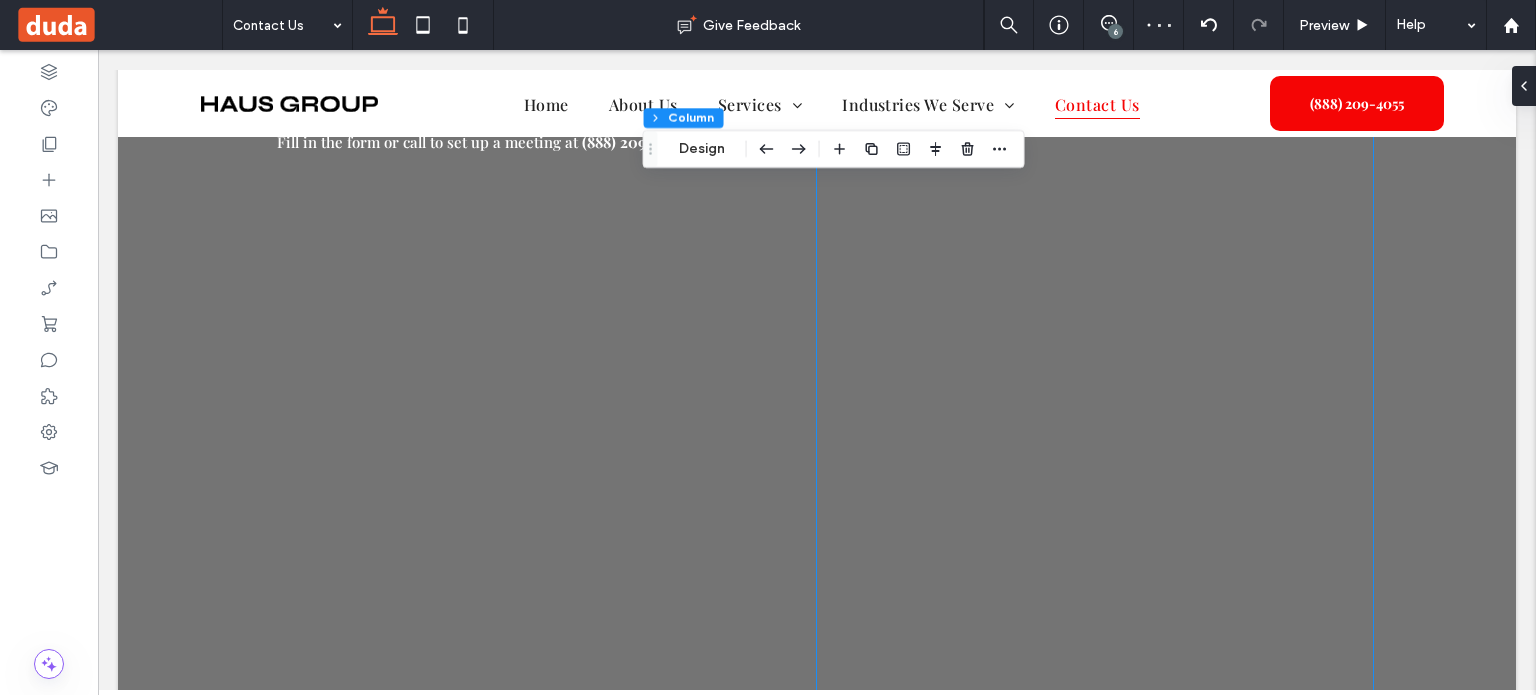 scroll, scrollTop: 2968, scrollLeft: 0, axis: vertical 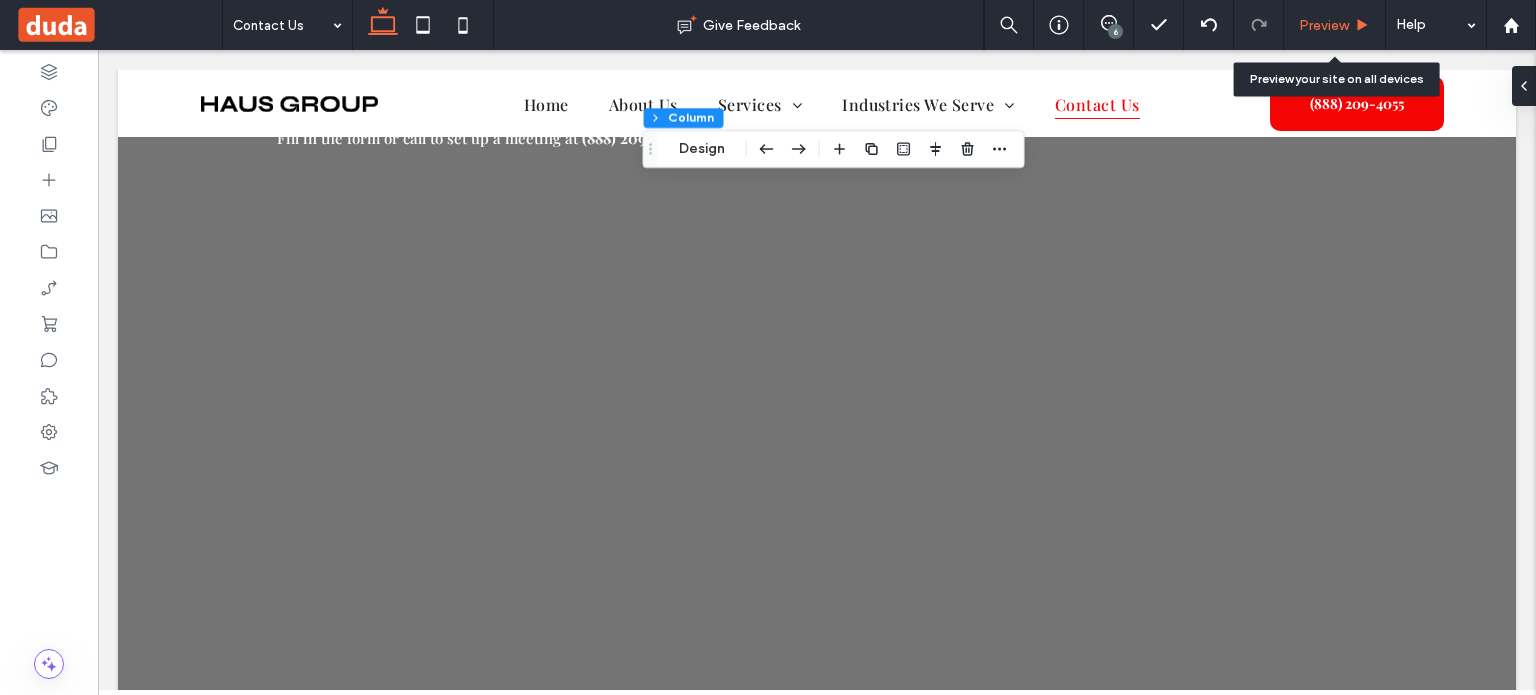 click on "Preview" at bounding box center [1324, 25] 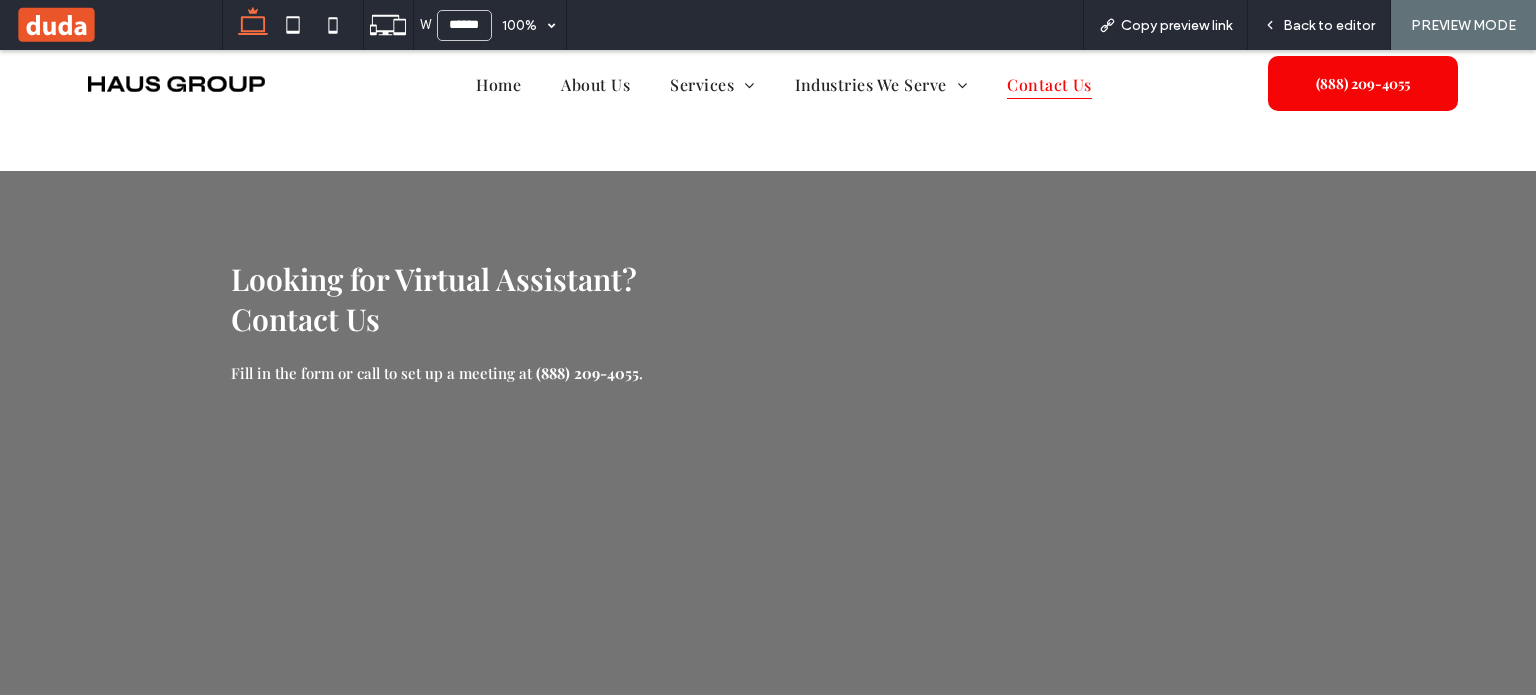 scroll, scrollTop: 2668, scrollLeft: 0, axis: vertical 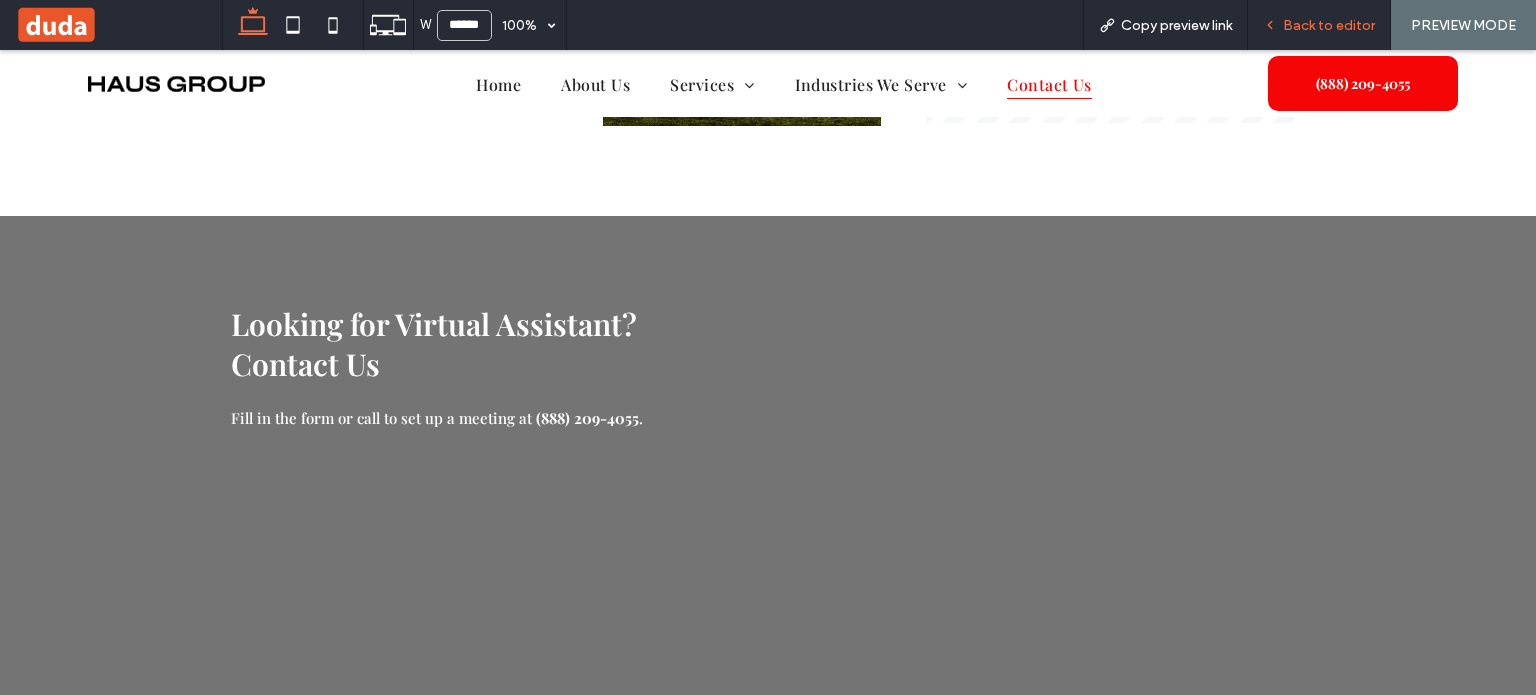 click on "Back to editor" at bounding box center (1329, 25) 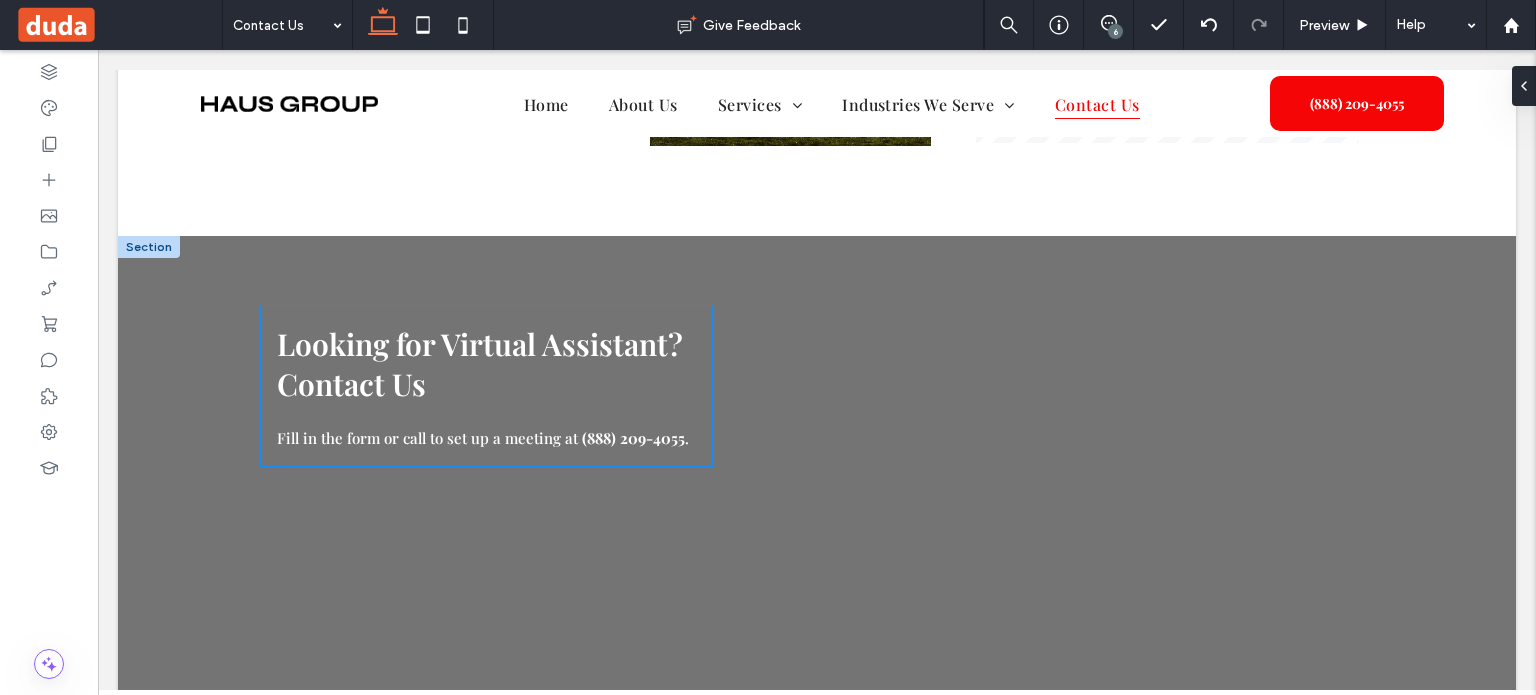 click on "(888) 209-4055" at bounding box center [633, 438] 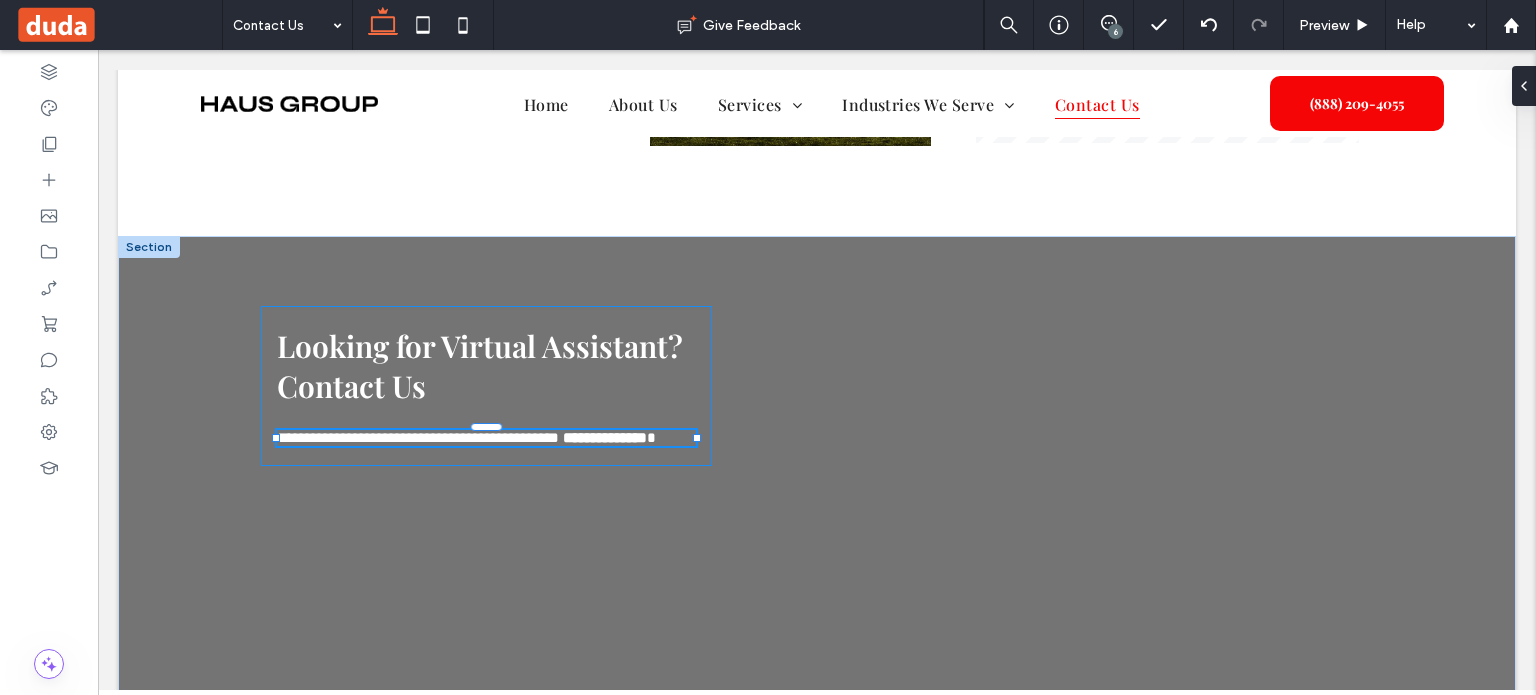 click on "**********" at bounding box center (486, 438) 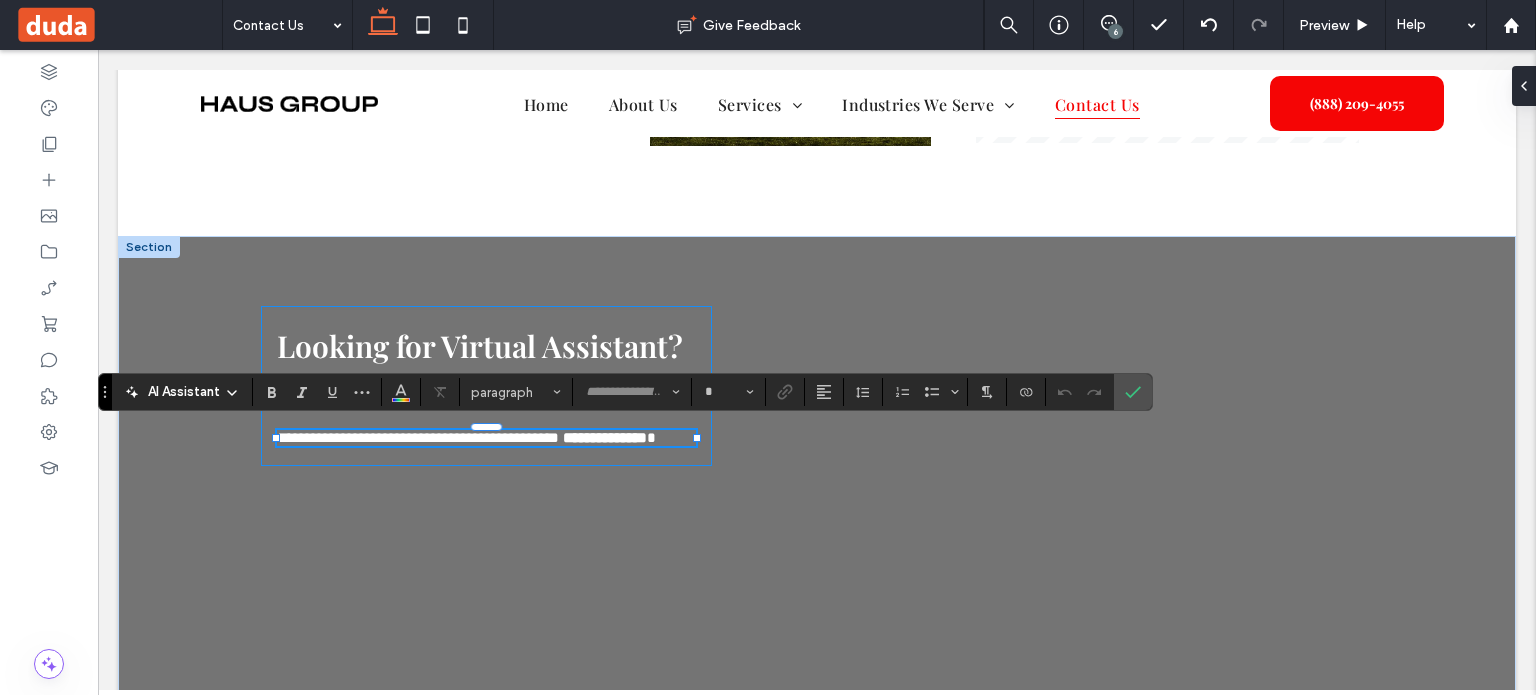 type on "**********" 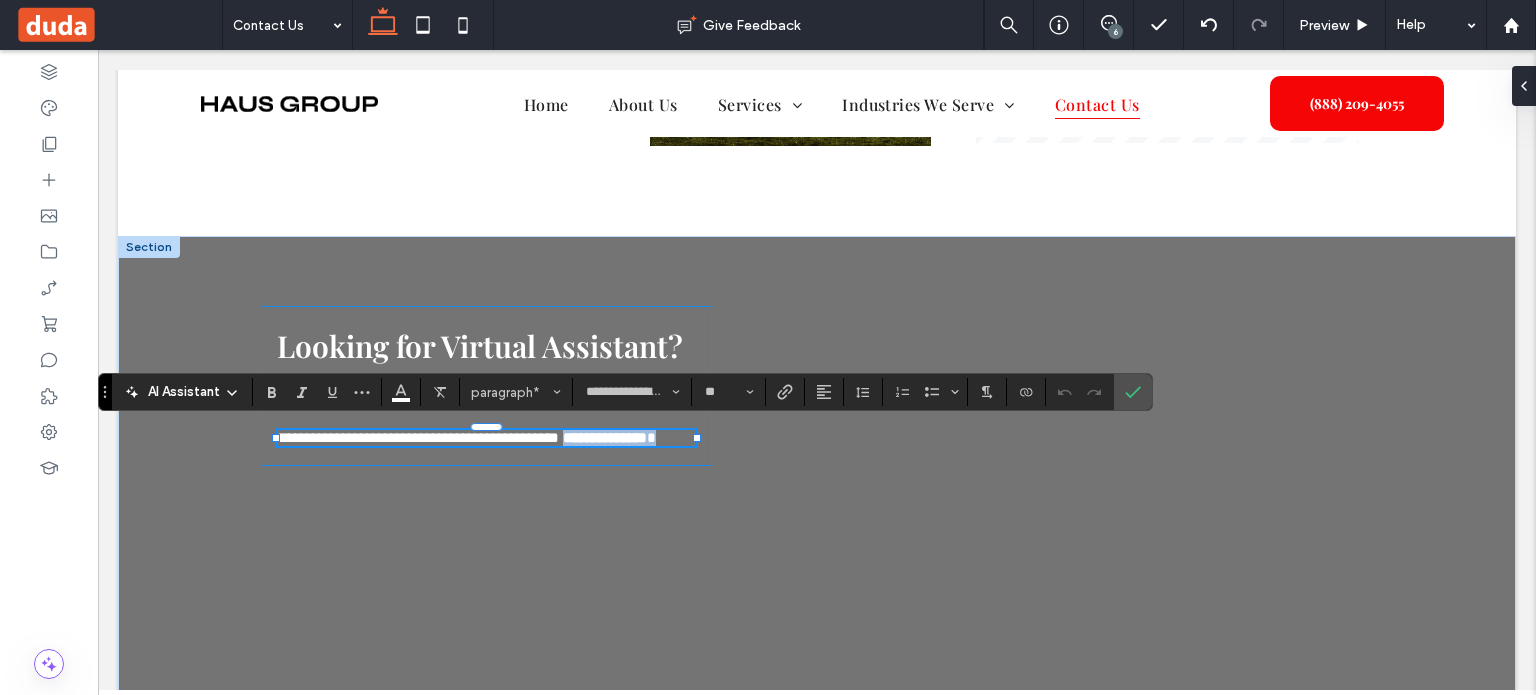 drag, startPoint x: 570, startPoint y: 439, endPoint x: 672, endPoint y: 443, distance: 102.0784 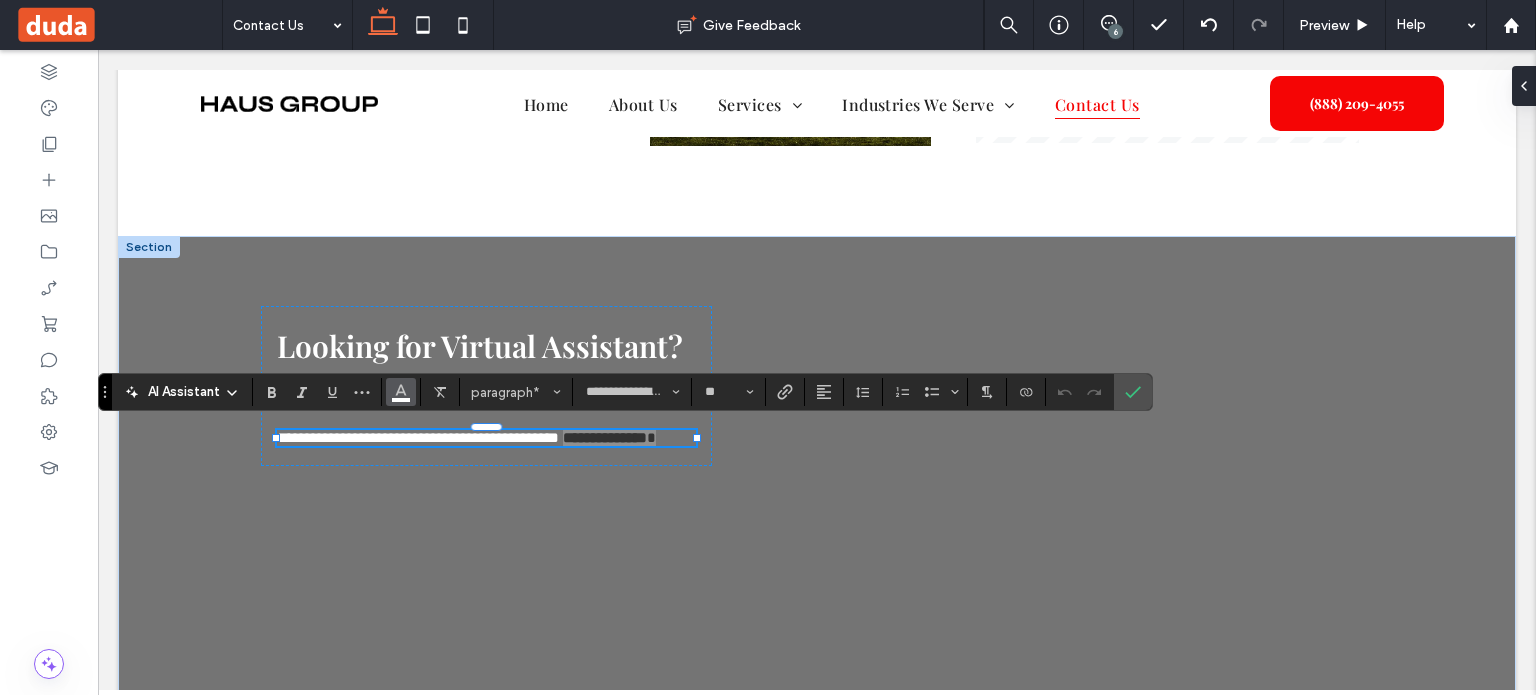 click 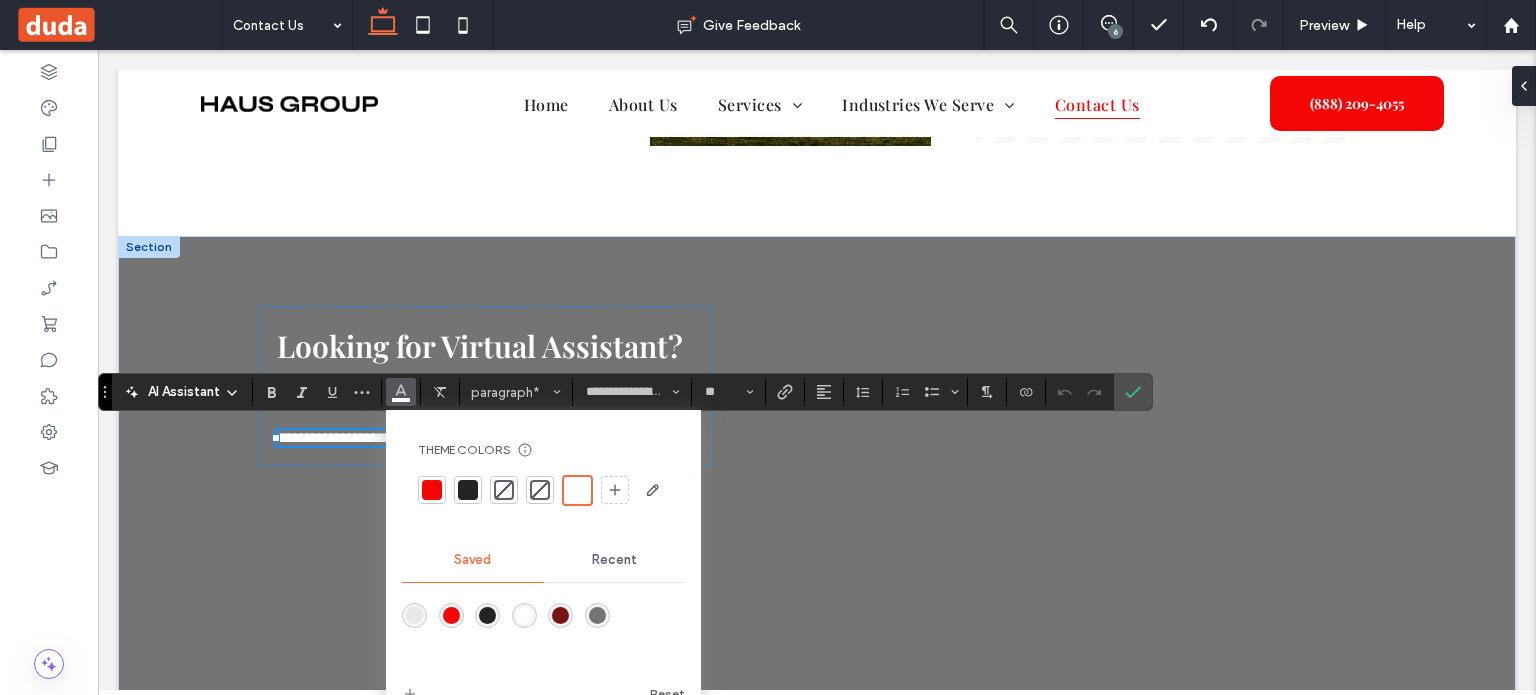click at bounding box center (432, 490) 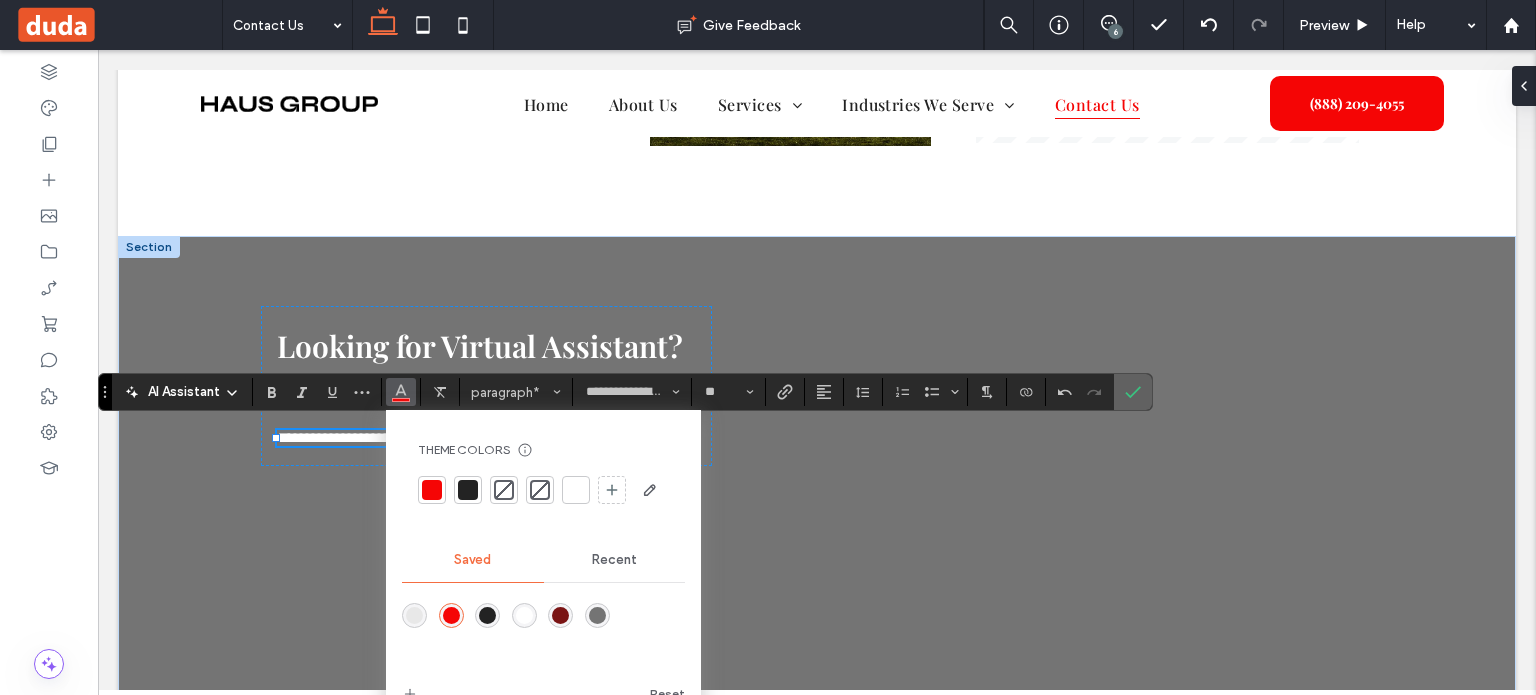 click 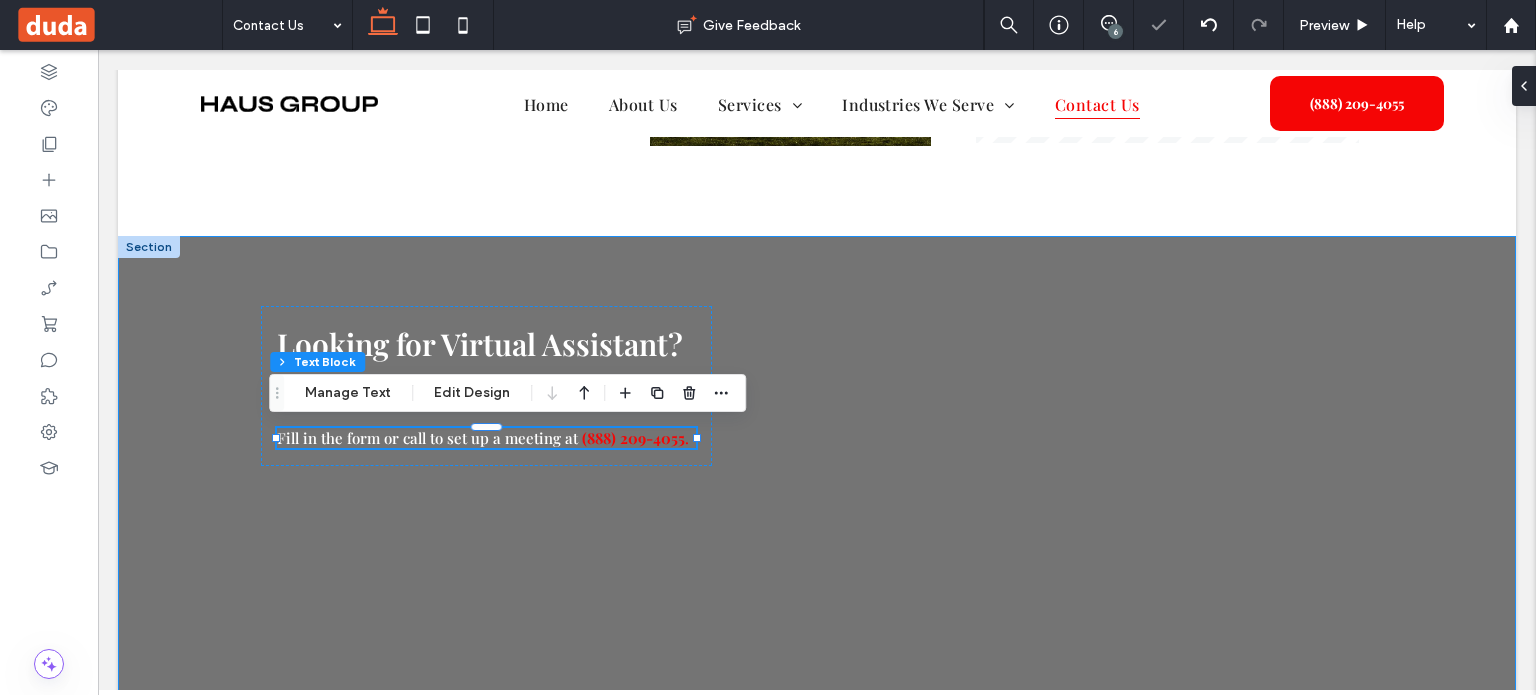 click on "Looking for Virtual Assistant? Contact Us
Fill in the form or call to set up a meeting at   [PHONE] ." at bounding box center (817, 962) 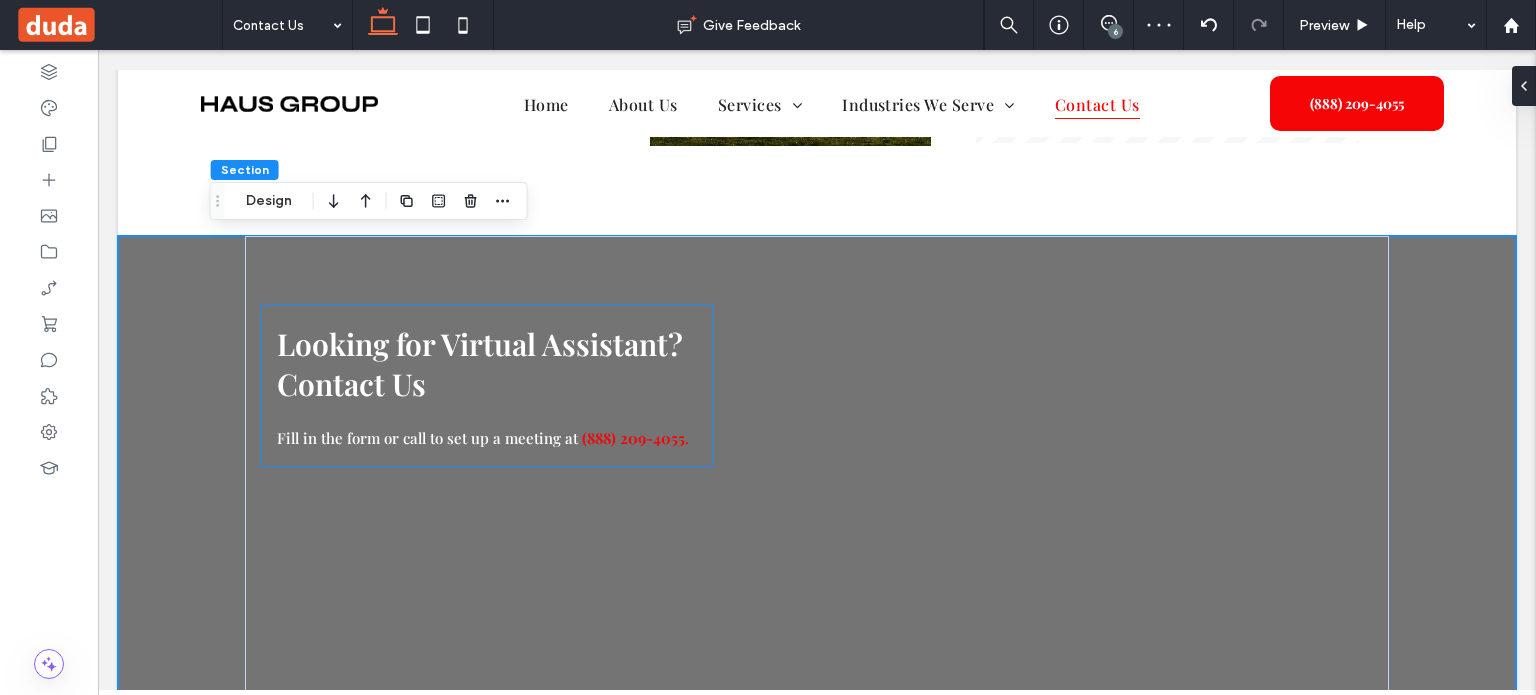 click on "(888) 209-4055" at bounding box center [633, 438] 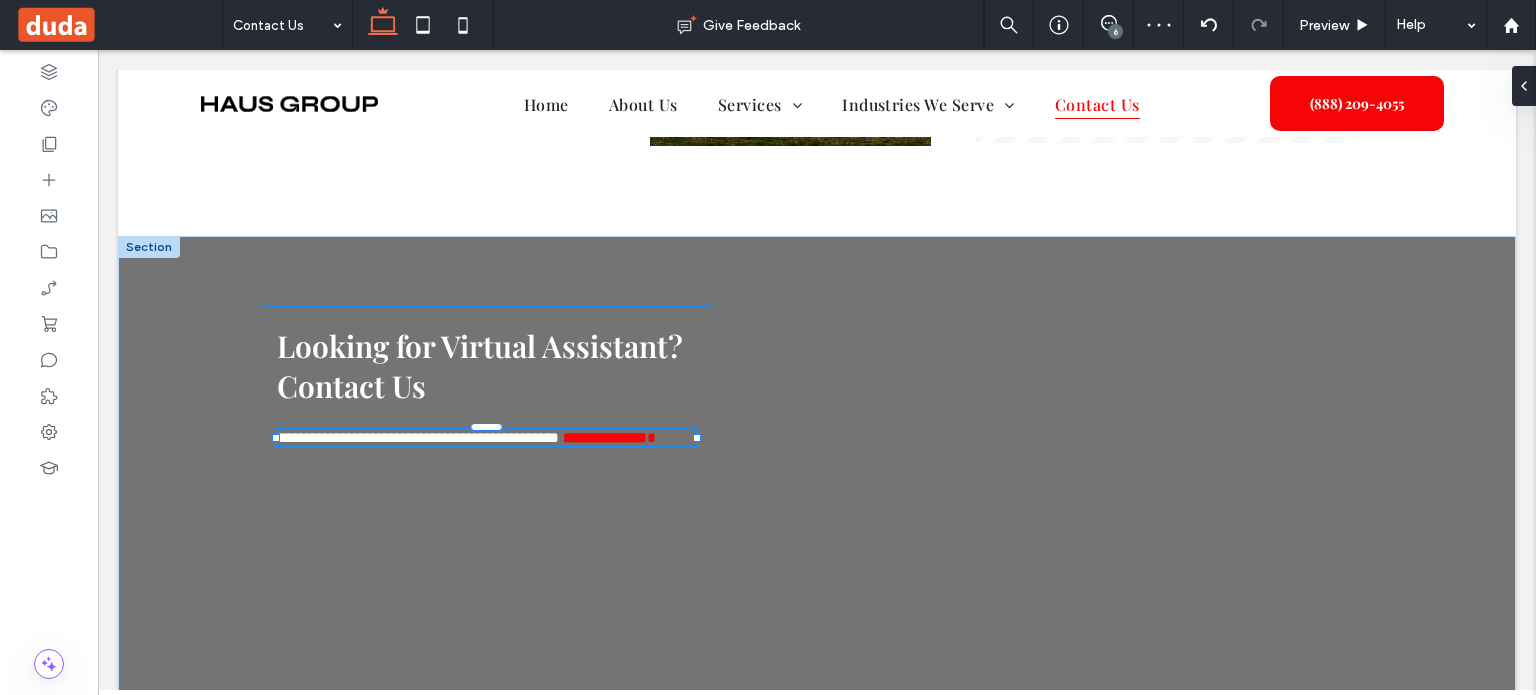 type on "**********" 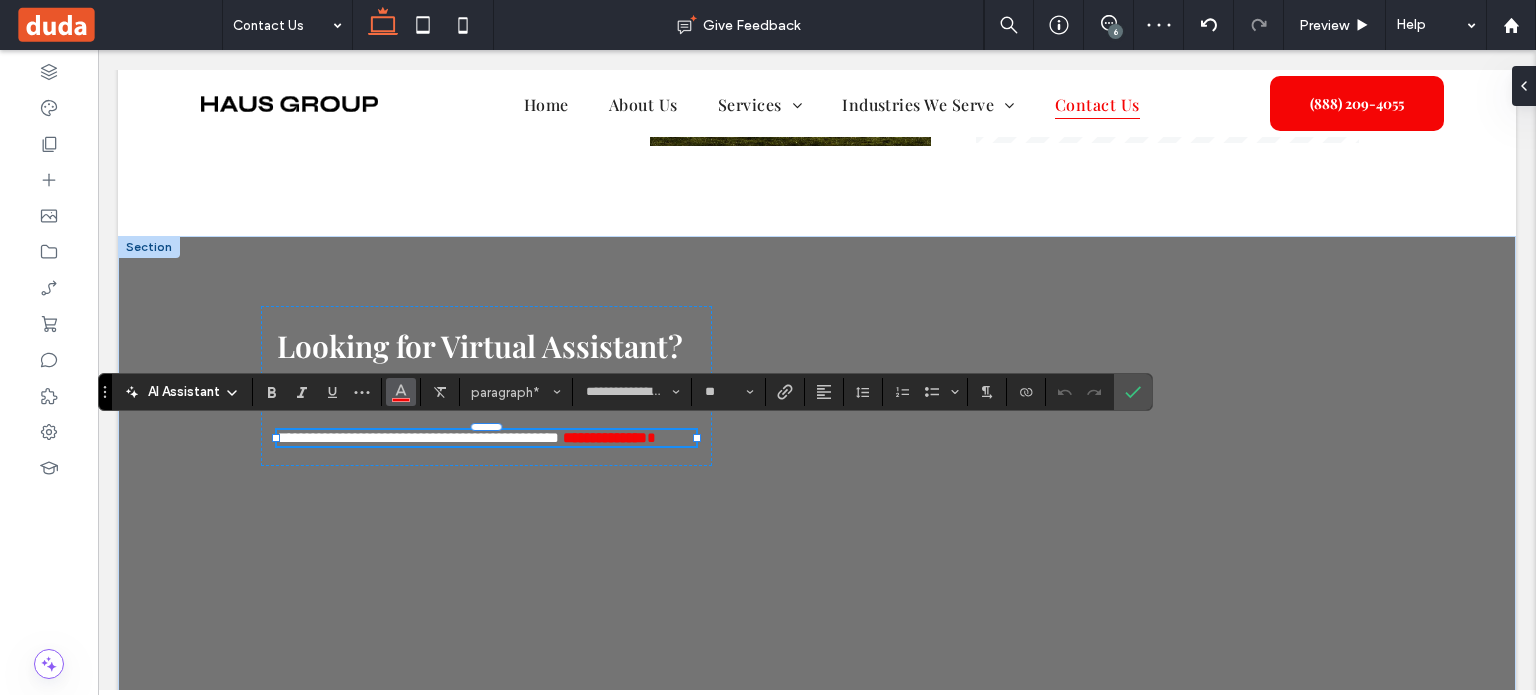click 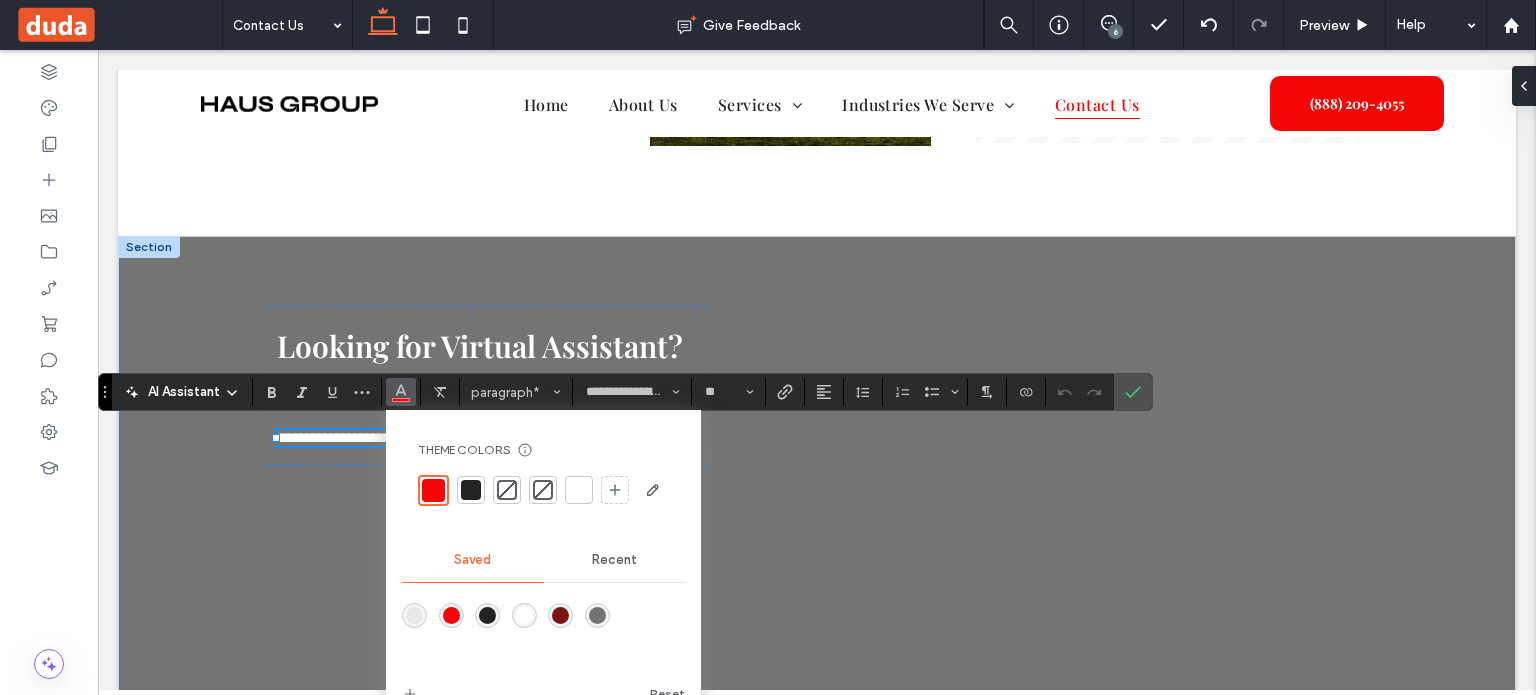 drag, startPoint x: 577, startPoint y: 487, endPoint x: 628, endPoint y: 487, distance: 51 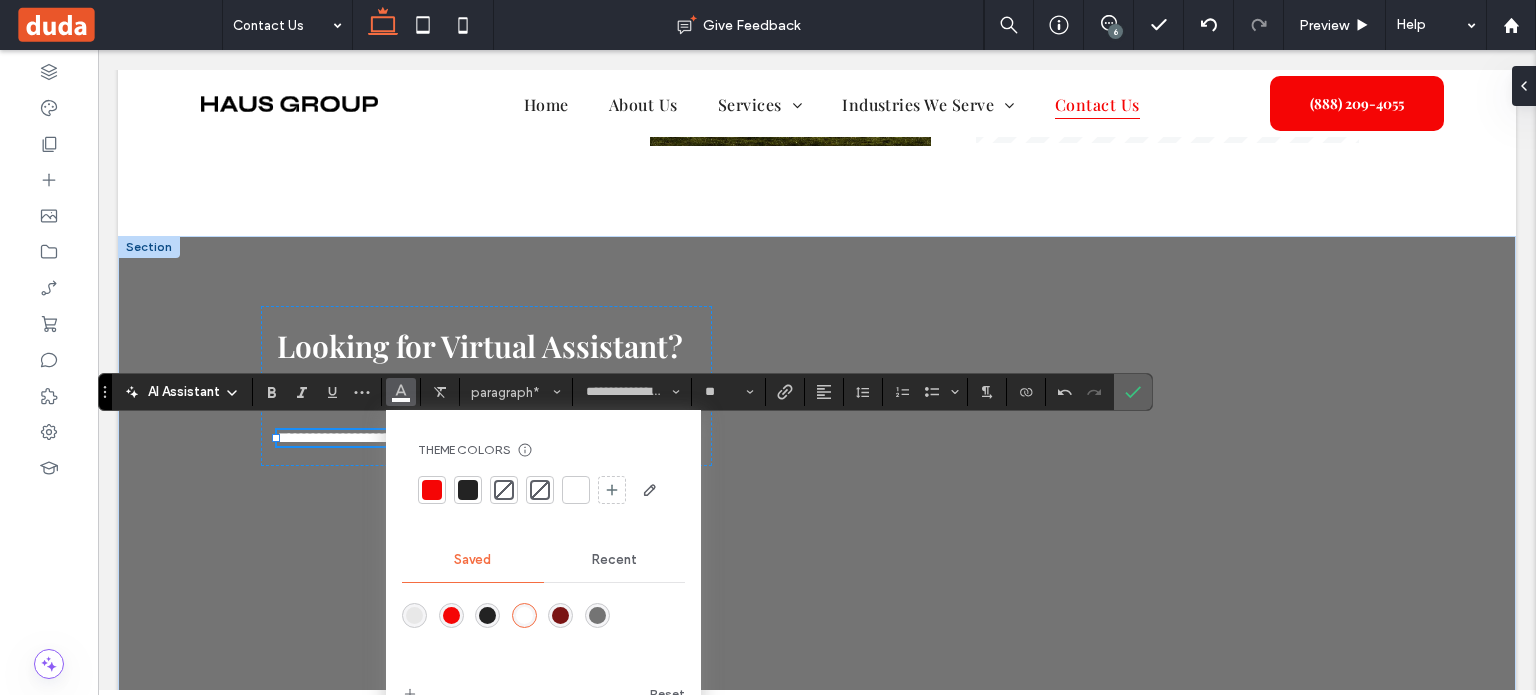 drag, startPoint x: 1120, startPoint y: 403, endPoint x: 1253, endPoint y: 364, distance: 138.60014 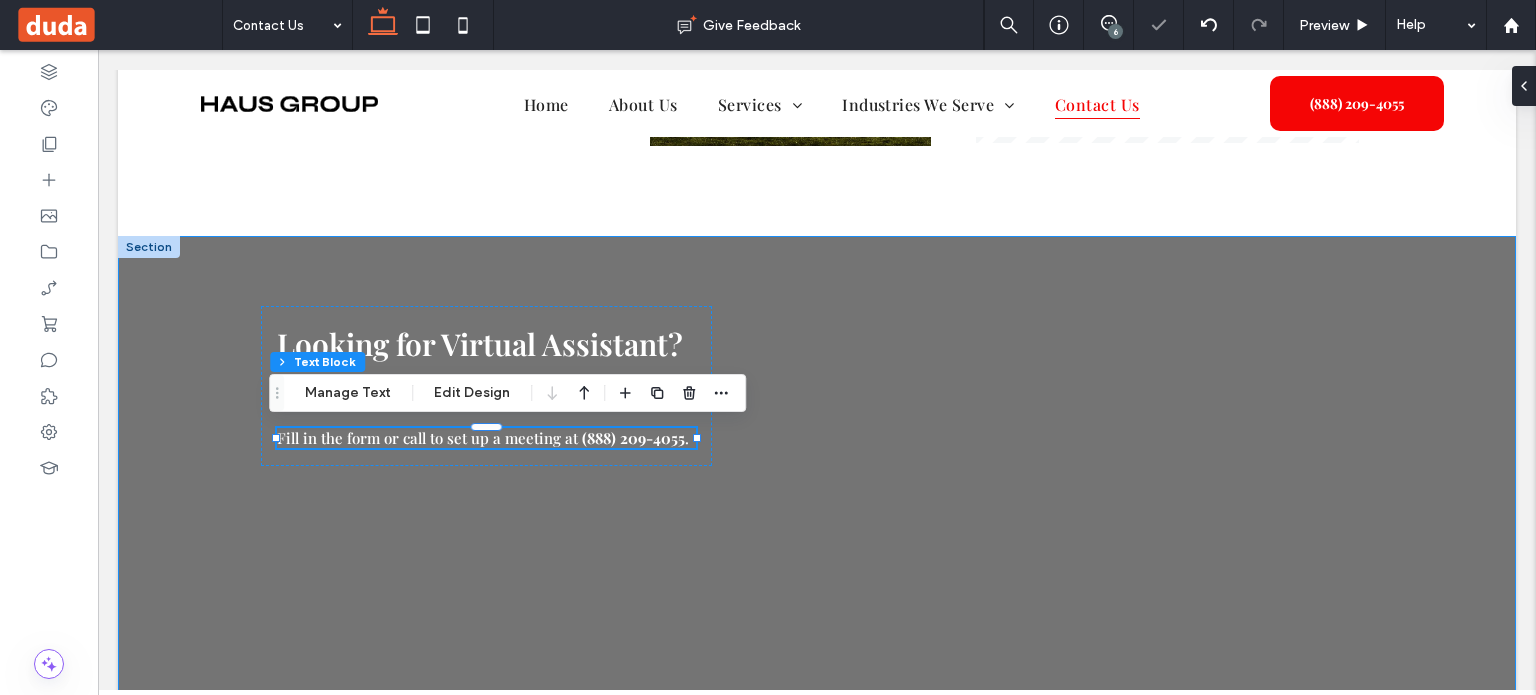 click on "Looking for Virtual Assistant? Contact Us
Fill in the form or call to set up a meeting at   [PHONE] ." at bounding box center [817, 962] 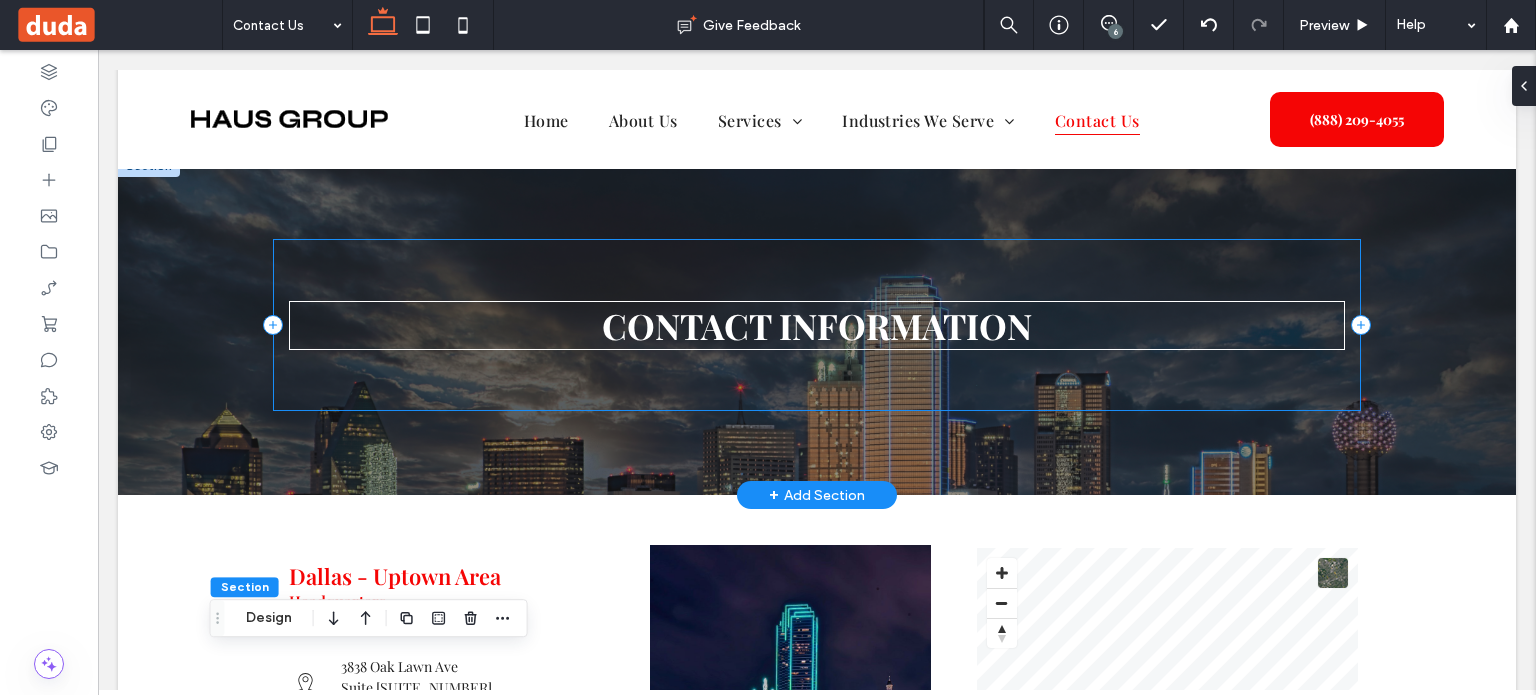 scroll, scrollTop: 0, scrollLeft: 0, axis: both 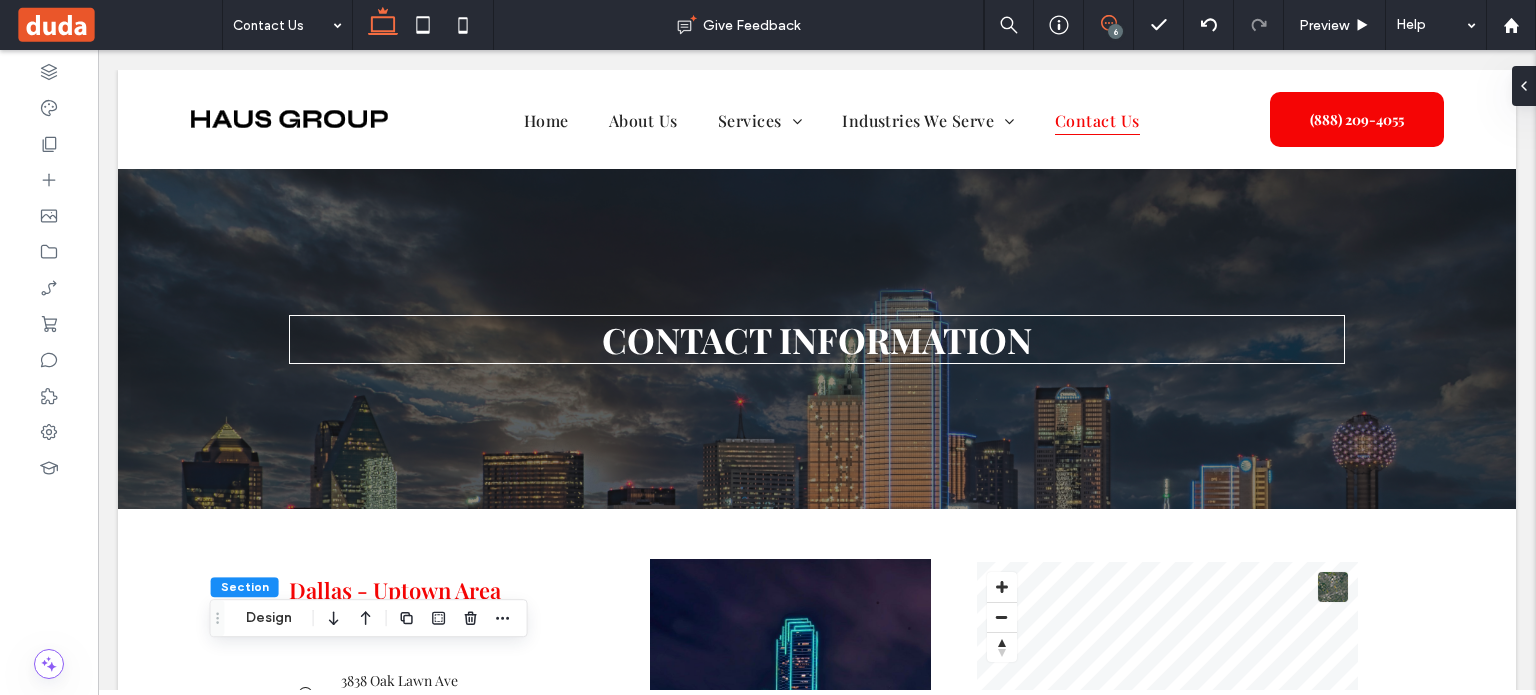 click at bounding box center (1108, 23) 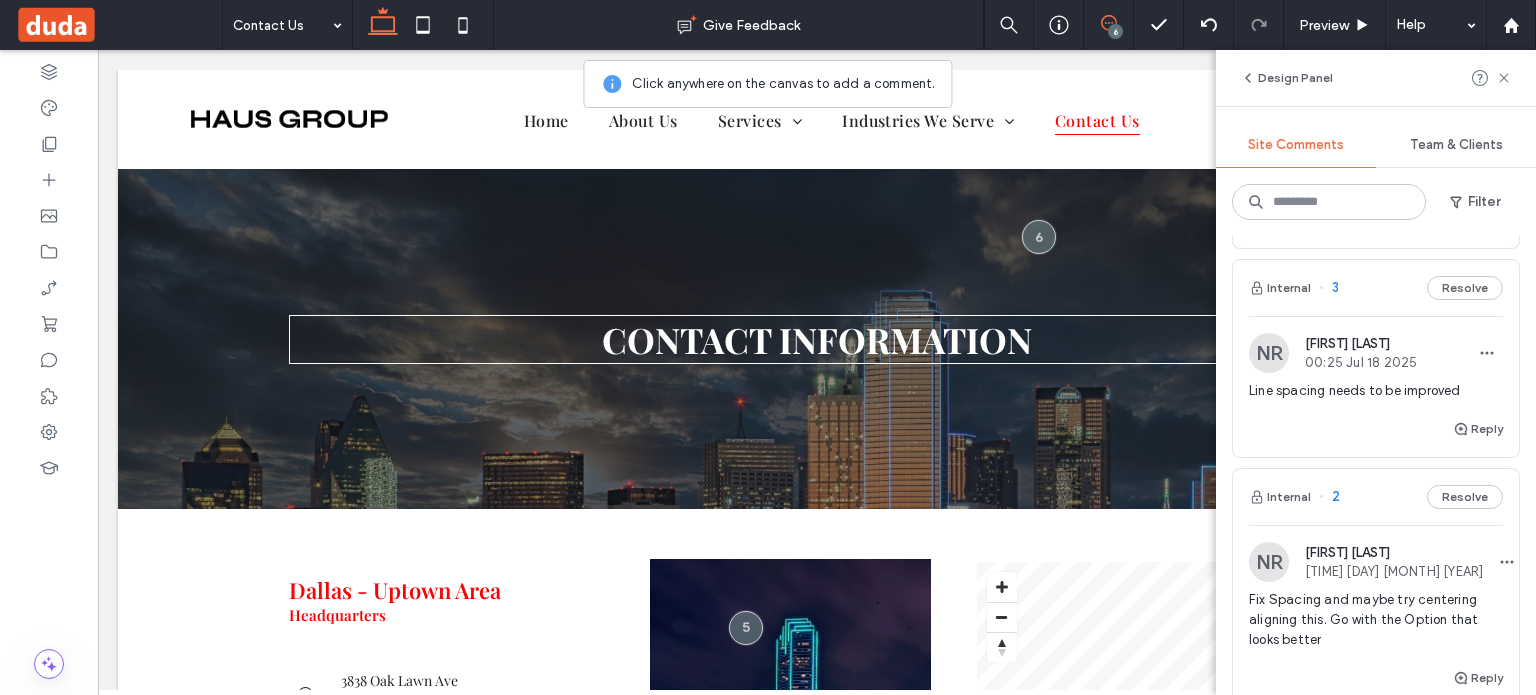 scroll, scrollTop: 900, scrollLeft: 0, axis: vertical 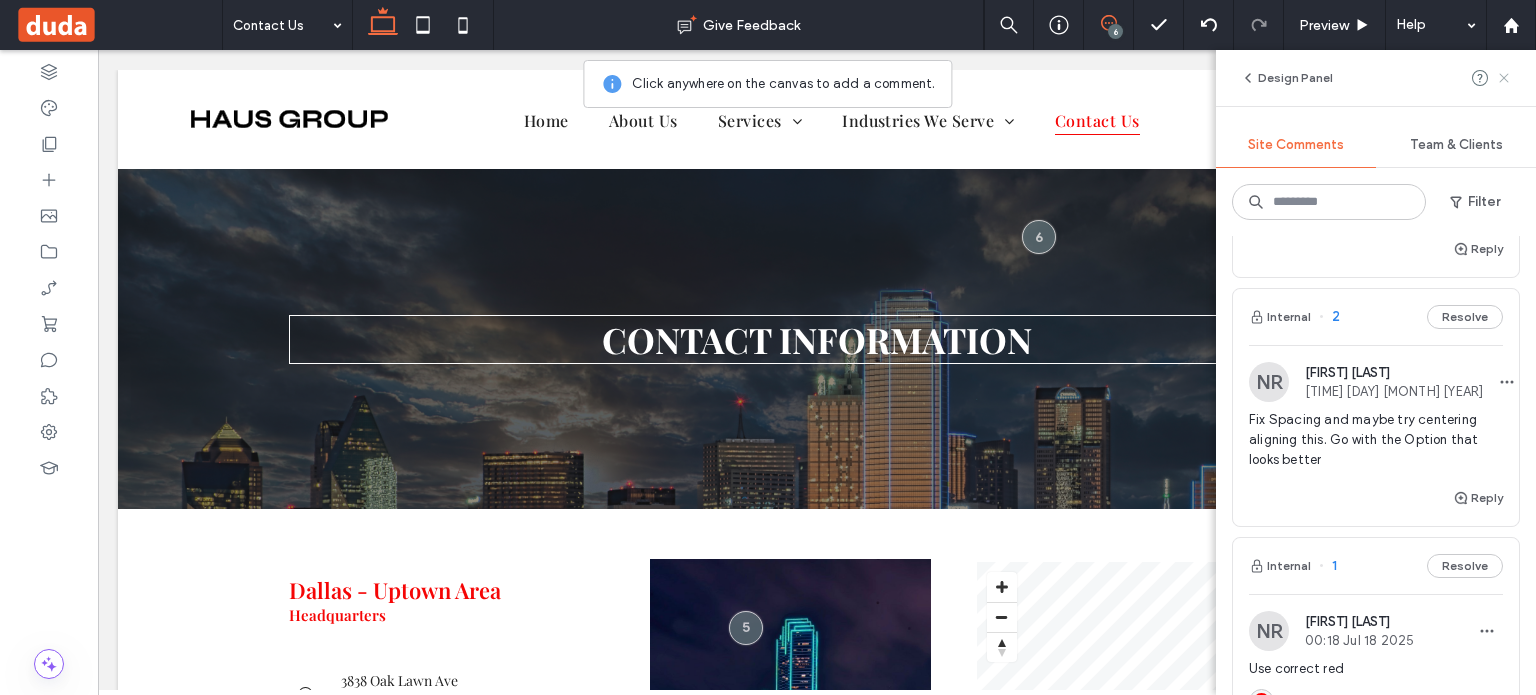 drag, startPoint x: 1503, startPoint y: 75, endPoint x: 56, endPoint y: 193, distance: 1451.8033 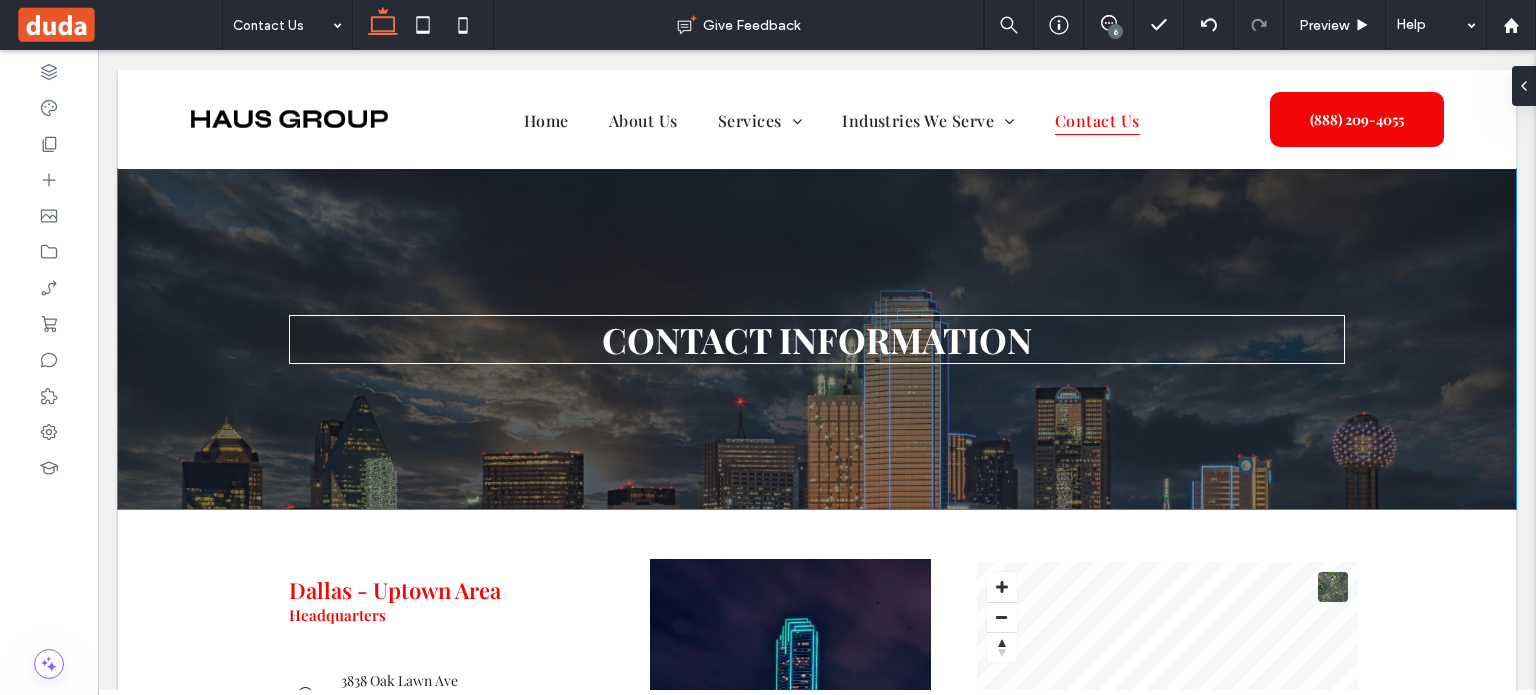 scroll, scrollTop: 0, scrollLeft: 0, axis: both 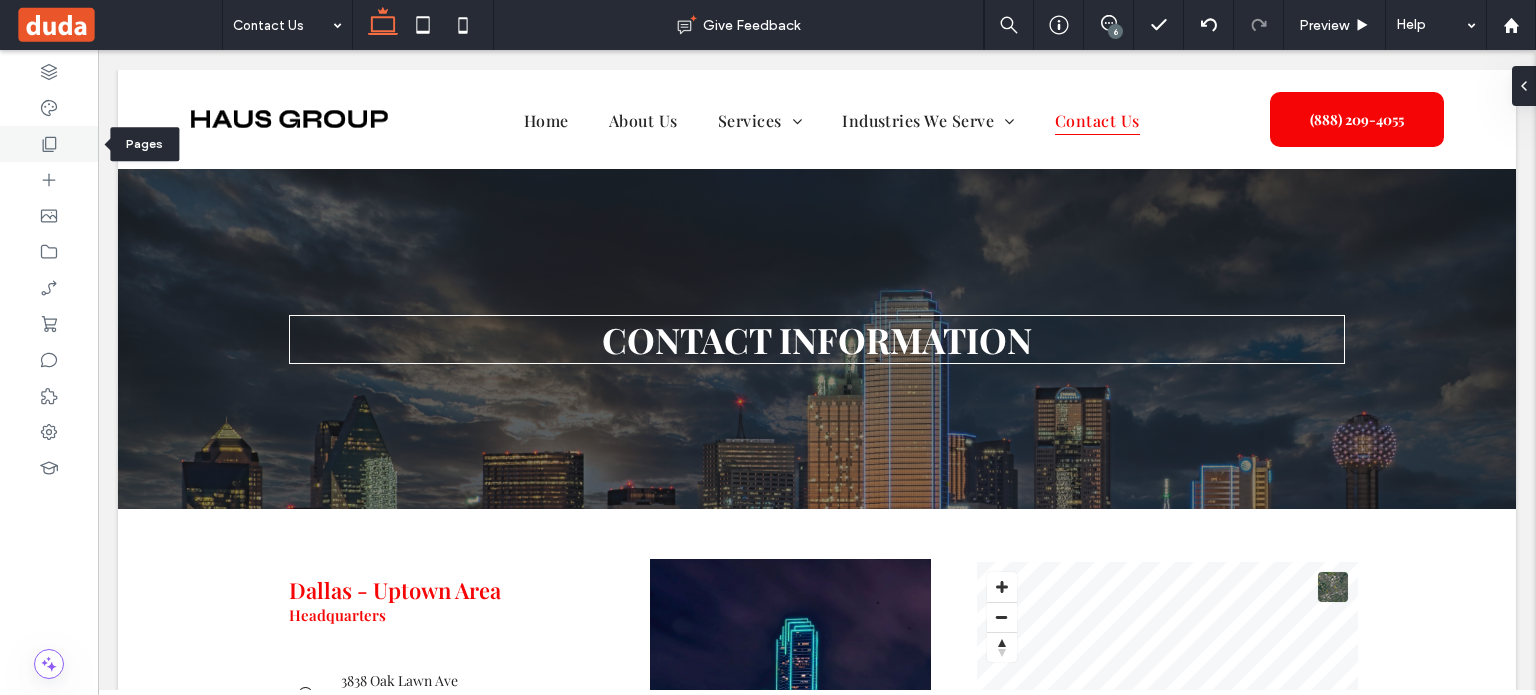 click 